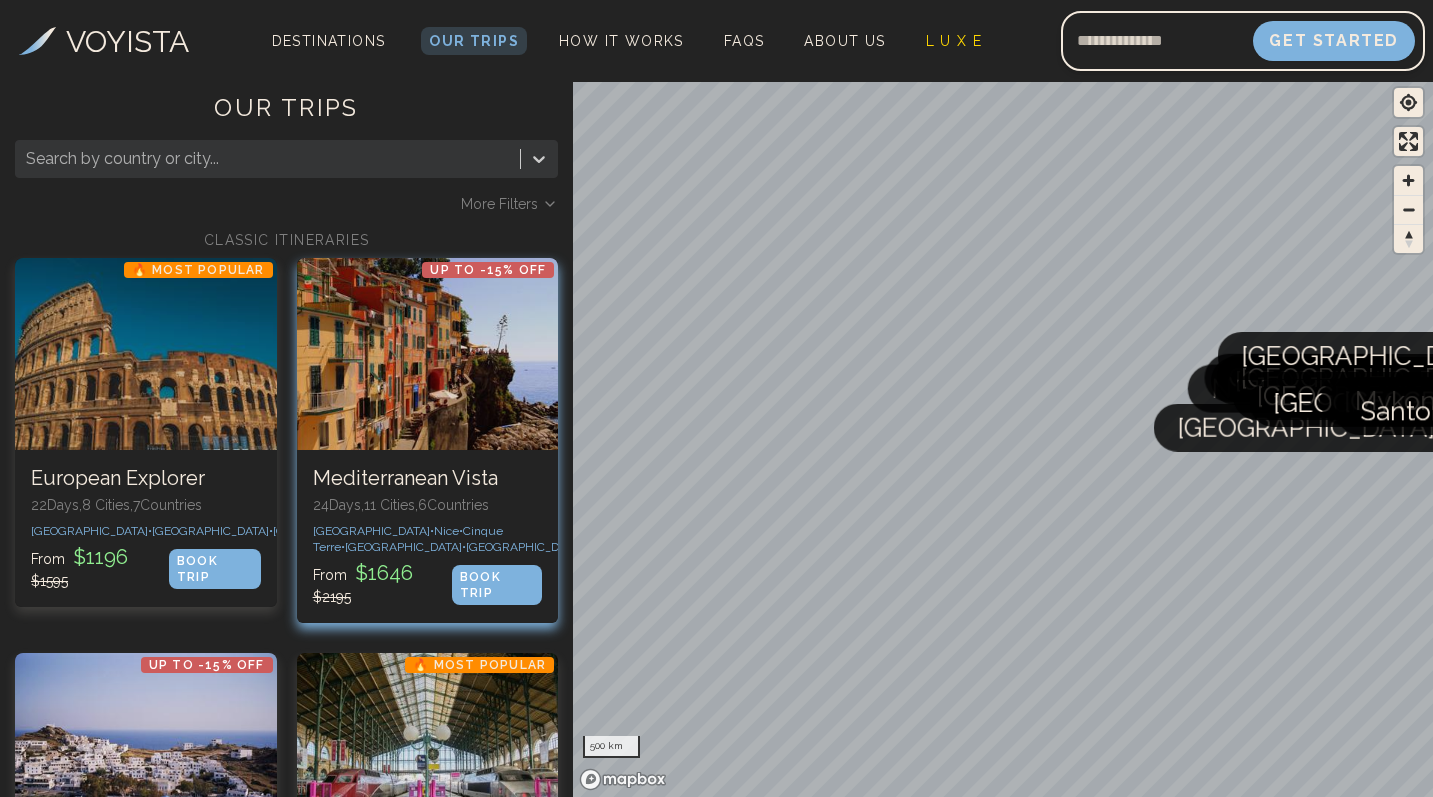 scroll, scrollTop: 0, scrollLeft: 0, axis: both 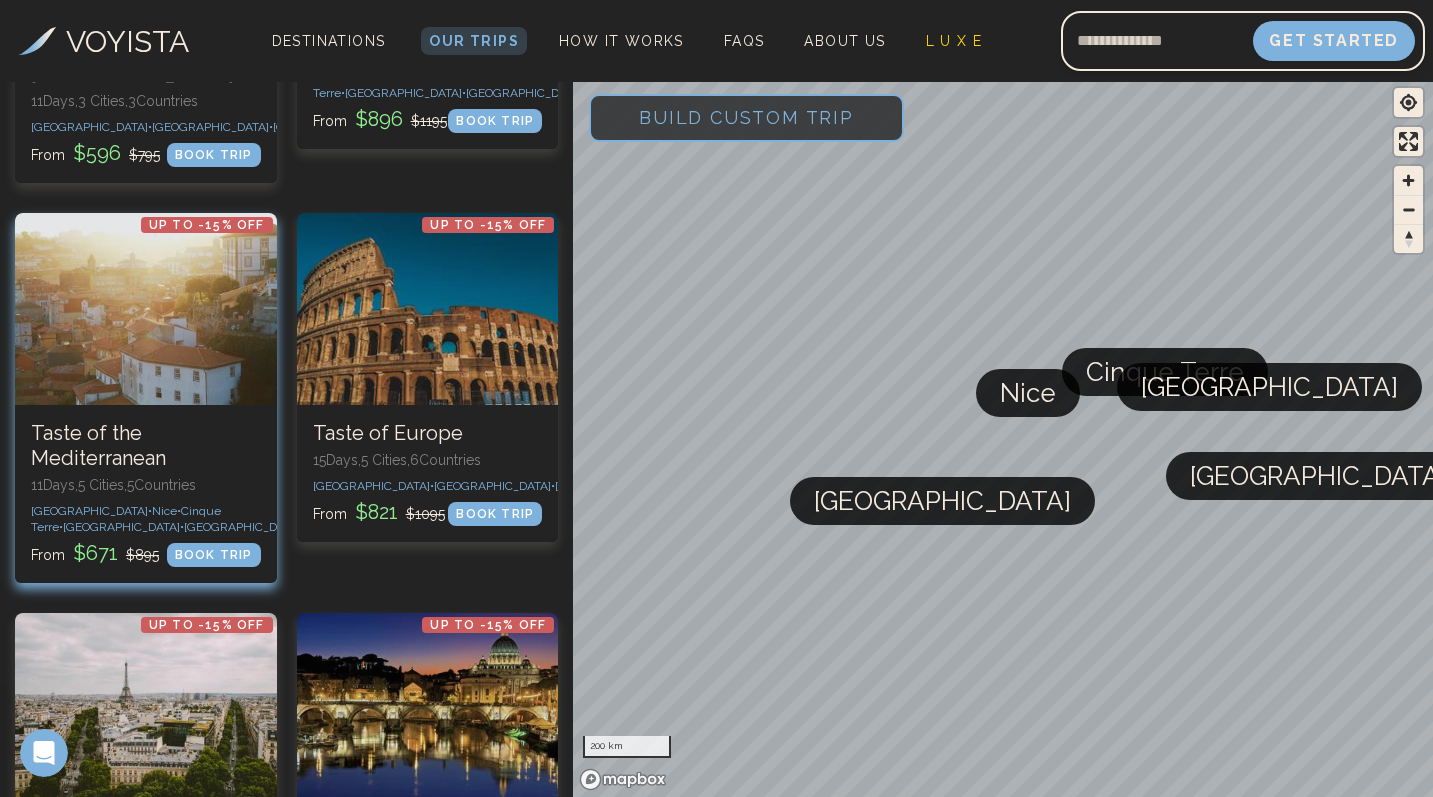 click on "BOOK TRIP" at bounding box center (214, 555) 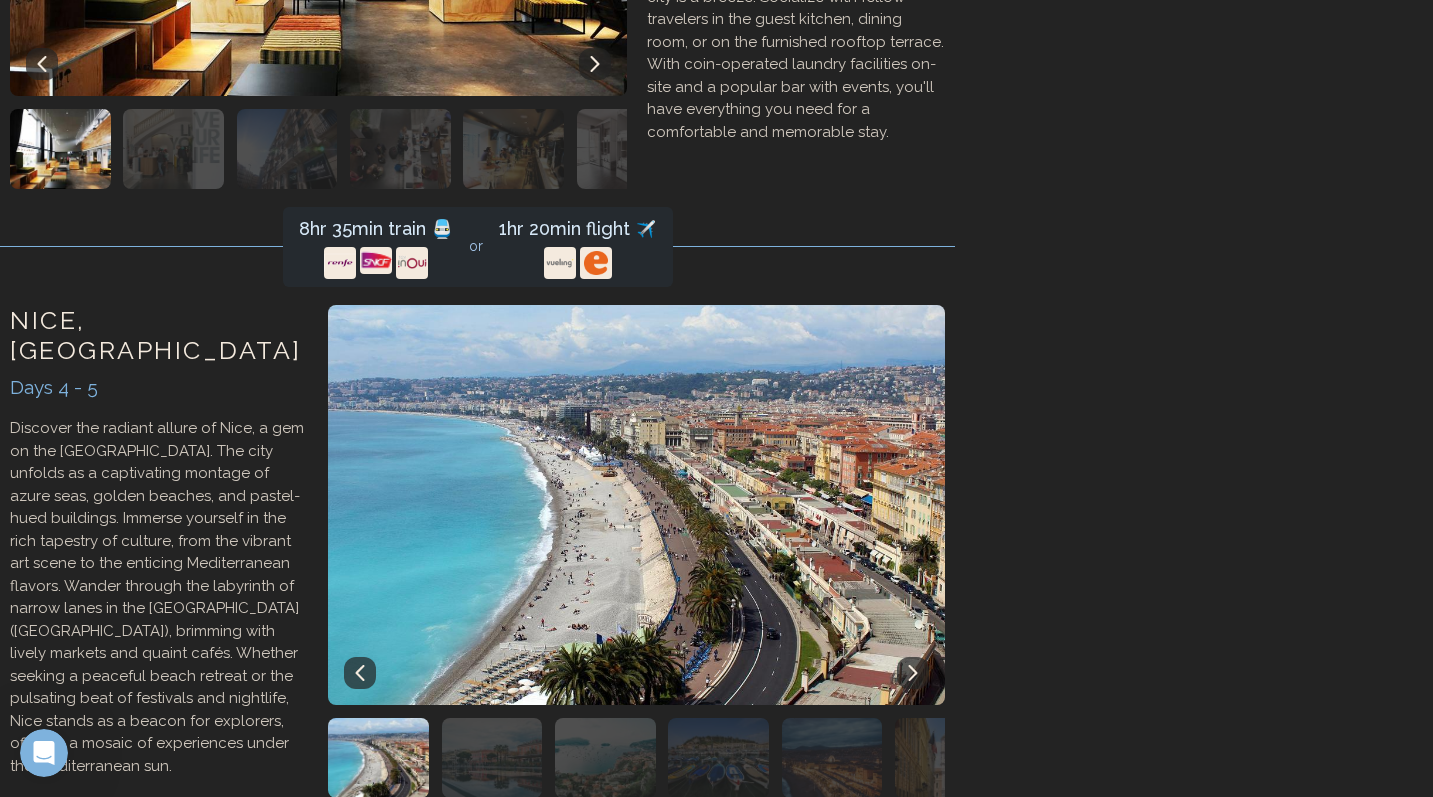 scroll, scrollTop: 0, scrollLeft: 0, axis: both 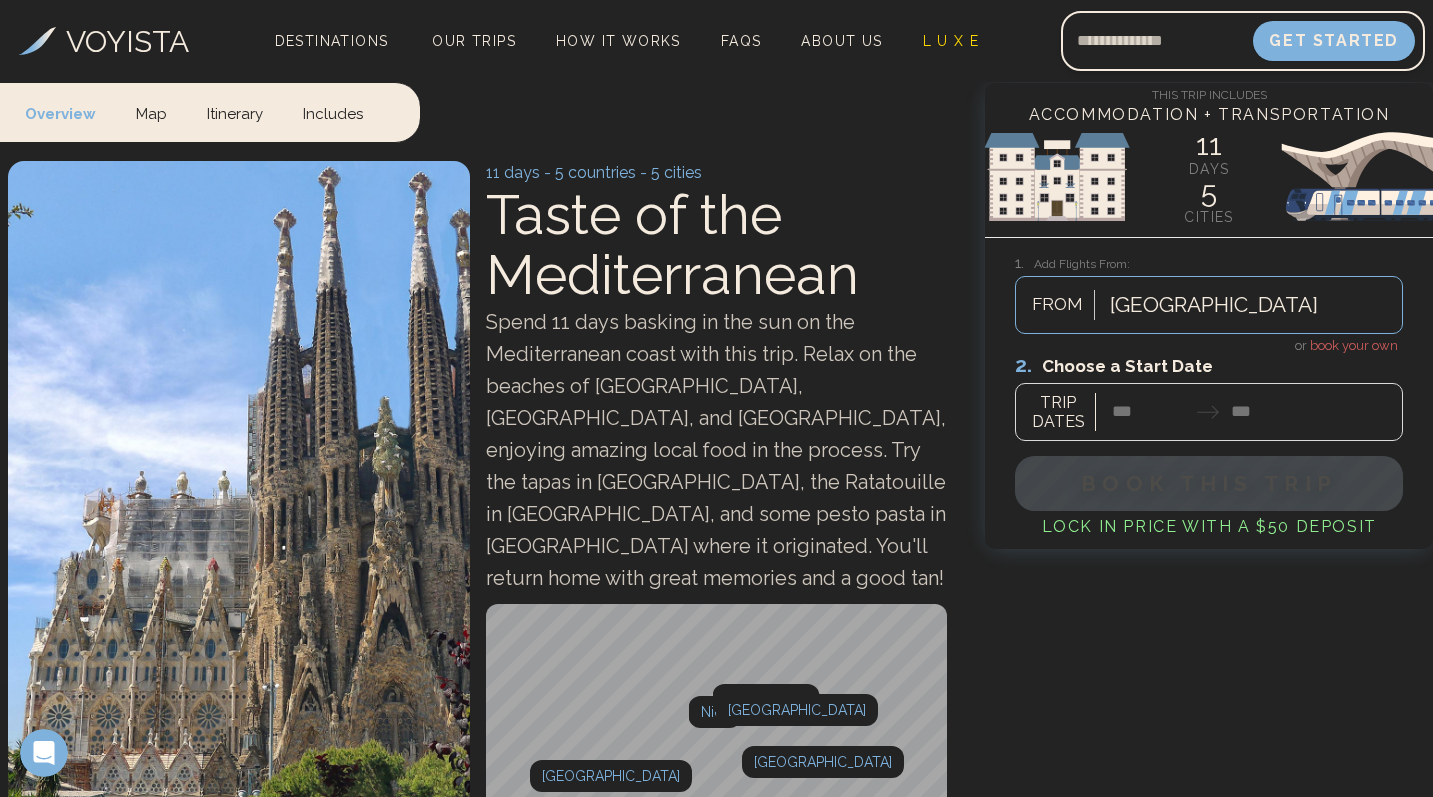 click on "book your own" at bounding box center (1354, 345) 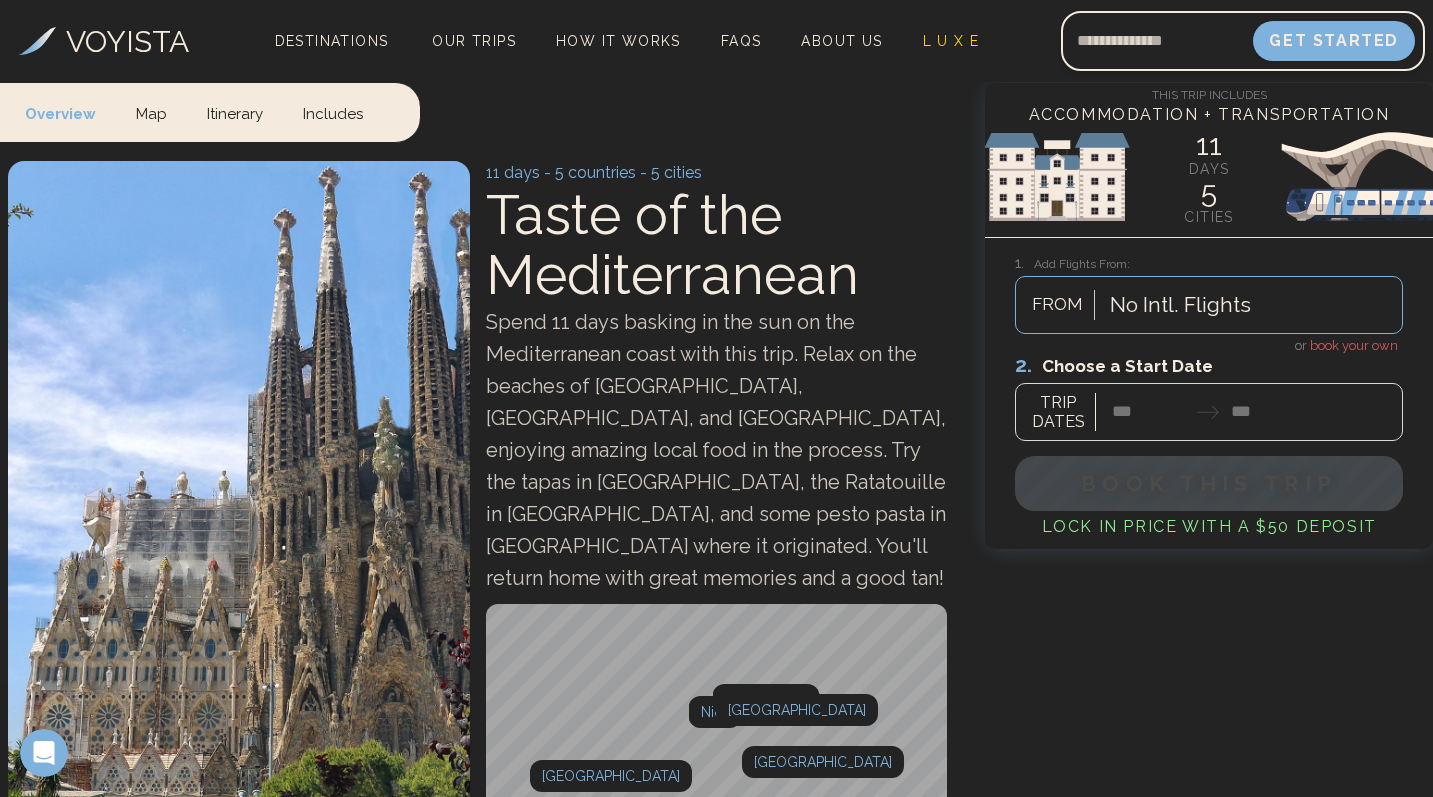 click at bounding box center [1209, 396] 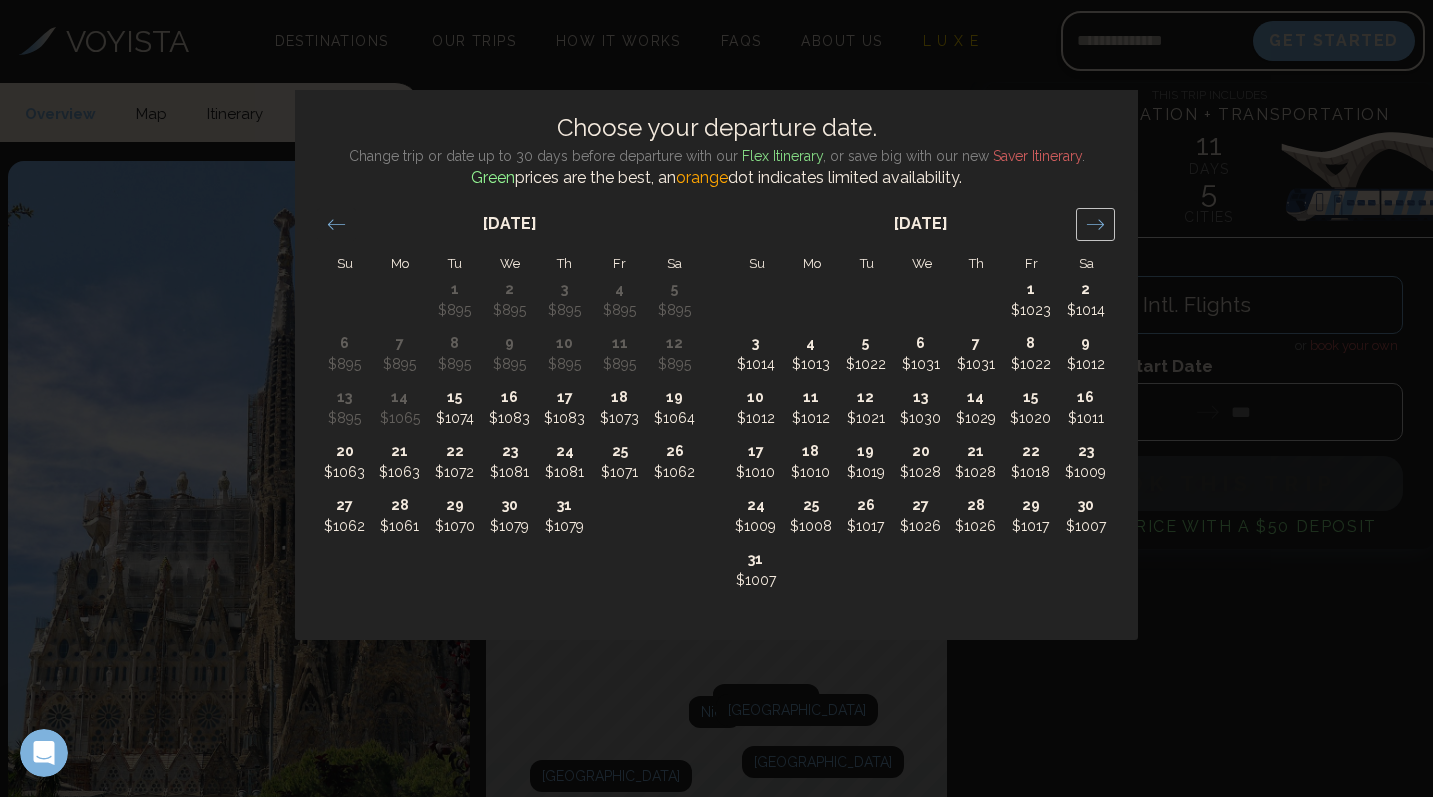 click 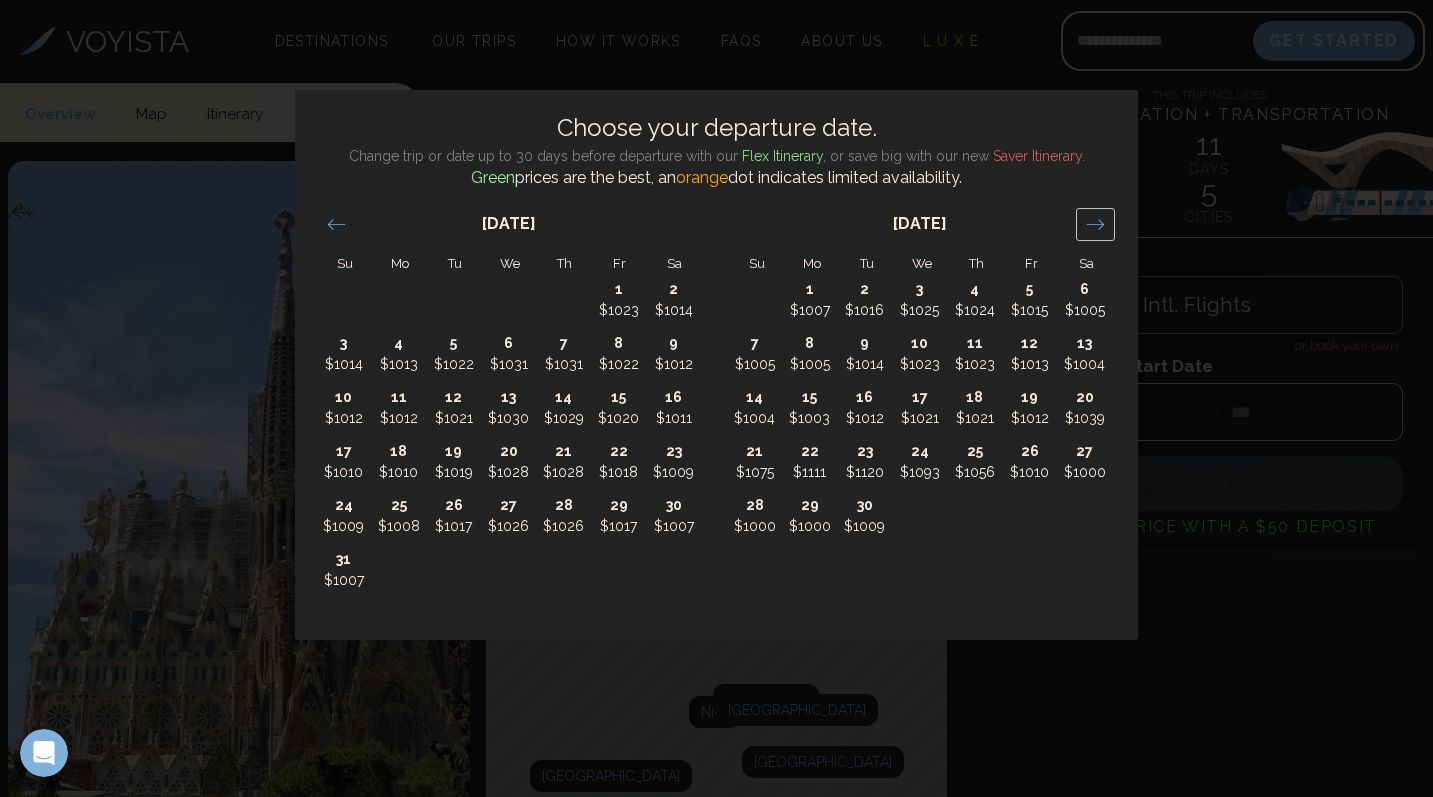 click 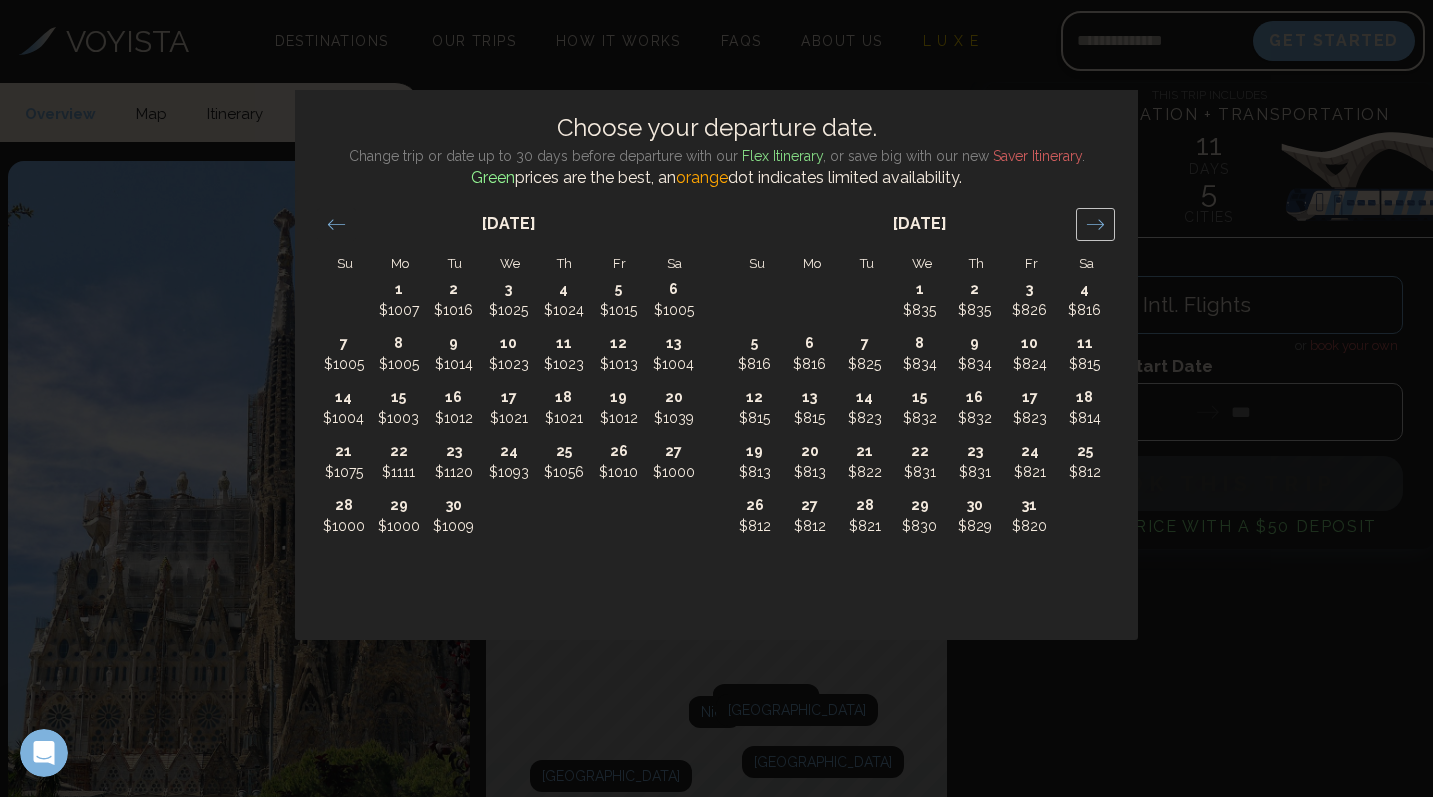 click 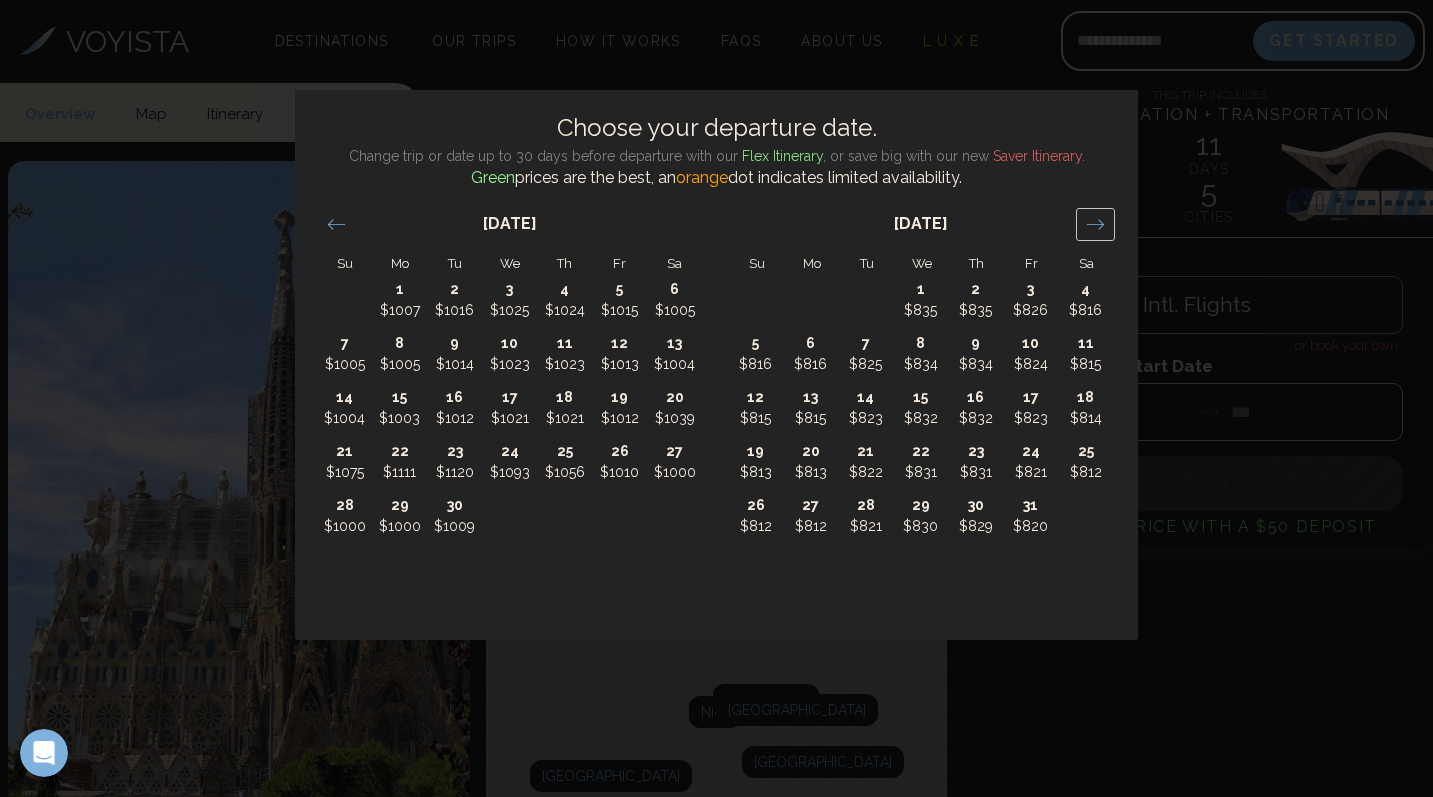 click 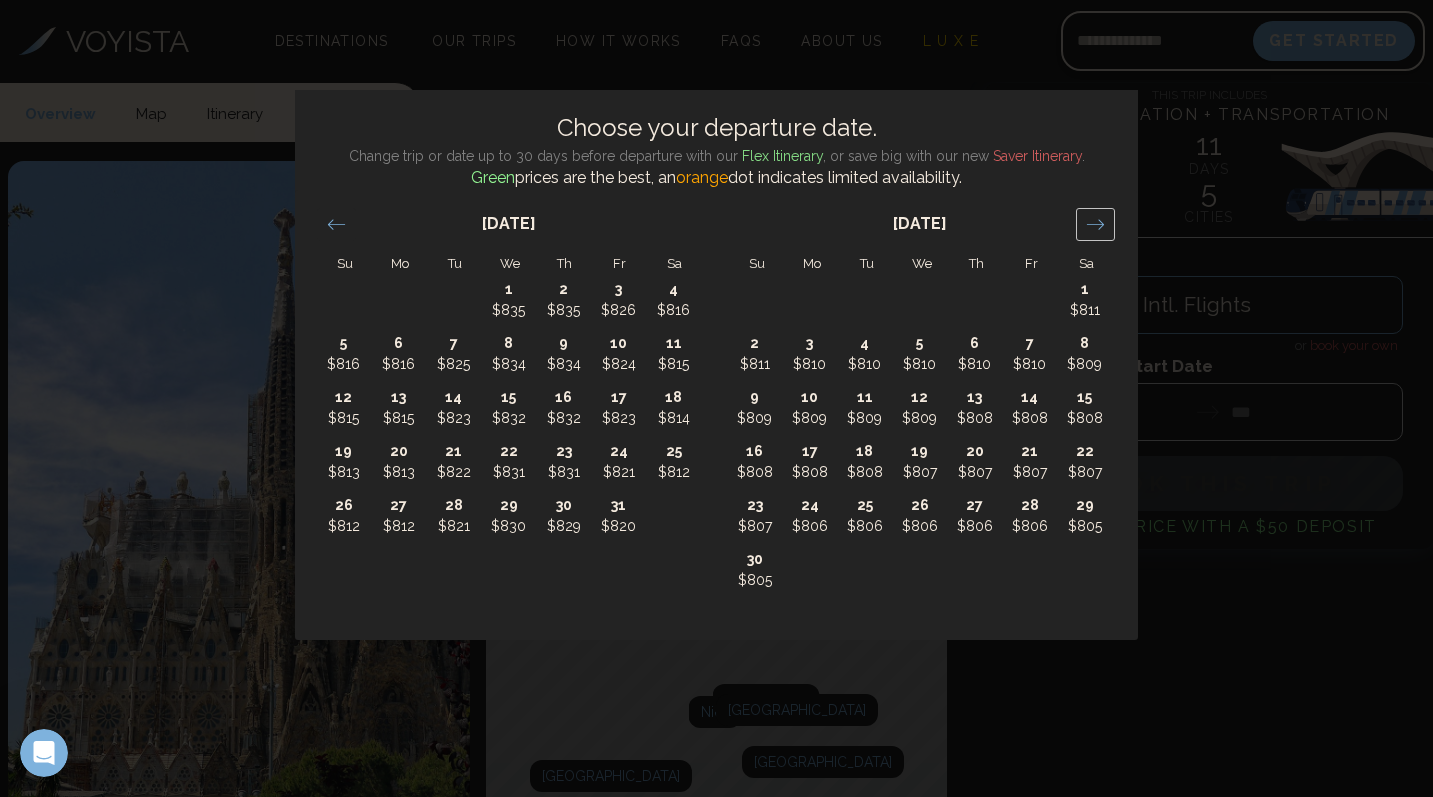 click 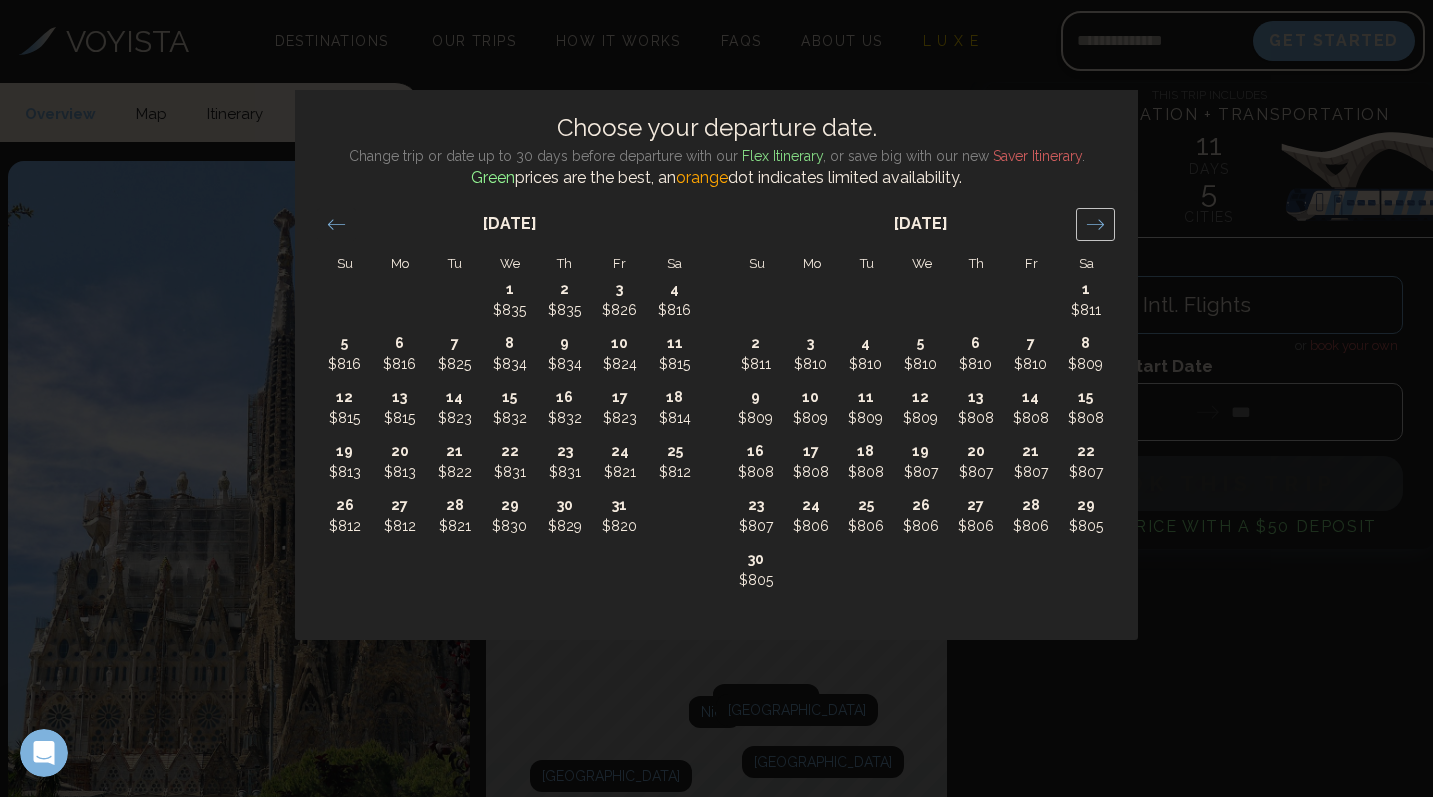 click 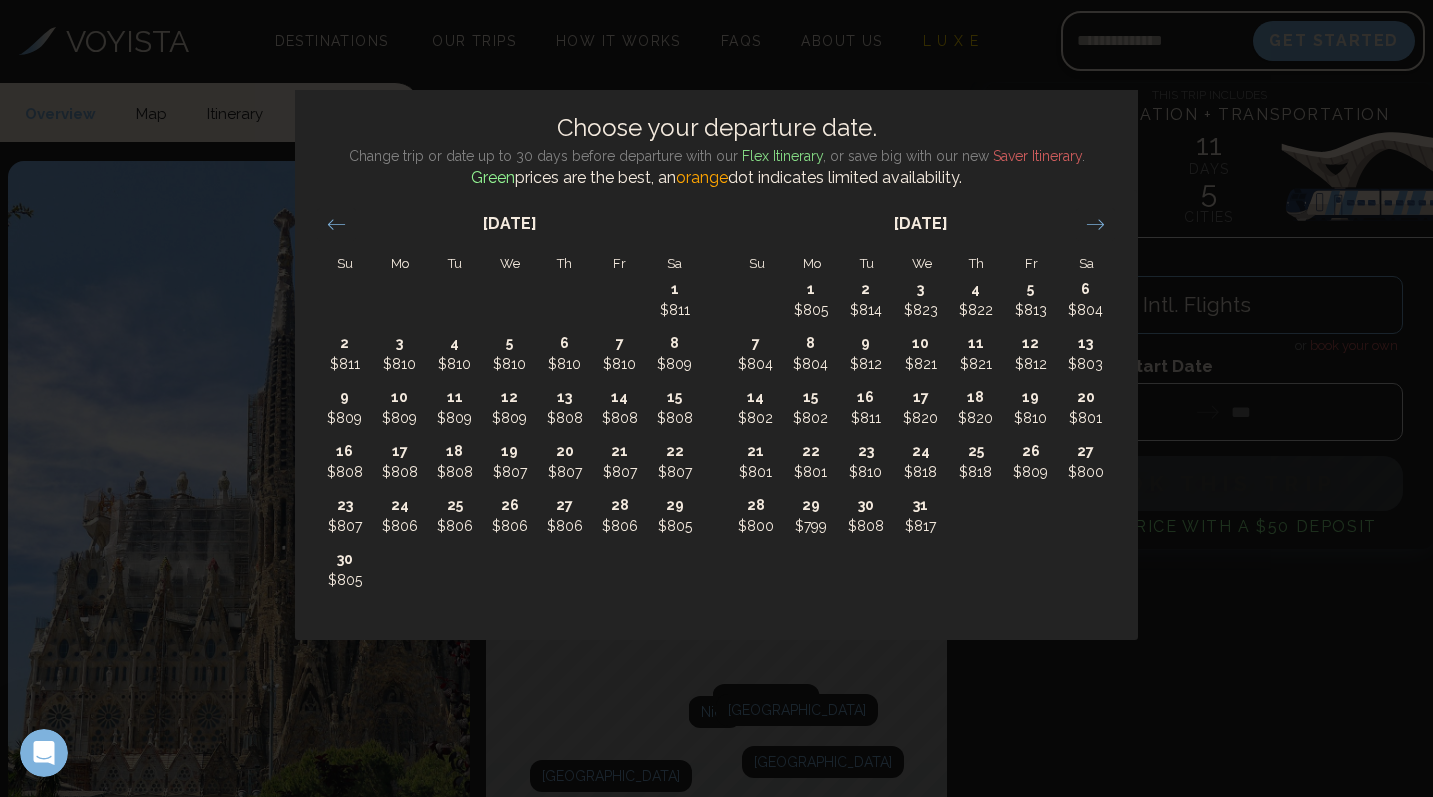 click on "Choose your departure date. Change trip or date up to 30 days before departure with our   Flex Itinerary , or save big with our new   Saver Itinerary . Green  prices are the best, an  orange  dot indicates limited availability. Su Mo Tu We Th Fr Sa Su Mo Tu We Th Fr Sa October 2025 1 $835 2 $835 3 $826 4 $816 5 $816 6 $816 7 $825 8 $834 9 $834 10 $824 11 $815 12 $815 13 $815 14 $823 15 $832 16 $832 17 $823 18 $814 19 $813 20 $813 21 $822 22 $831 23 $831 24 $821 25 $812 26 $812 27 $812 28 $821 29 $830 30 $829 31 $820 November 2025 1 $811 2 $811 3 $810 4 $810 5 $810 6 $810 7 $810 8 $809 9 $809 10 $809 11 $809 12 $809 13 $808 14 $808 15 $808 16 $808 17 $808 18 $808 19 $807 20 $807 21 $807 22 $807 23 $807 24 $806 25 $806 26 $806 27 $806 28 $806 29 $805 30 $805 December 2025 1 $805 2 $814 3 $823 4 $822 5 $813 6 $804 7 $804 8 $804 9 $812 10 $821 11 $821 12 $812 13 $803 14 $802 15 $802 16 $811 17 $820 18 $820 19 $810 20 $801 21 $801 22 $801 23 $810 24 $818 25 $818 26 $809 27 $800 28 $800 29 $799 30 $808 31 $817 1 2" at bounding box center (716, 398) 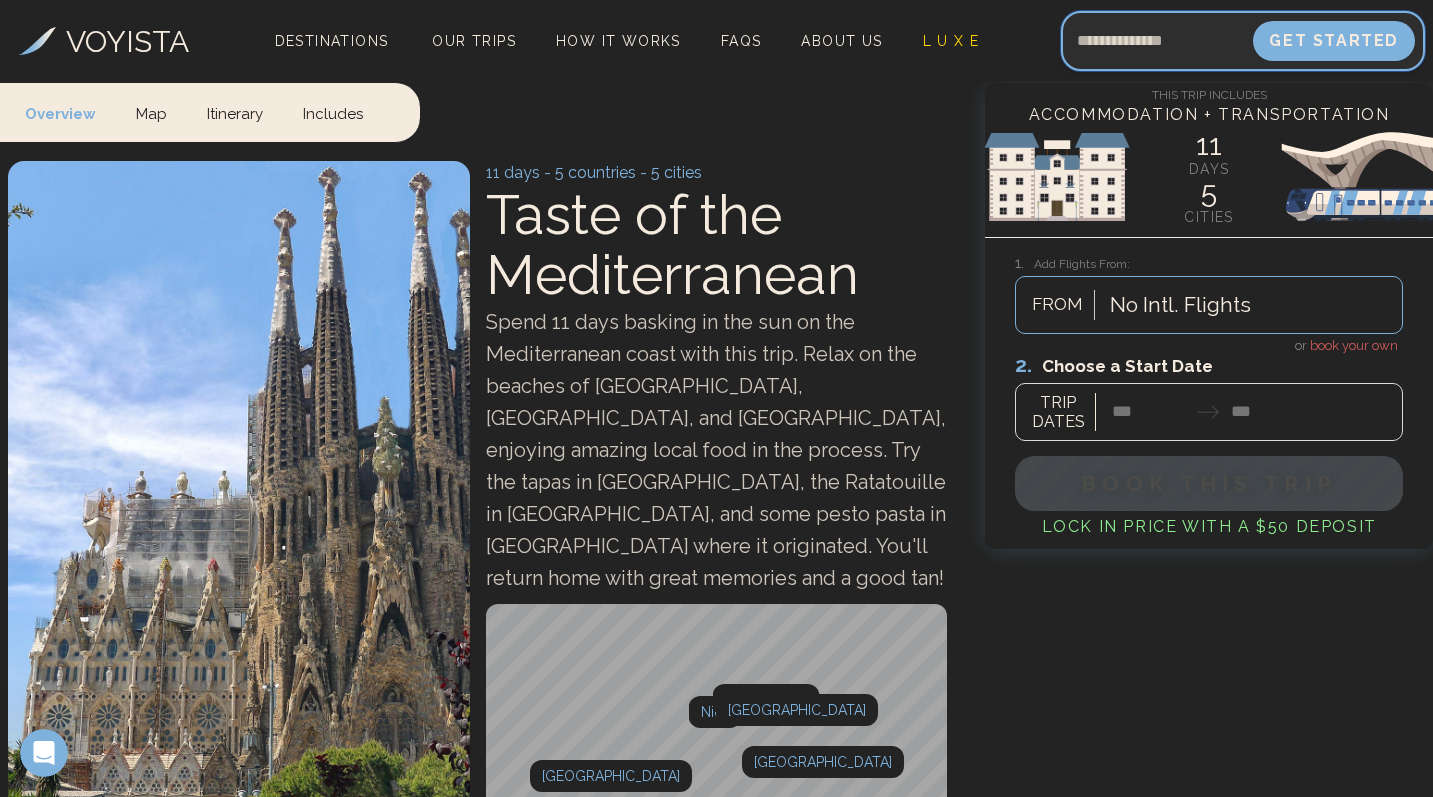 click at bounding box center [1157, 41] 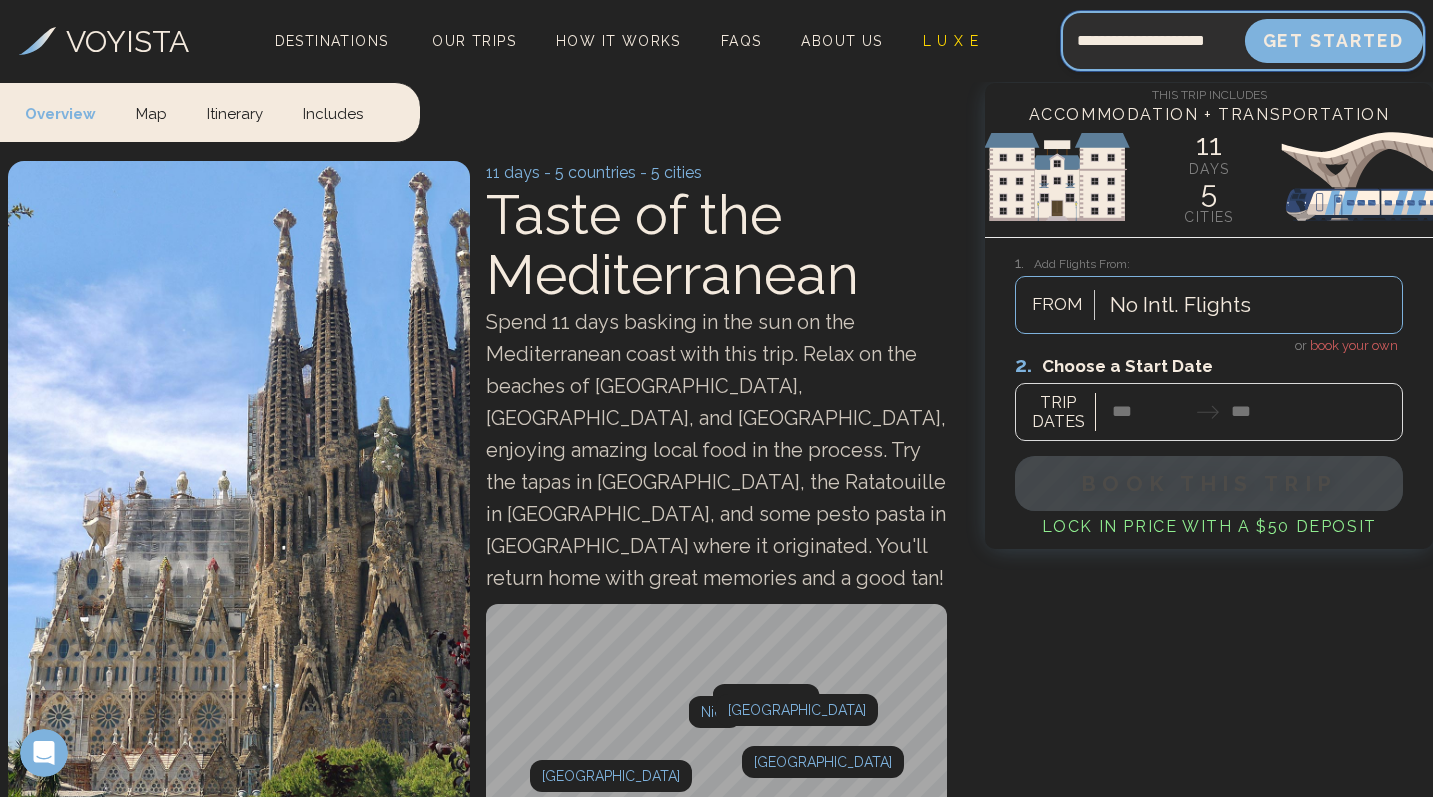 type on "**********" 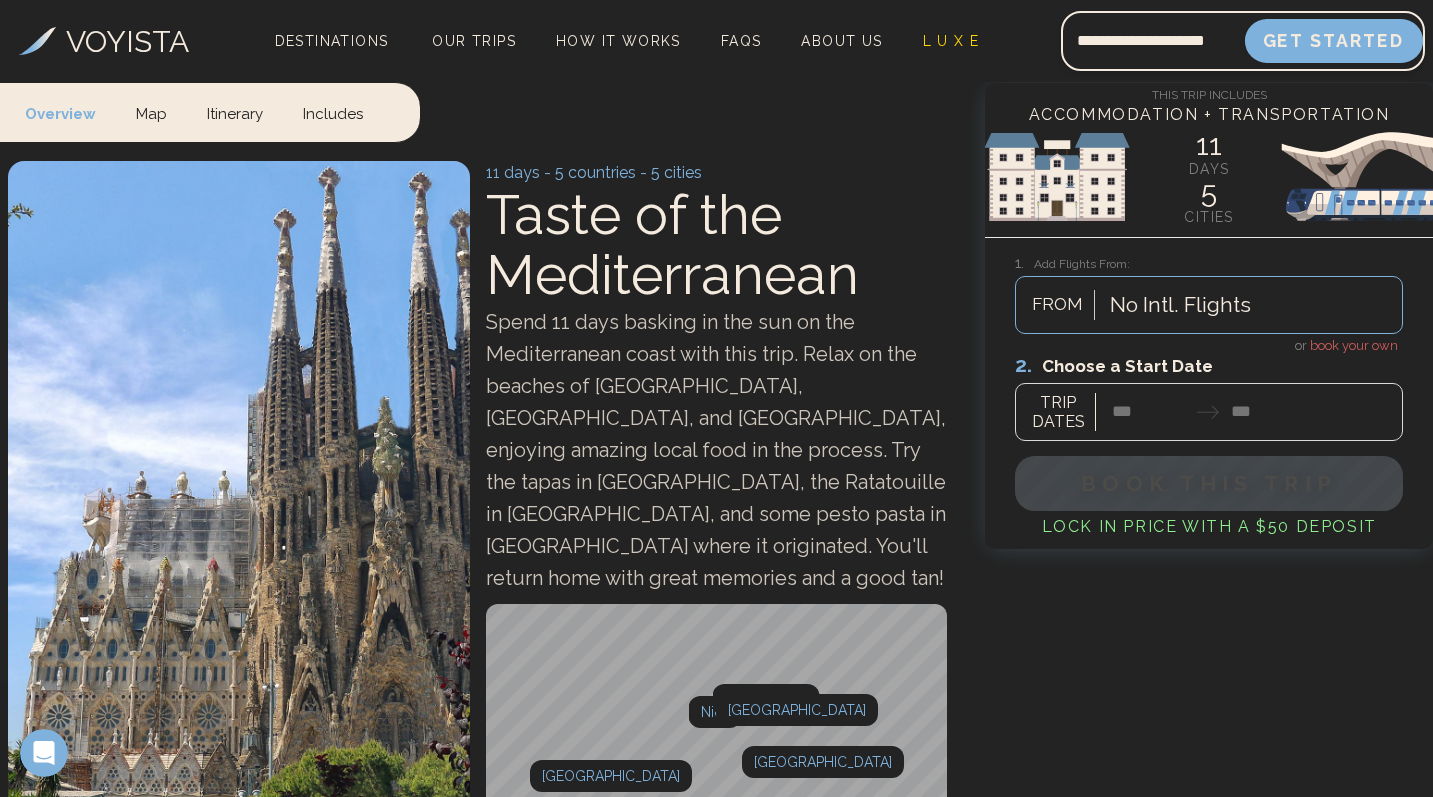 click on "Get Started" at bounding box center (1334, 41) 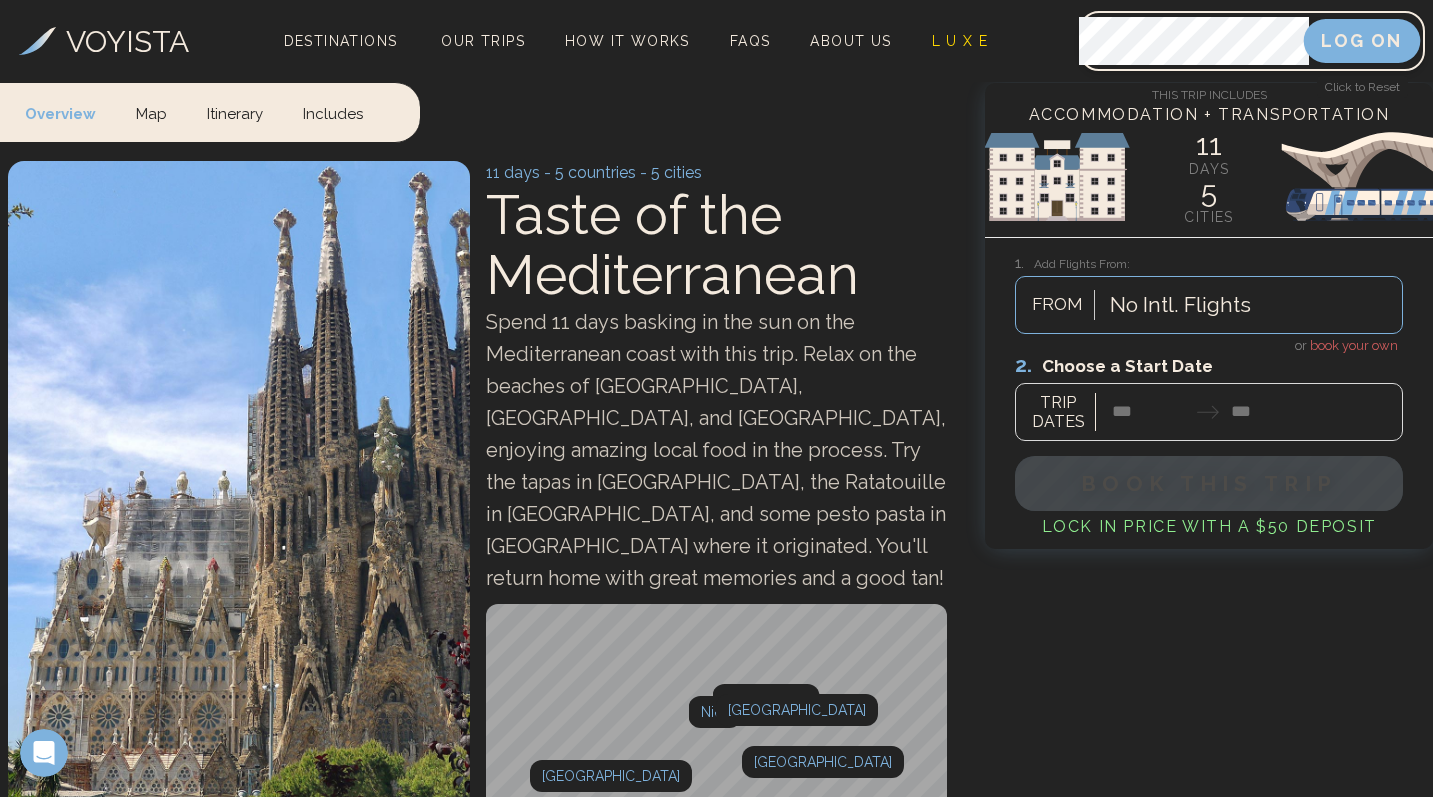 click on "Log On" at bounding box center (1362, 41) 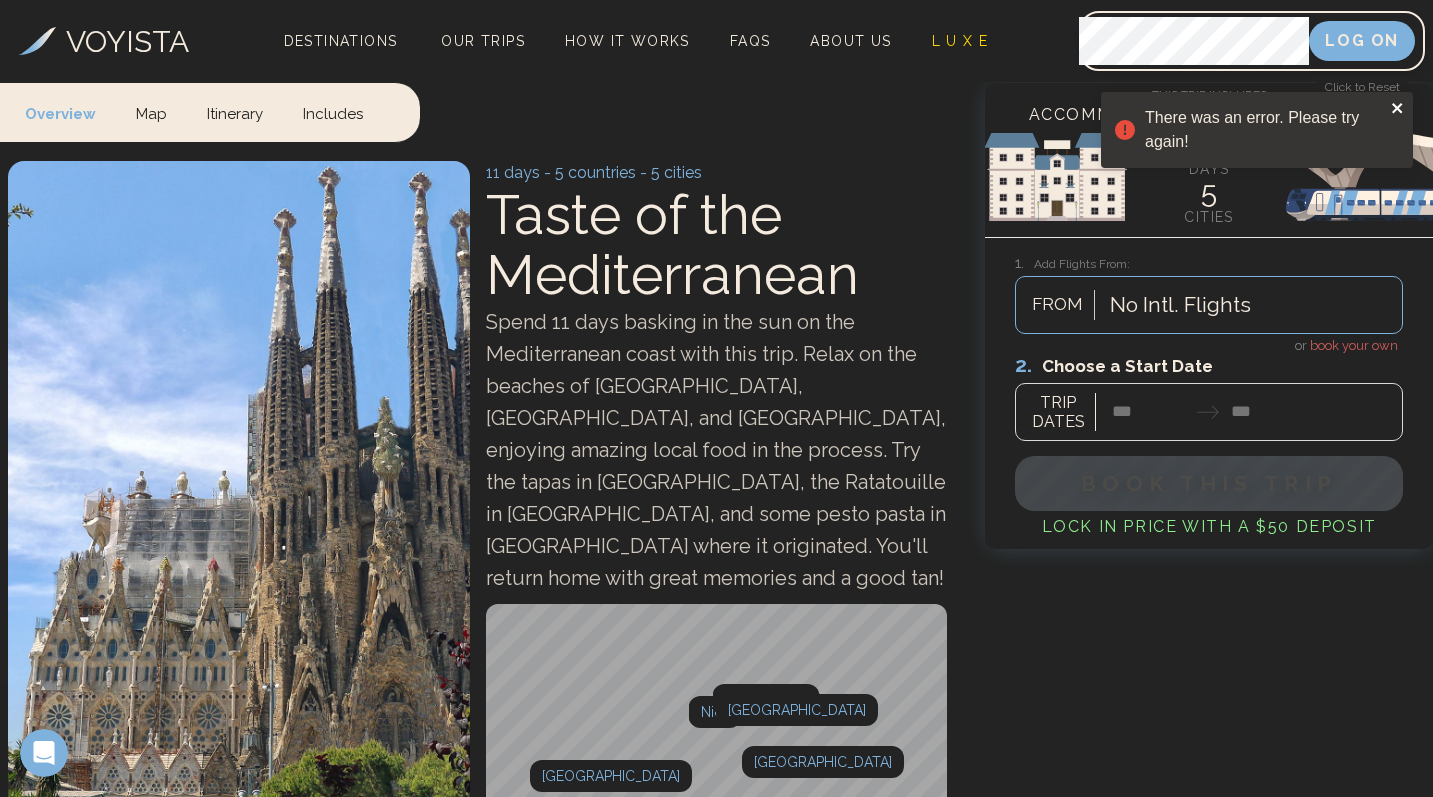 click 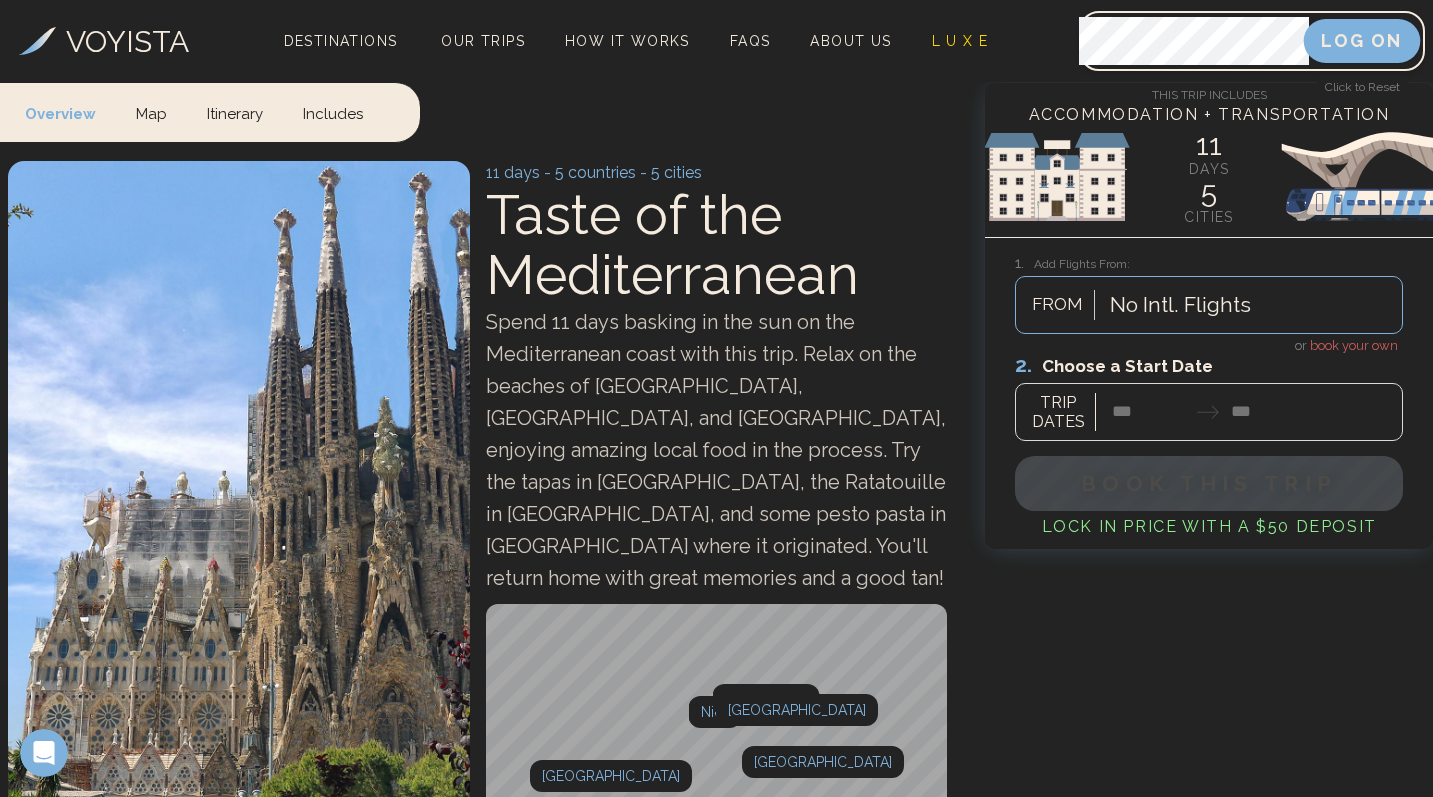 click on "Log On" at bounding box center [1362, 41] 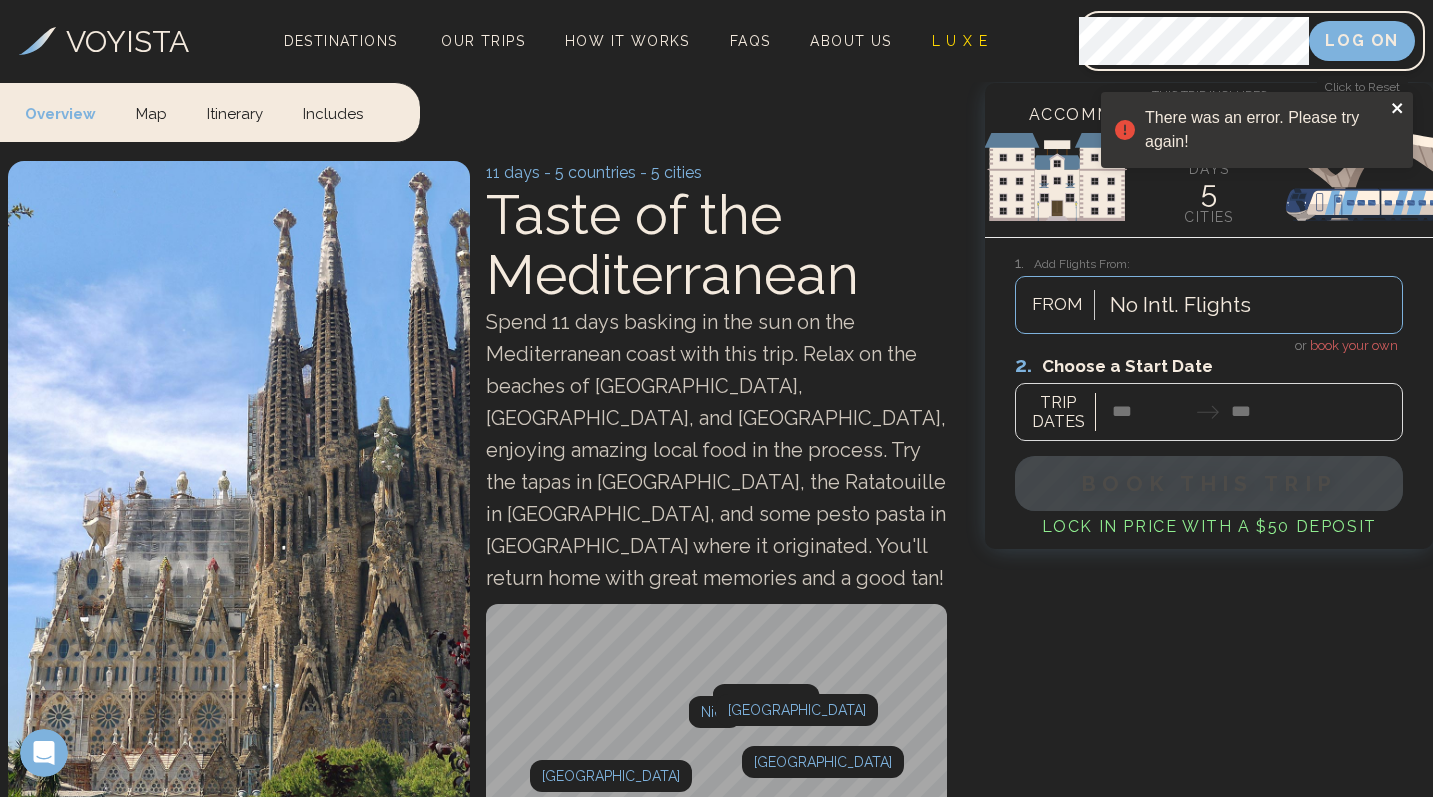 click 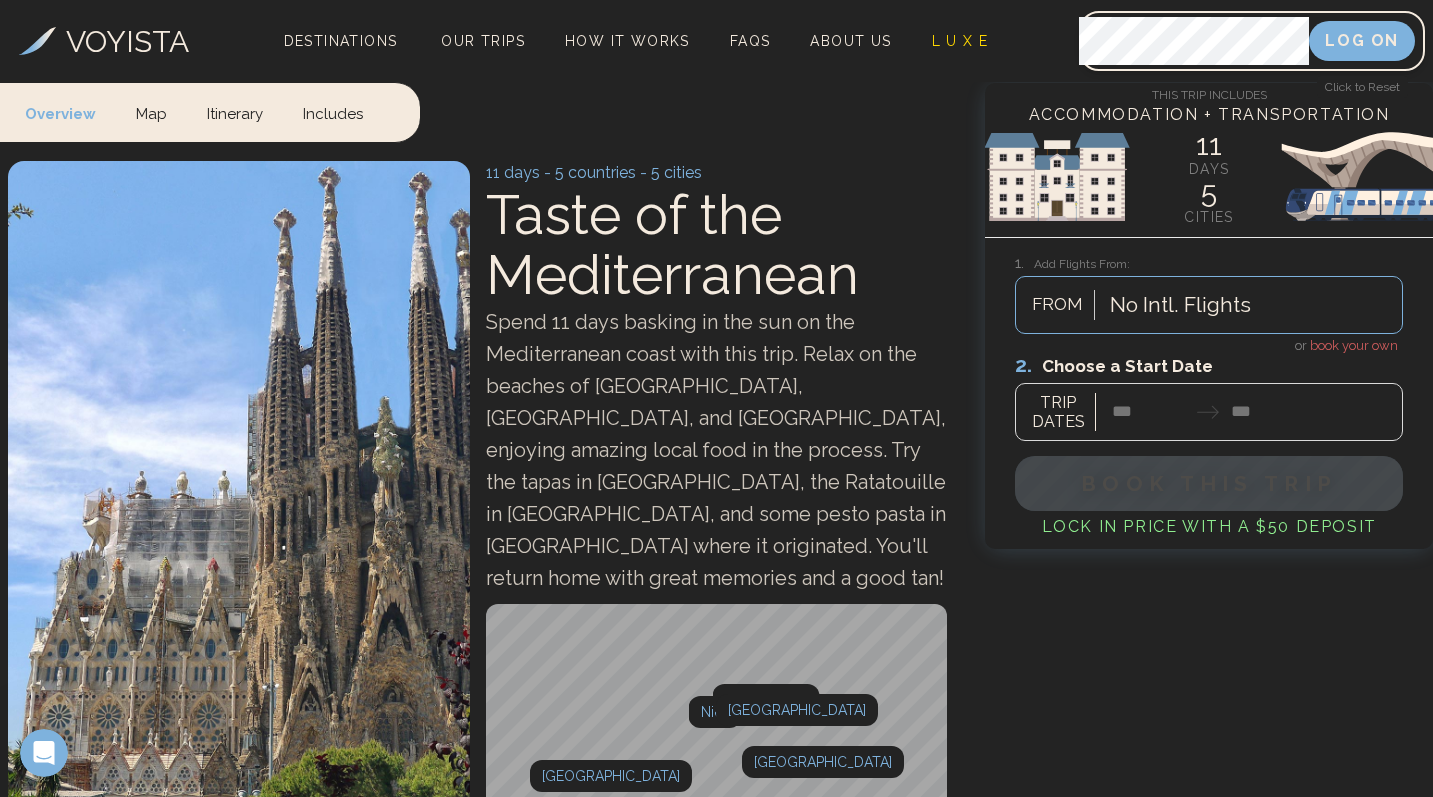 click at bounding box center (1209, 396) 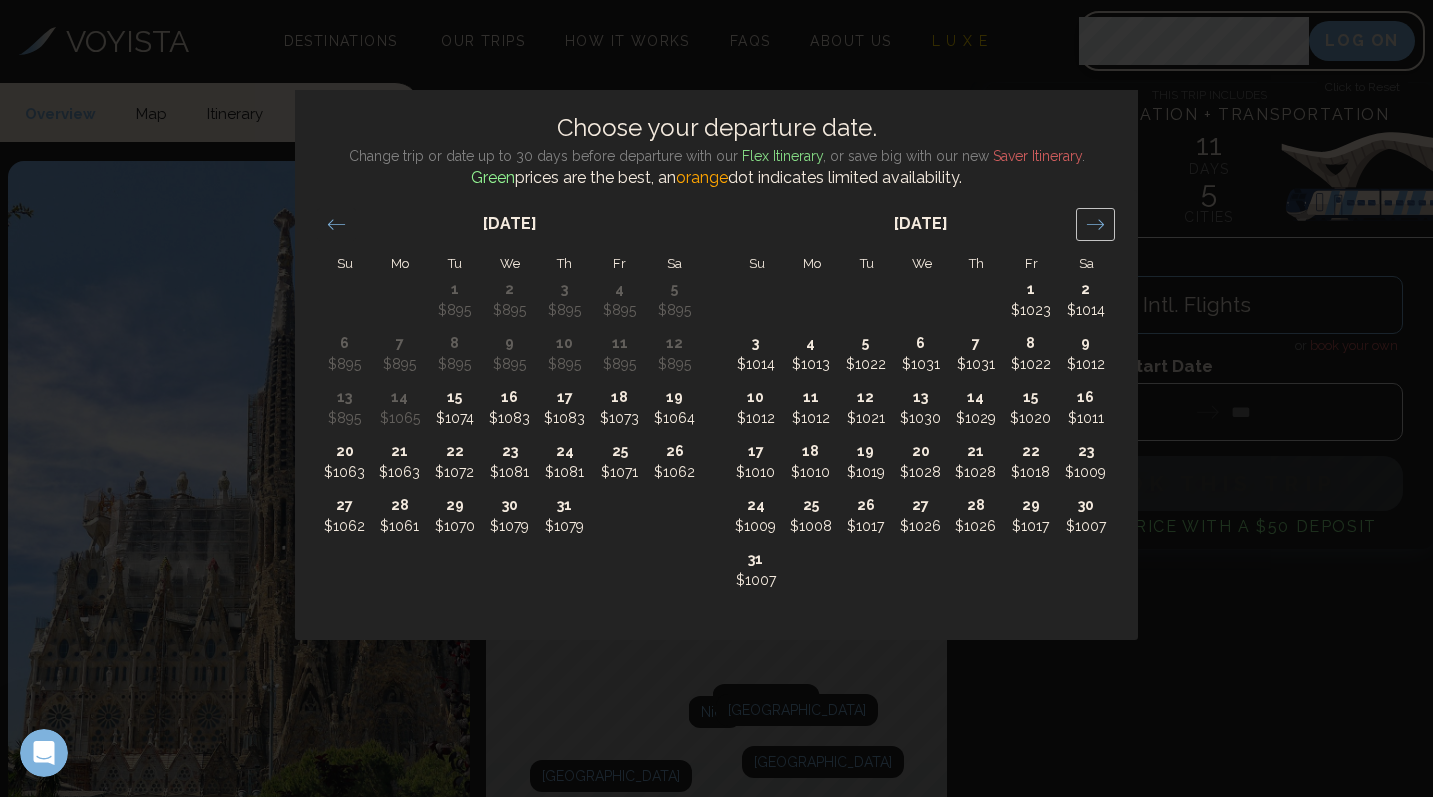 click 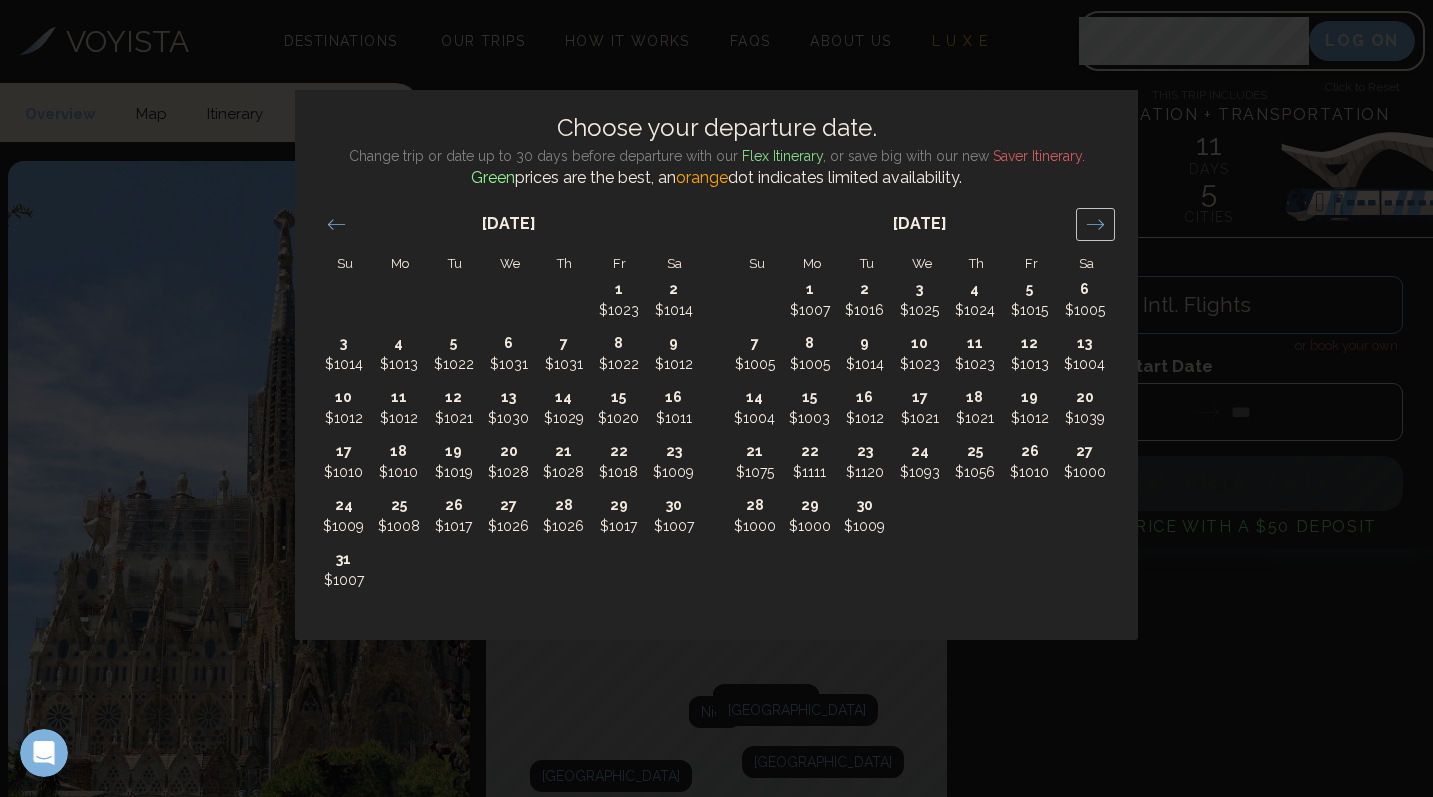 click 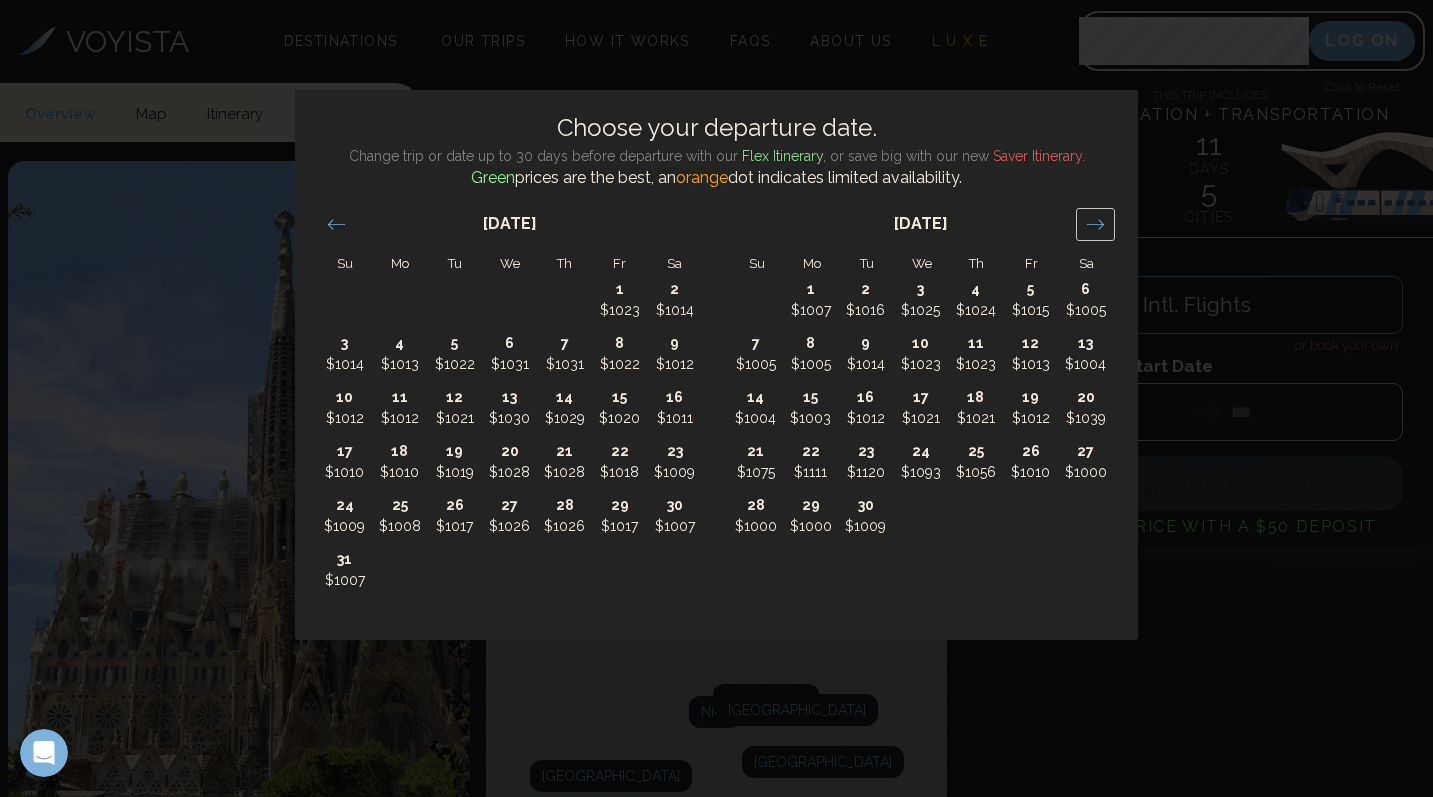 click 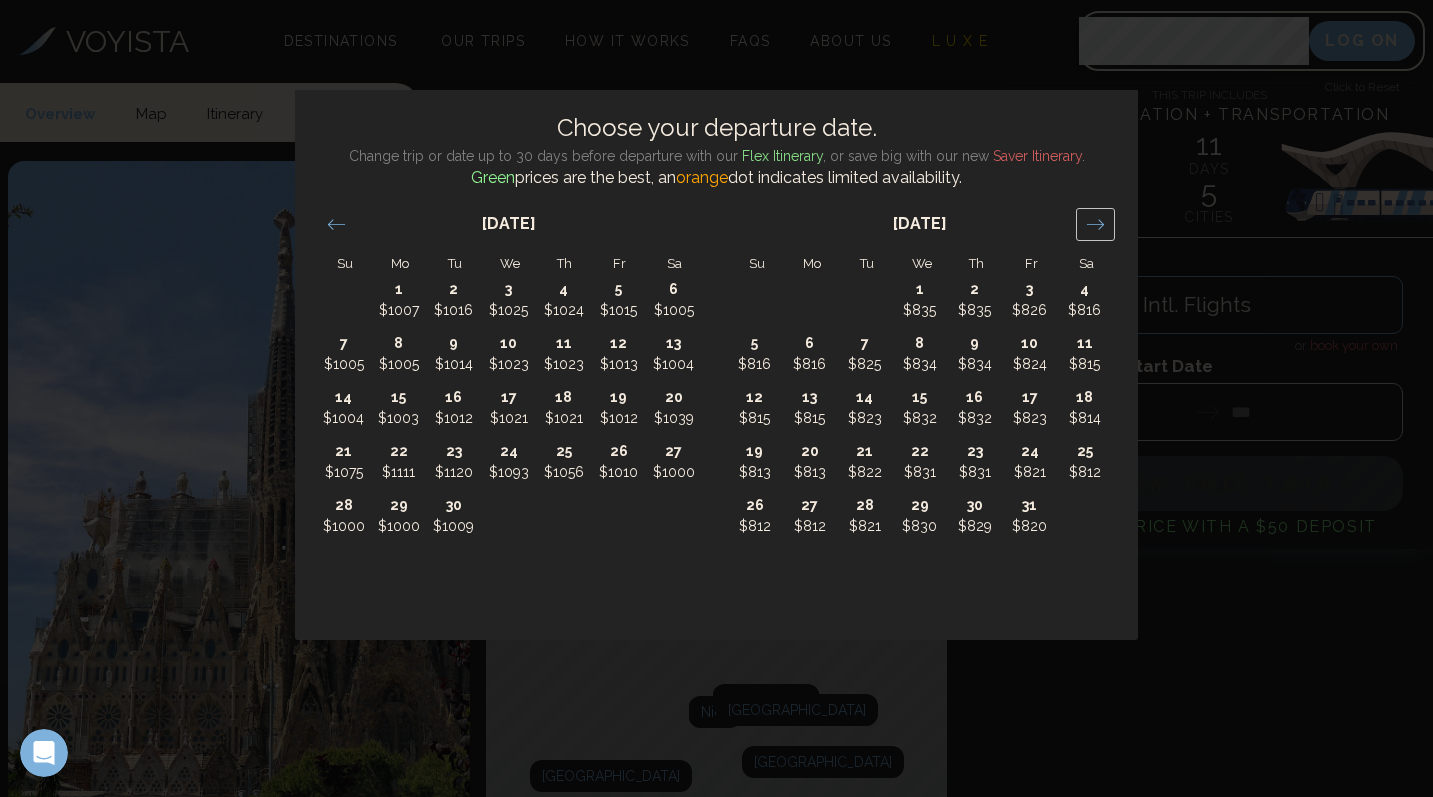 click 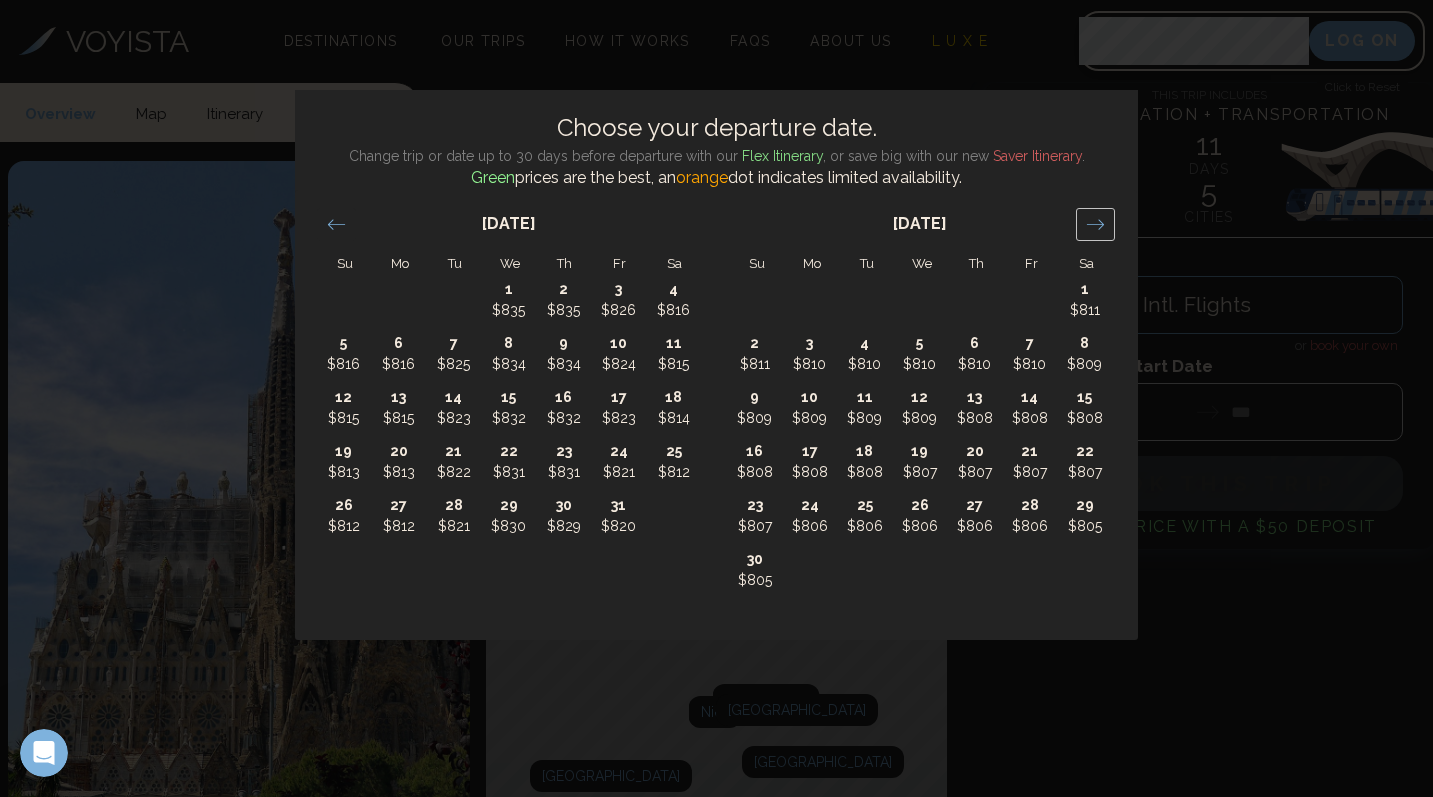click 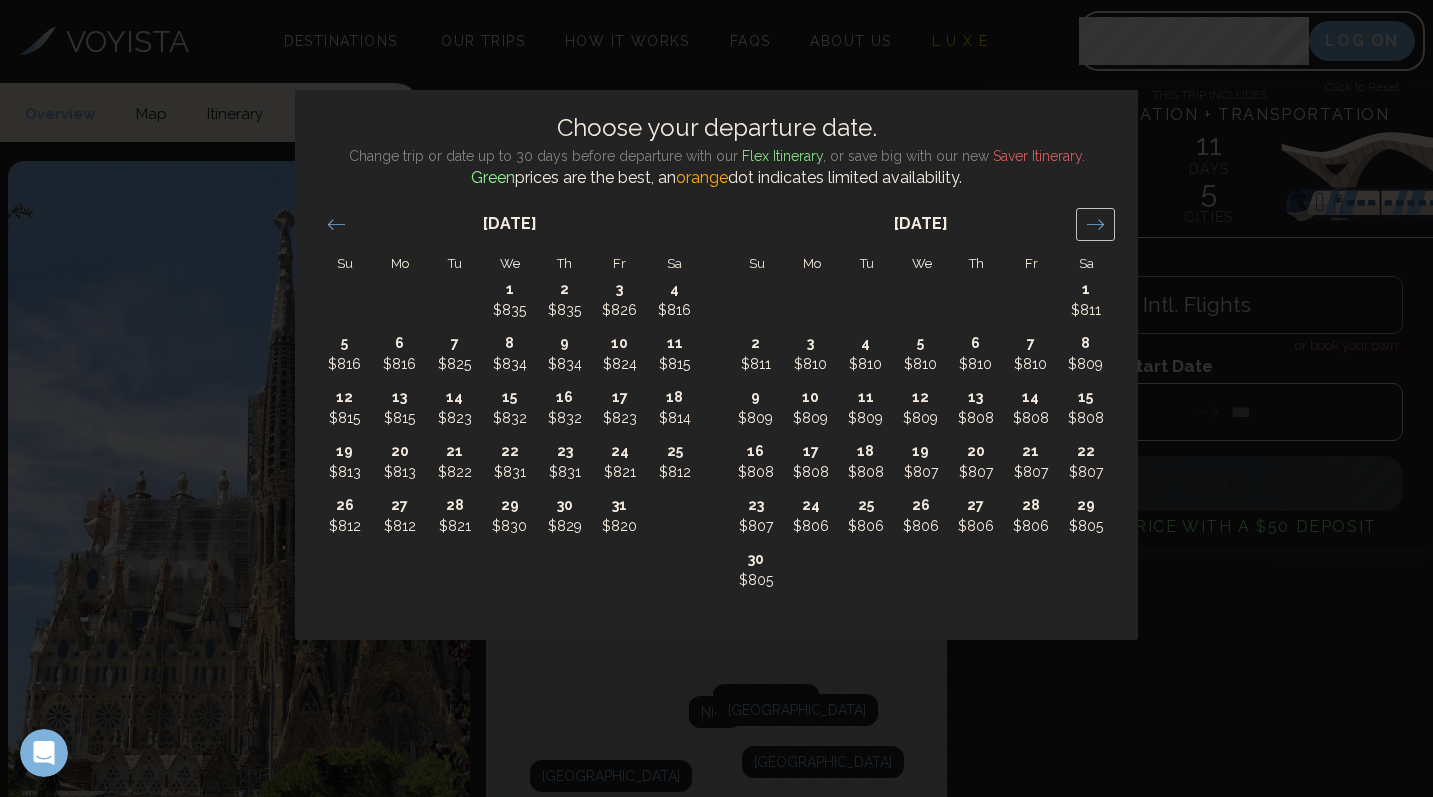 click 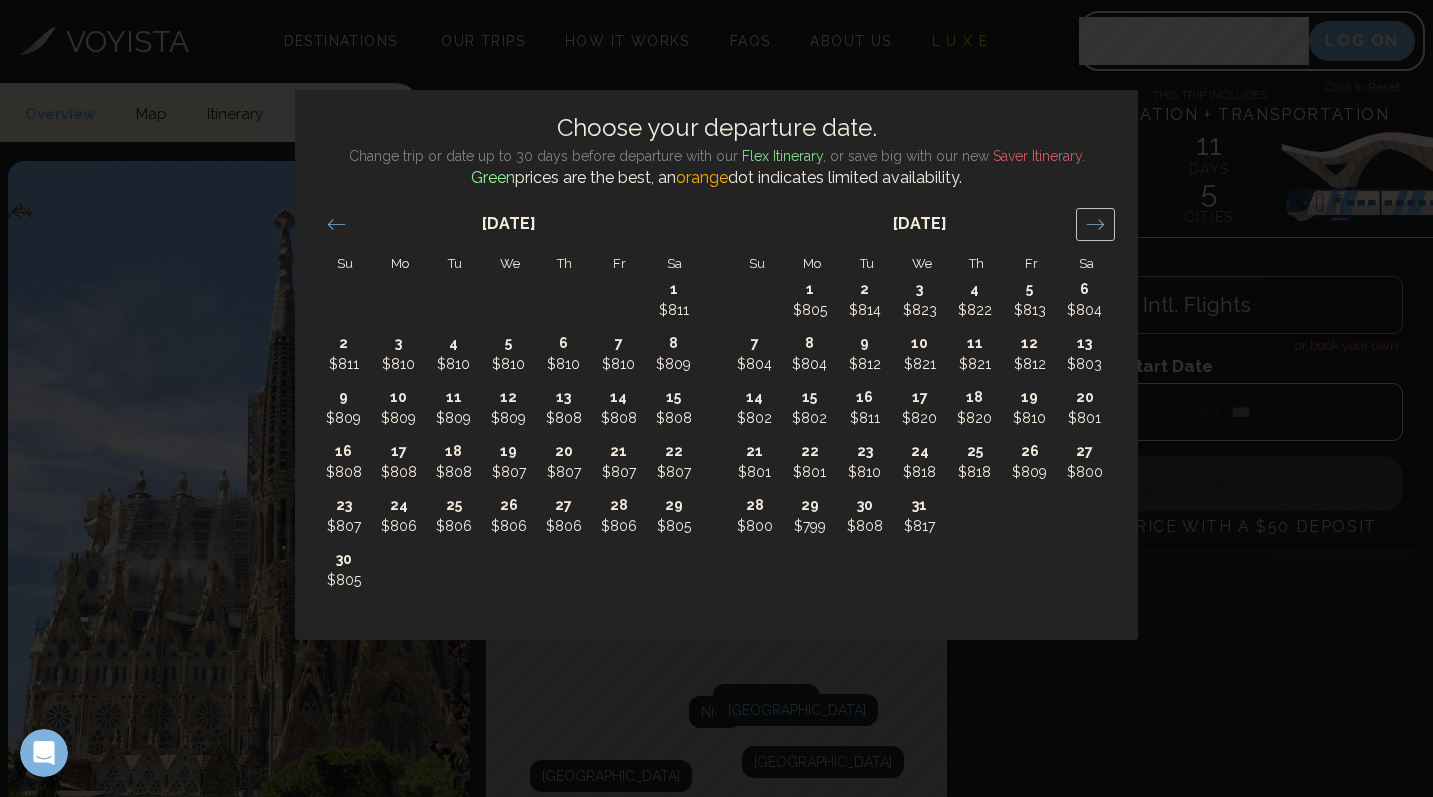 click 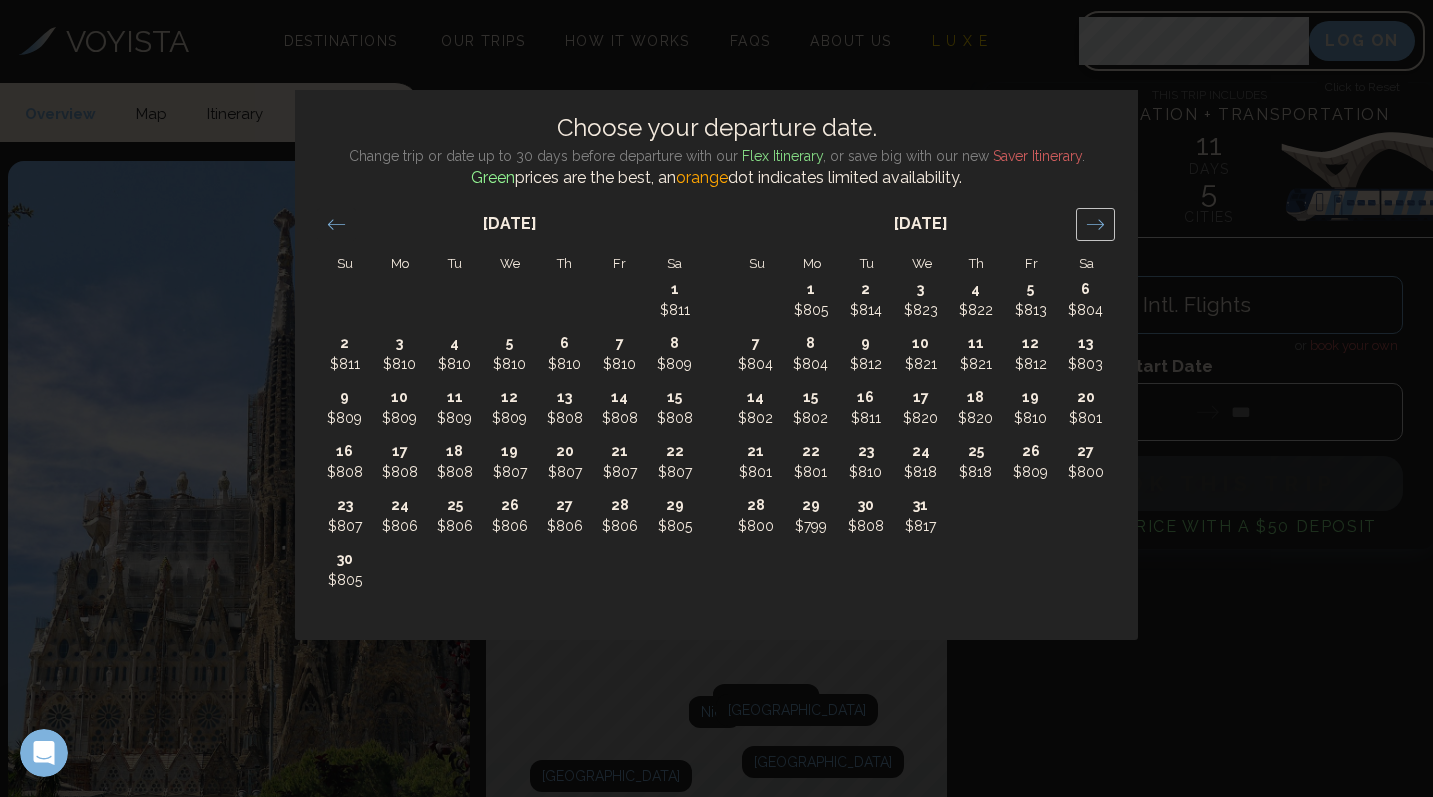 click 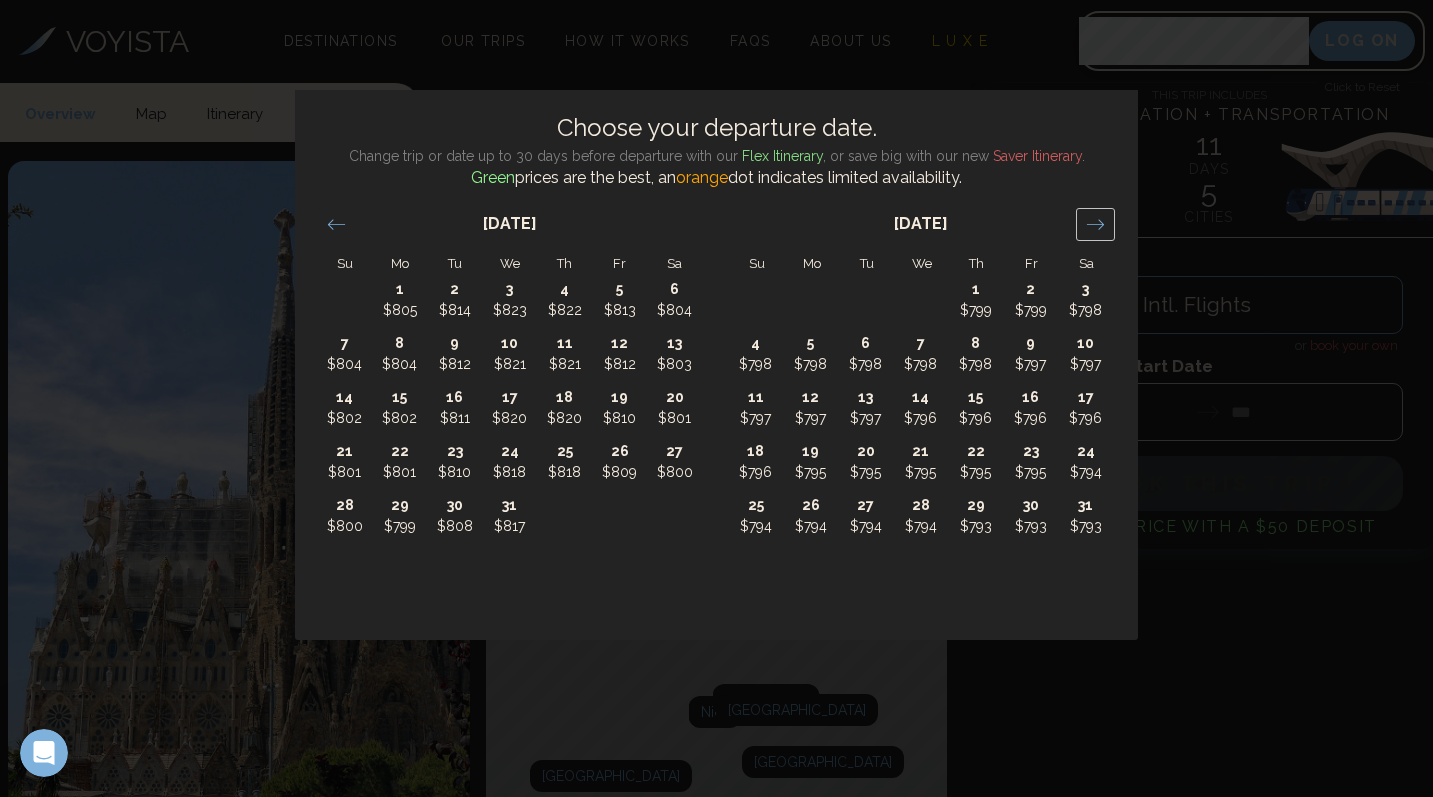 click 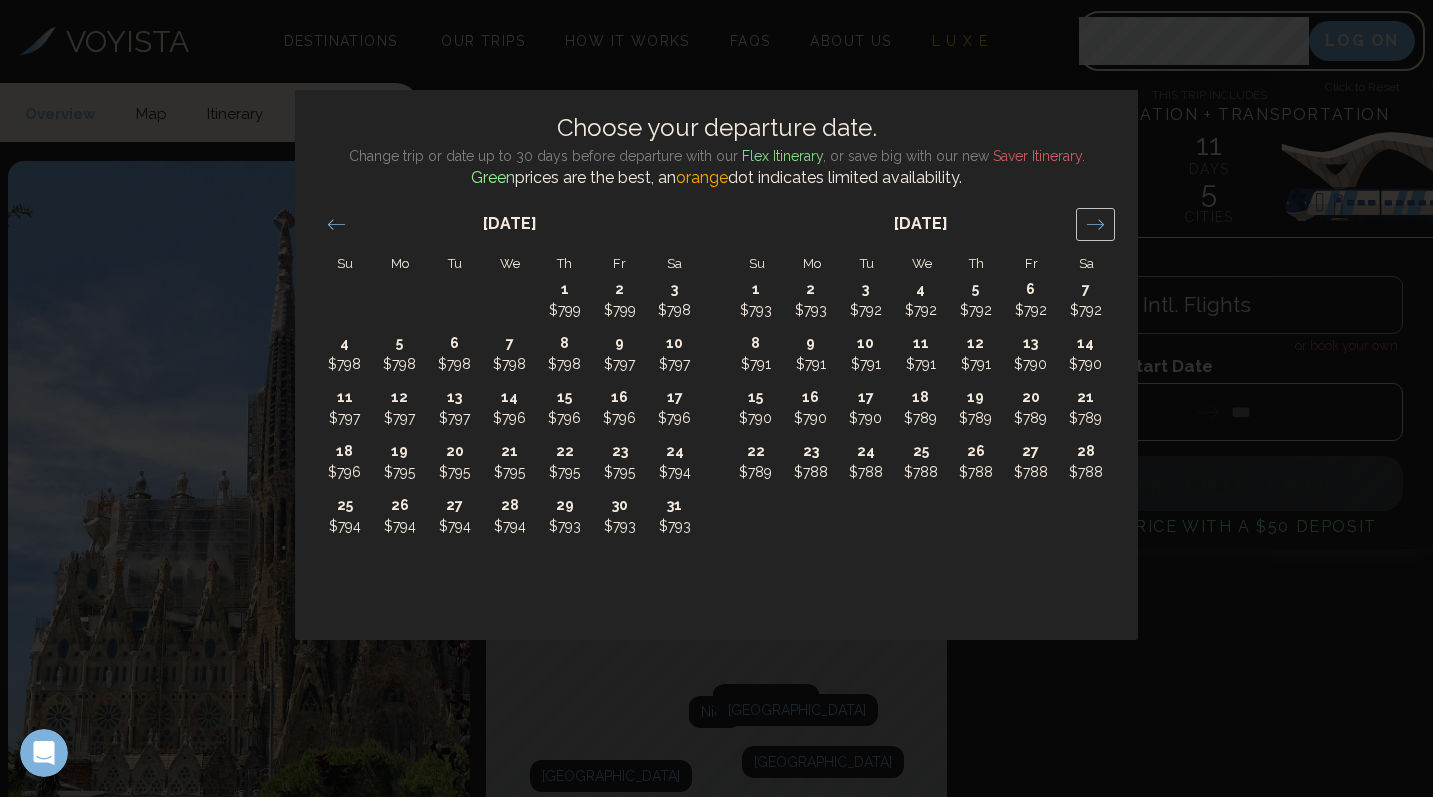 click 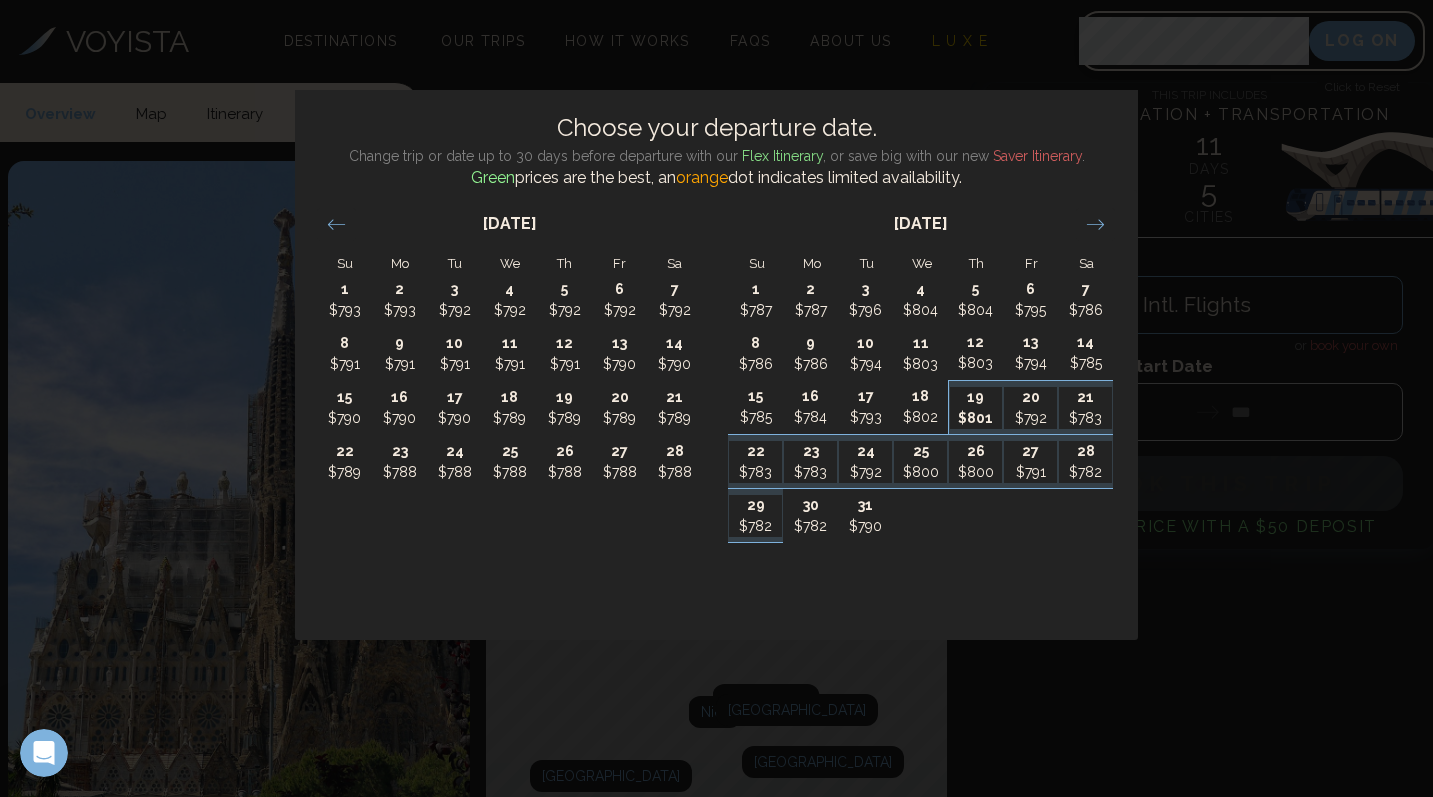 click on "19" at bounding box center (976, 397) 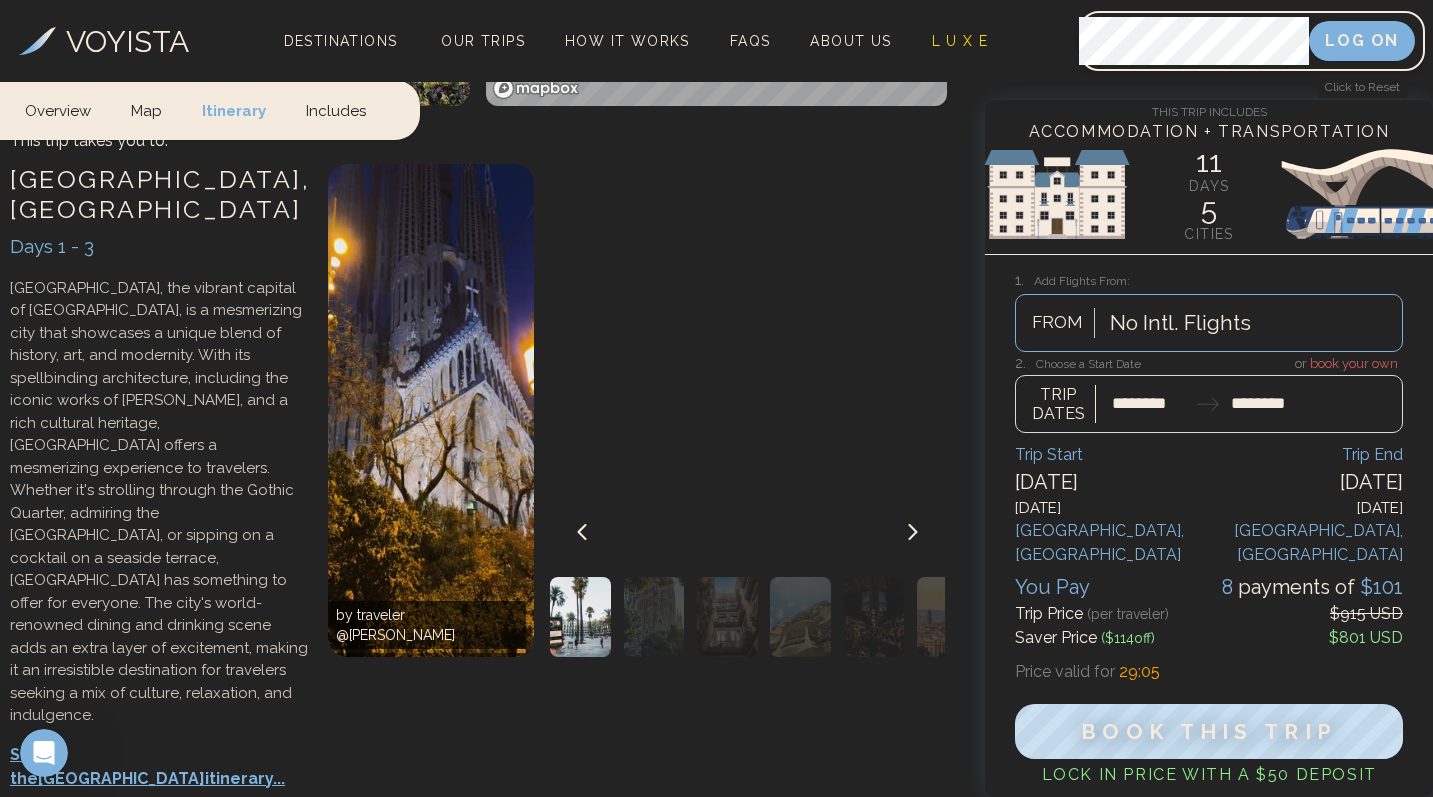 scroll, scrollTop: 805, scrollLeft: 0, axis: vertical 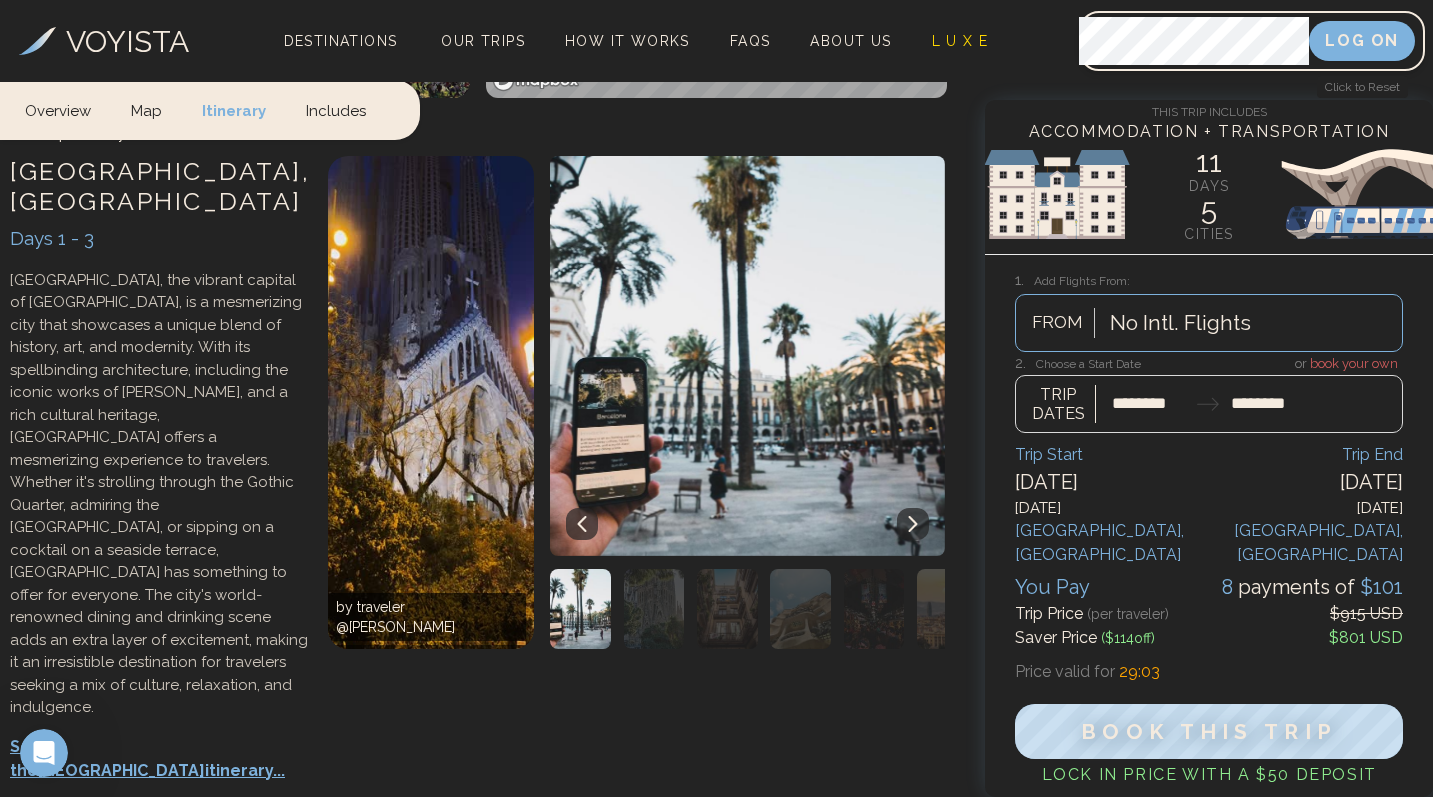 click on "See the  Barcelona  itinerary..." at bounding box center (159, 759) 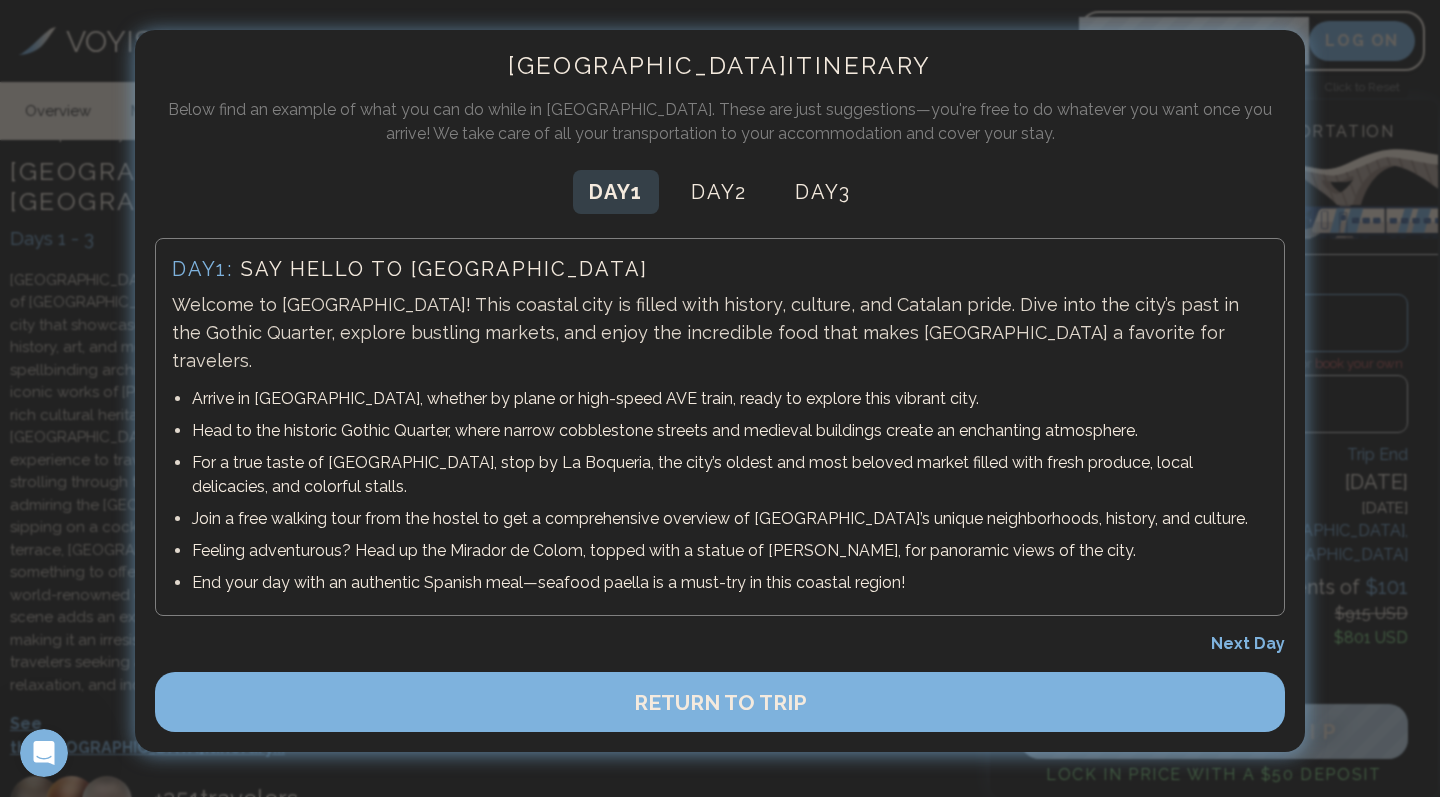 click on "Next Day" at bounding box center (1248, 643) 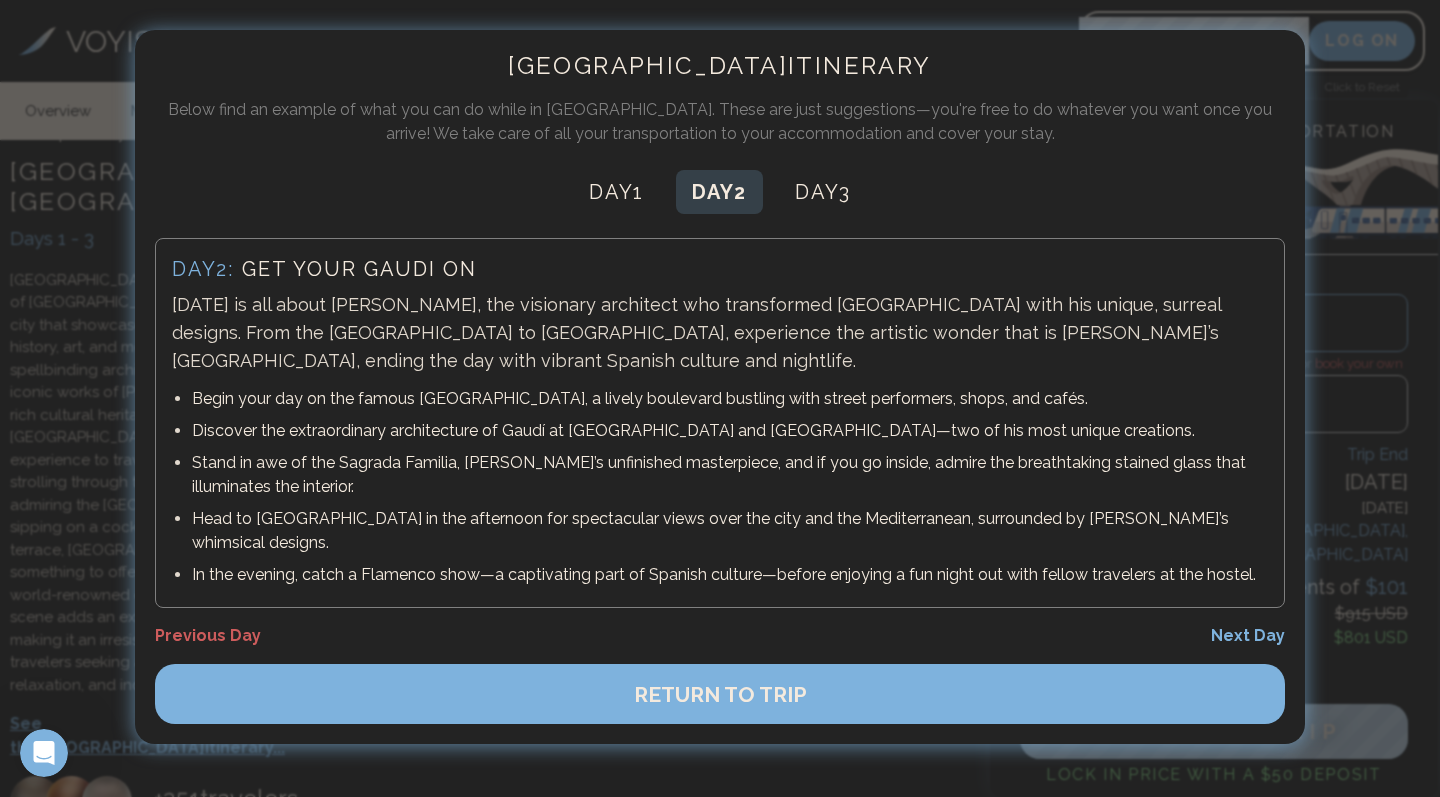 click on "Next Day" at bounding box center (1248, 635) 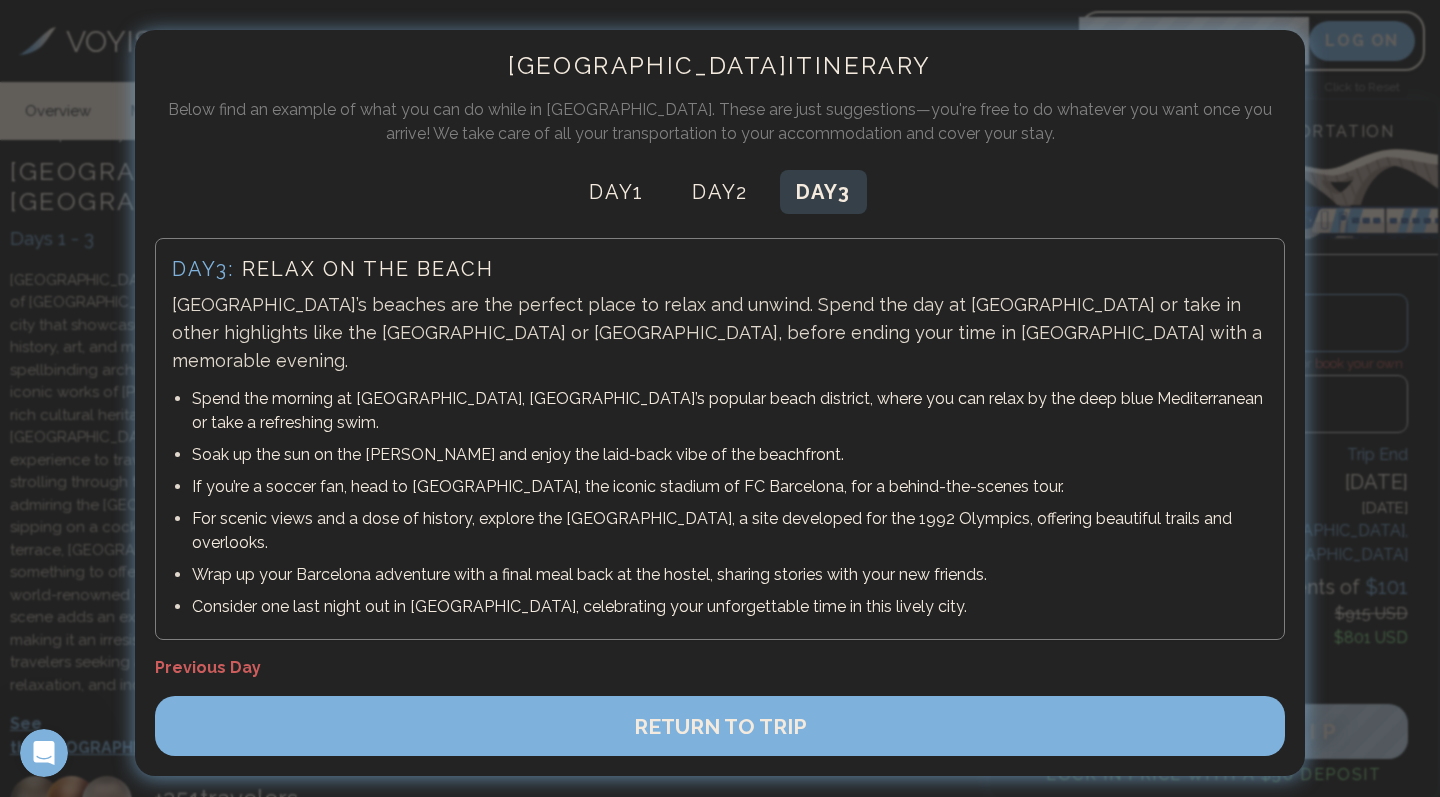 click on "RETURN TO TRIP" at bounding box center (720, 726) 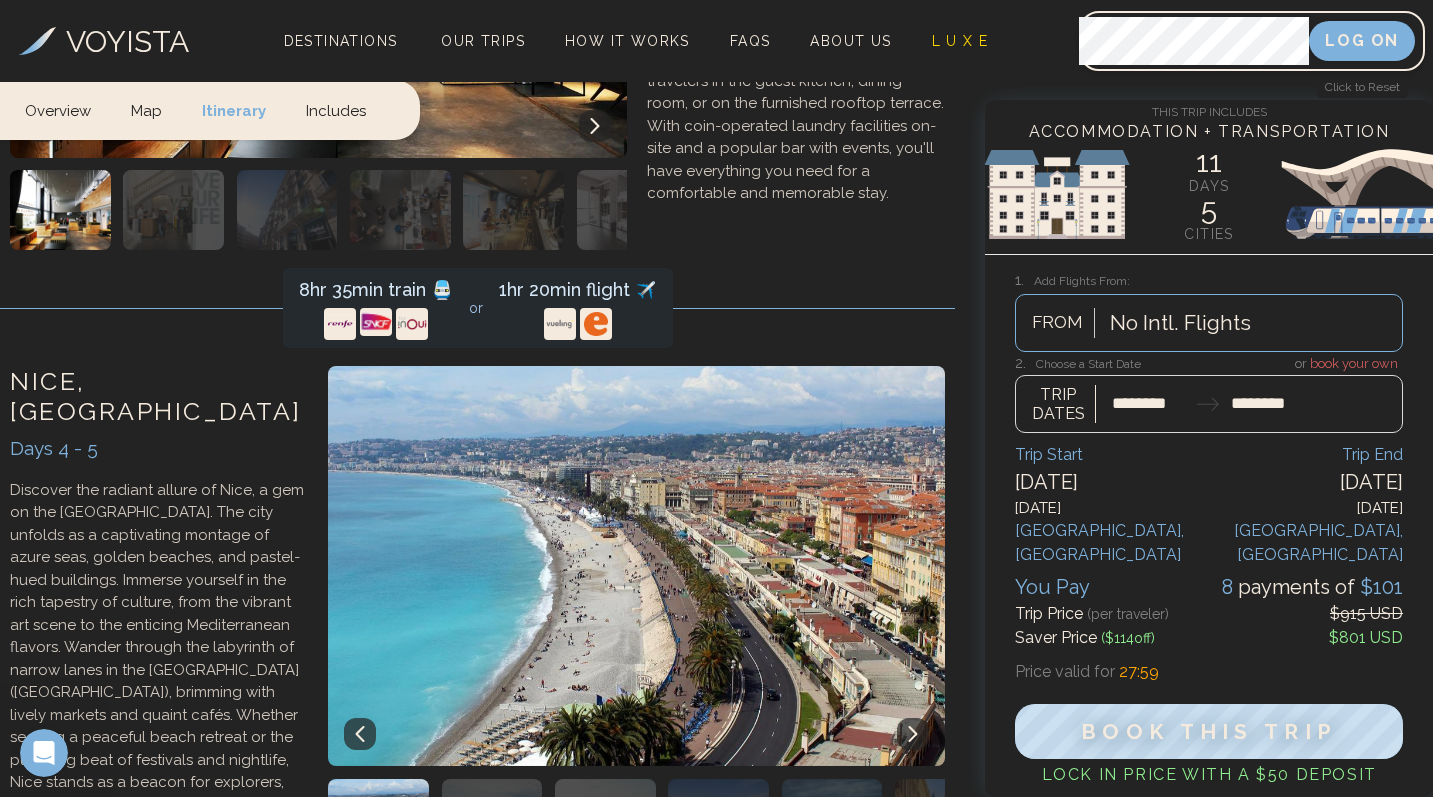 scroll, scrollTop: 2125, scrollLeft: 0, axis: vertical 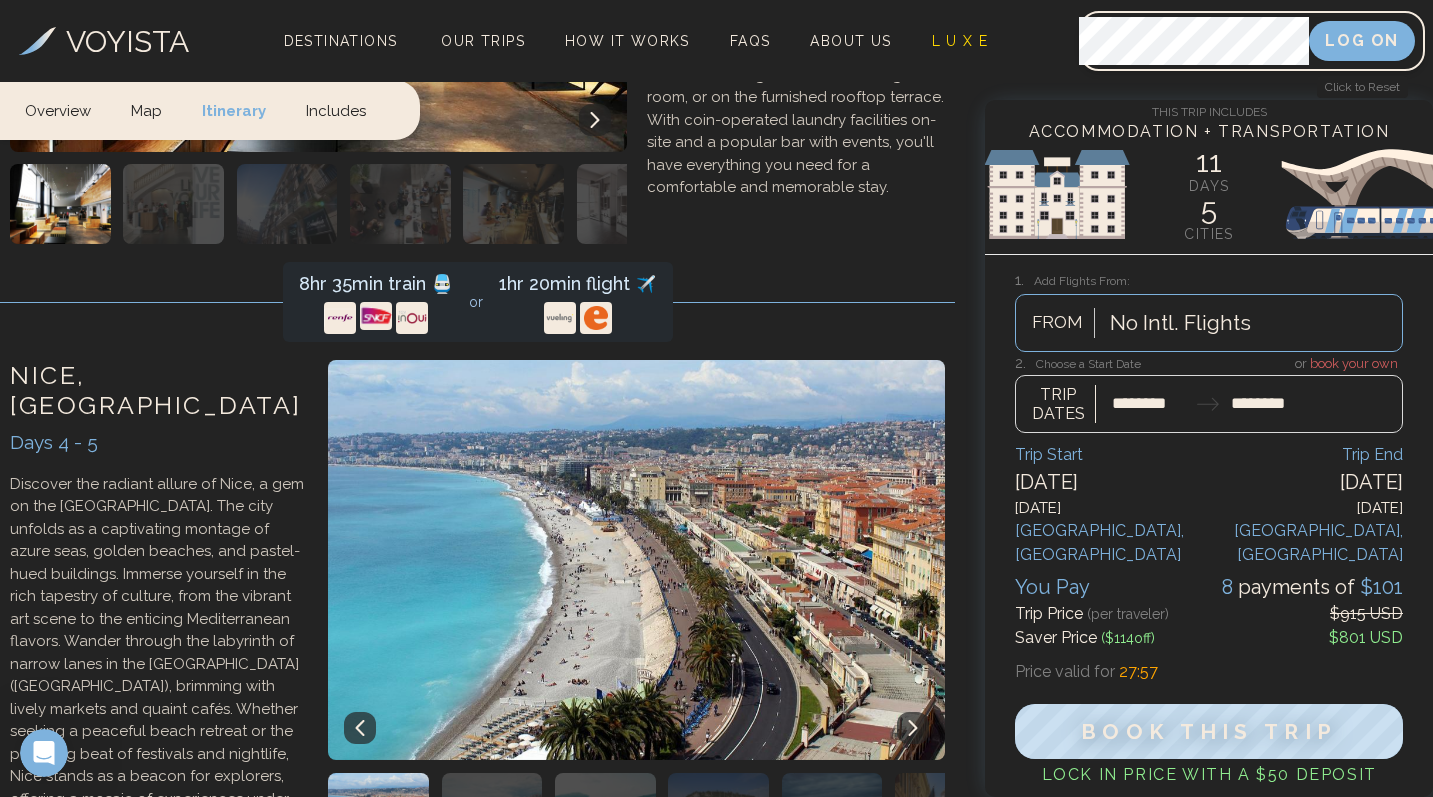 click 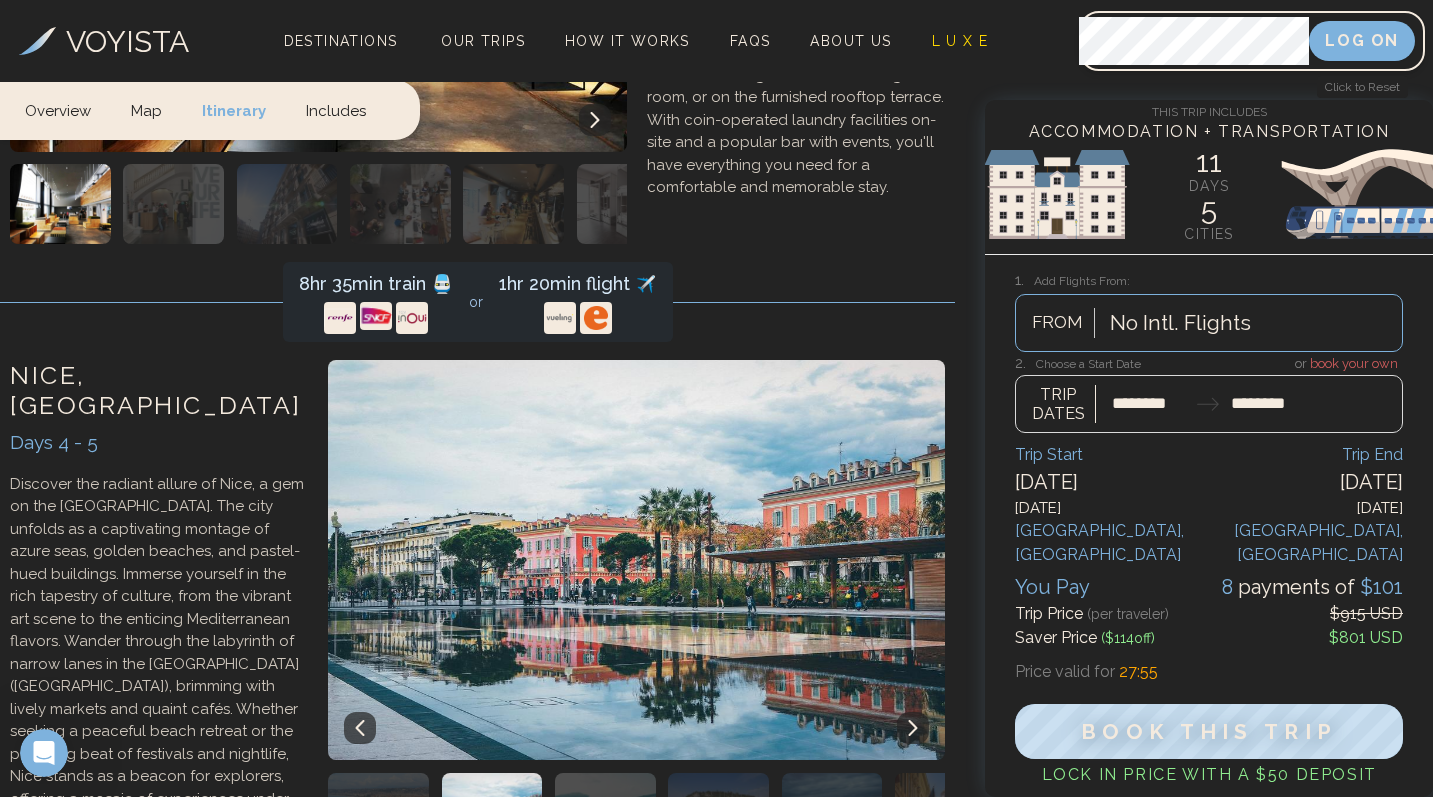 click 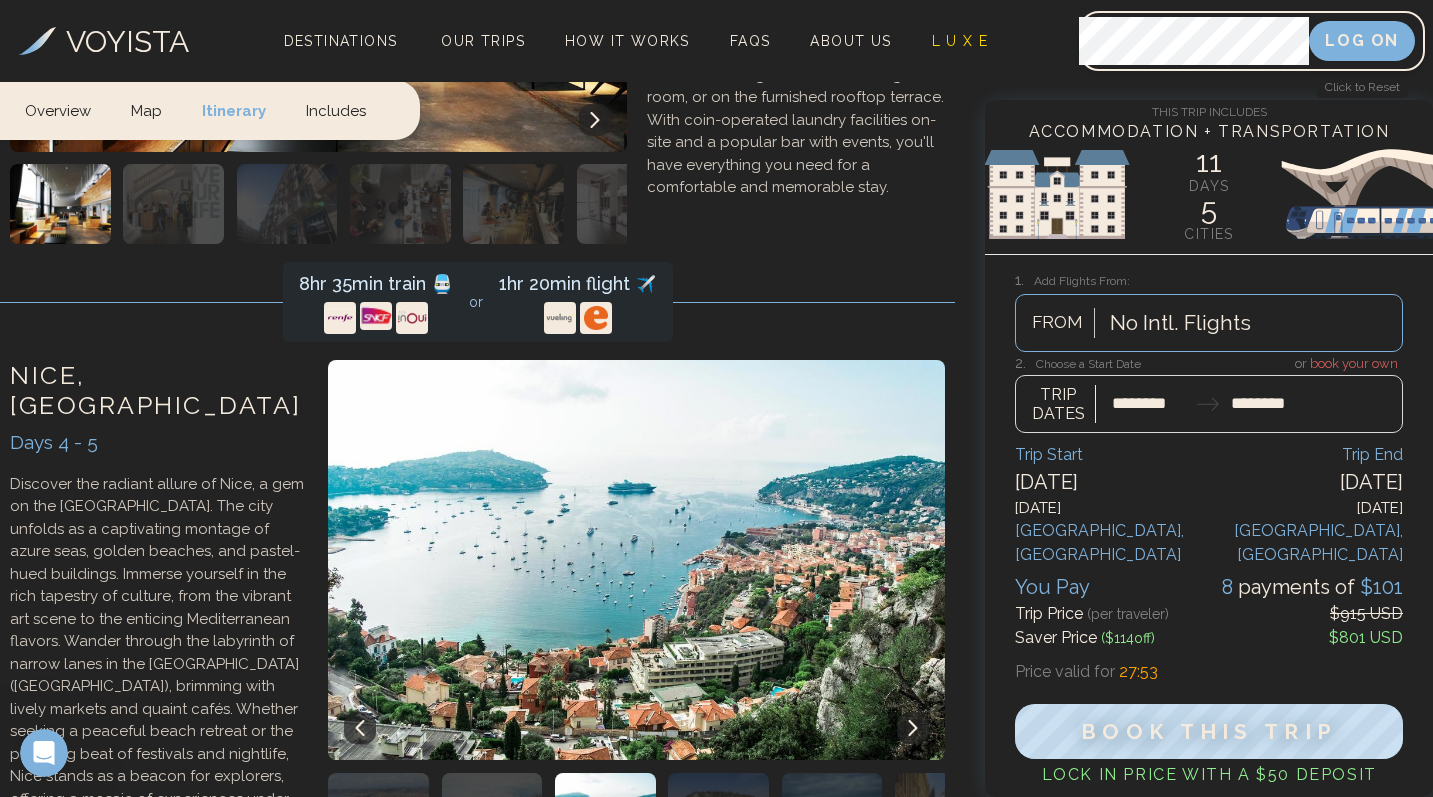click 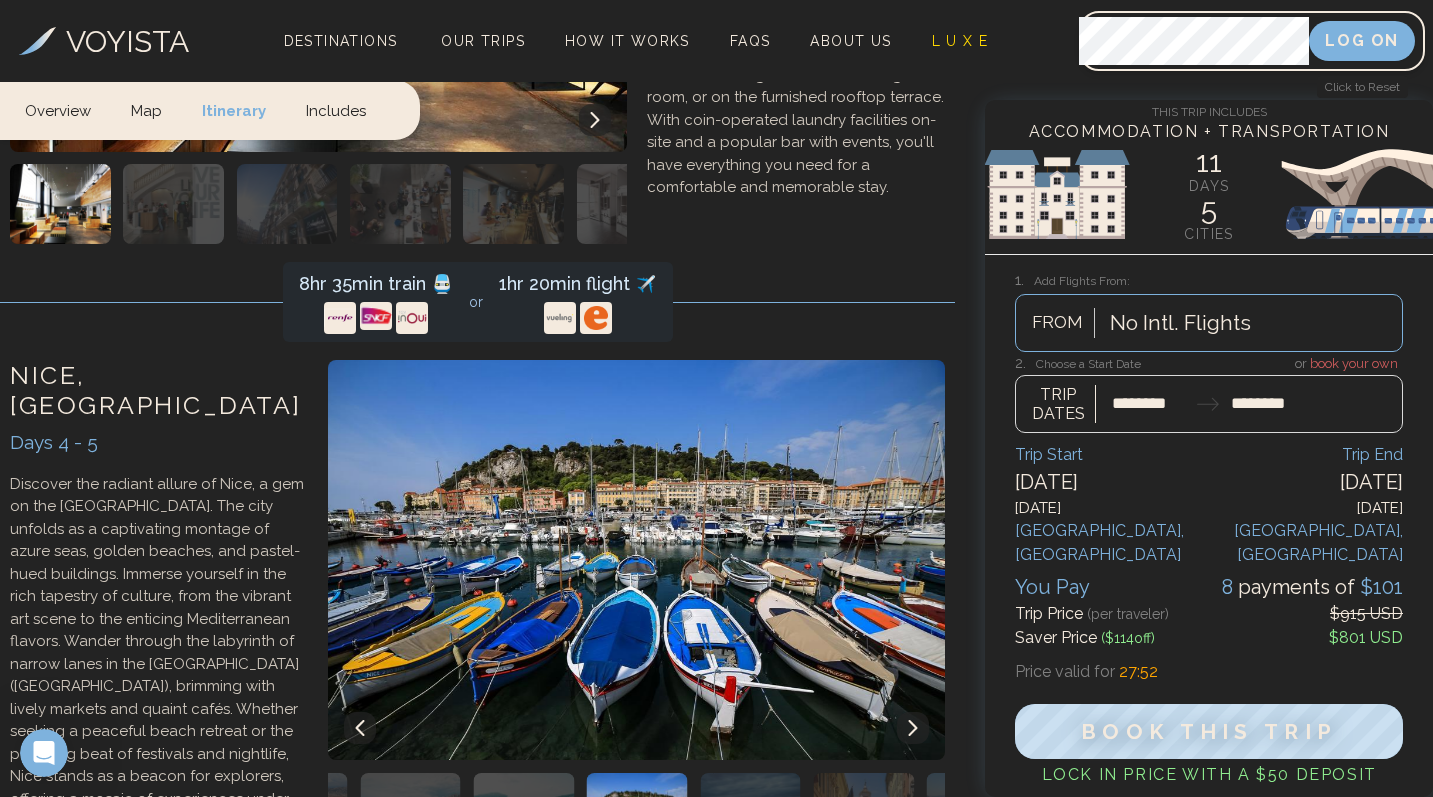 click 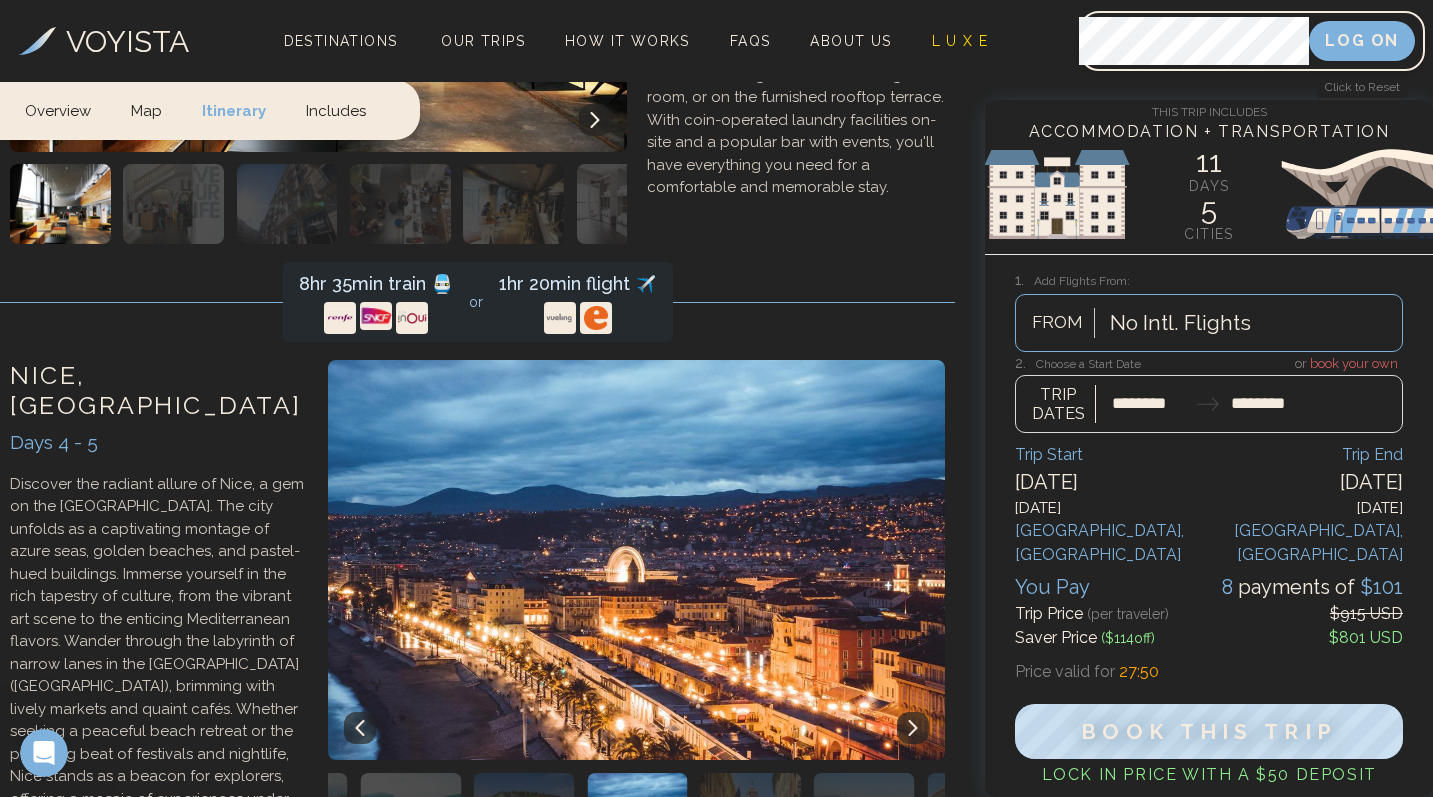 click 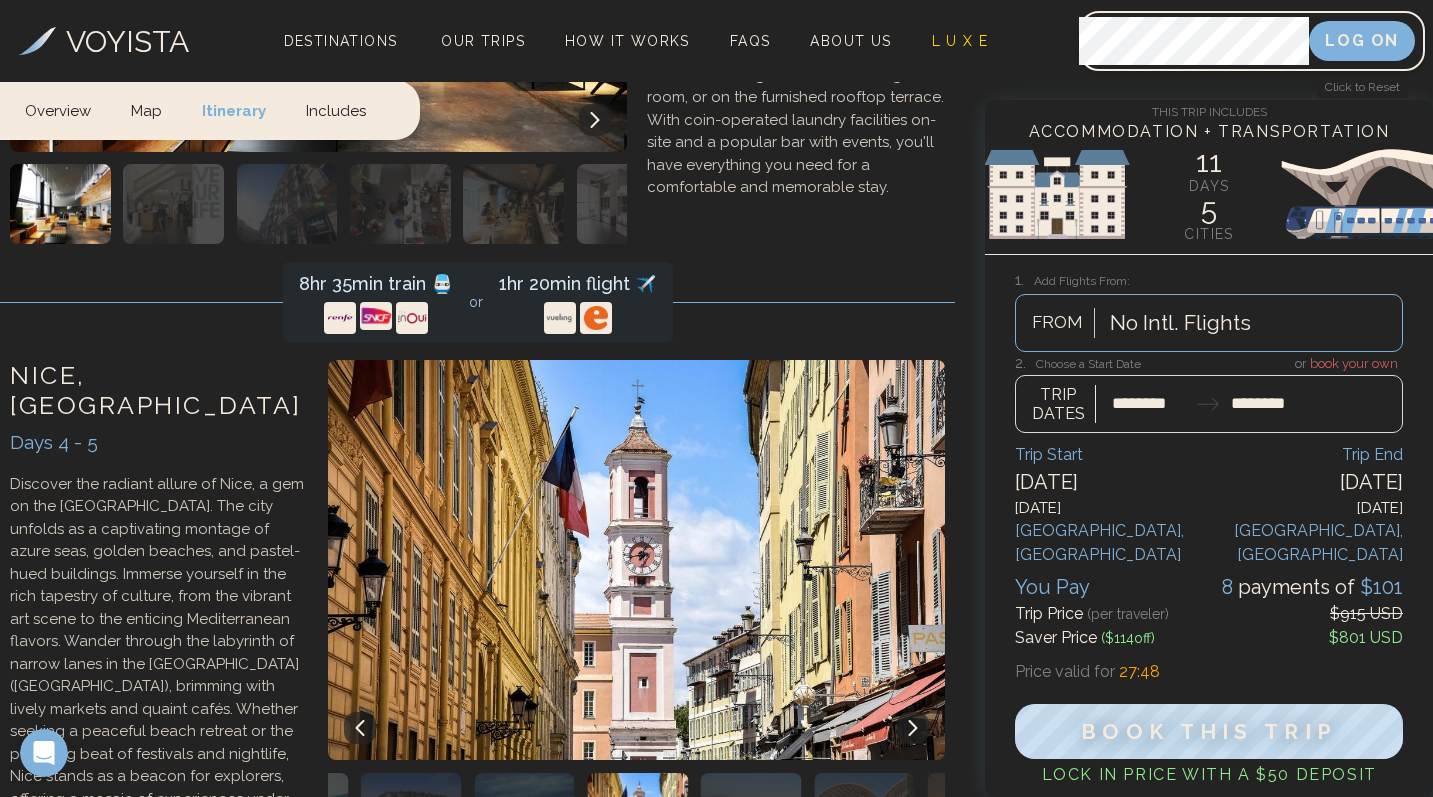 click 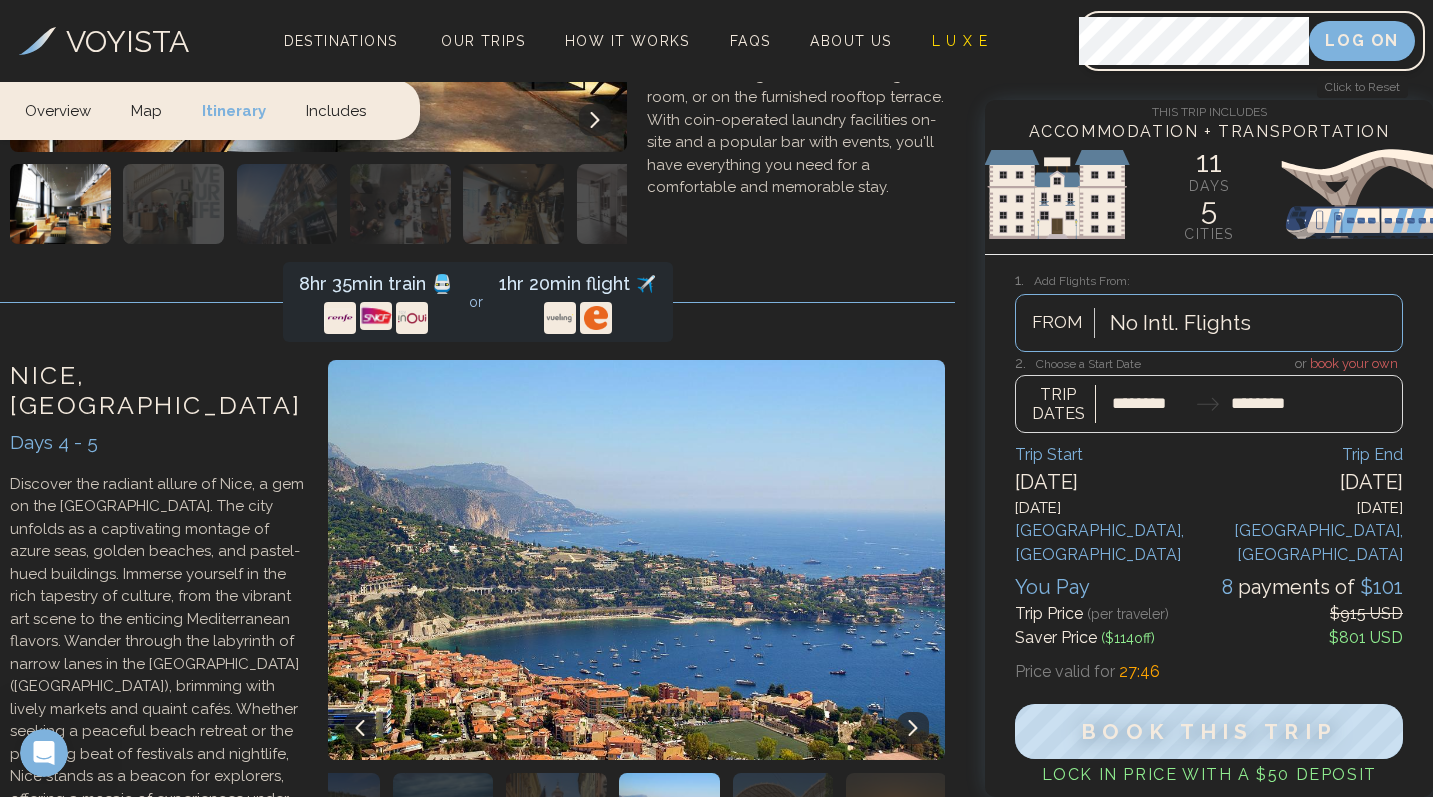 click 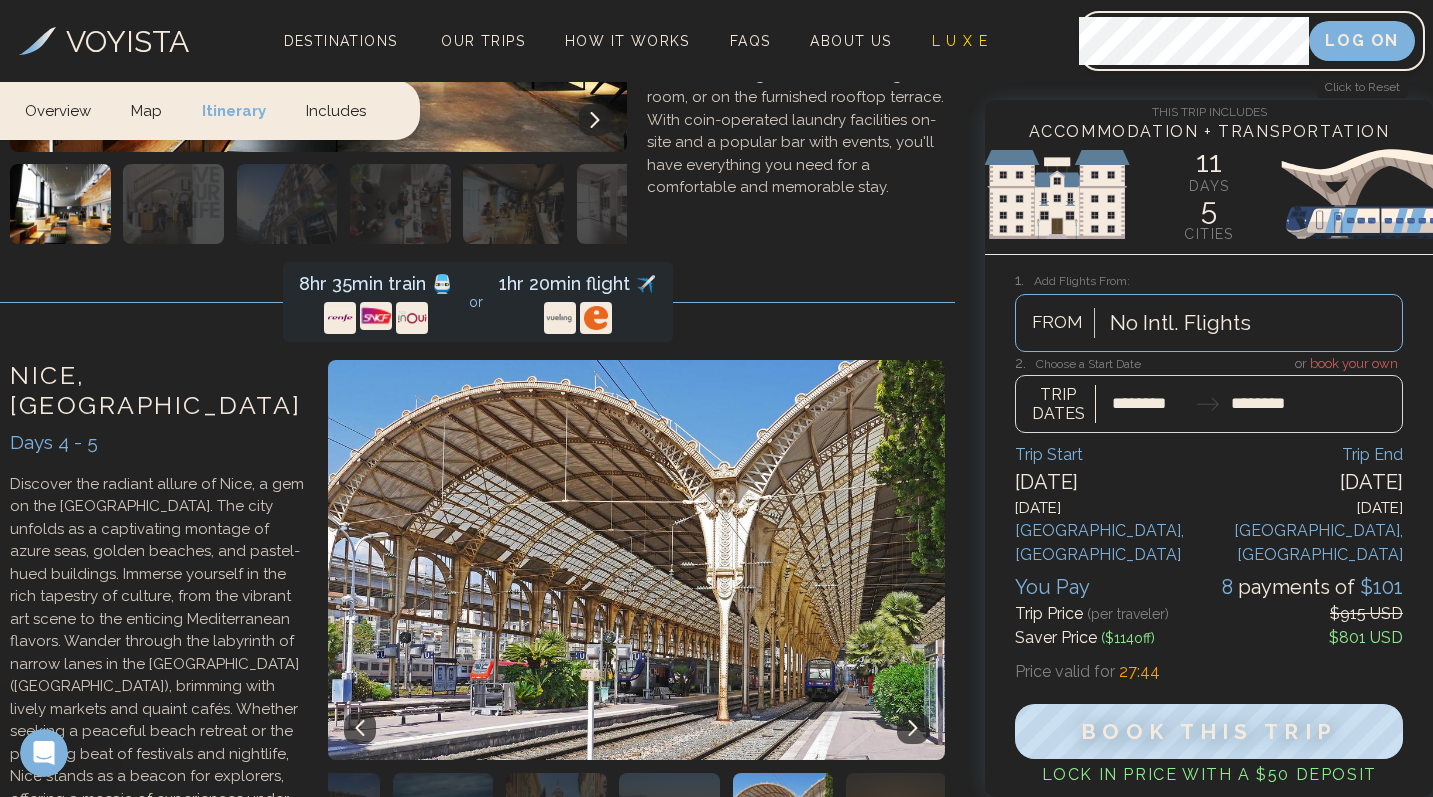 click 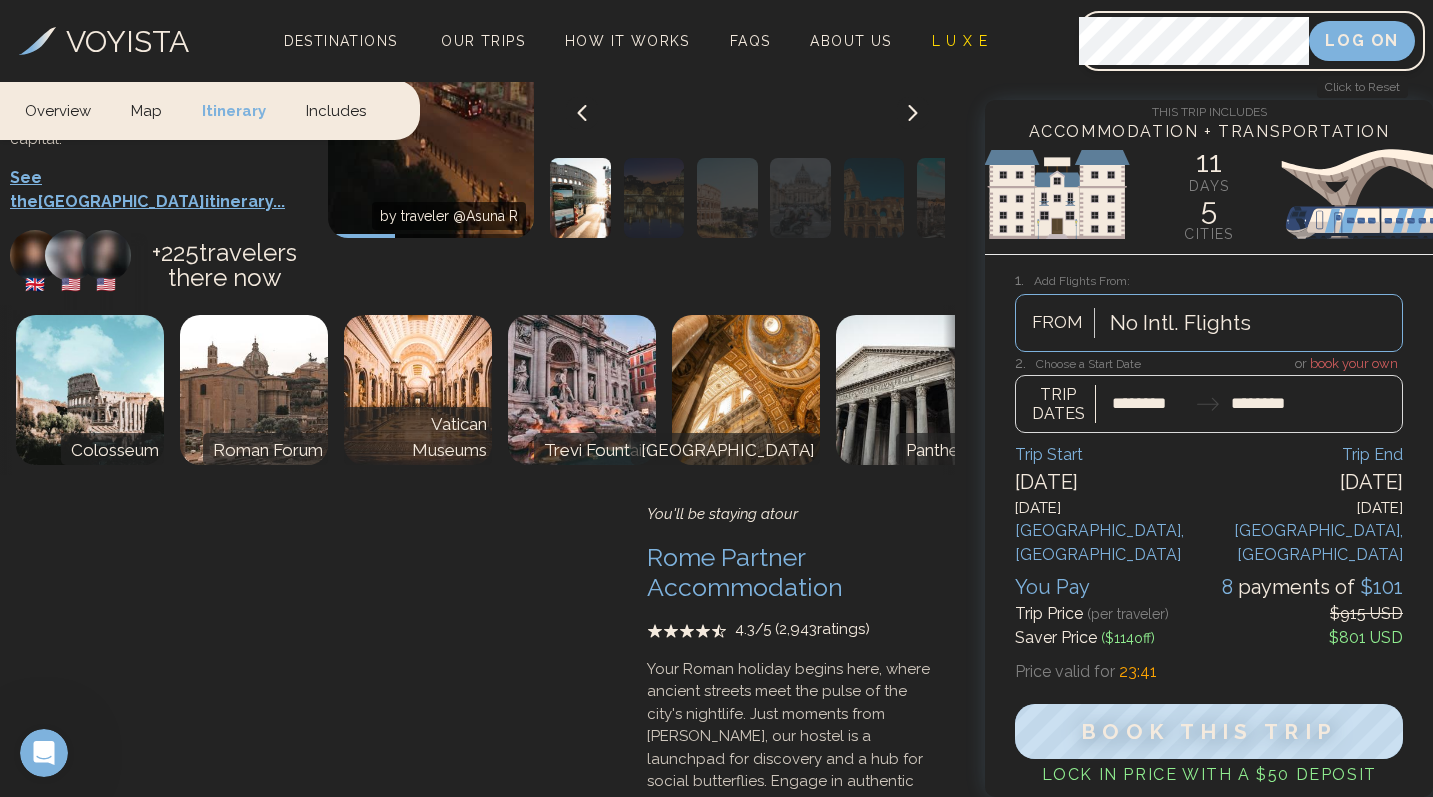 scroll, scrollTop: 6951, scrollLeft: 0, axis: vertical 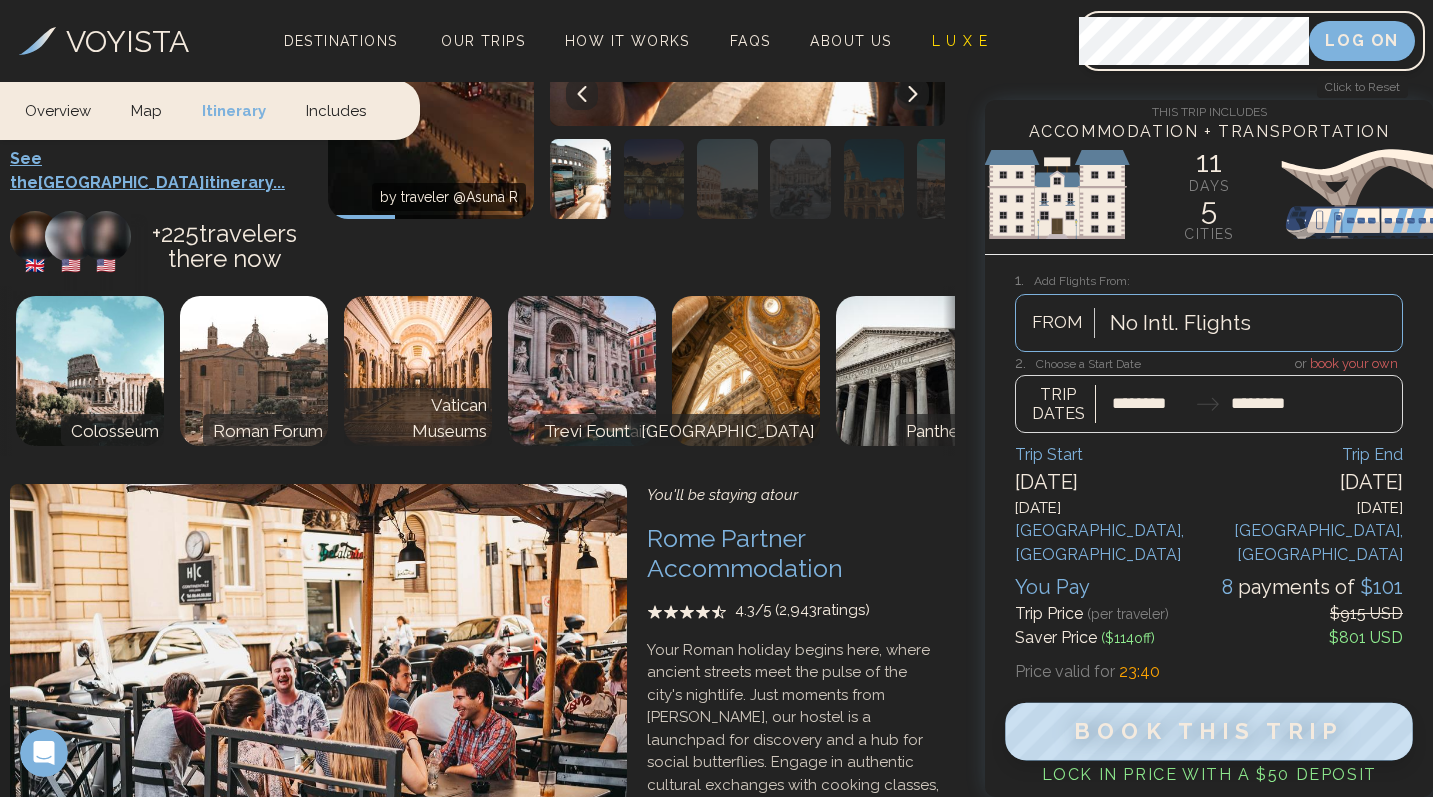 click on "Book This Trip" at bounding box center (1209, 732) 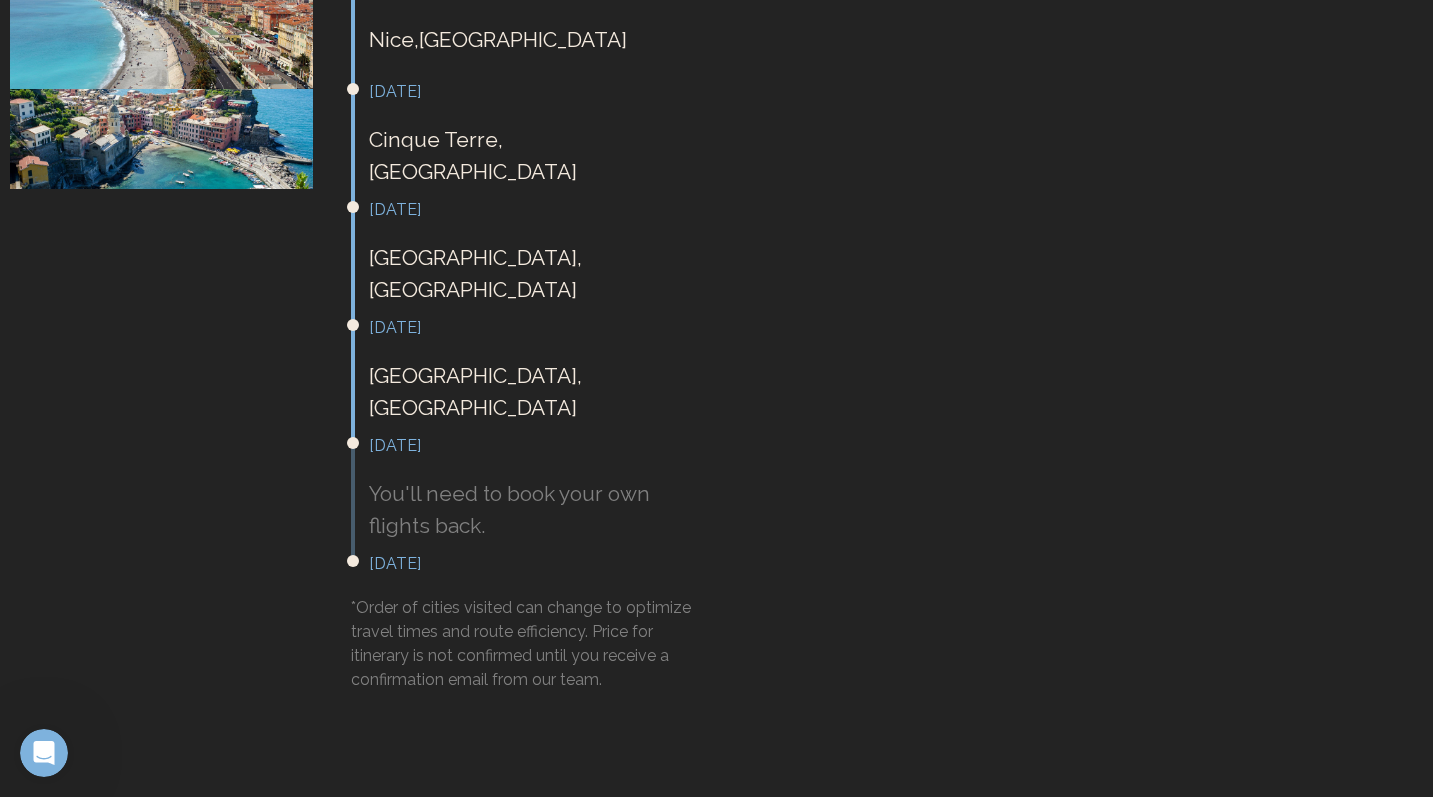 scroll, scrollTop: 0, scrollLeft: 0, axis: both 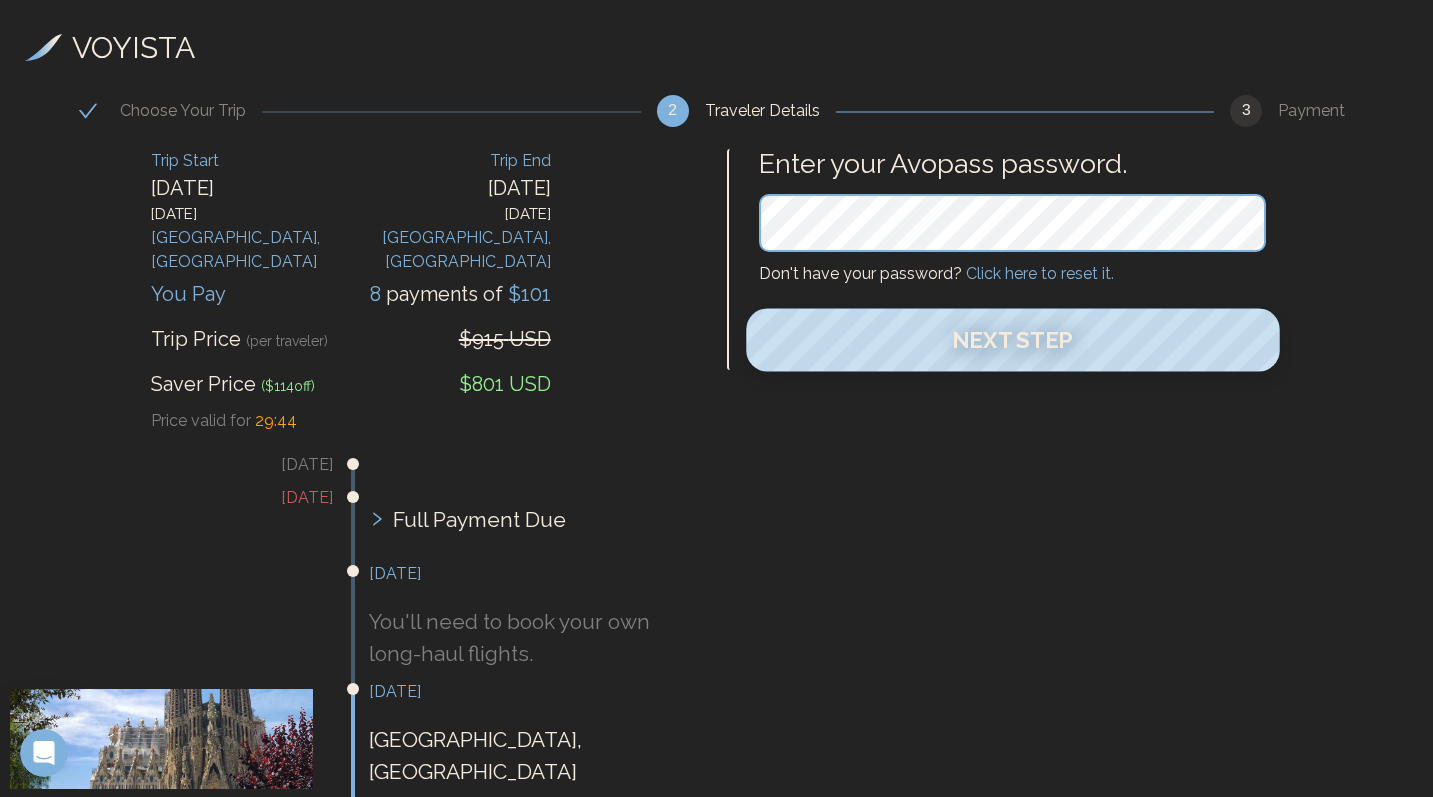 click on "Next Step" at bounding box center [1012, 340] 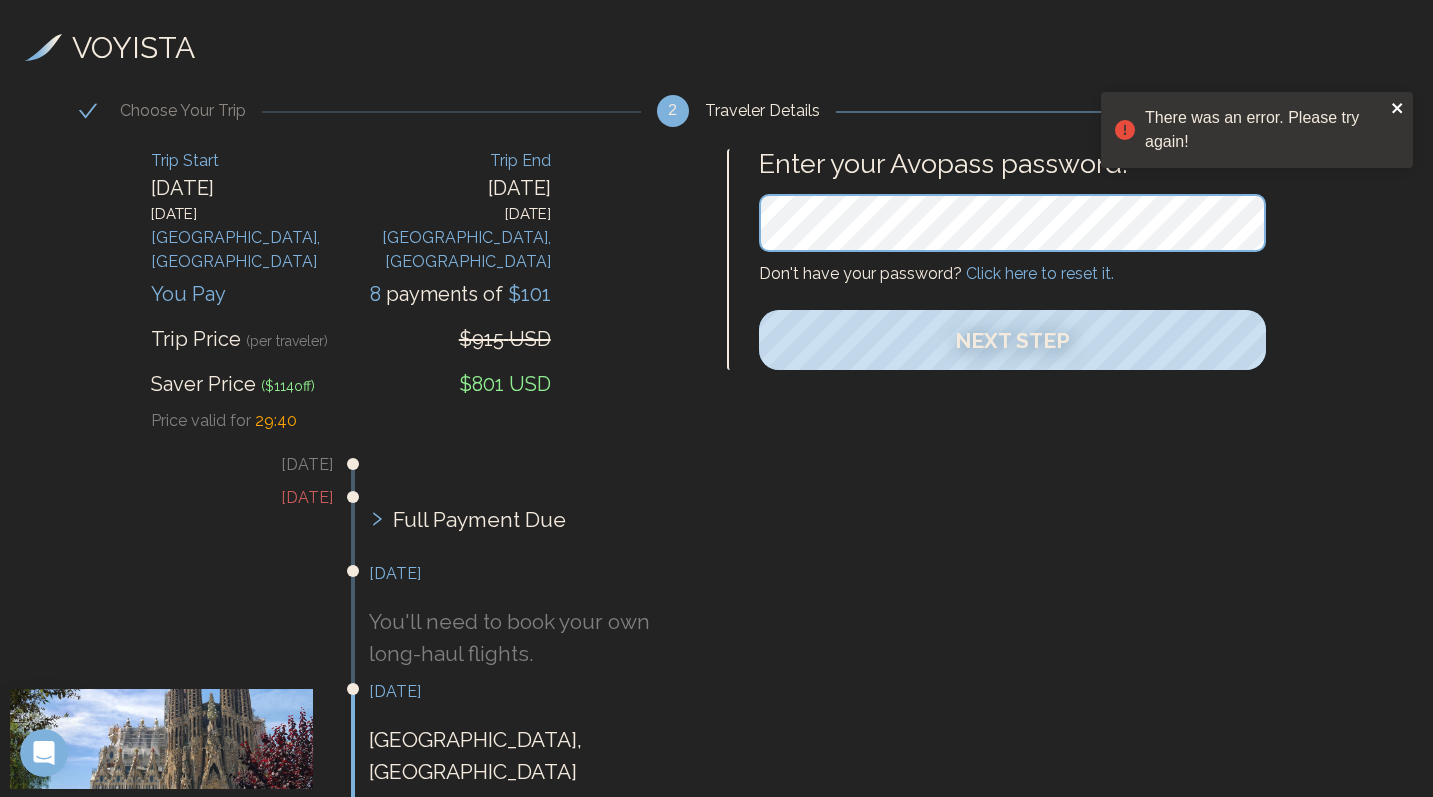 click 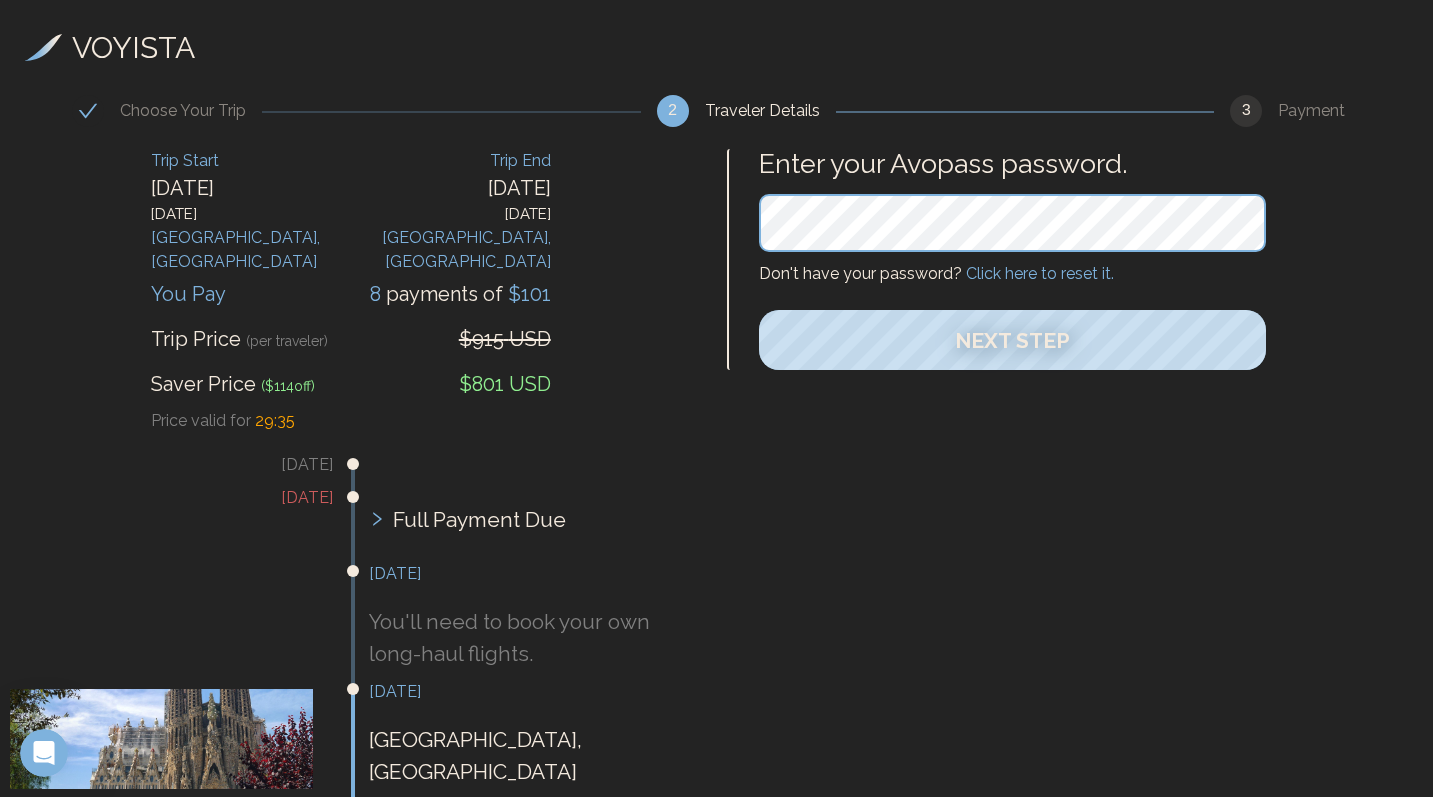 click on "Click here to reset it." at bounding box center (1040, 273) 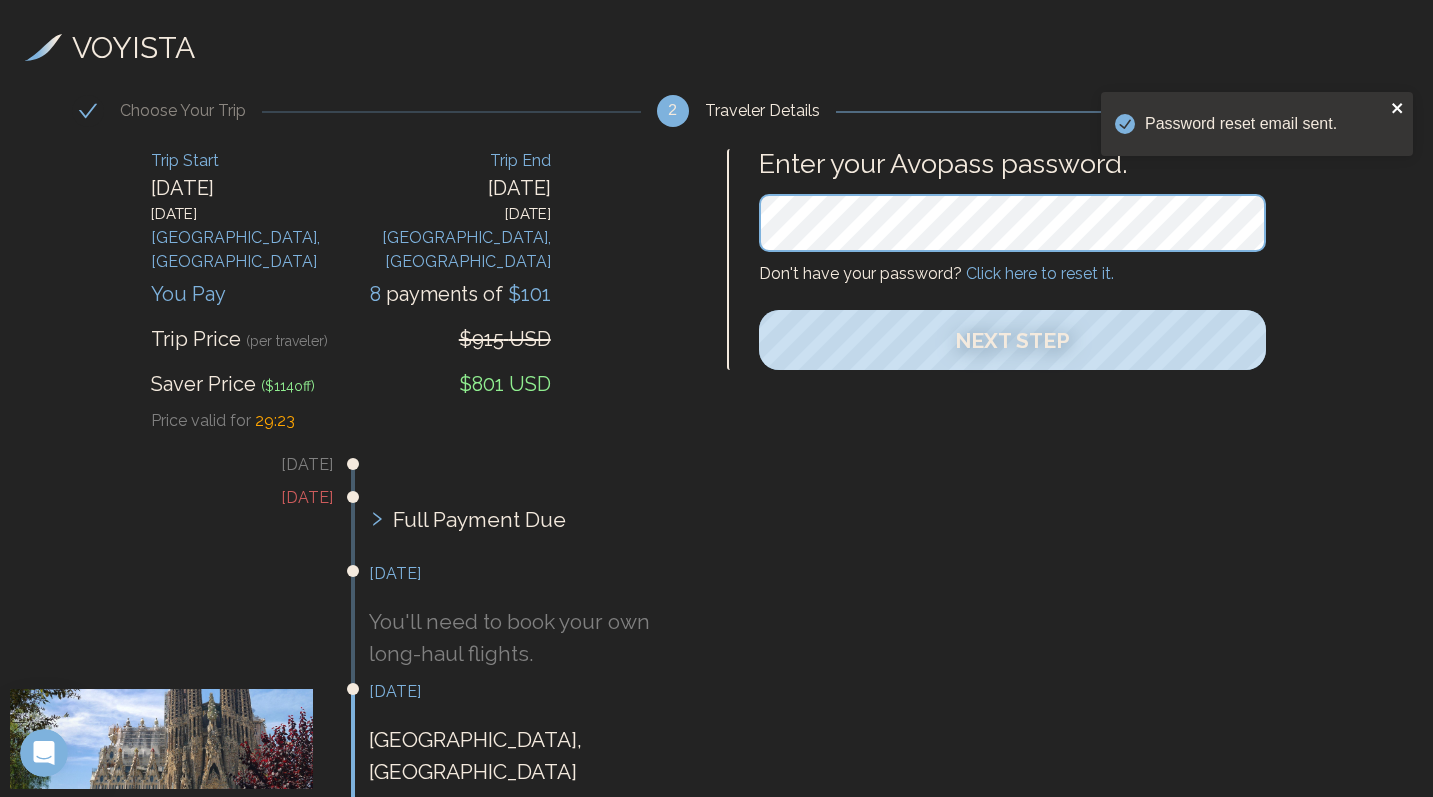 click 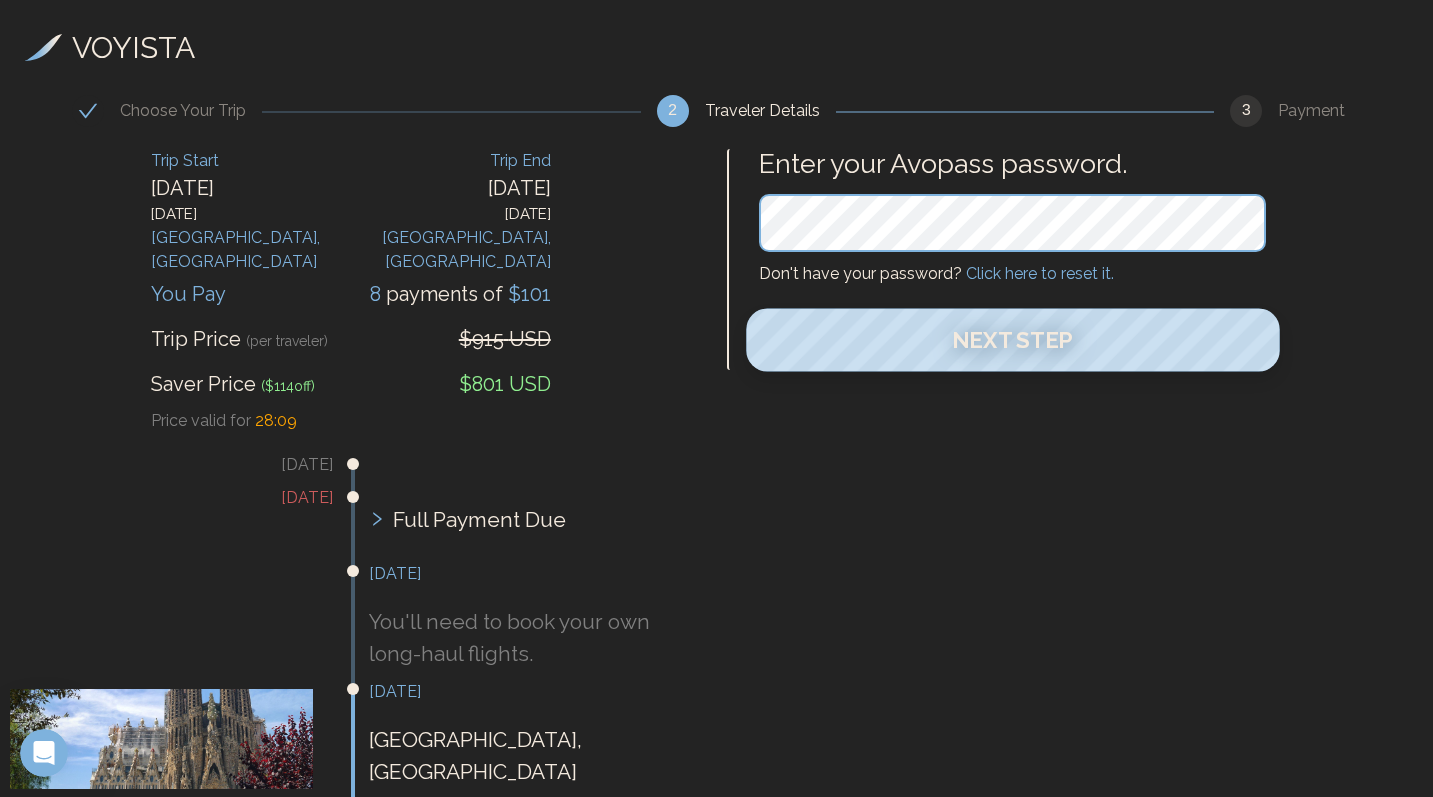 click on "Next Step" at bounding box center (1012, 340) 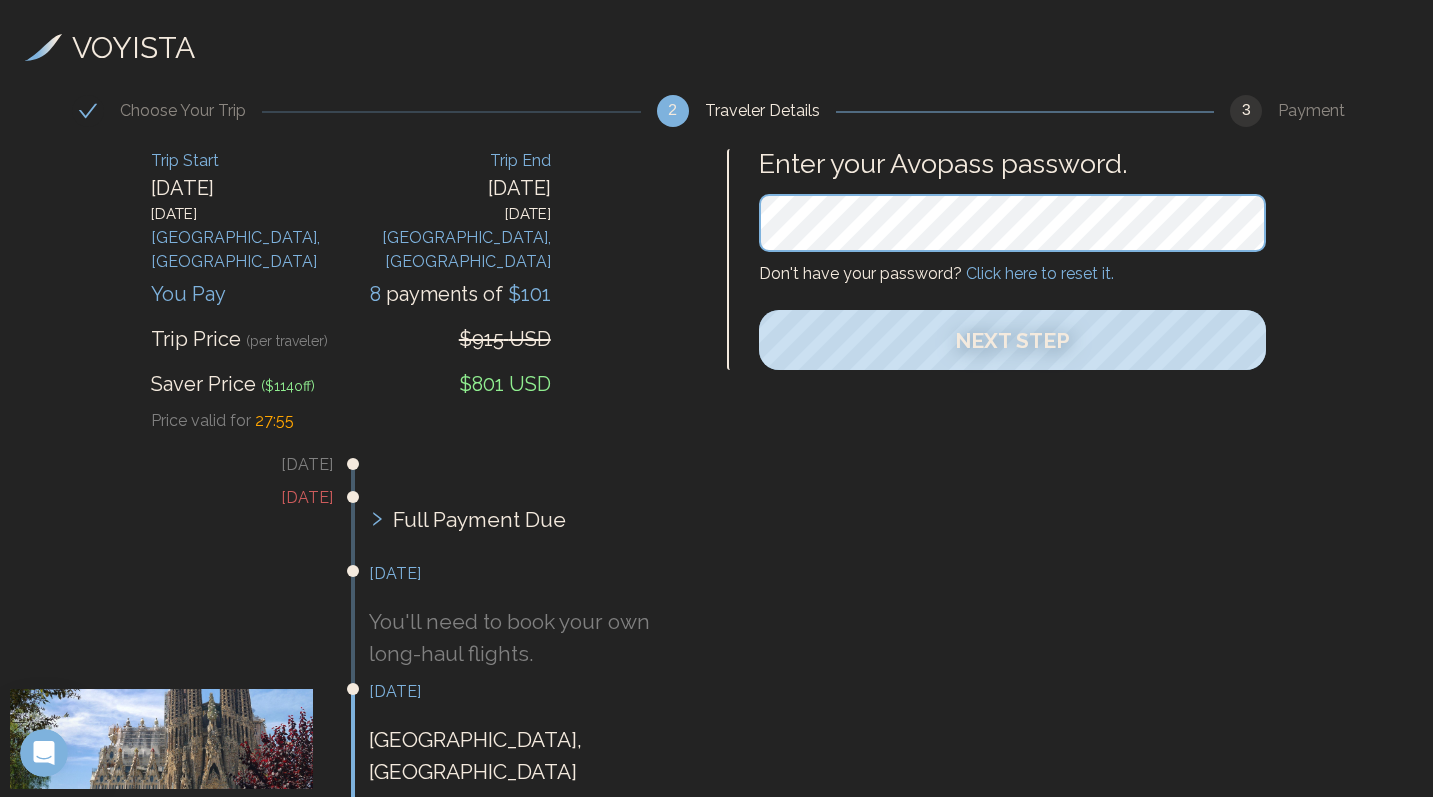 scroll, scrollTop: 0, scrollLeft: 0, axis: both 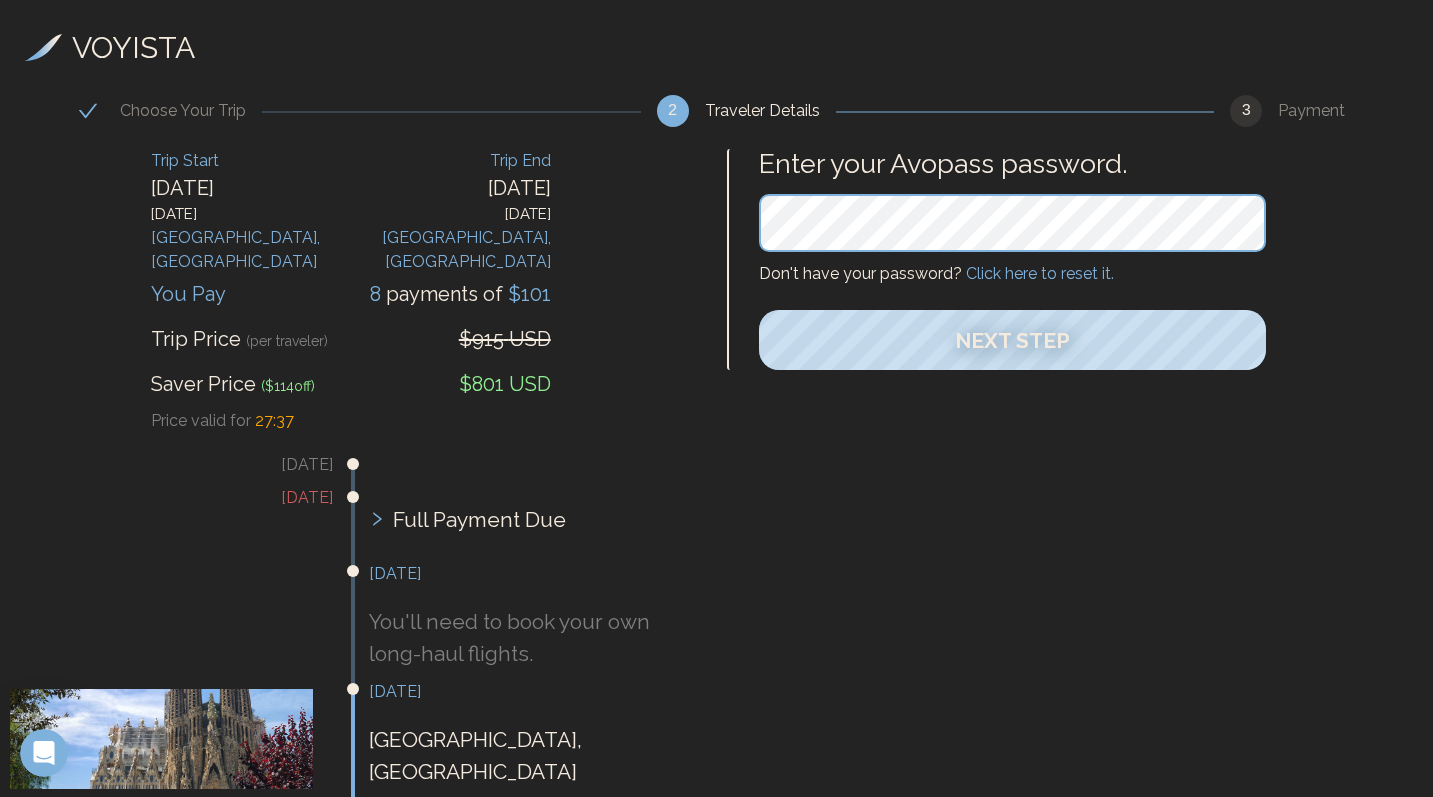 click on "Click here to reset it." at bounding box center [1040, 273] 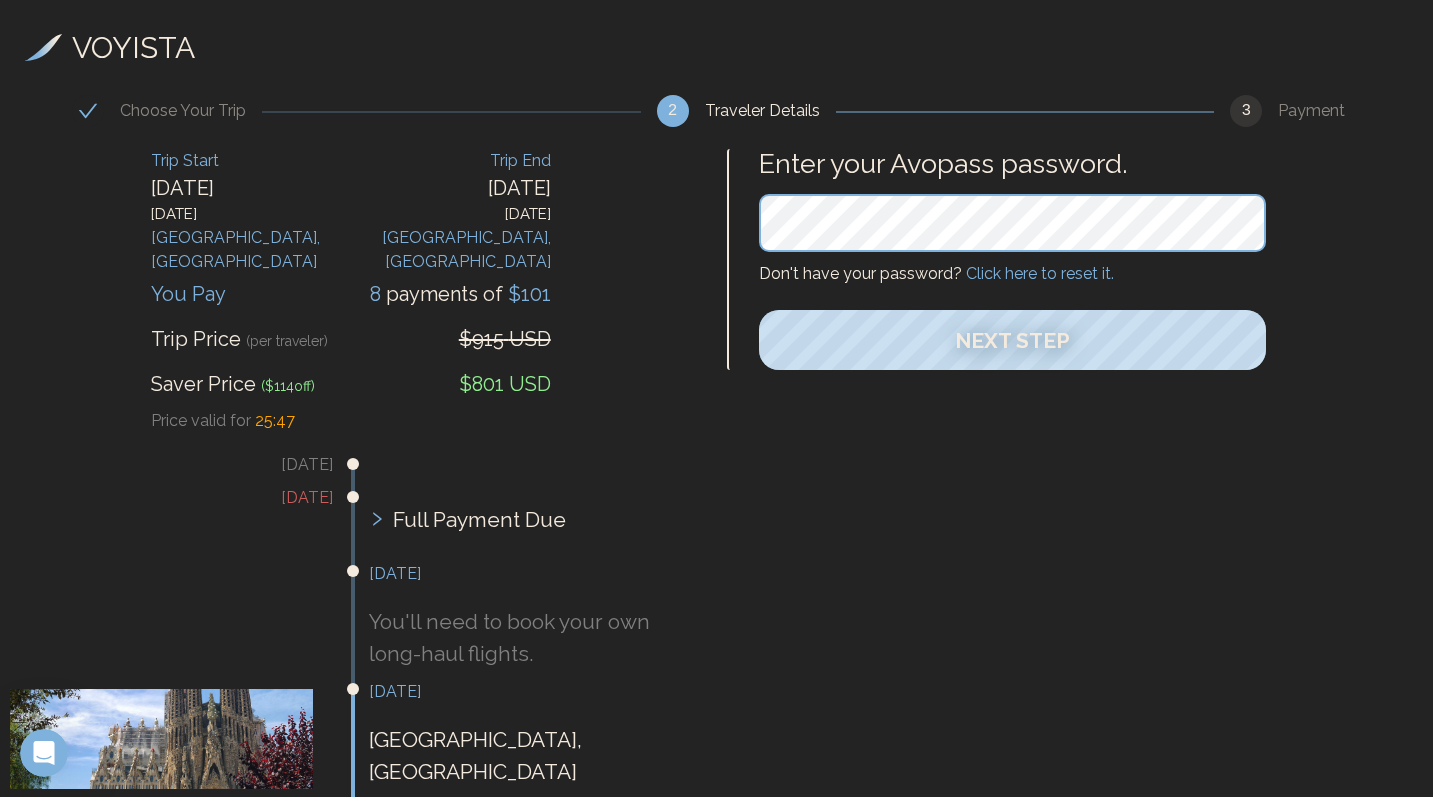 click on "Click here to reset it." at bounding box center (1040, 273) 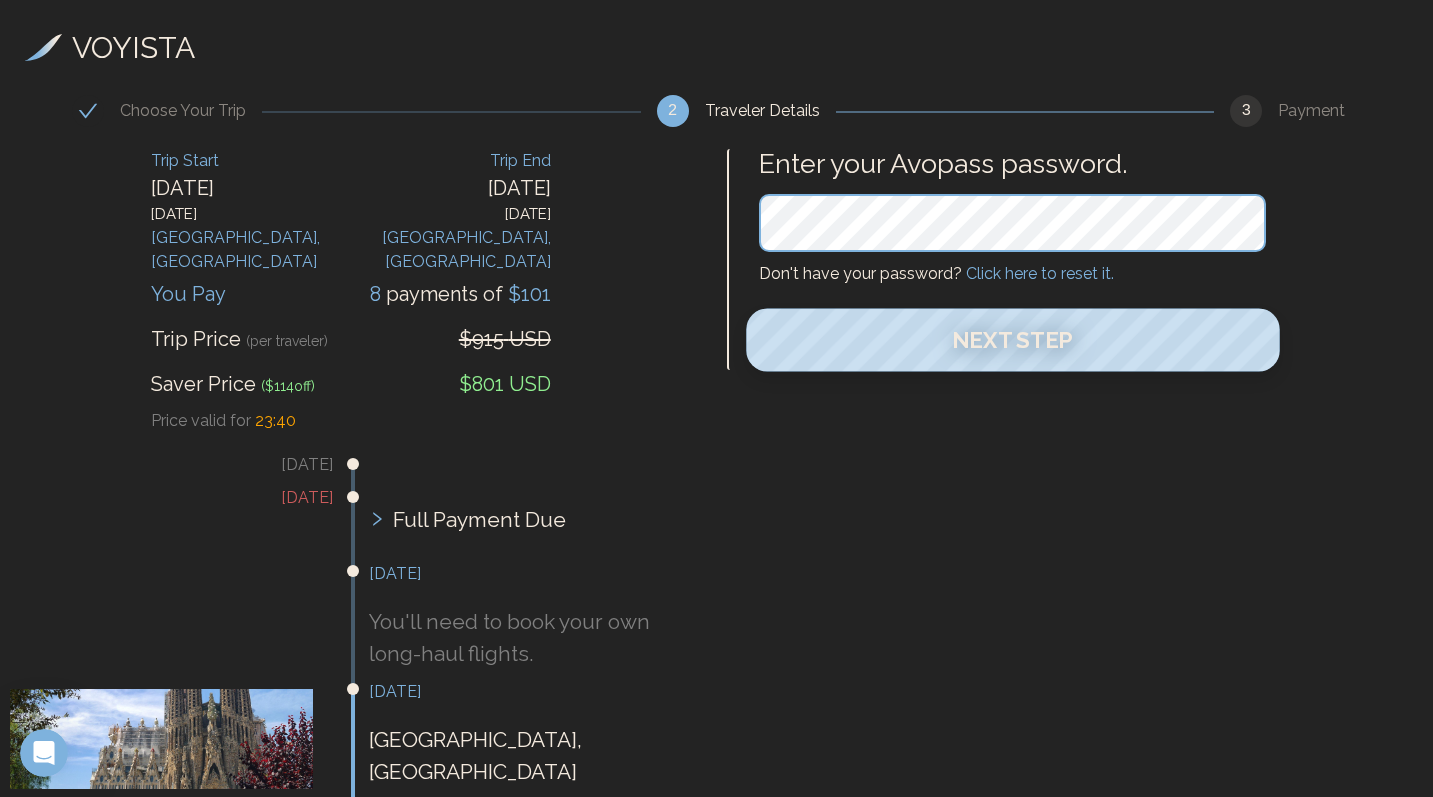 click on "Next Step" at bounding box center [1012, 340] 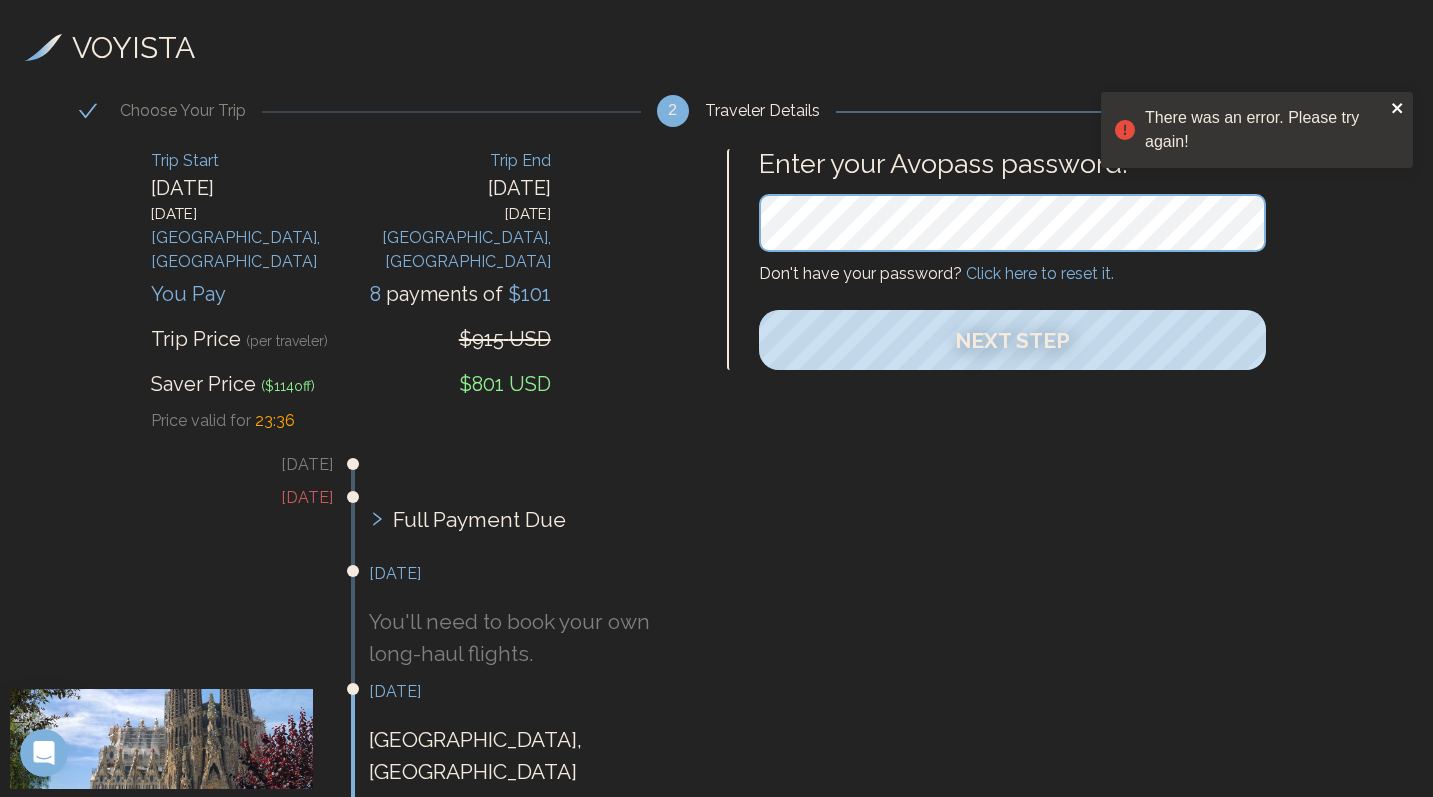 click 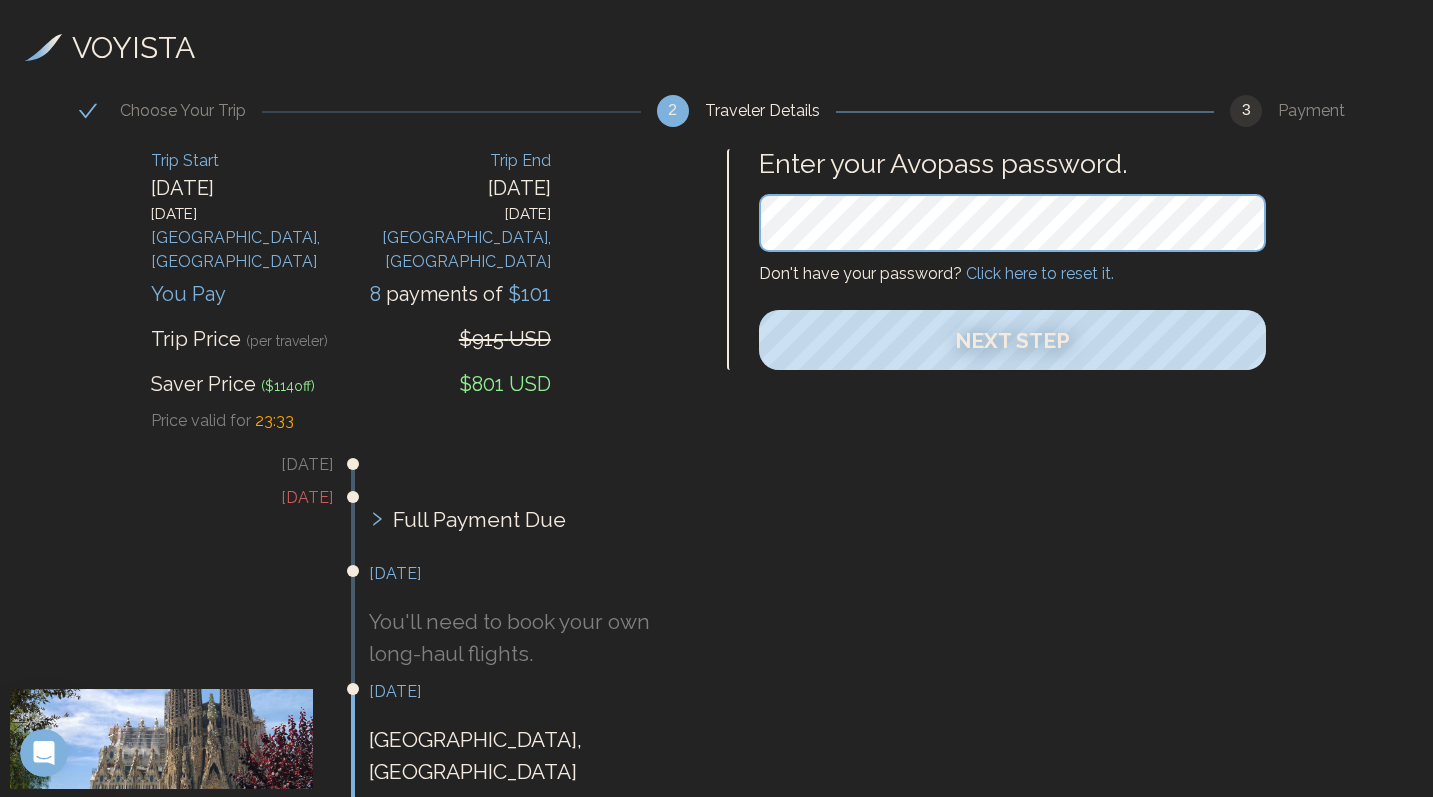 scroll, scrollTop: 0, scrollLeft: 0, axis: both 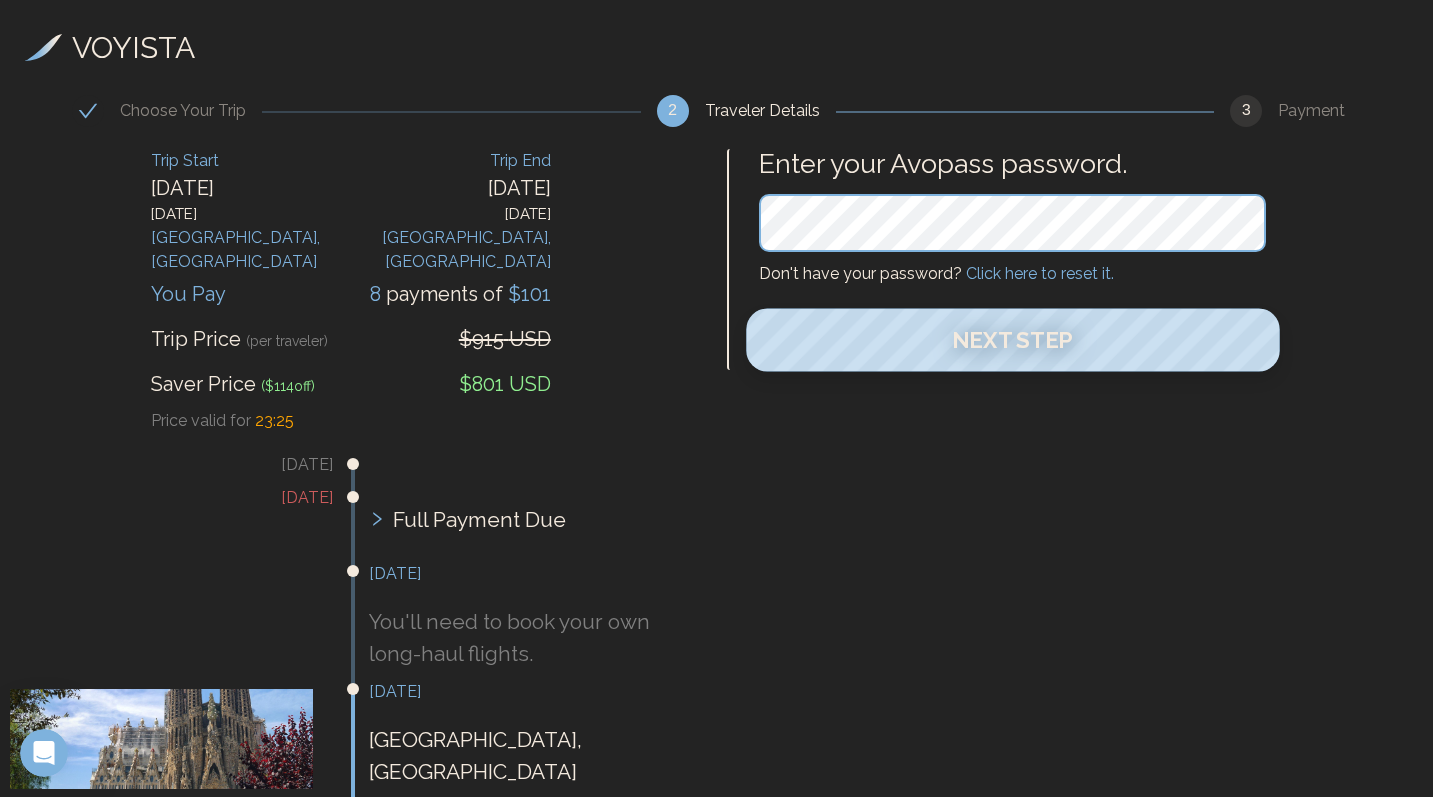 click on "Next Step" at bounding box center (1012, 340) 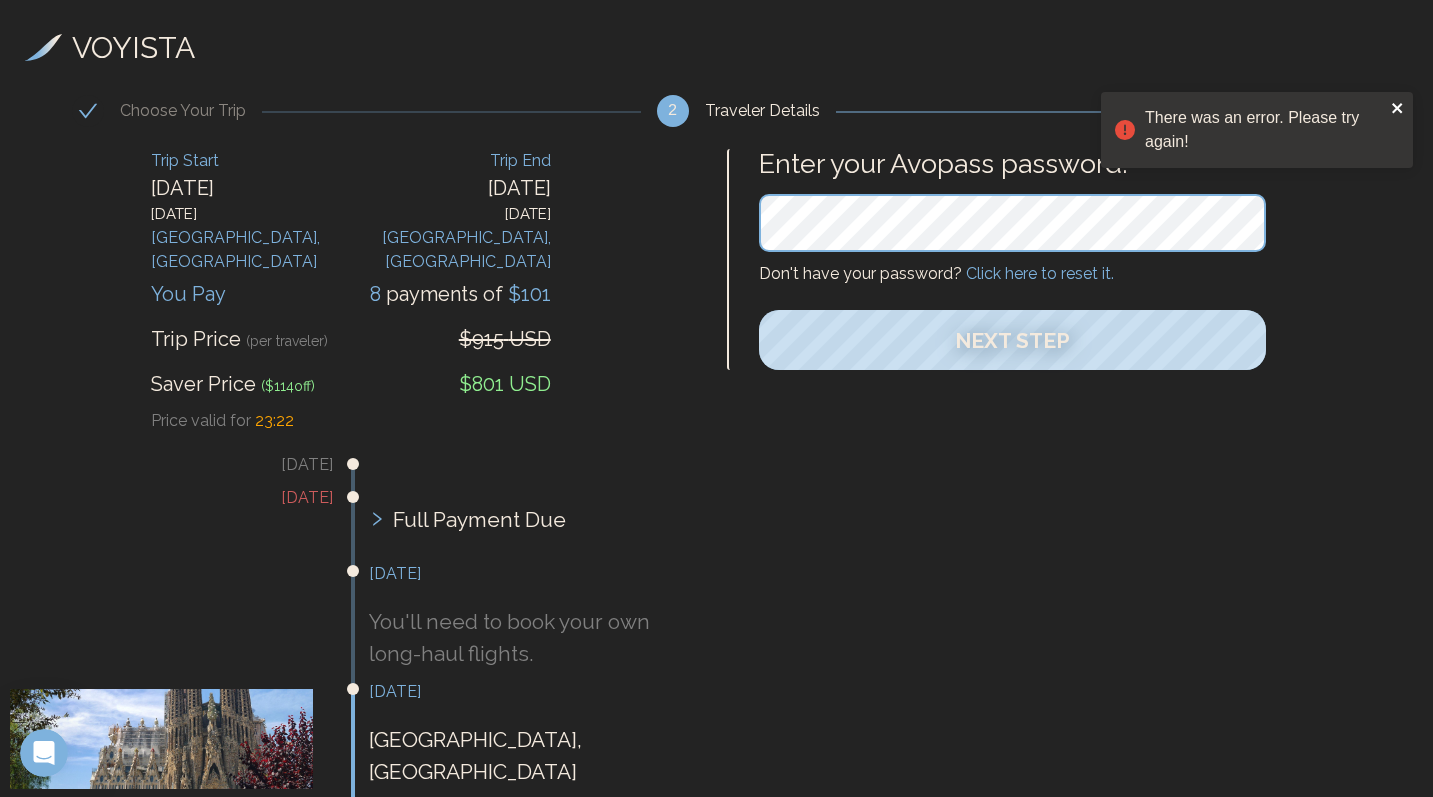 click 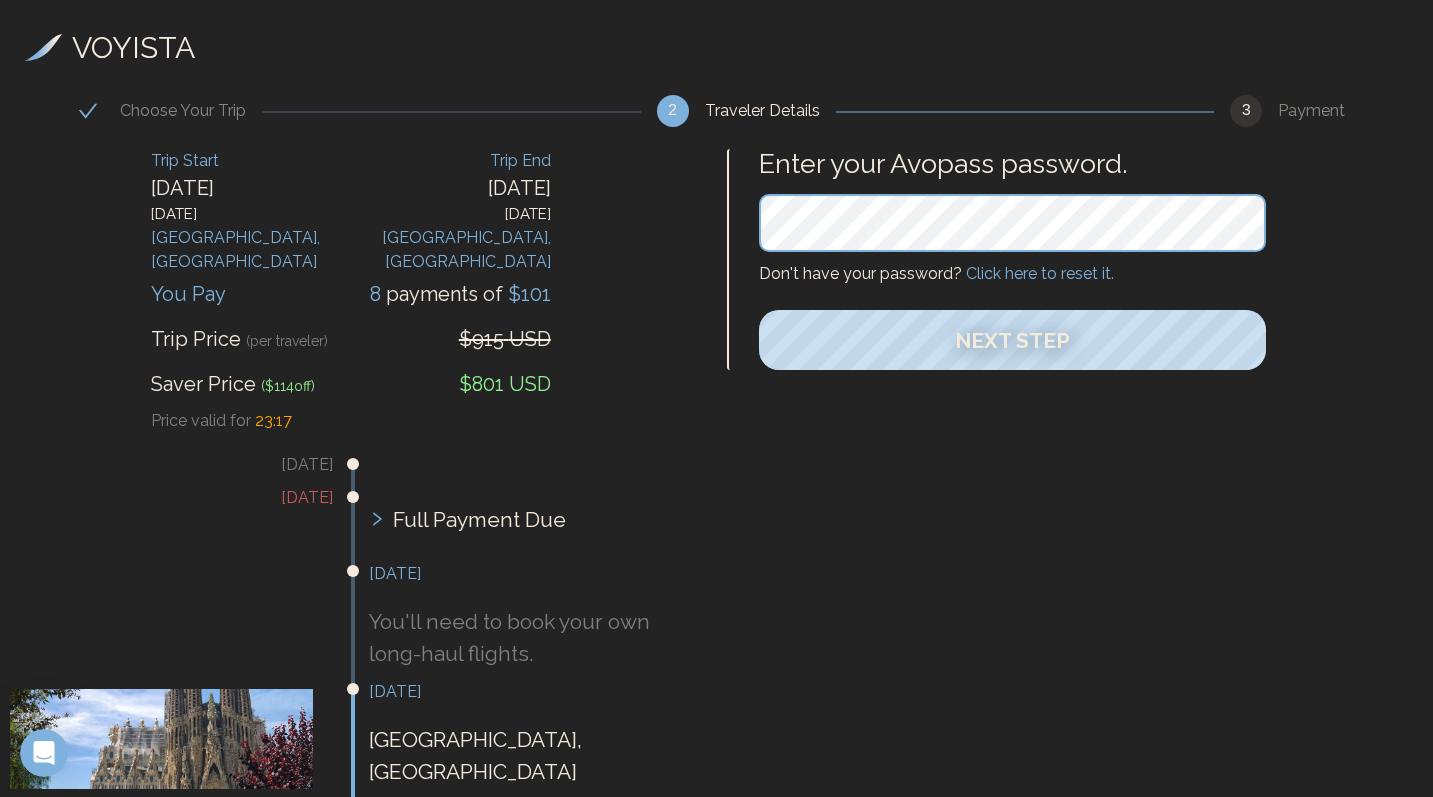 scroll, scrollTop: 0, scrollLeft: 0, axis: both 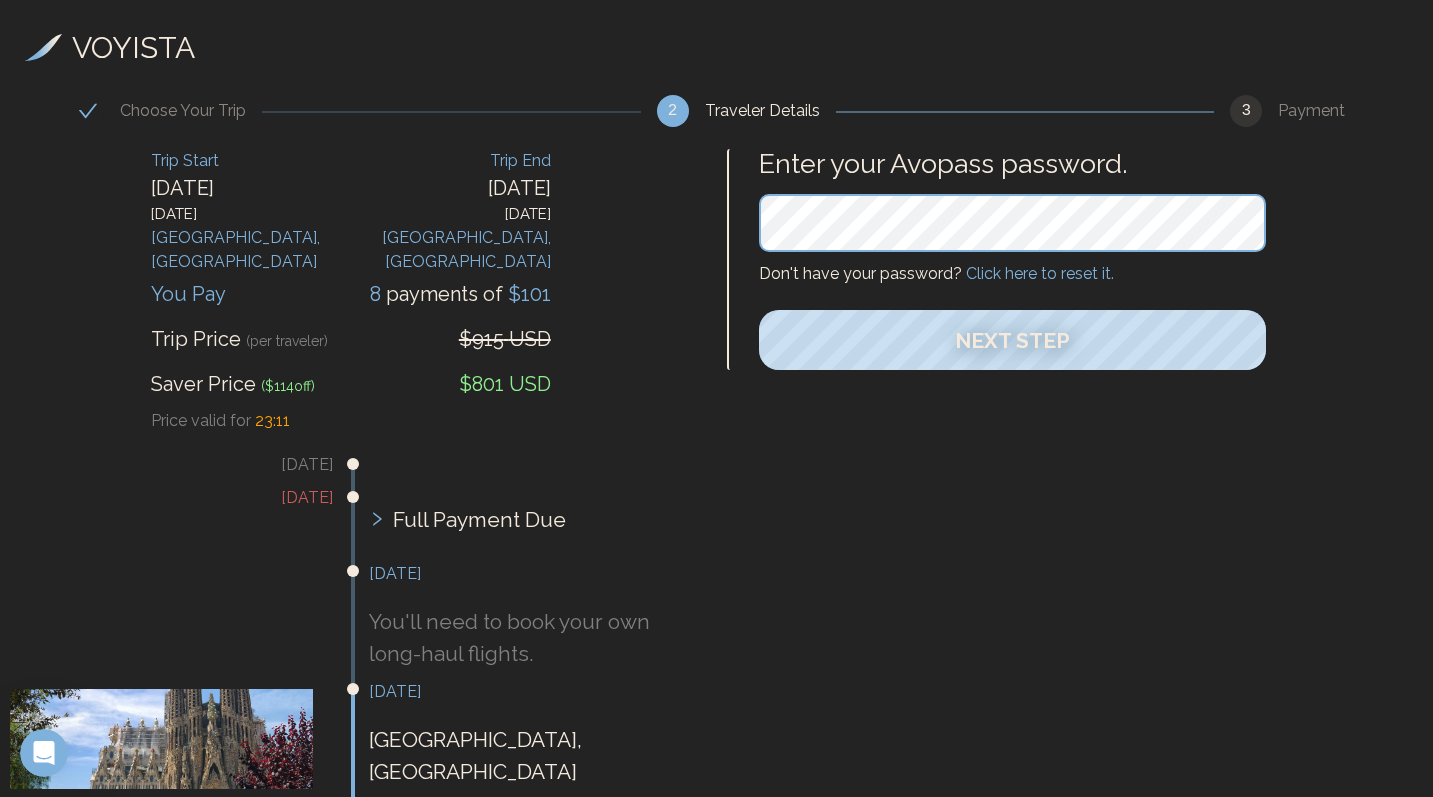 click on "2" at bounding box center [673, 111] 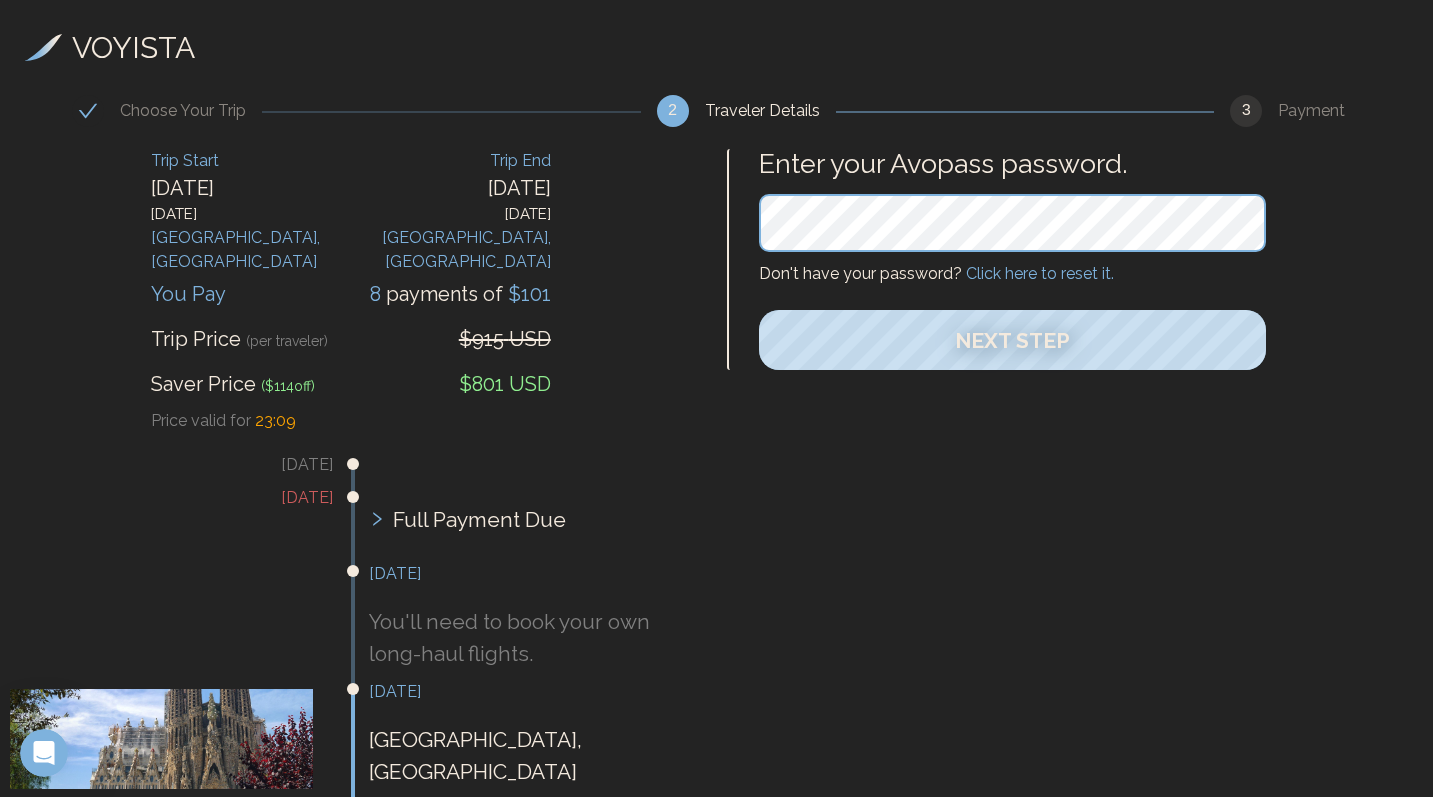 click on "Choose Your Trip" at bounding box center (191, 111) 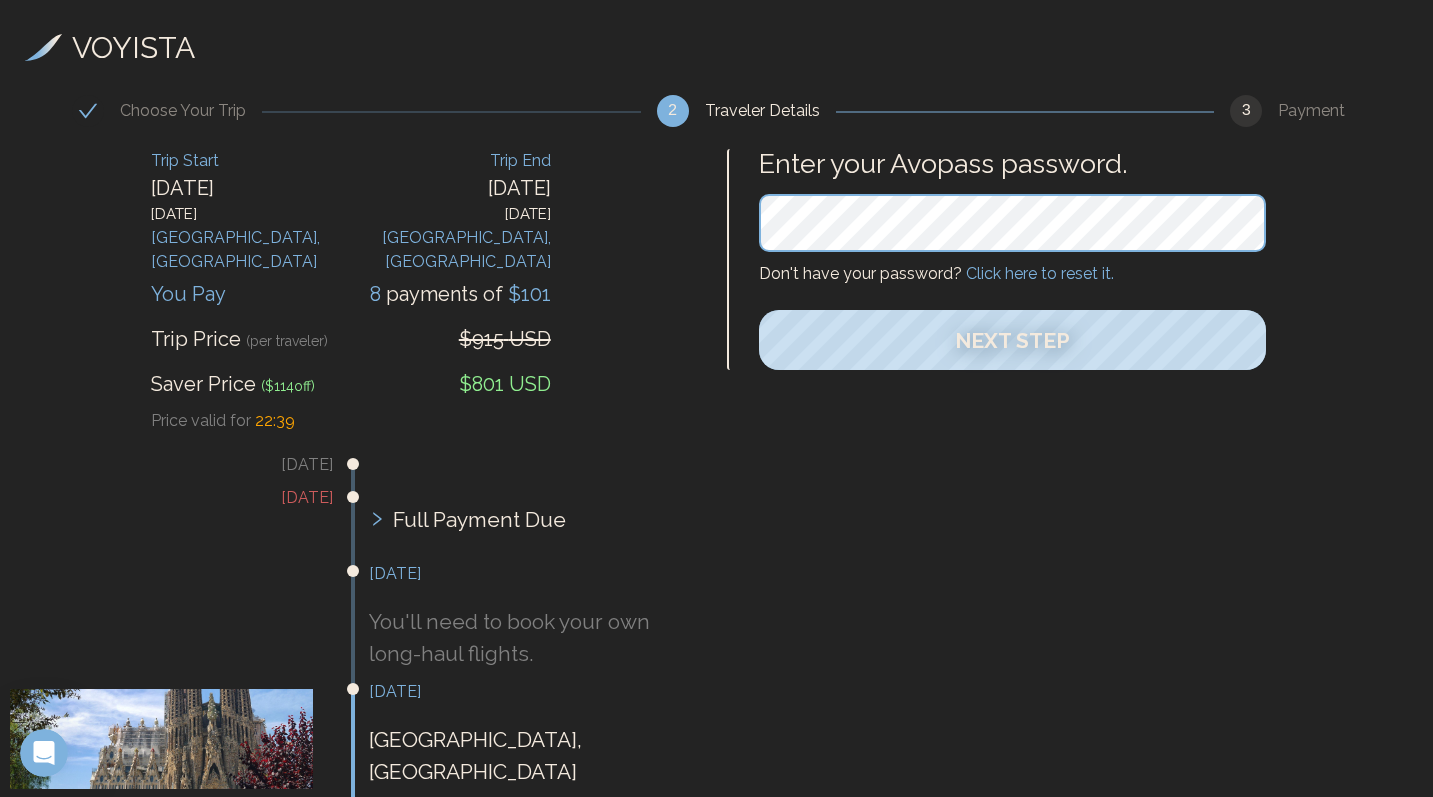 scroll, scrollTop: 0, scrollLeft: 0, axis: both 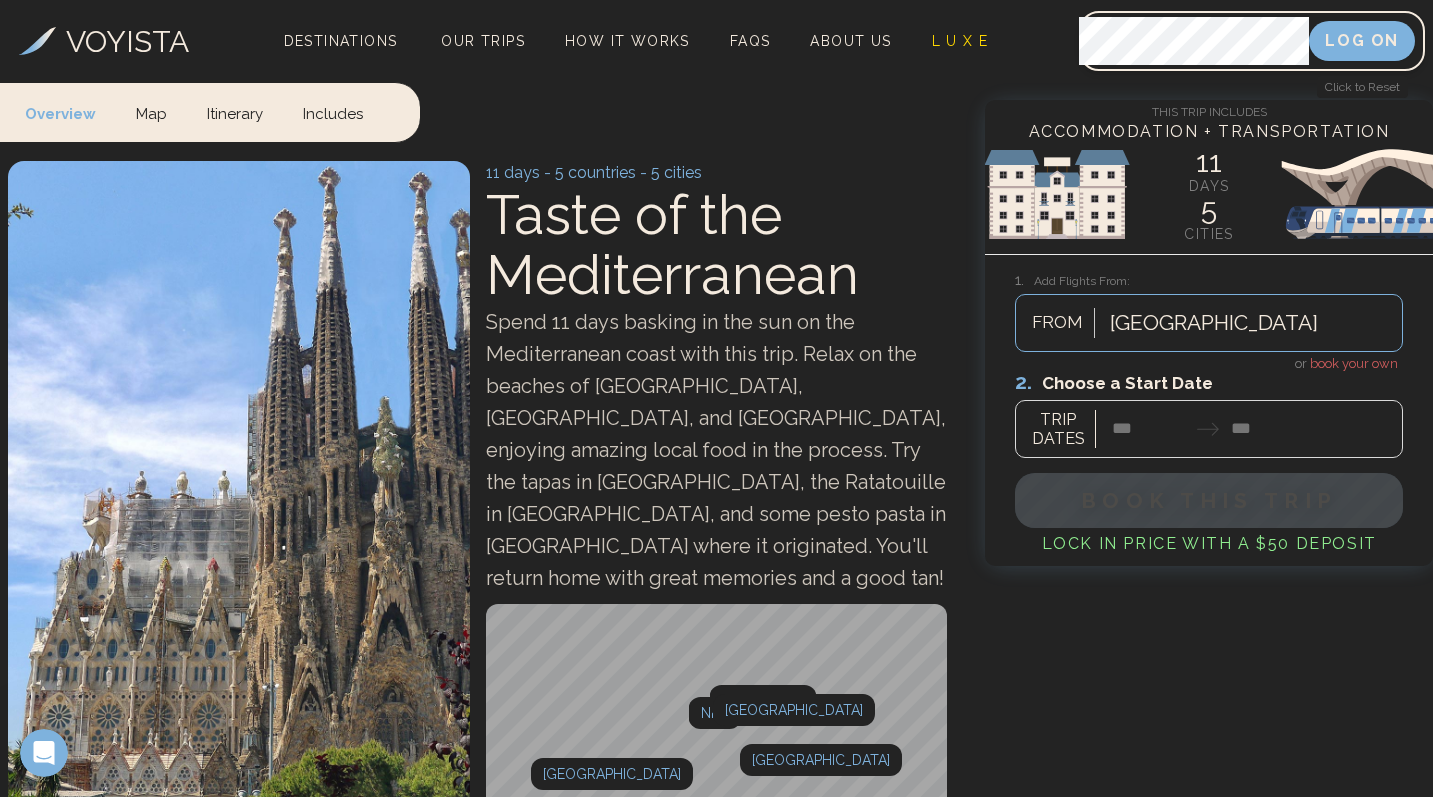 click on "book your own" at bounding box center [1354, 363] 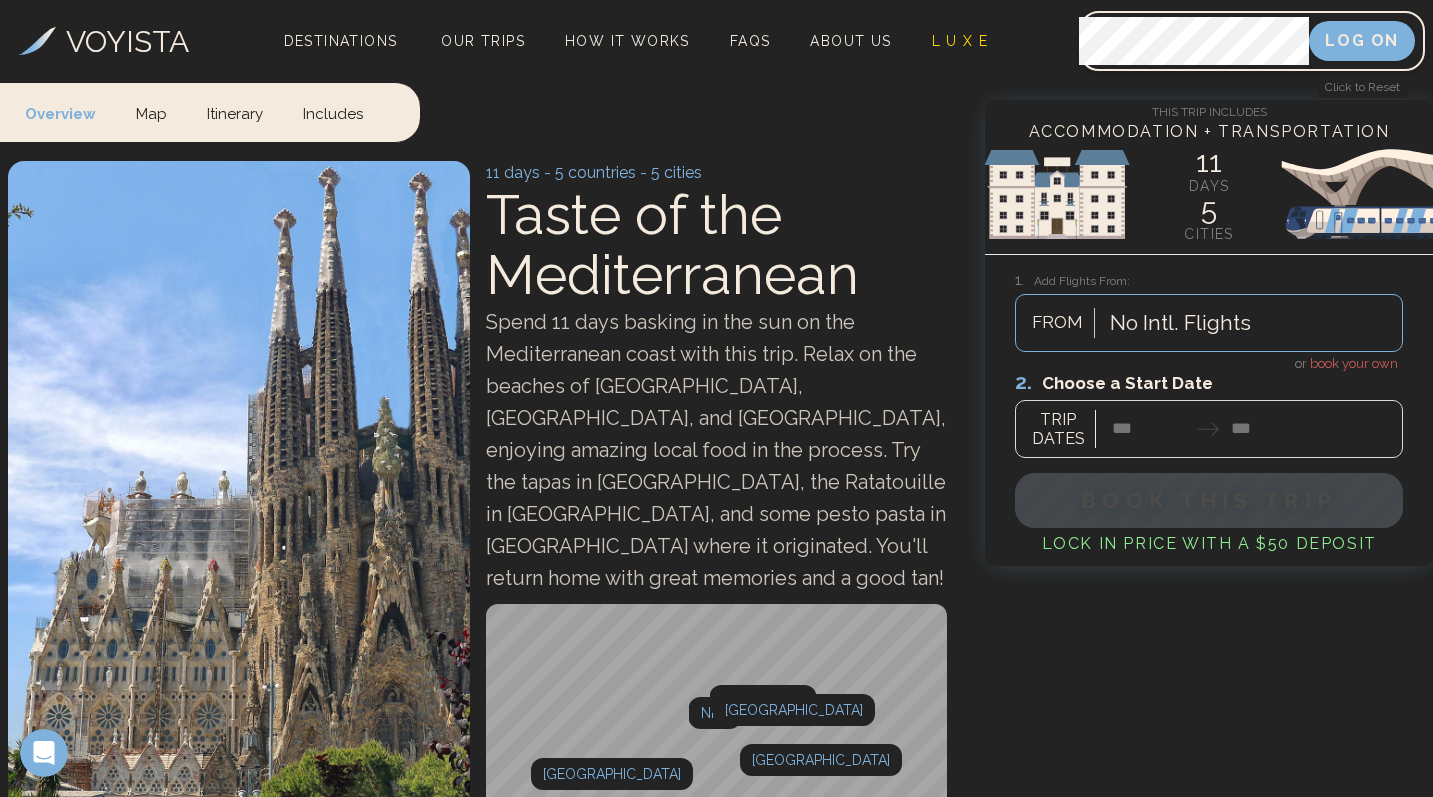 click on "This Trip Includes Accommodation     +     Transportation 11 days 5 cities 1. Add Flights From: No Intl. Flights FROM or   book your own   2.  Choose a Start Date   TRIP DATES Navigate forward to interact with the calendar and select a date. Press the question mark key to get the keyboard shortcuts for changing dates. Navigate backward to interact with the calendar and select a date. Press the question mark key to get the keyboard shortcuts for changing dates. Book This Trip Lock in Price with a $50 deposit" at bounding box center (1194, 4695) 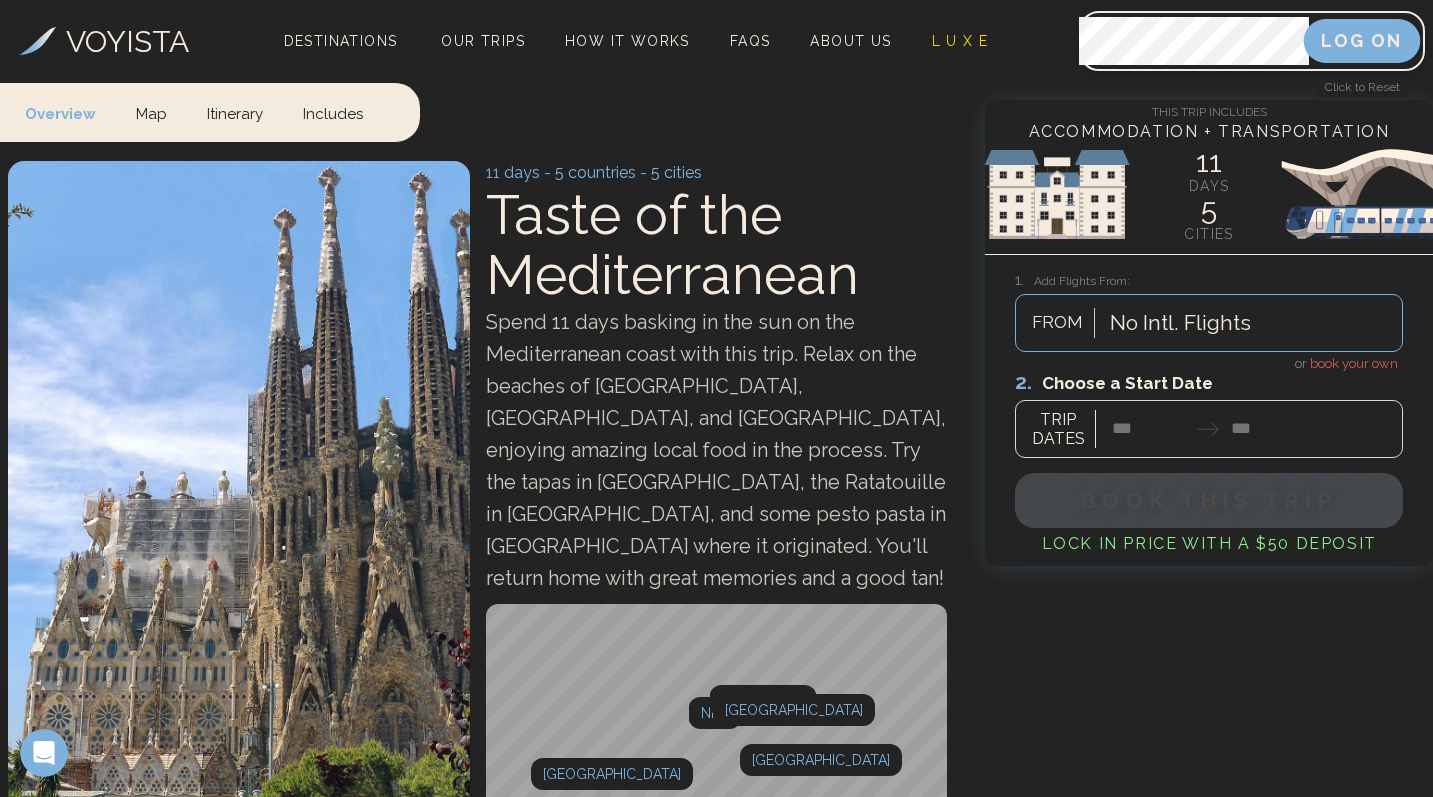 click on "Log On" at bounding box center (1362, 41) 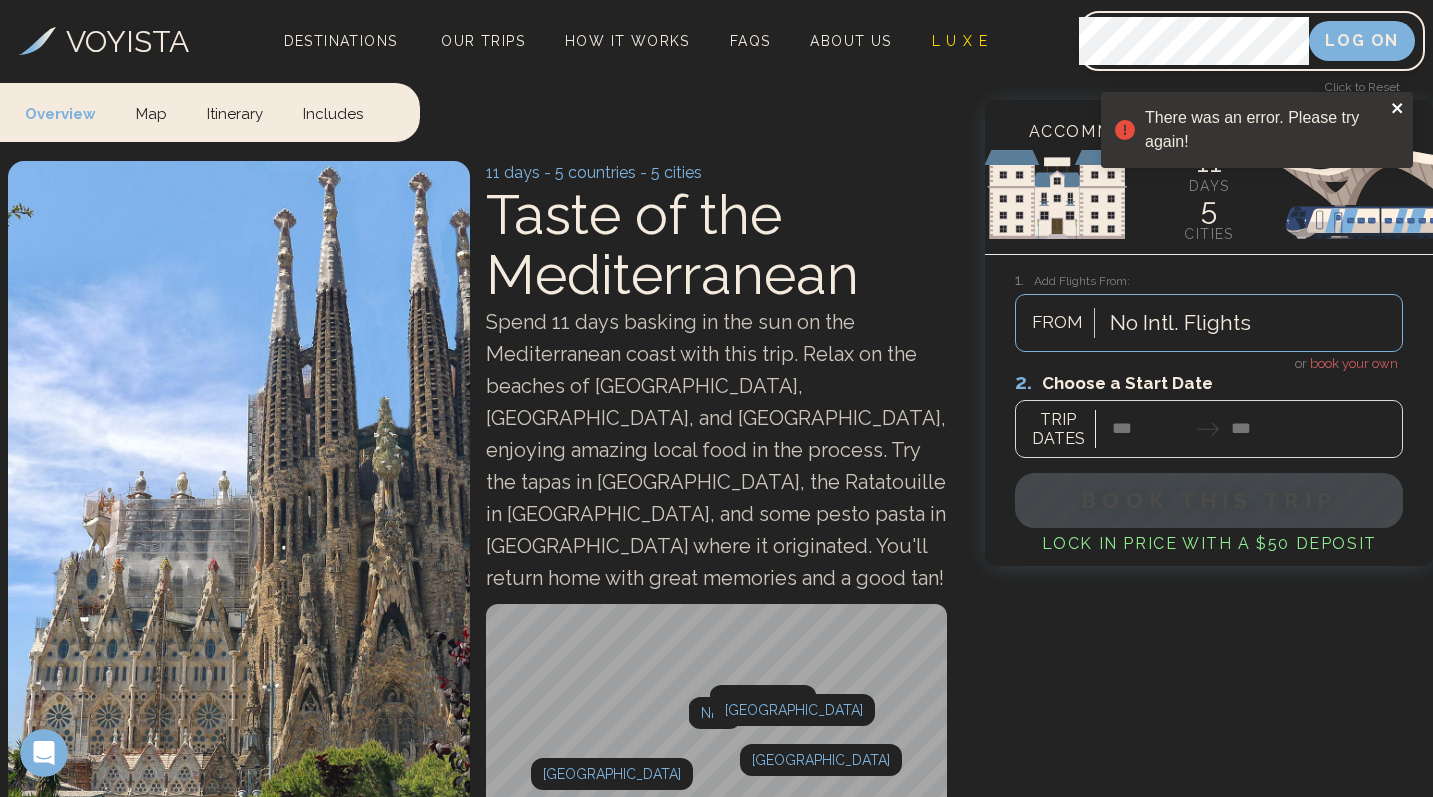 click 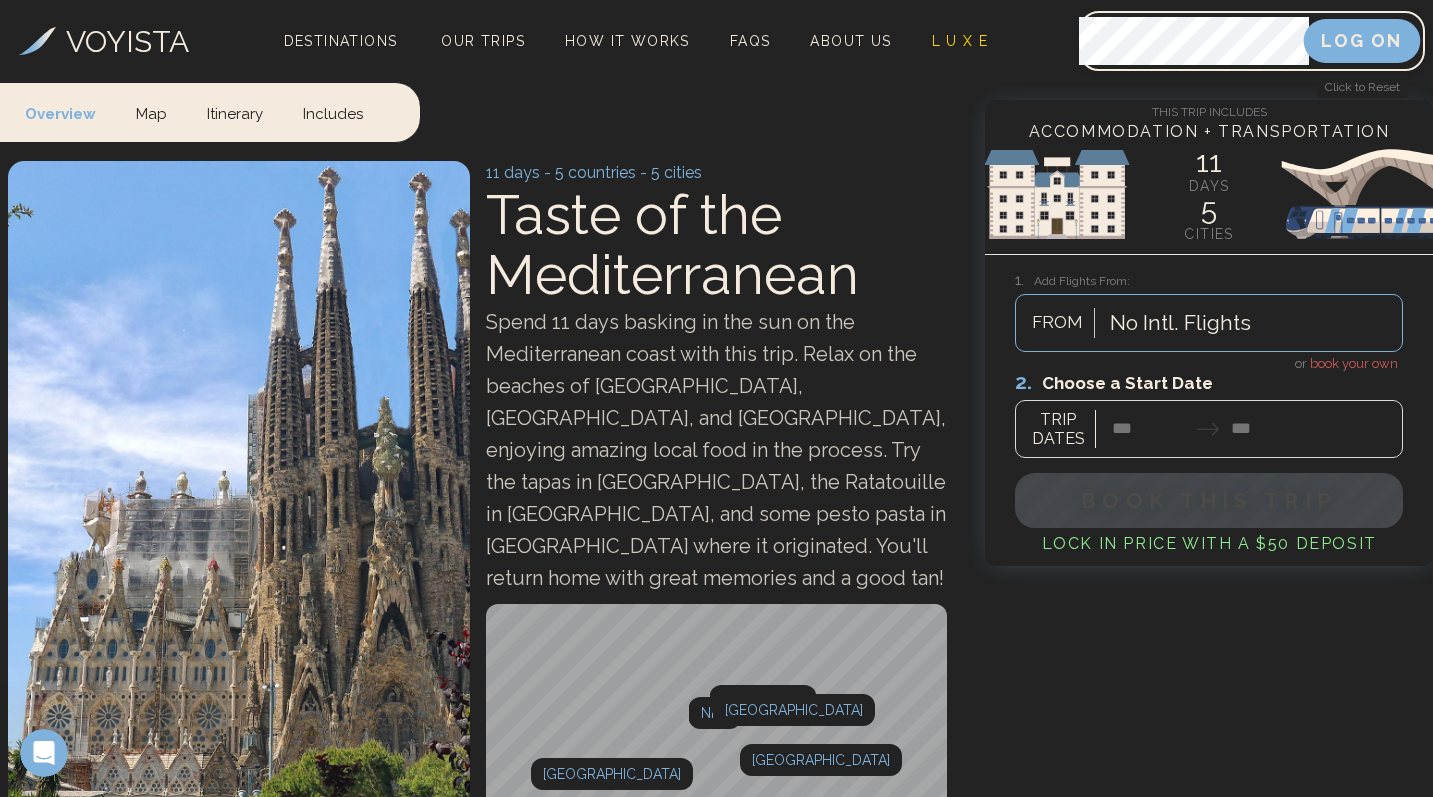 click on "Log On" at bounding box center (1362, 41) 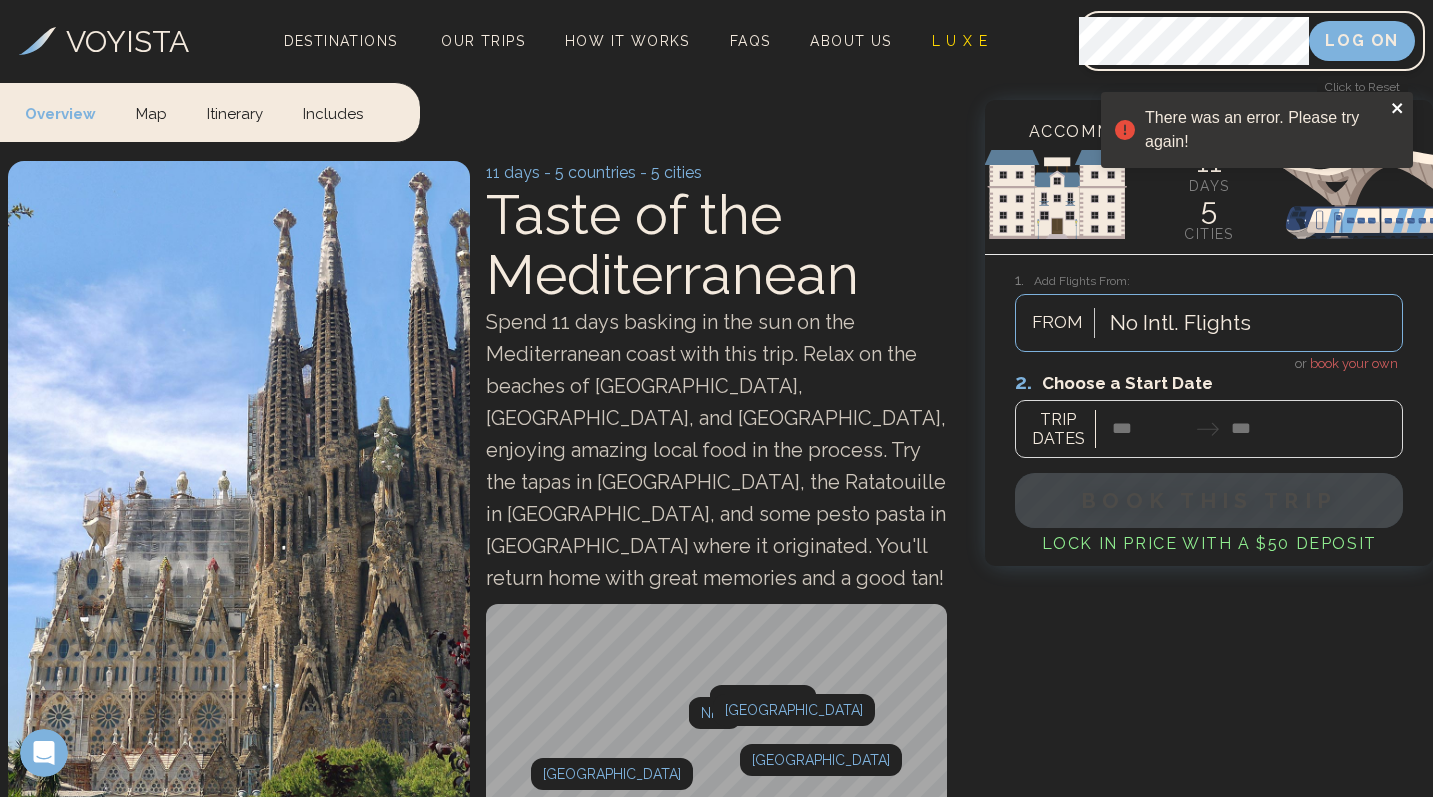 click 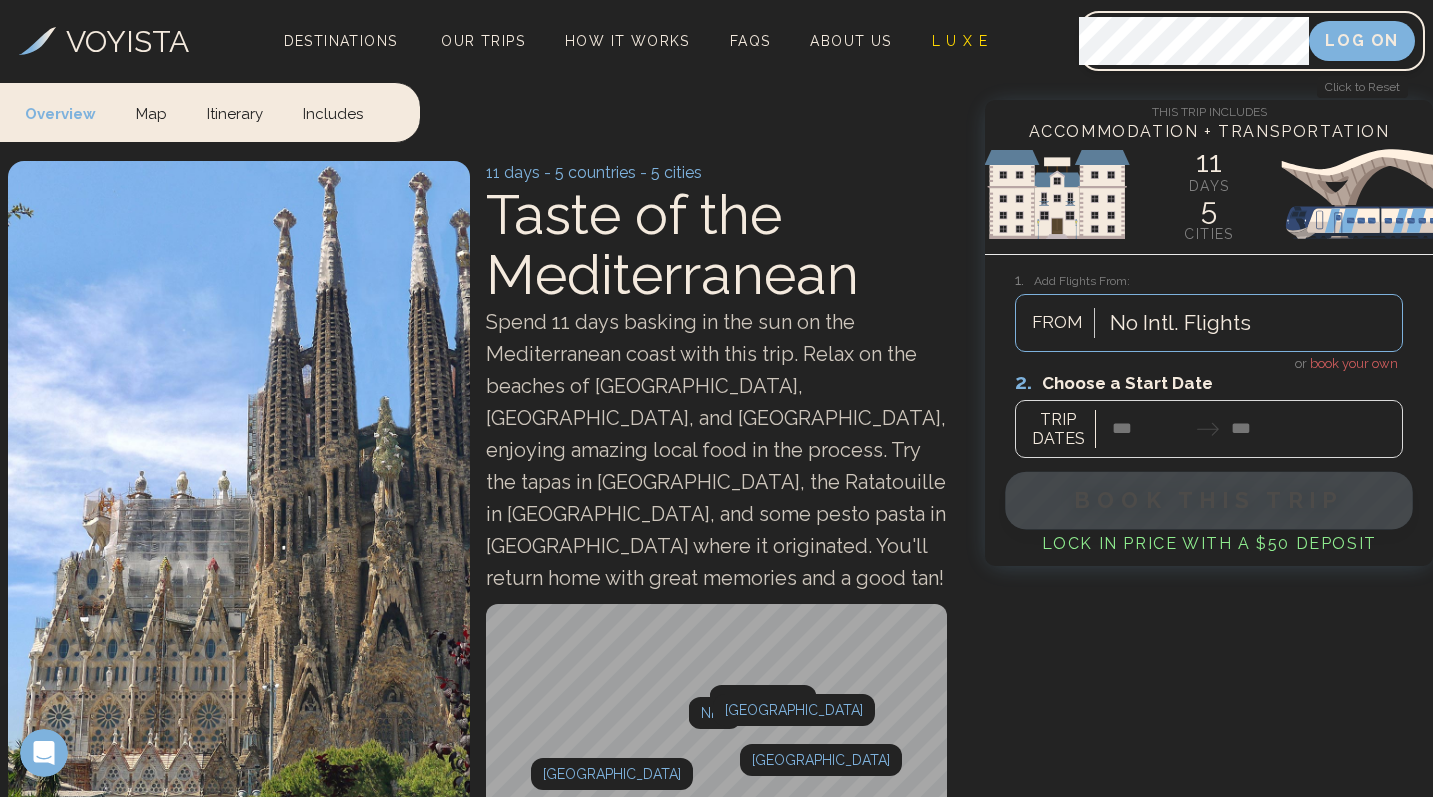 scroll, scrollTop: 0, scrollLeft: 0, axis: both 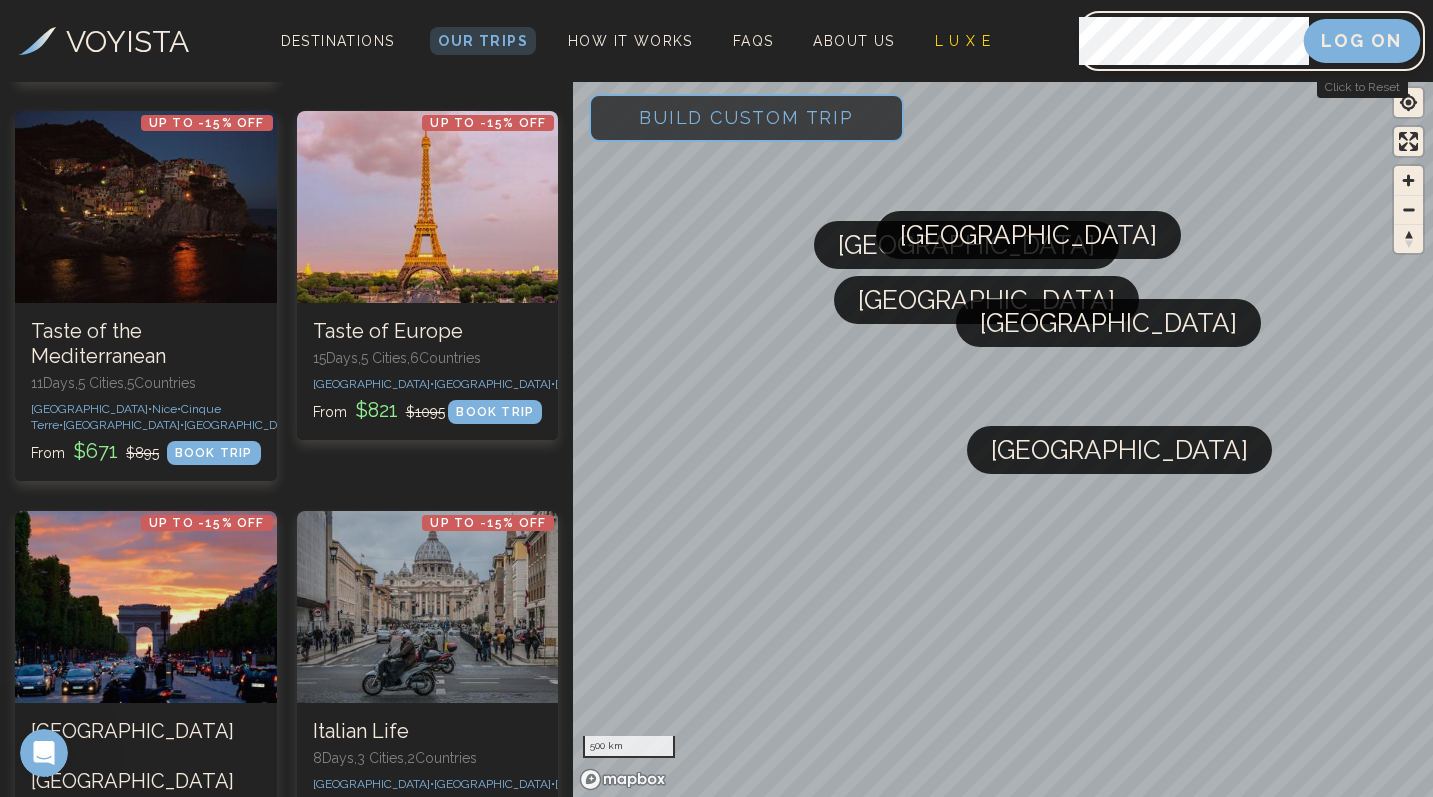 click on "Log On" at bounding box center [1362, 41] 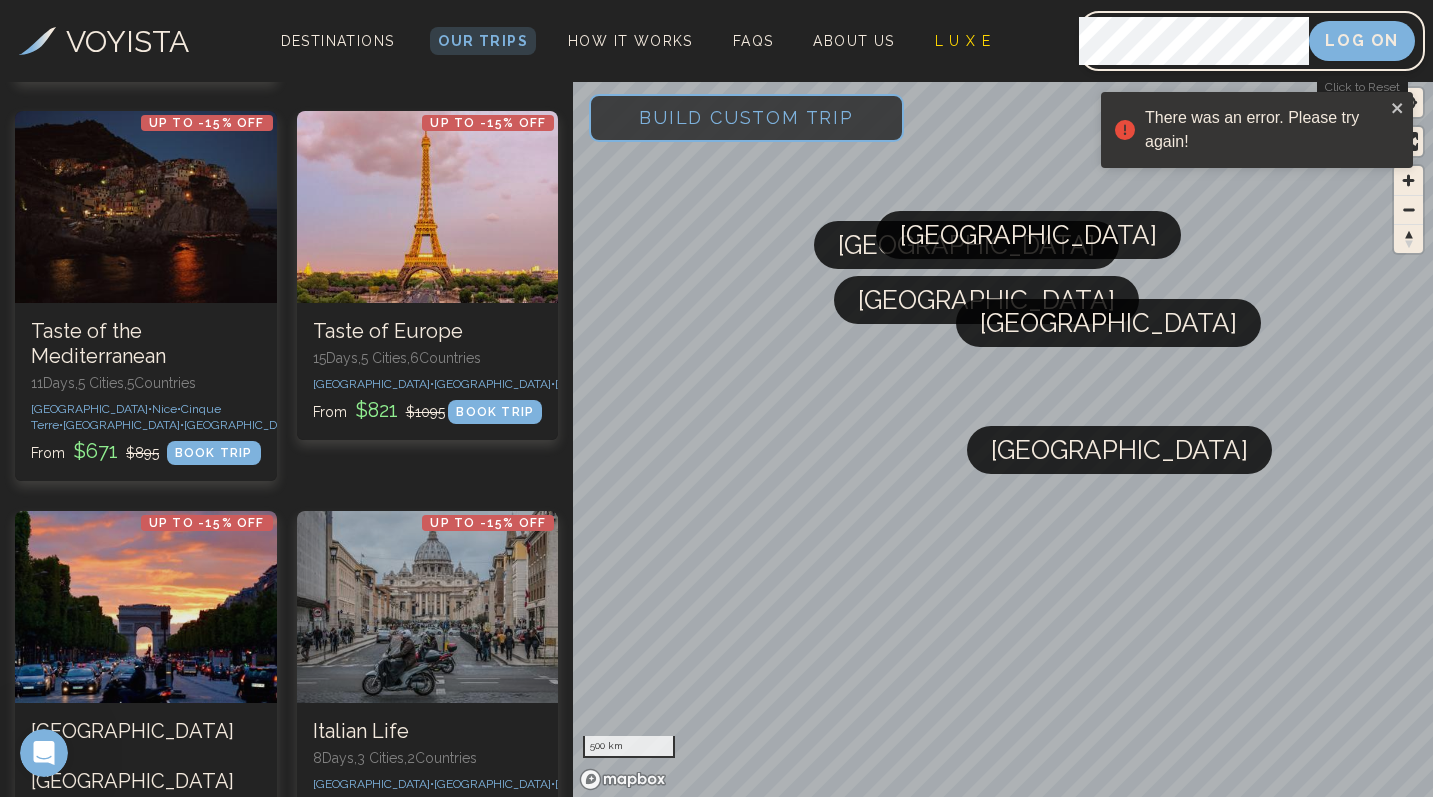 click 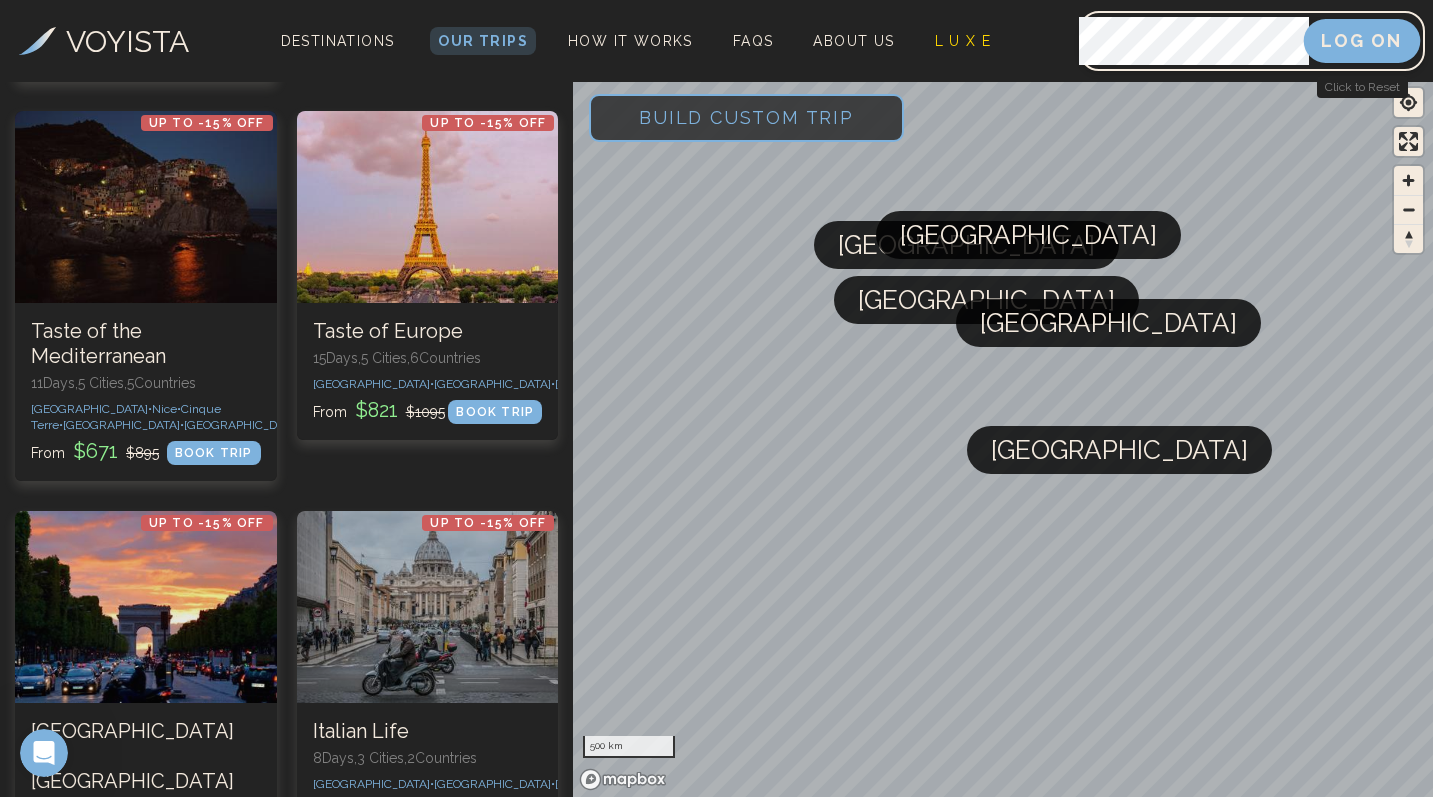 click on "Log On" at bounding box center [1362, 41] 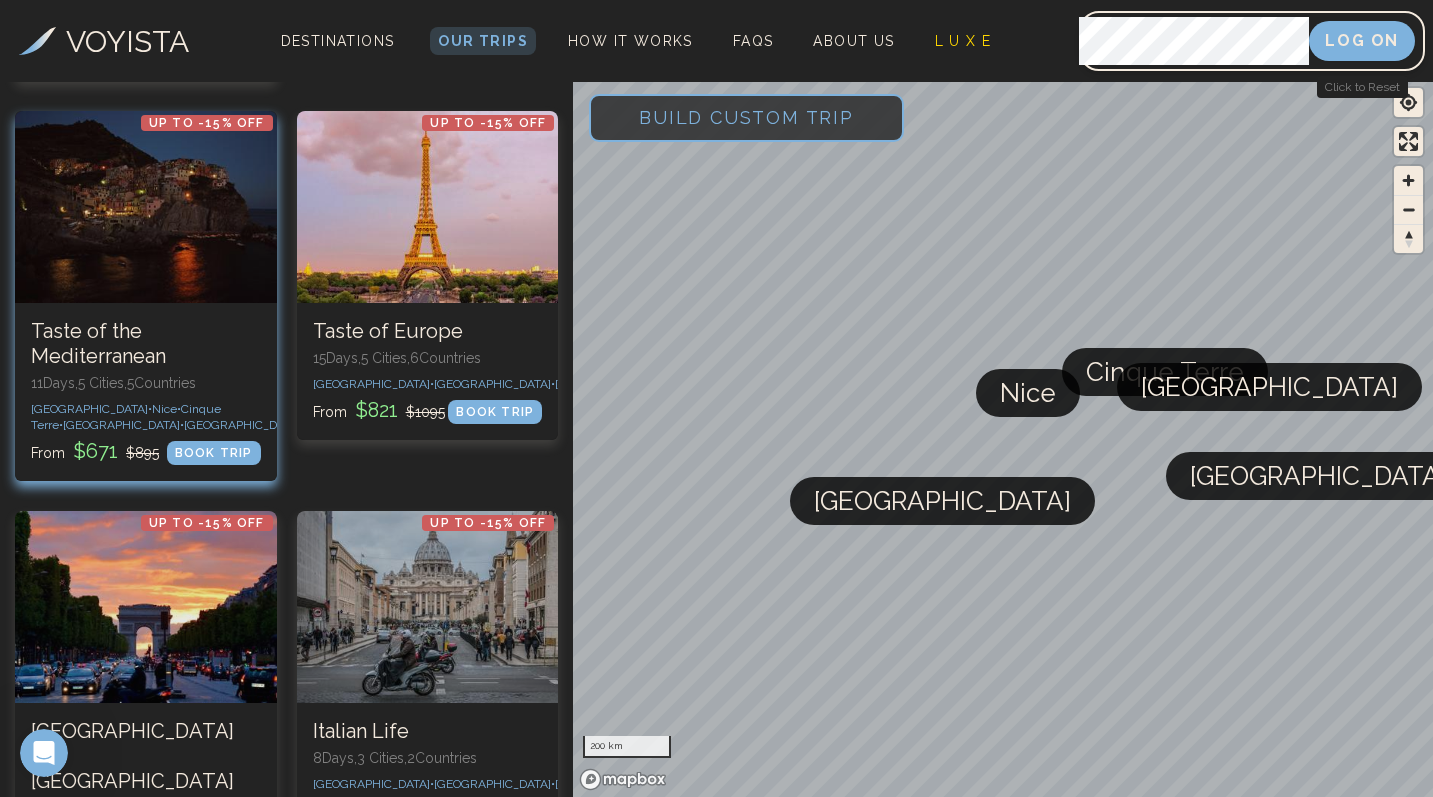 click at bounding box center (146, 207) 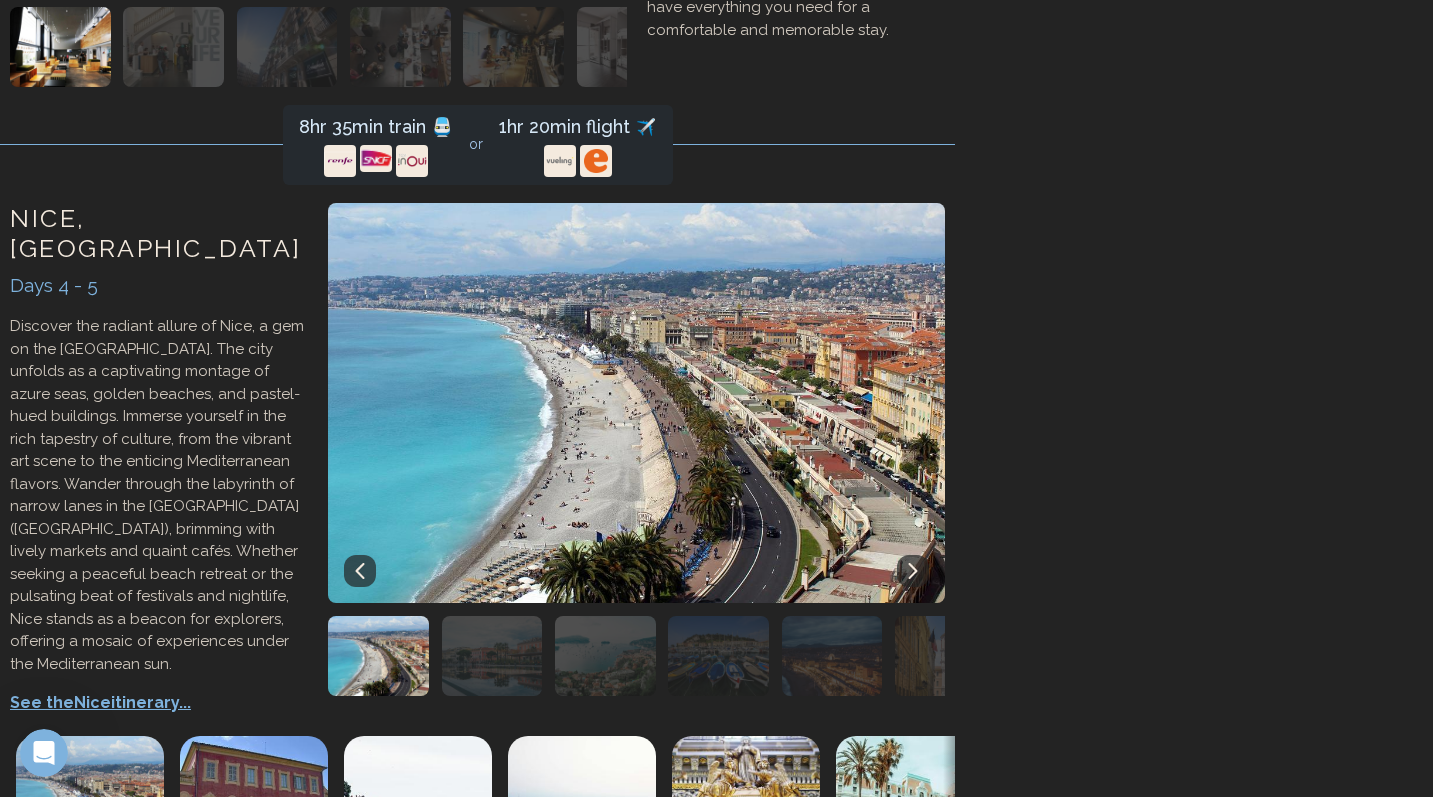 scroll, scrollTop: 0, scrollLeft: 0, axis: both 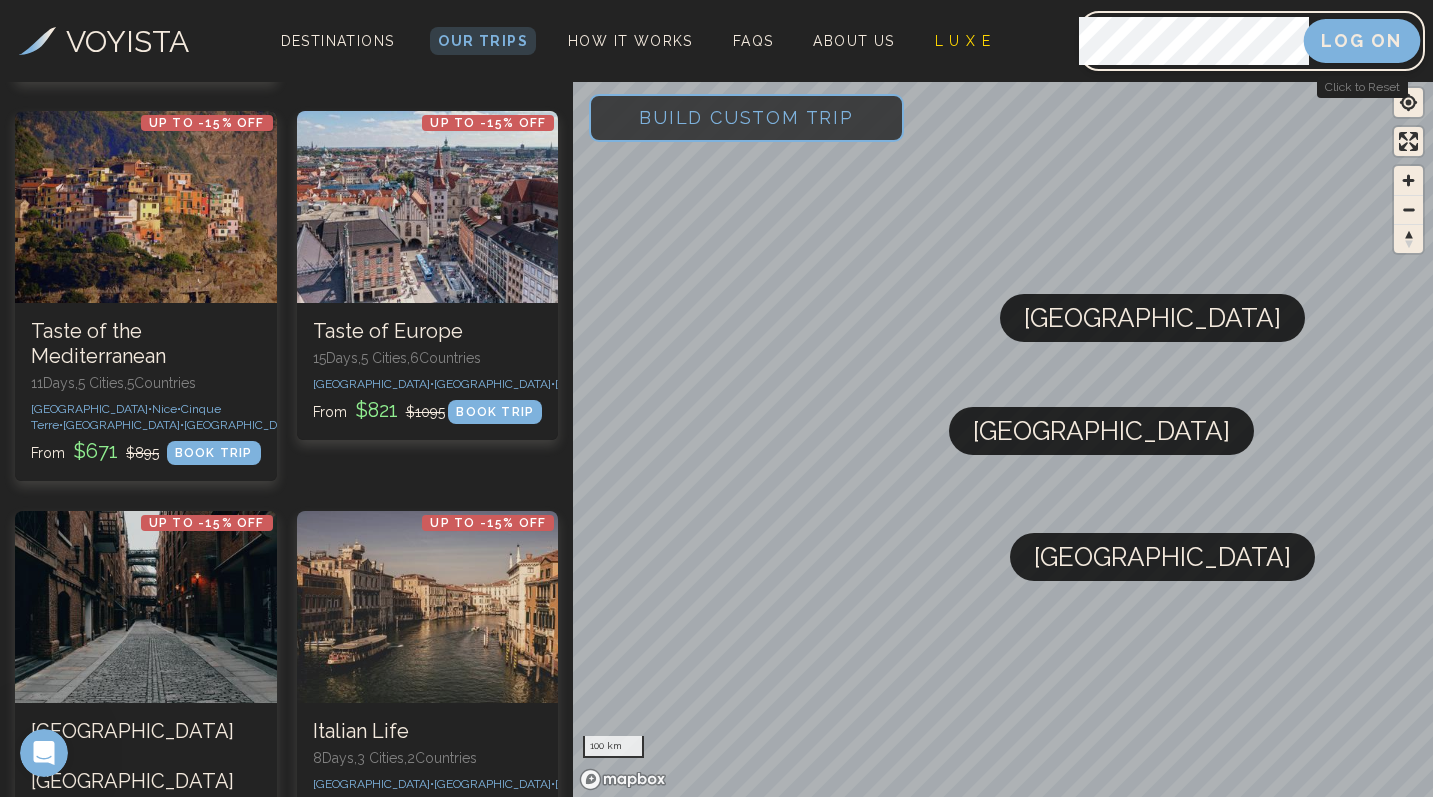 click on "Log On" at bounding box center [1362, 41] 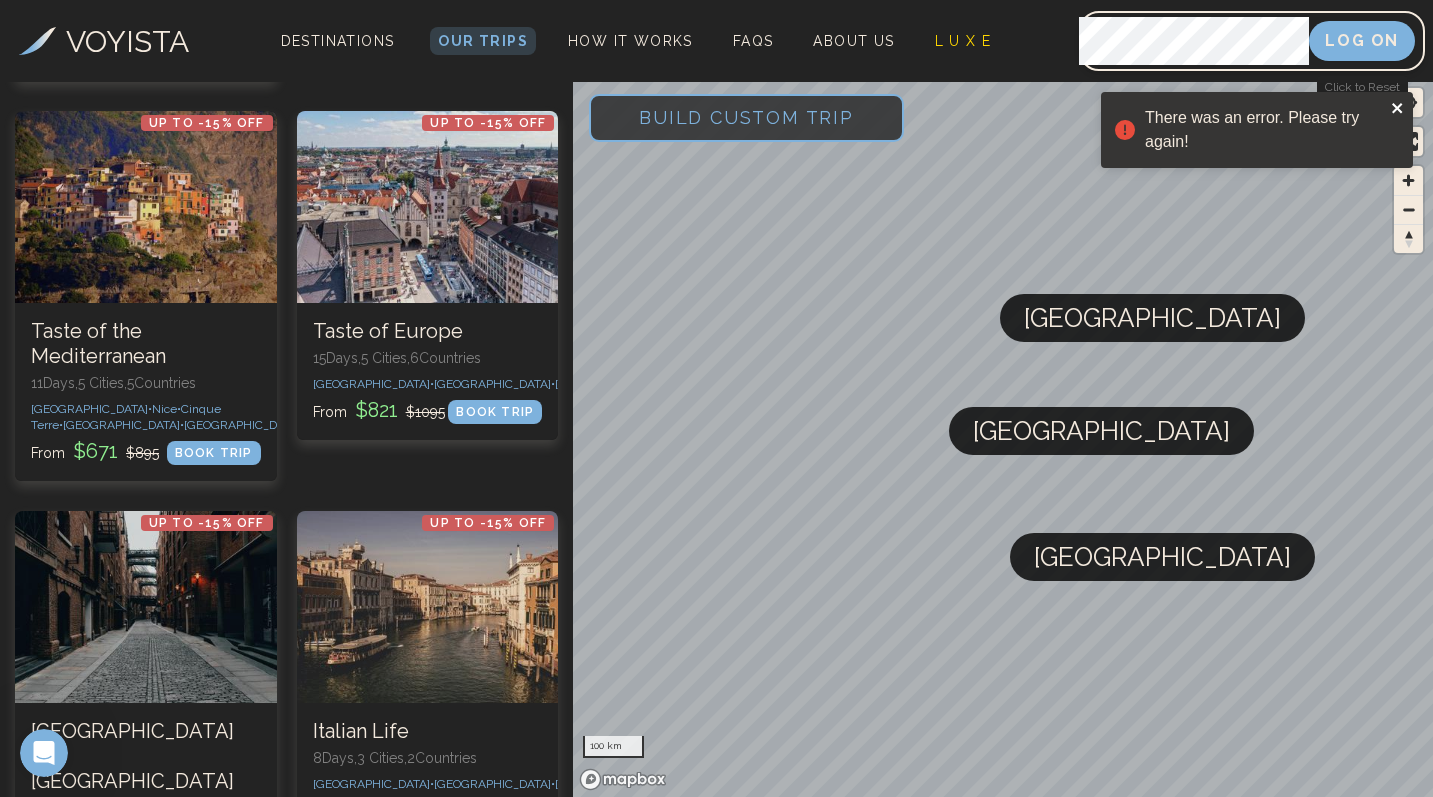 click 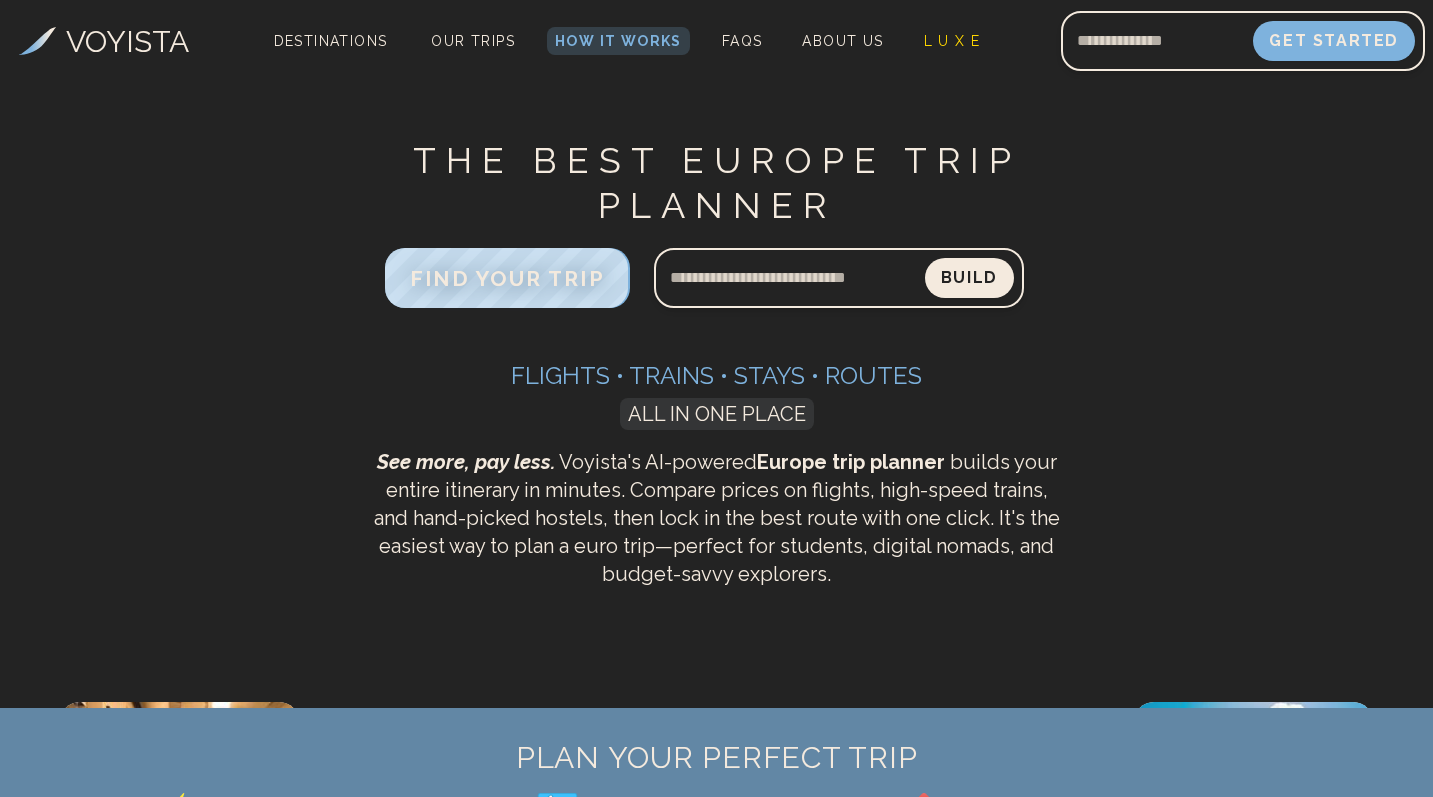 scroll, scrollTop: 0, scrollLeft: 0, axis: both 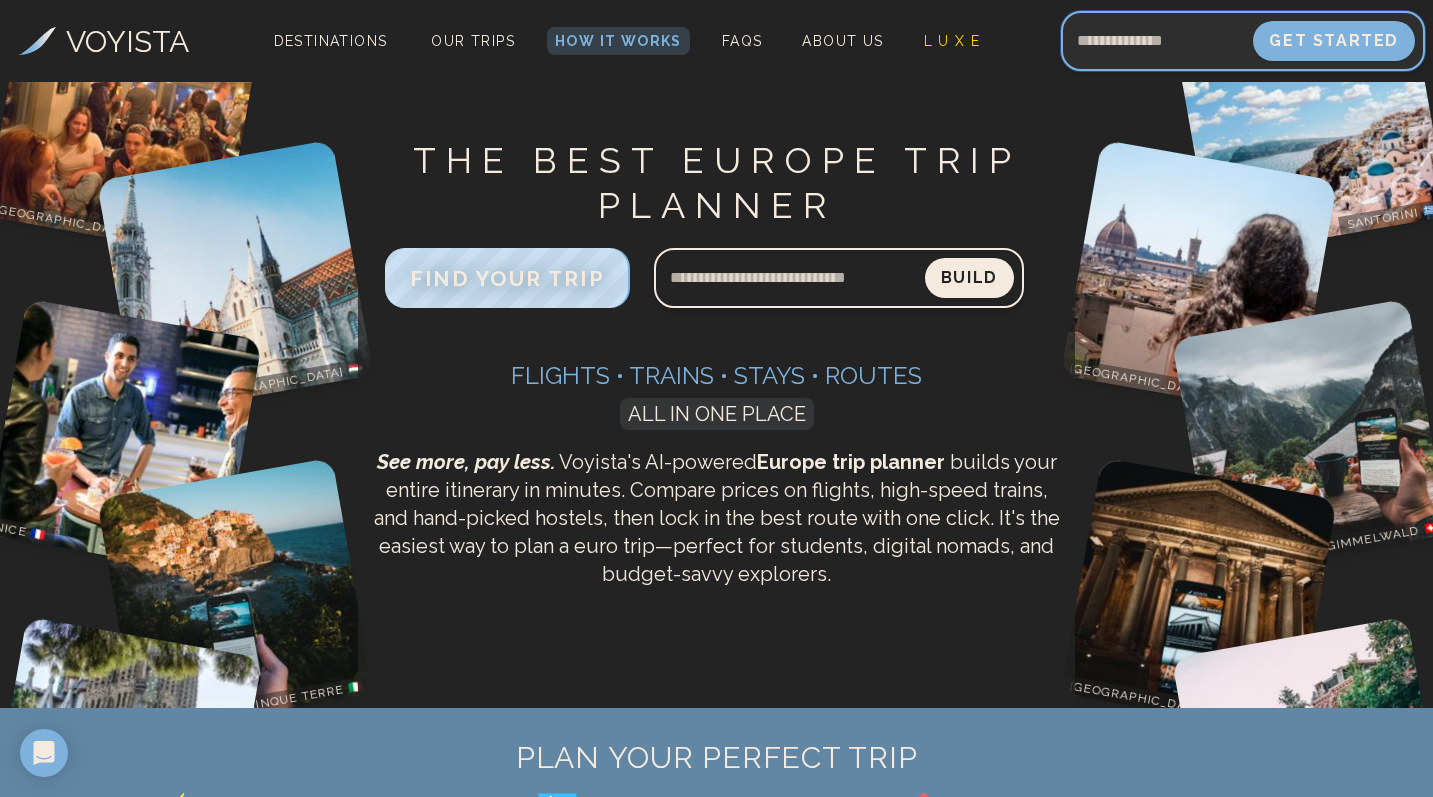 click at bounding box center [1157, 41] 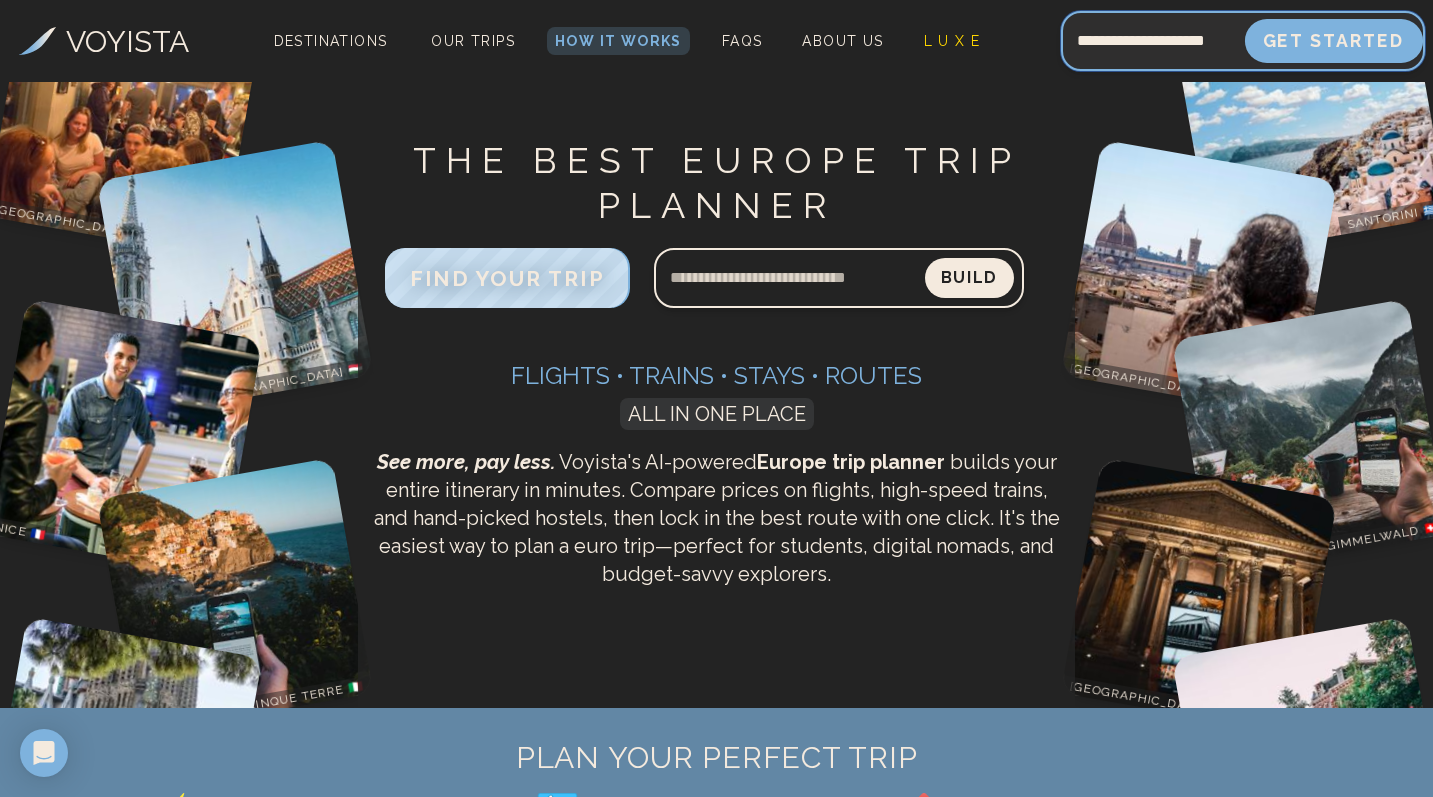 type on "**********" 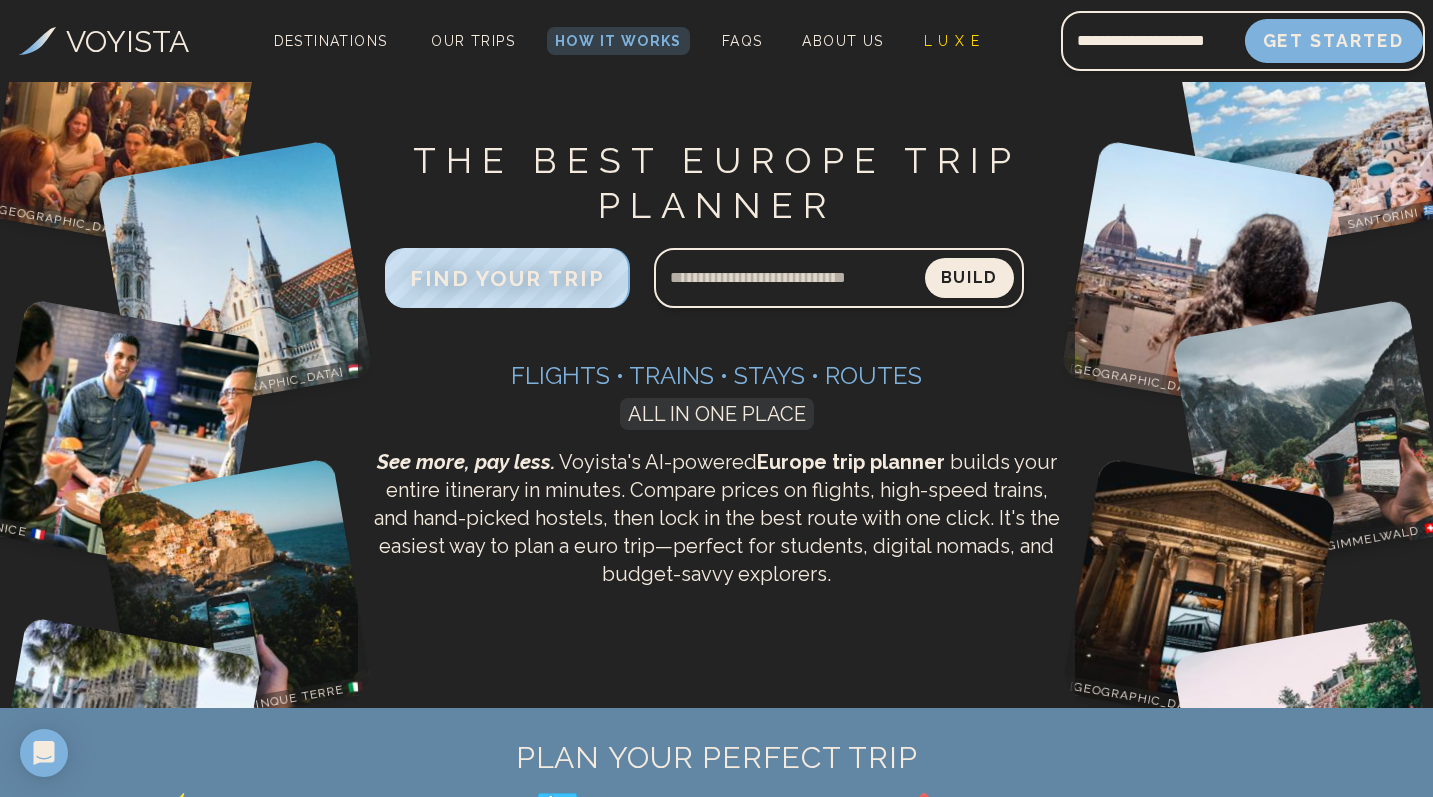 click on "Get Started" at bounding box center [1334, 41] 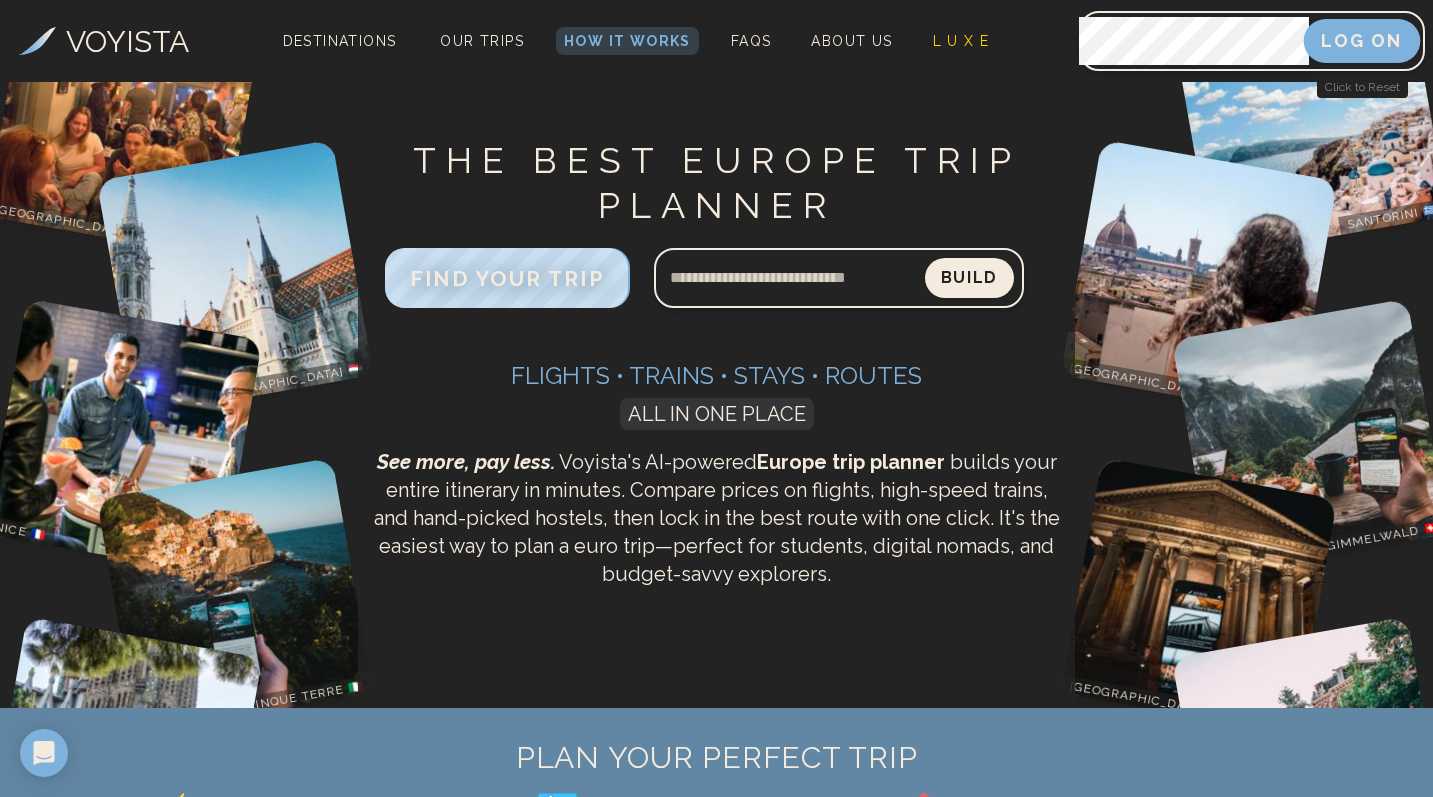 click on "Log On" at bounding box center [1362, 41] 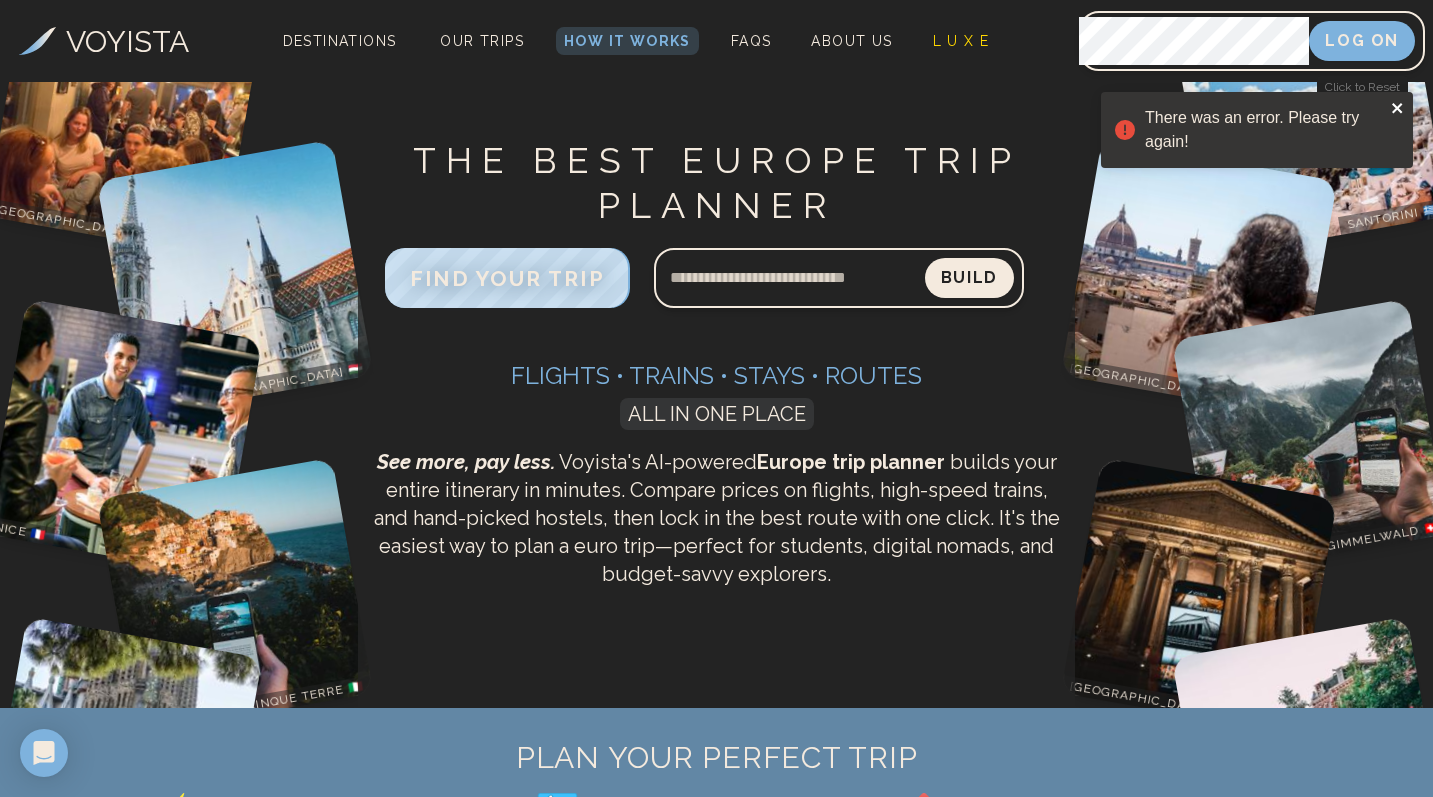 click 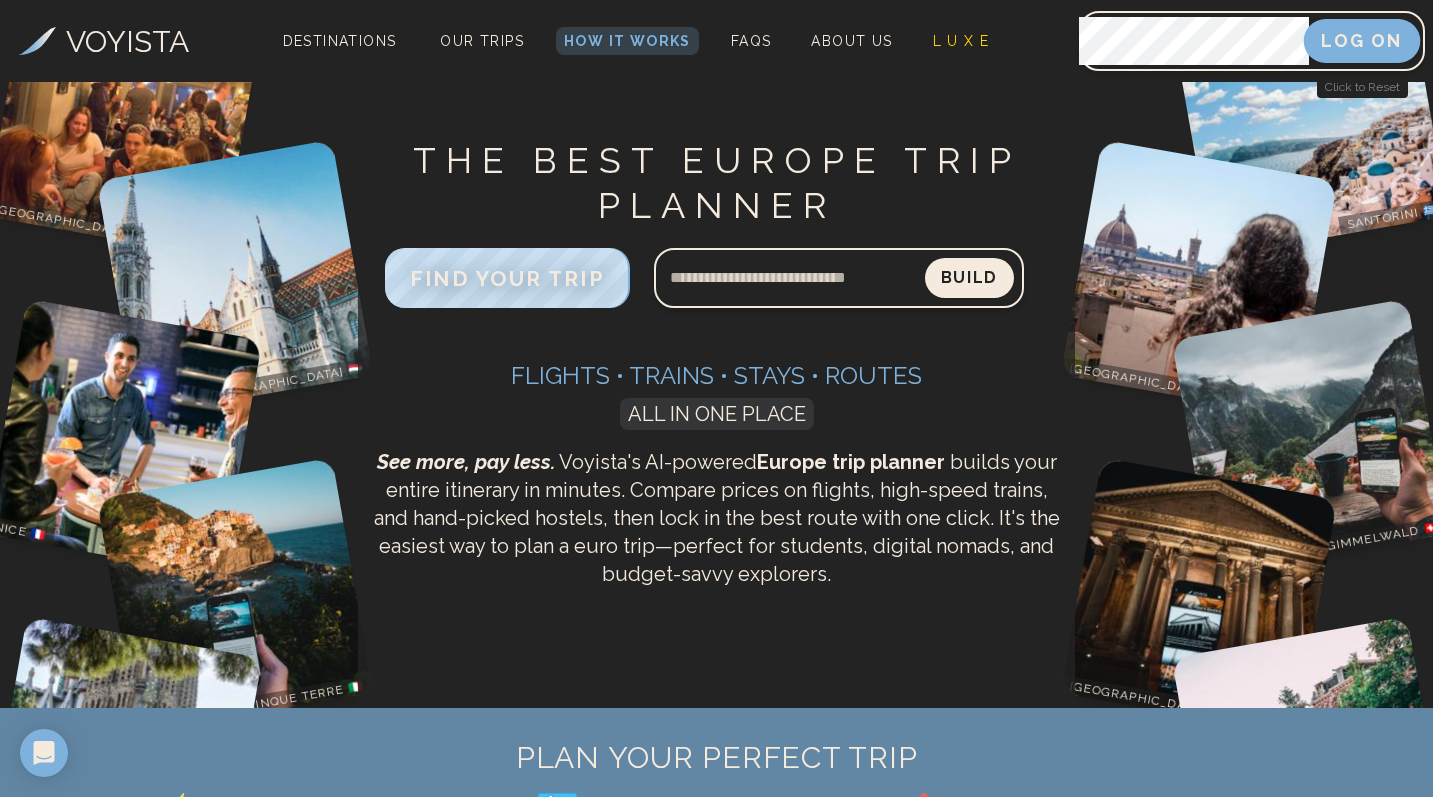 click on "Log On" at bounding box center (1362, 41) 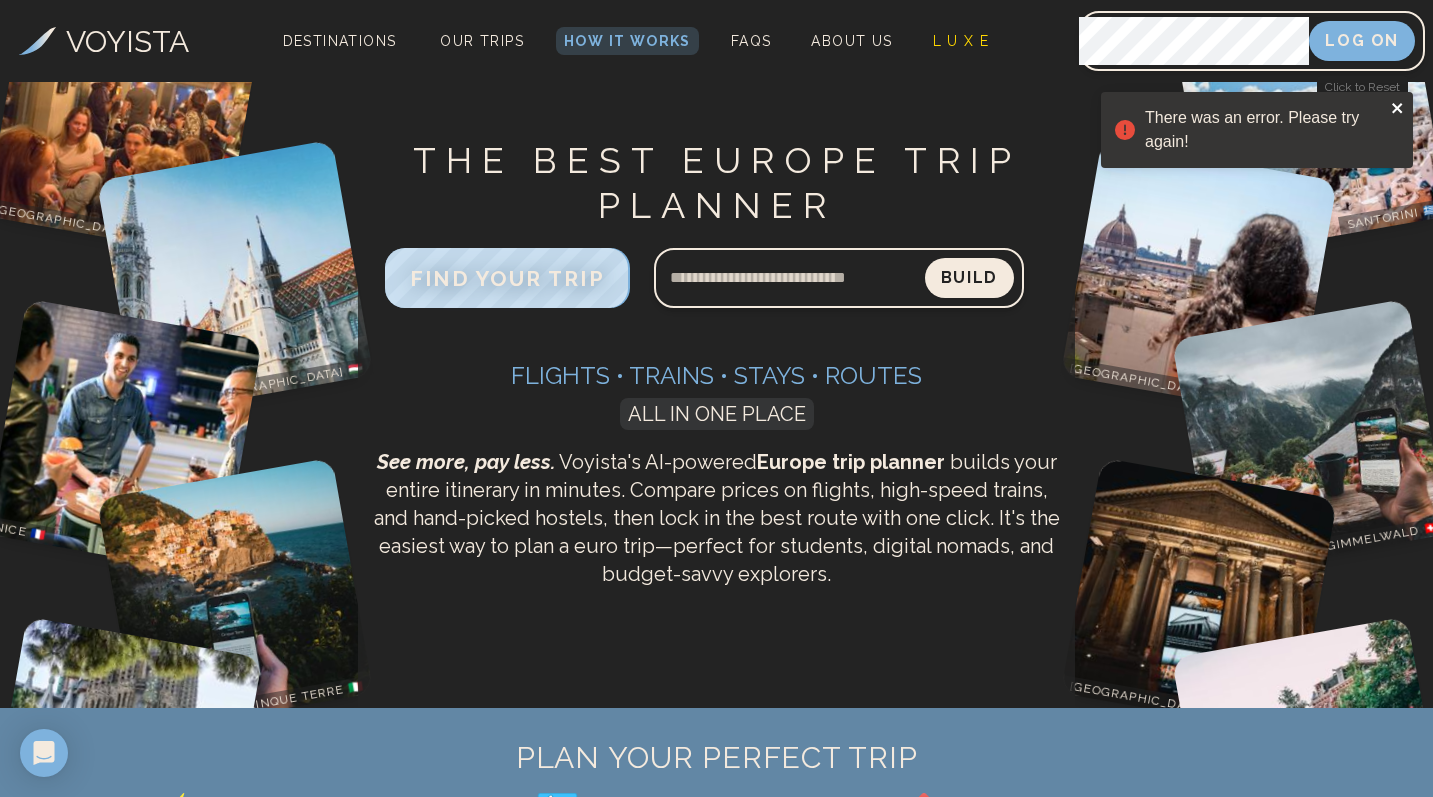 click 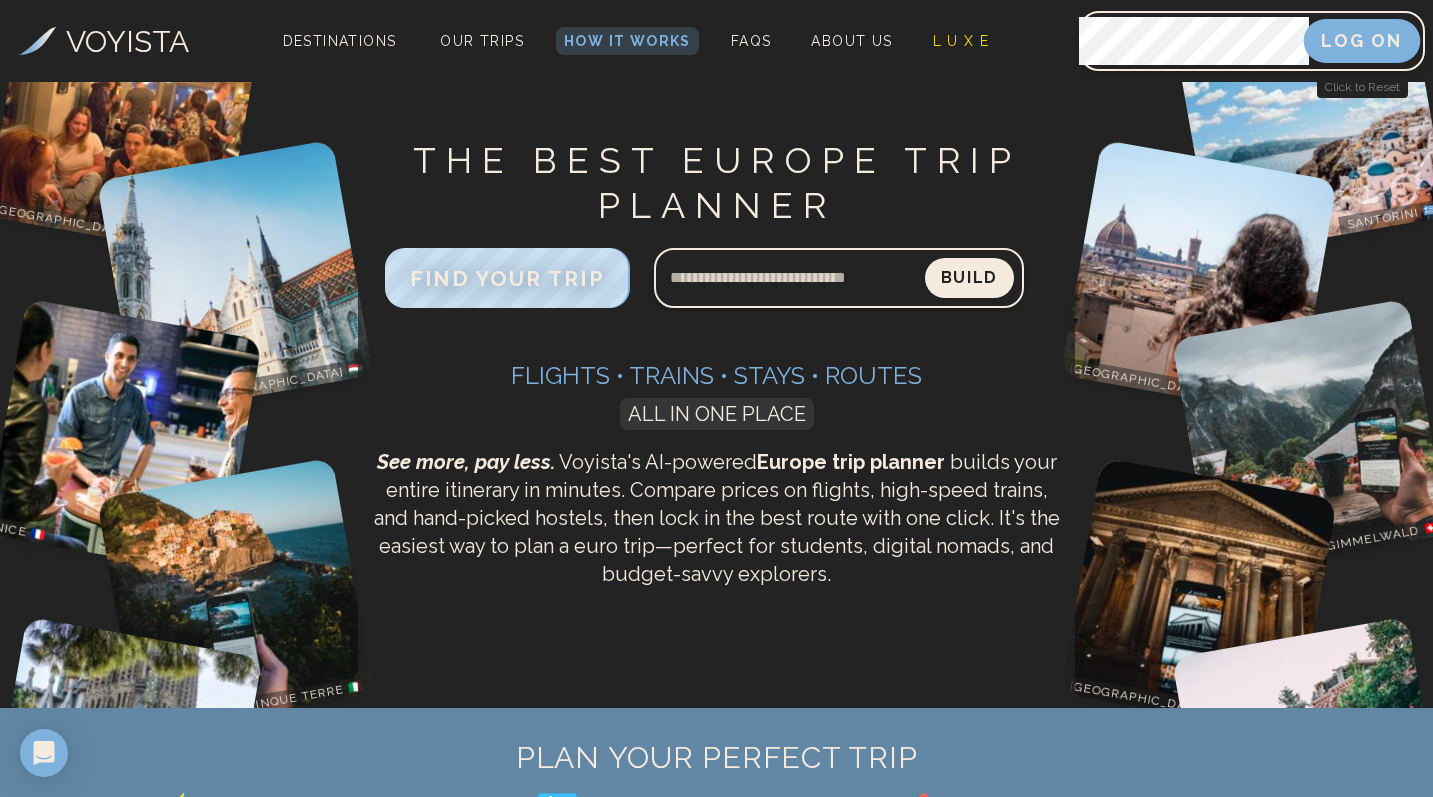 click on "Log On" at bounding box center [1362, 41] 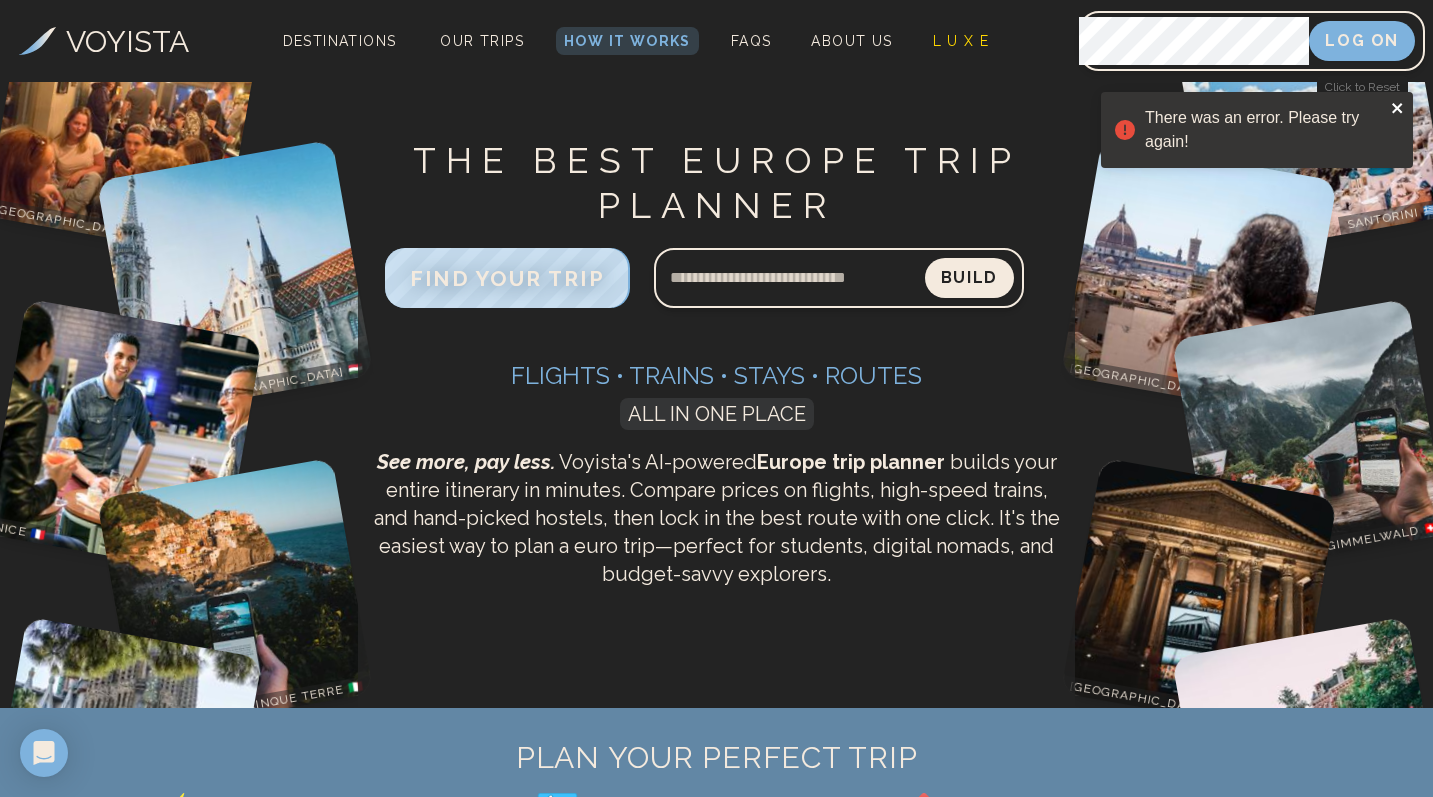 click 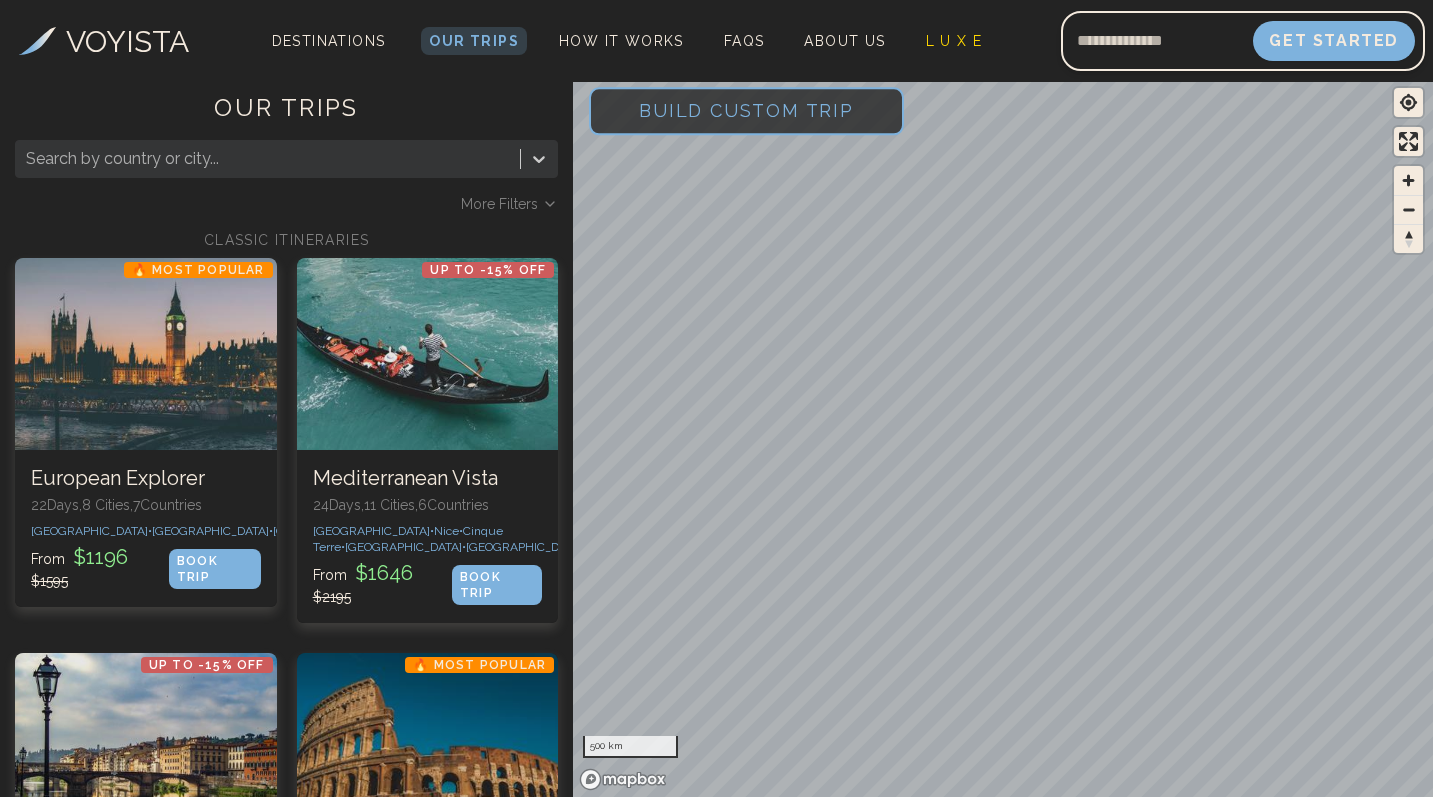 scroll, scrollTop: 0, scrollLeft: 0, axis: both 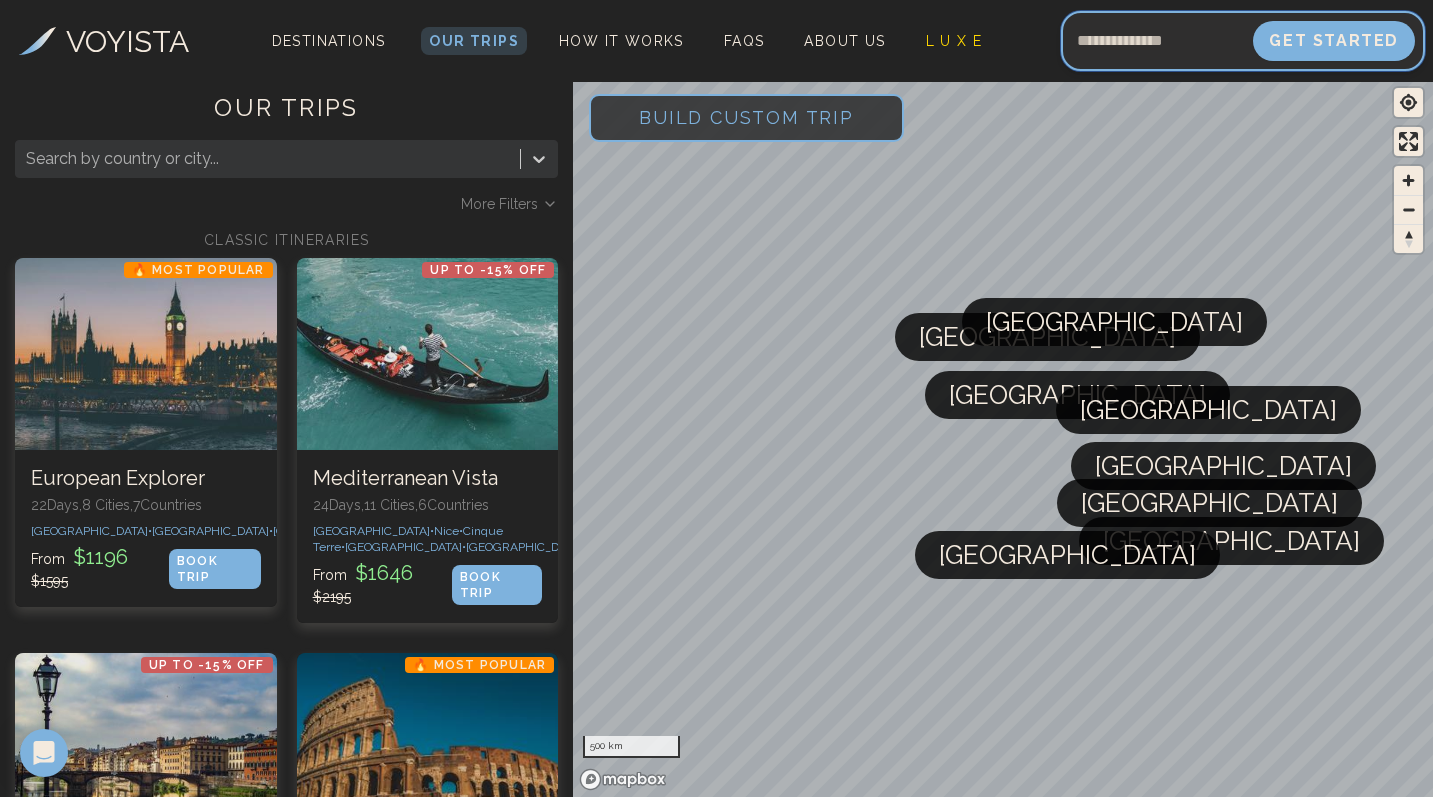 click at bounding box center [1157, 41] 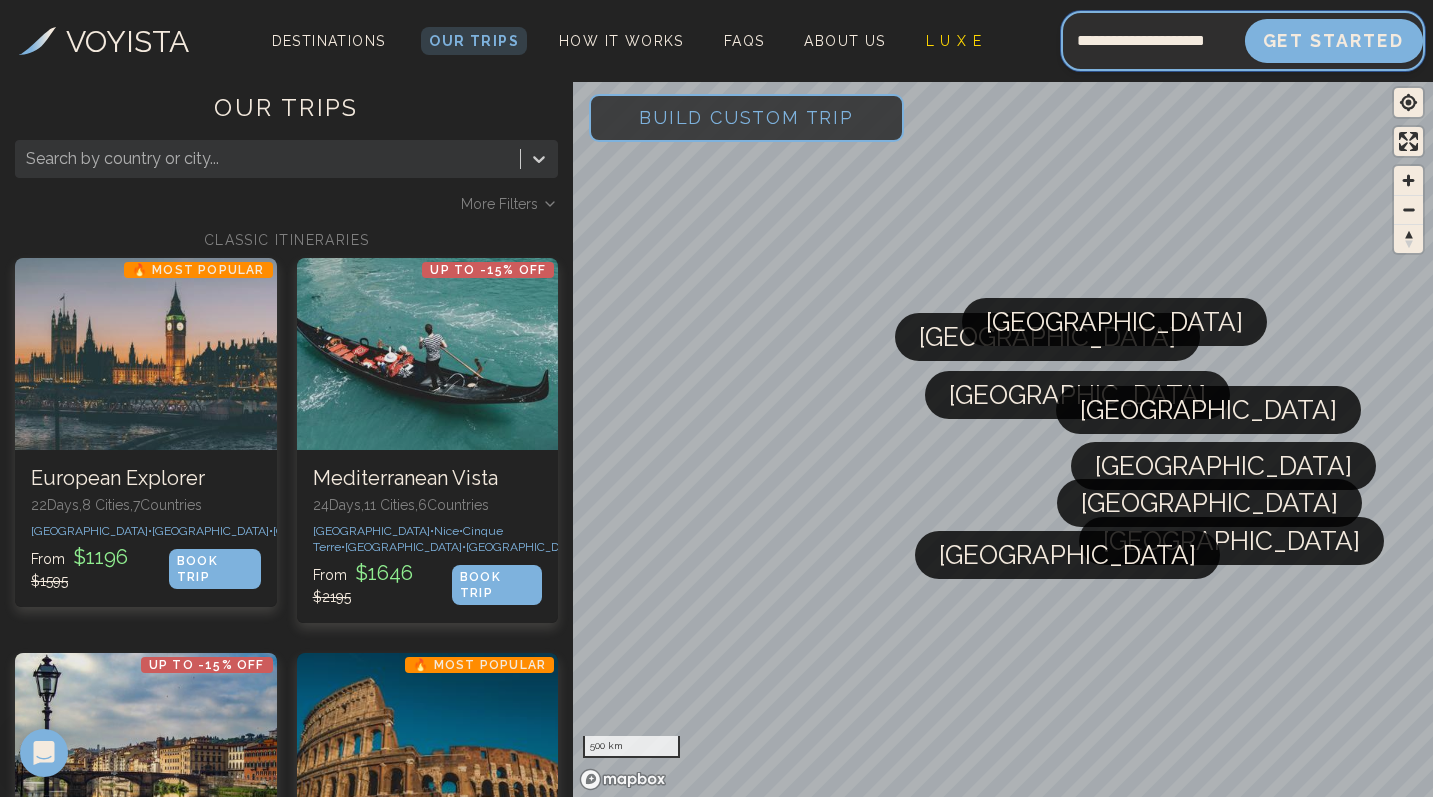 type on "**********" 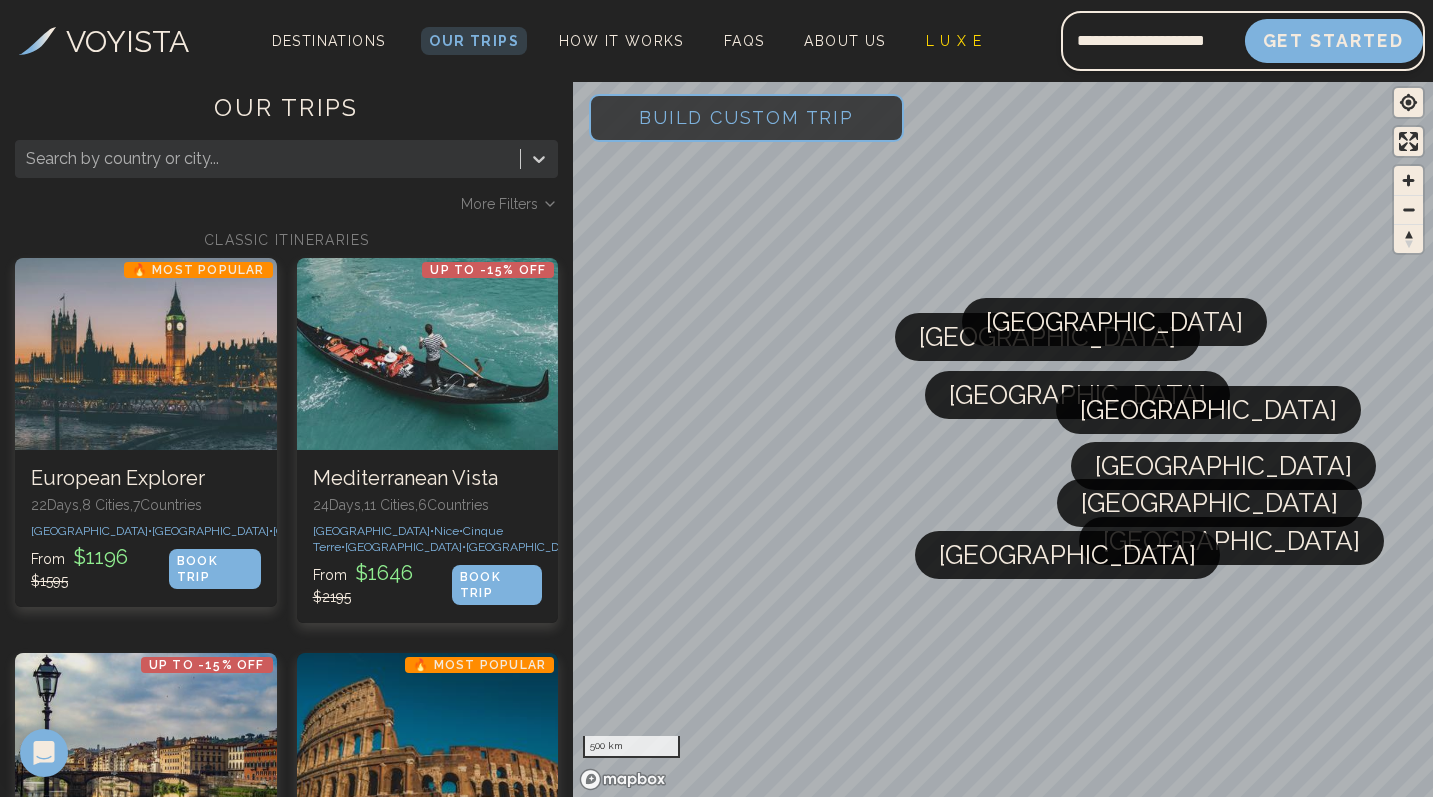 click on "Get Started" at bounding box center [1334, 41] 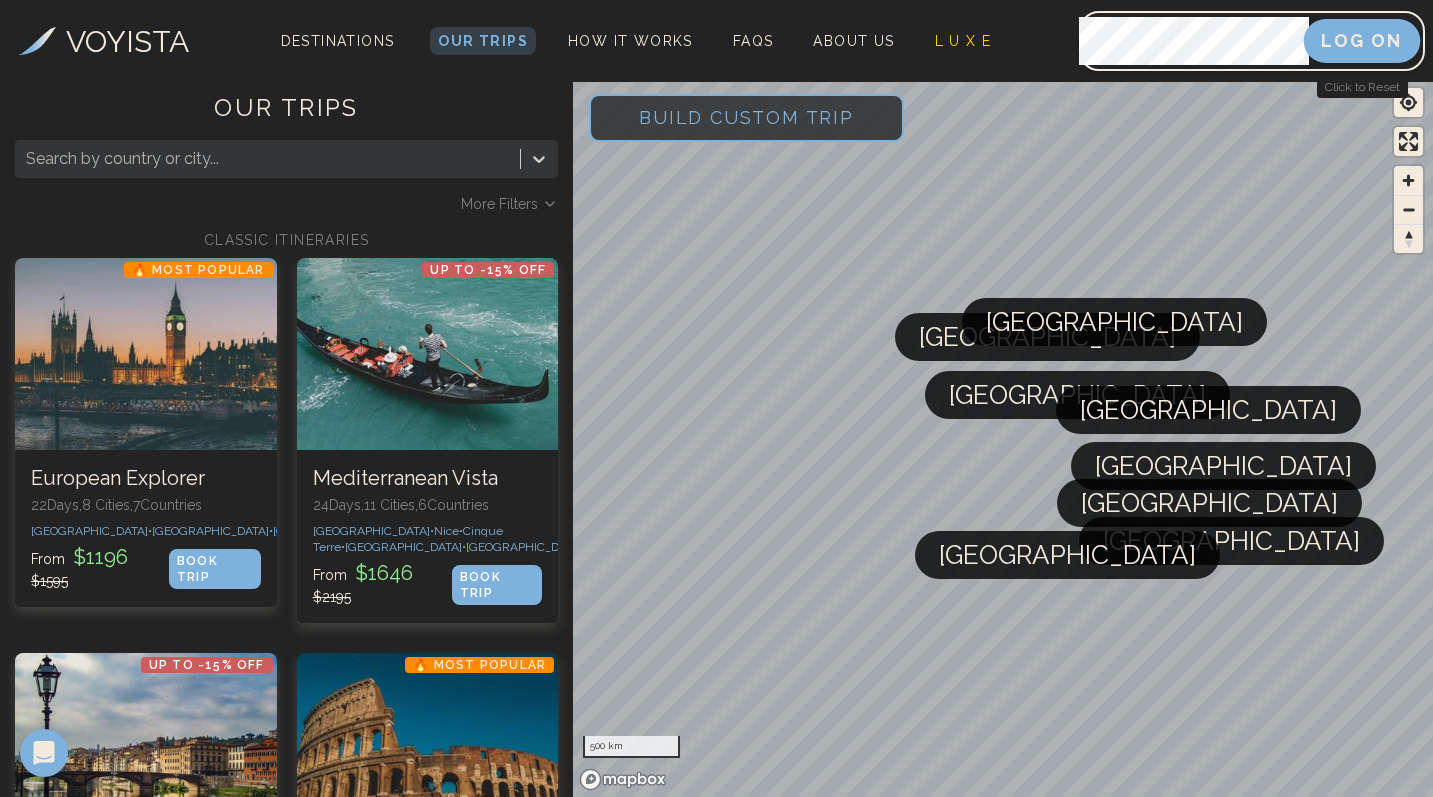 click on "Log On" at bounding box center (1362, 41) 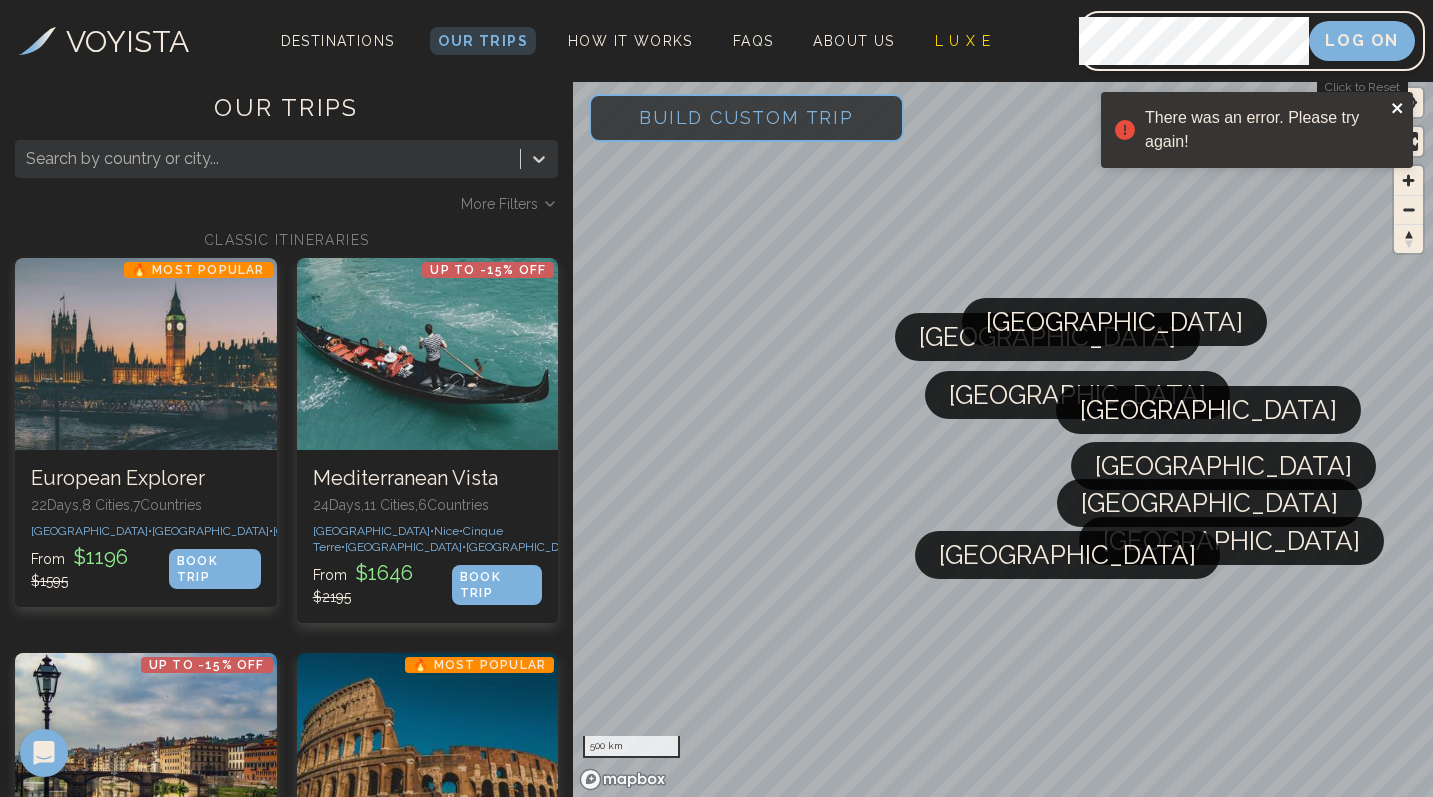 click 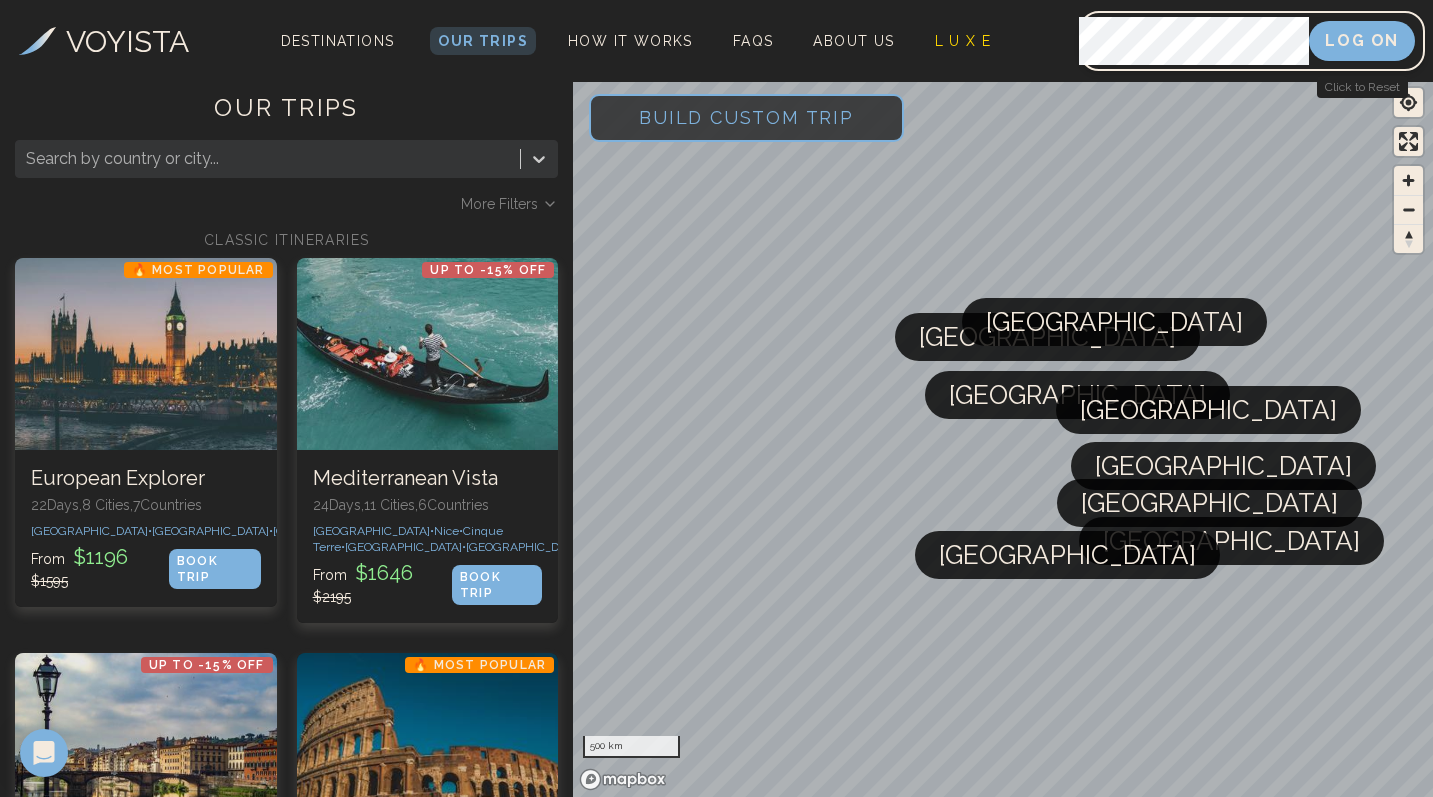 click on "Click to Reset" at bounding box center [1362, 87] 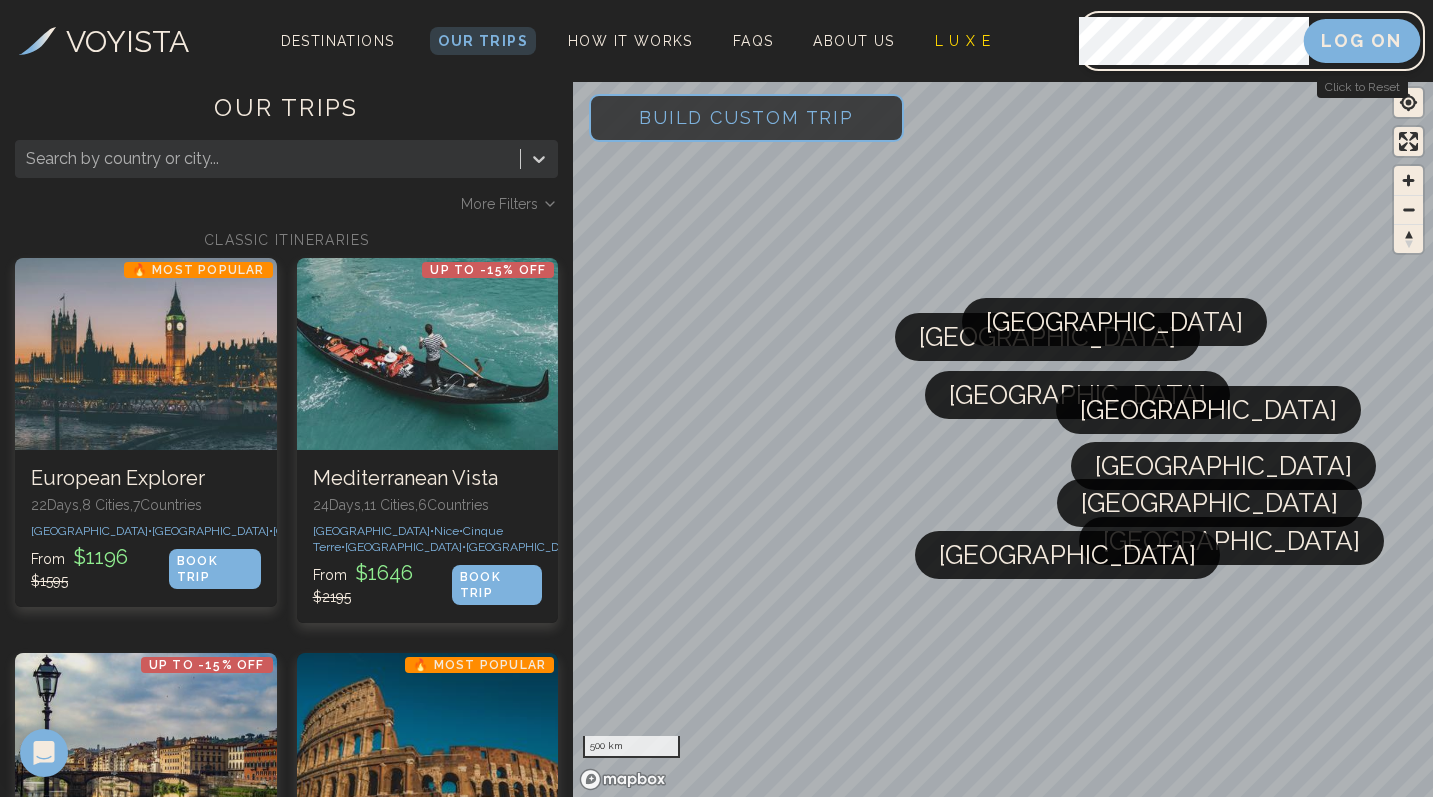 click on "Log On" at bounding box center (1362, 41) 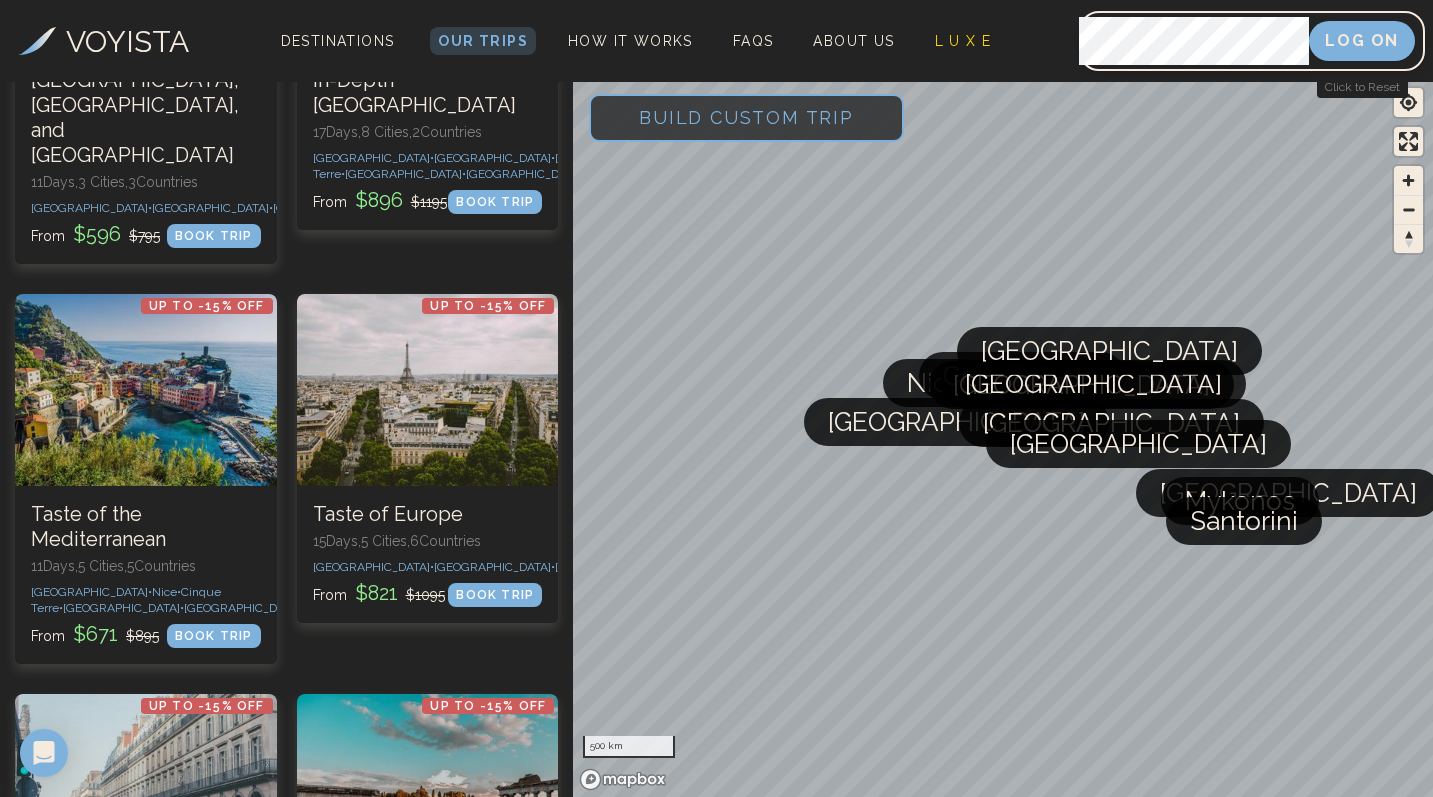 scroll, scrollTop: 2026, scrollLeft: 0, axis: vertical 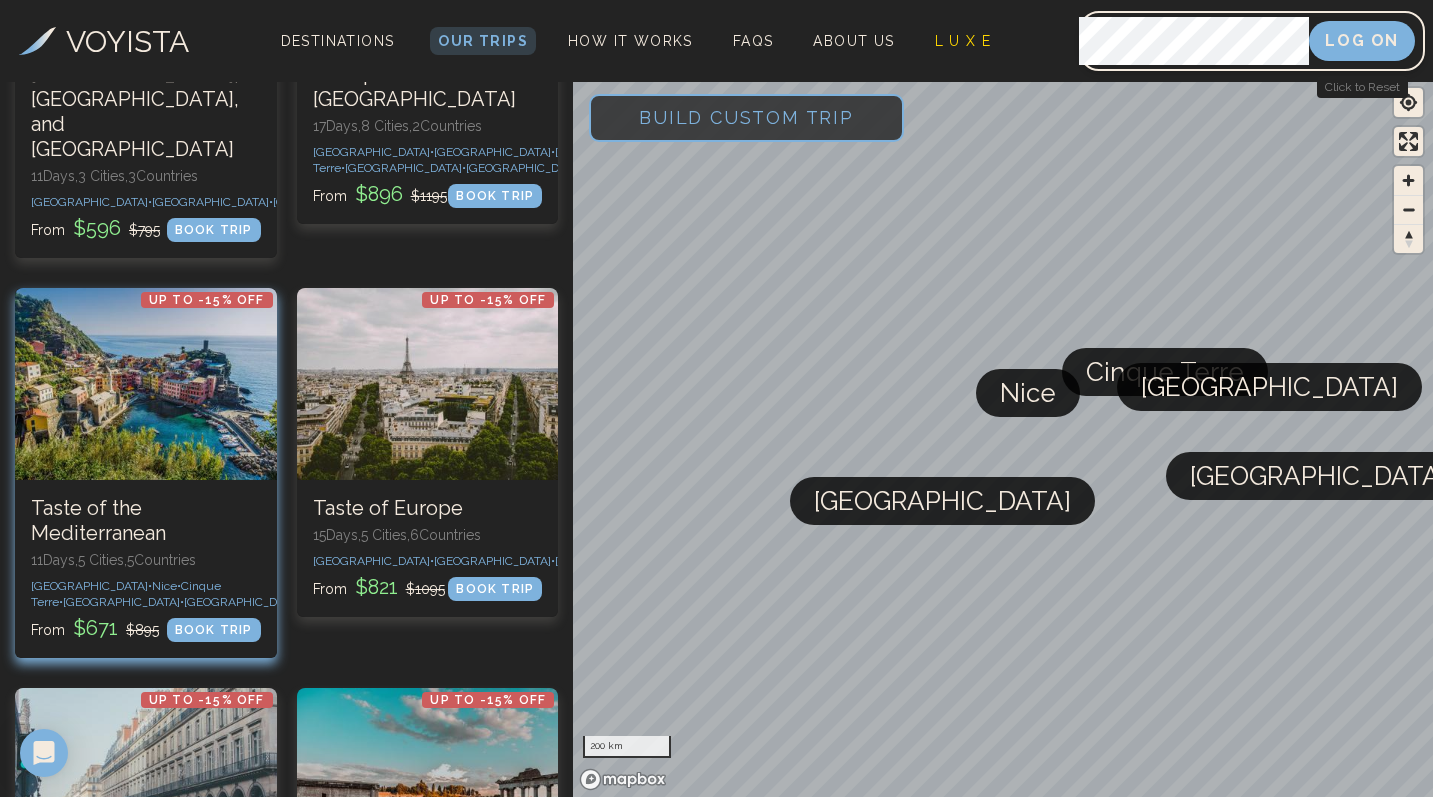 click on "BOOK TRIP" at bounding box center (214, 630) 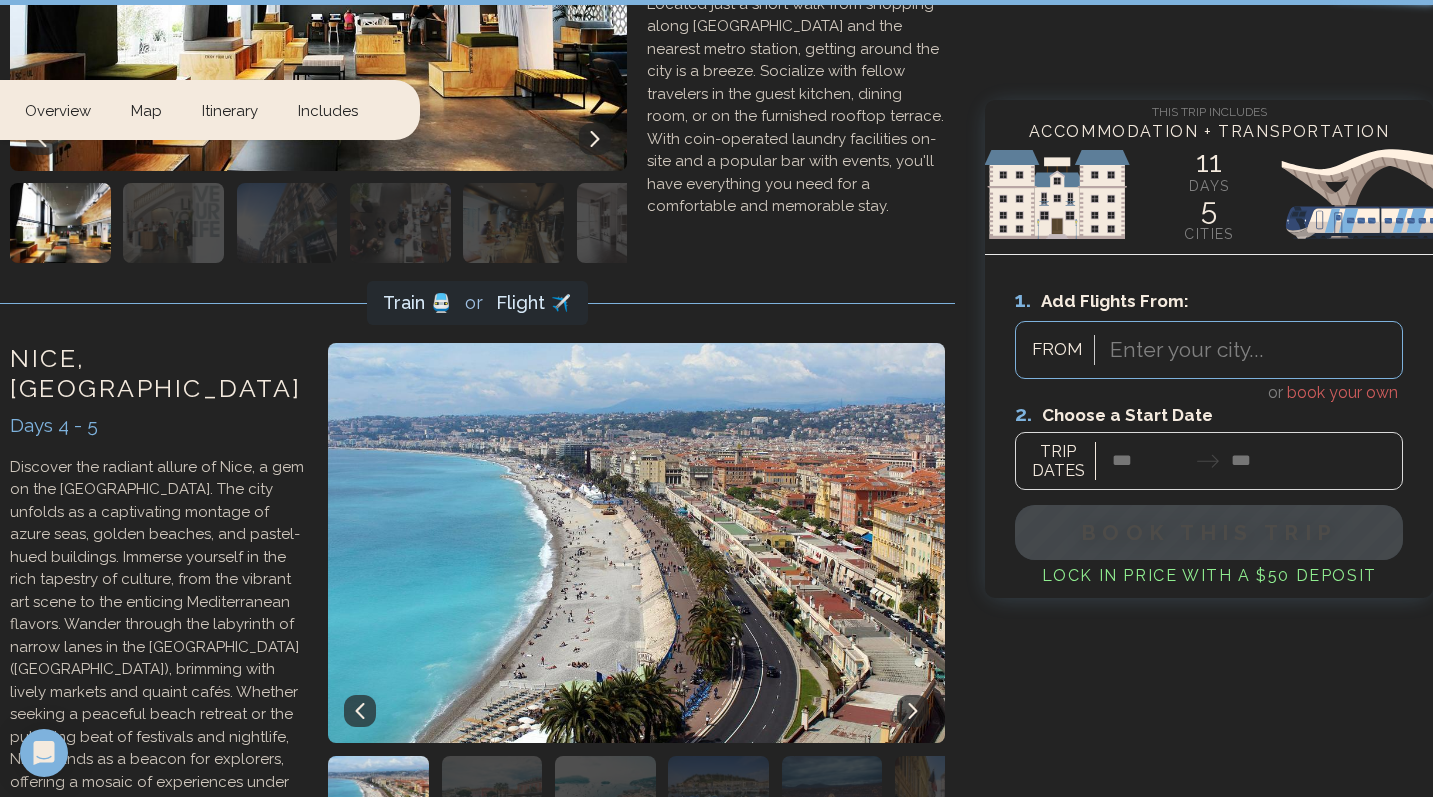 scroll, scrollTop: 0, scrollLeft: 0, axis: both 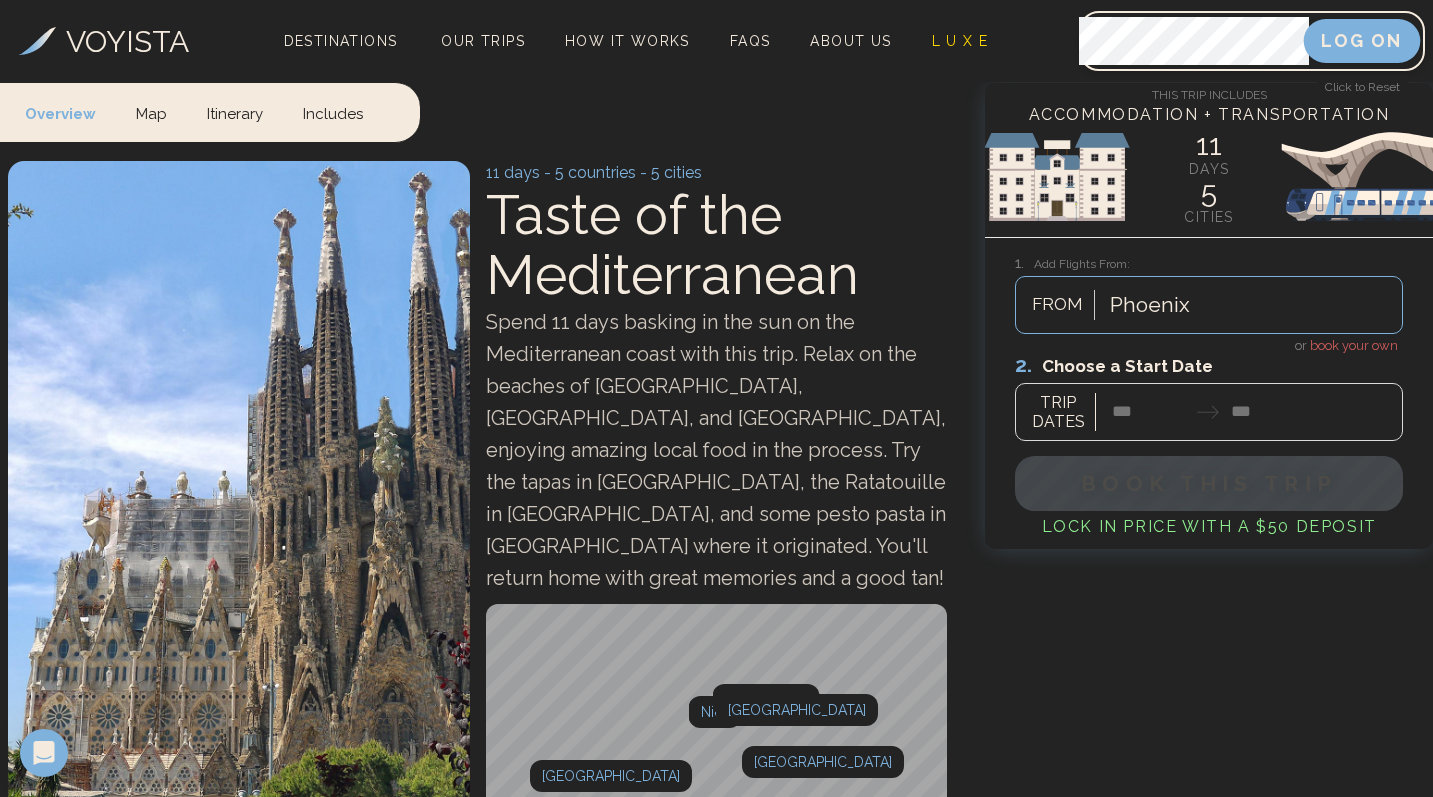 click on "Log On" at bounding box center (1362, 41) 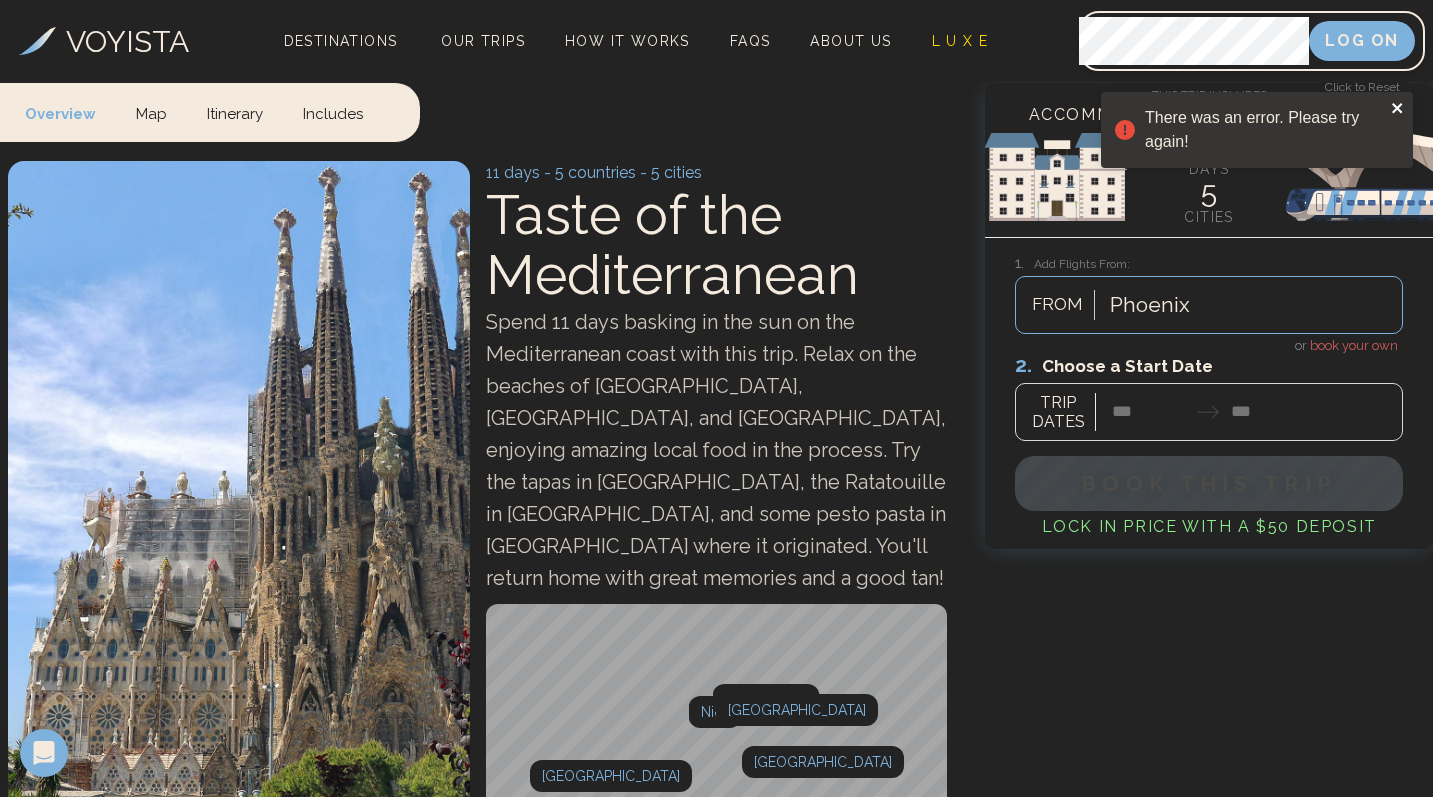 click 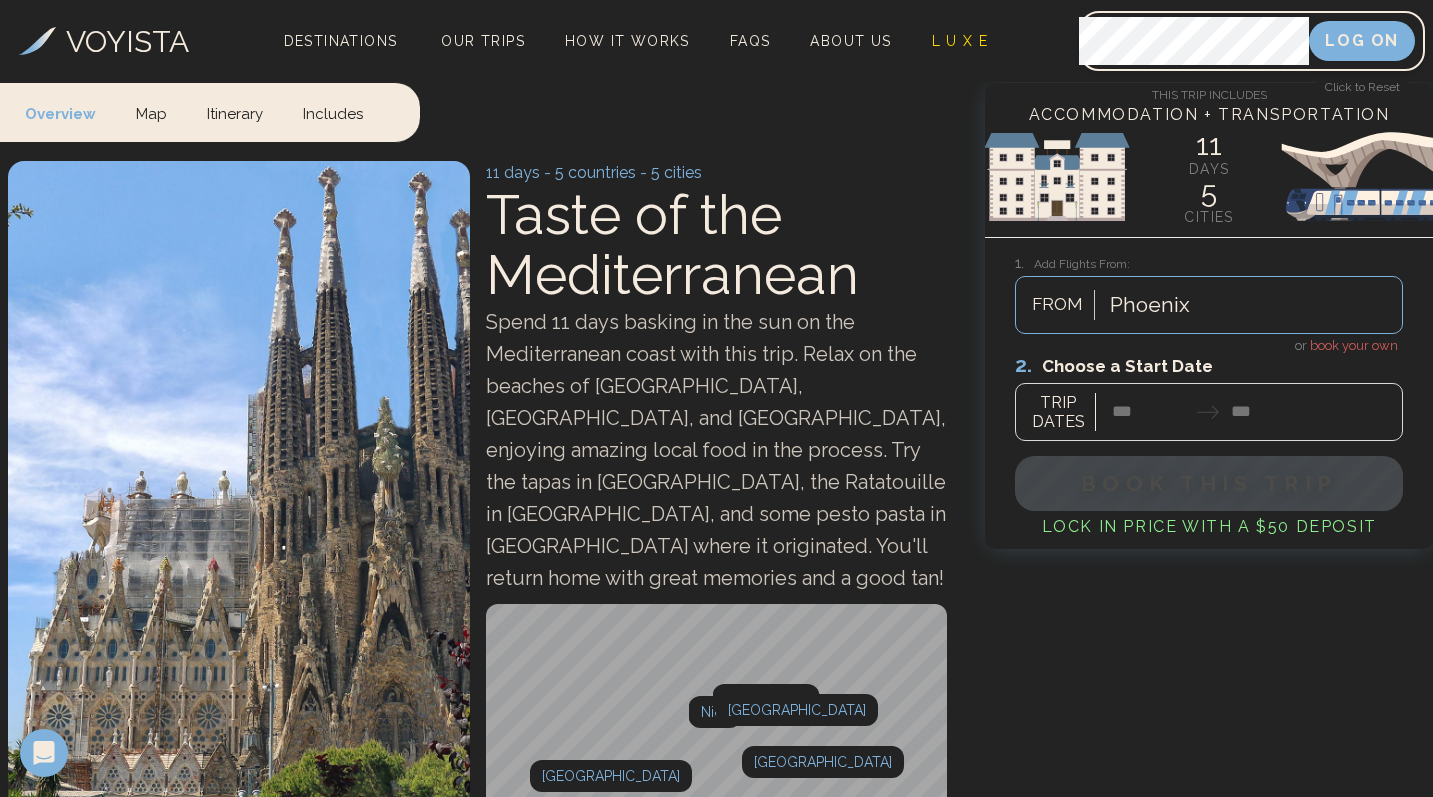 click on "book your own" at bounding box center [1354, 345] 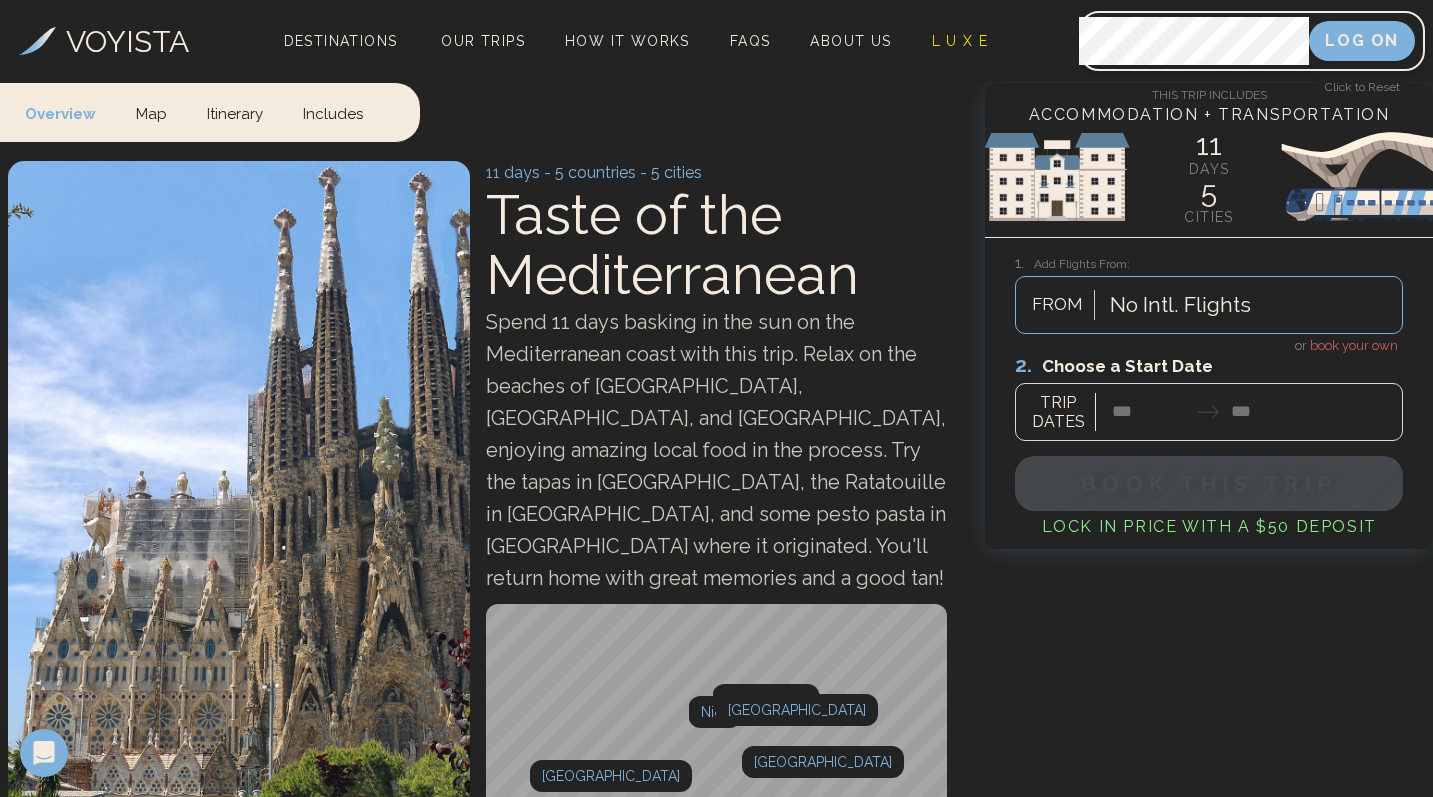 click at bounding box center (1209, 396) 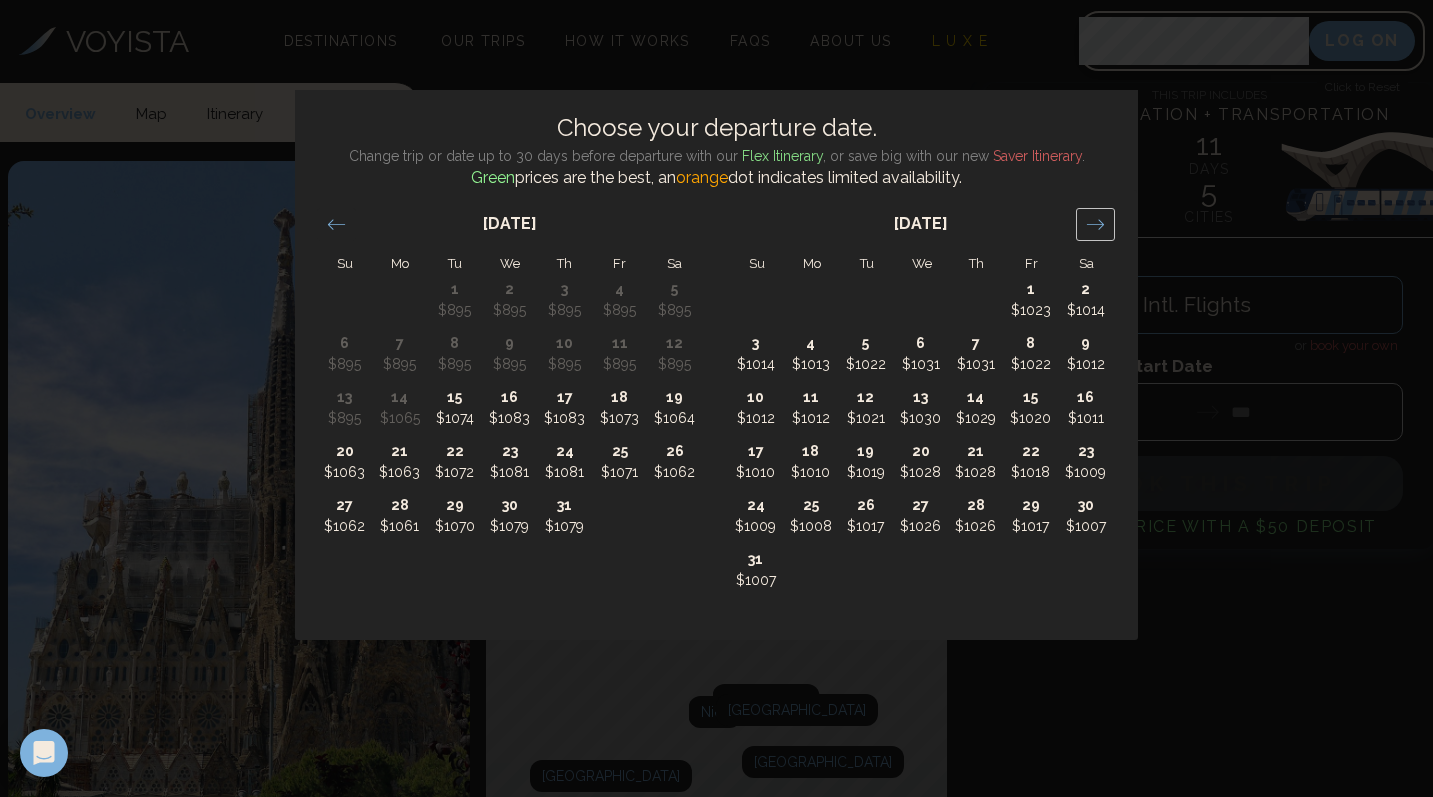 click 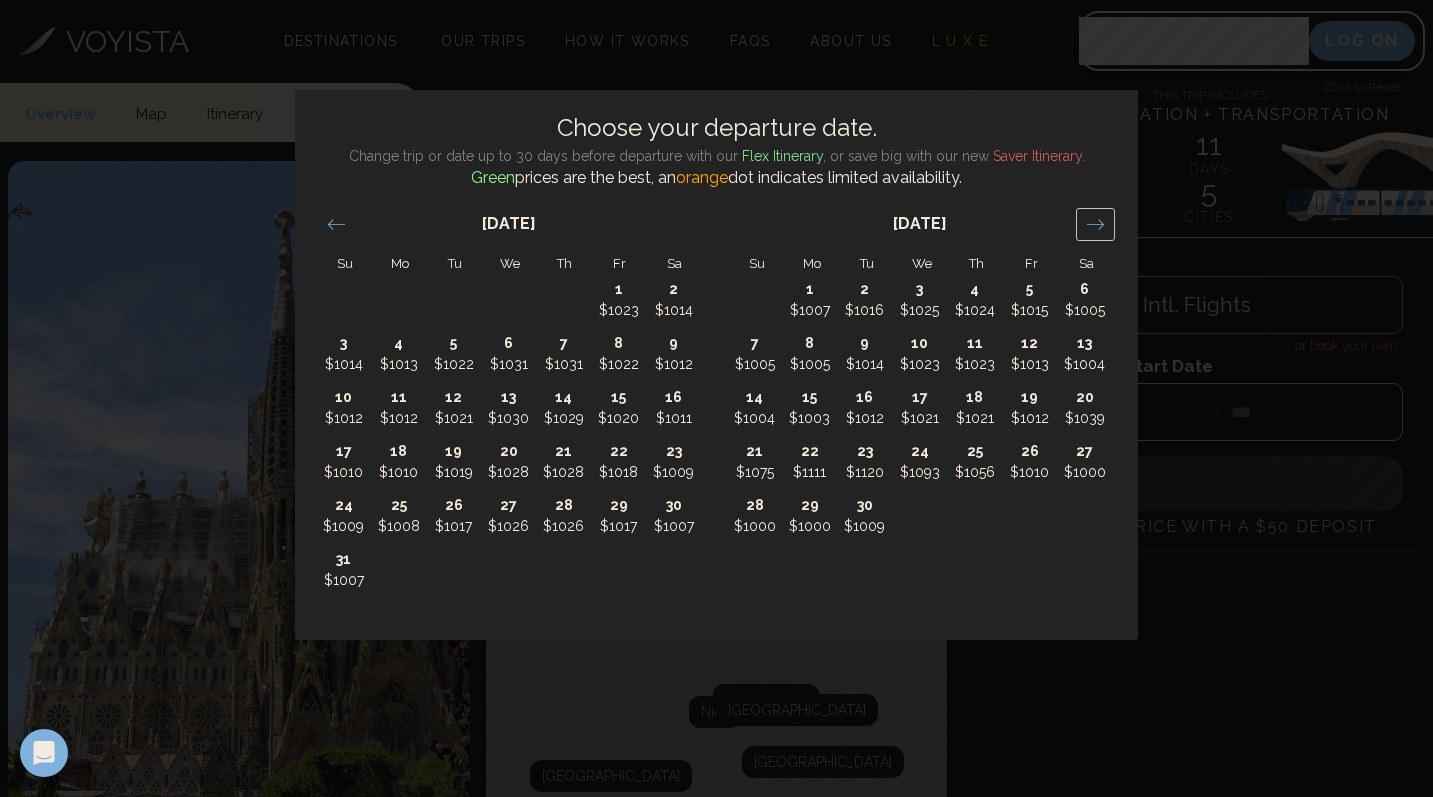 click 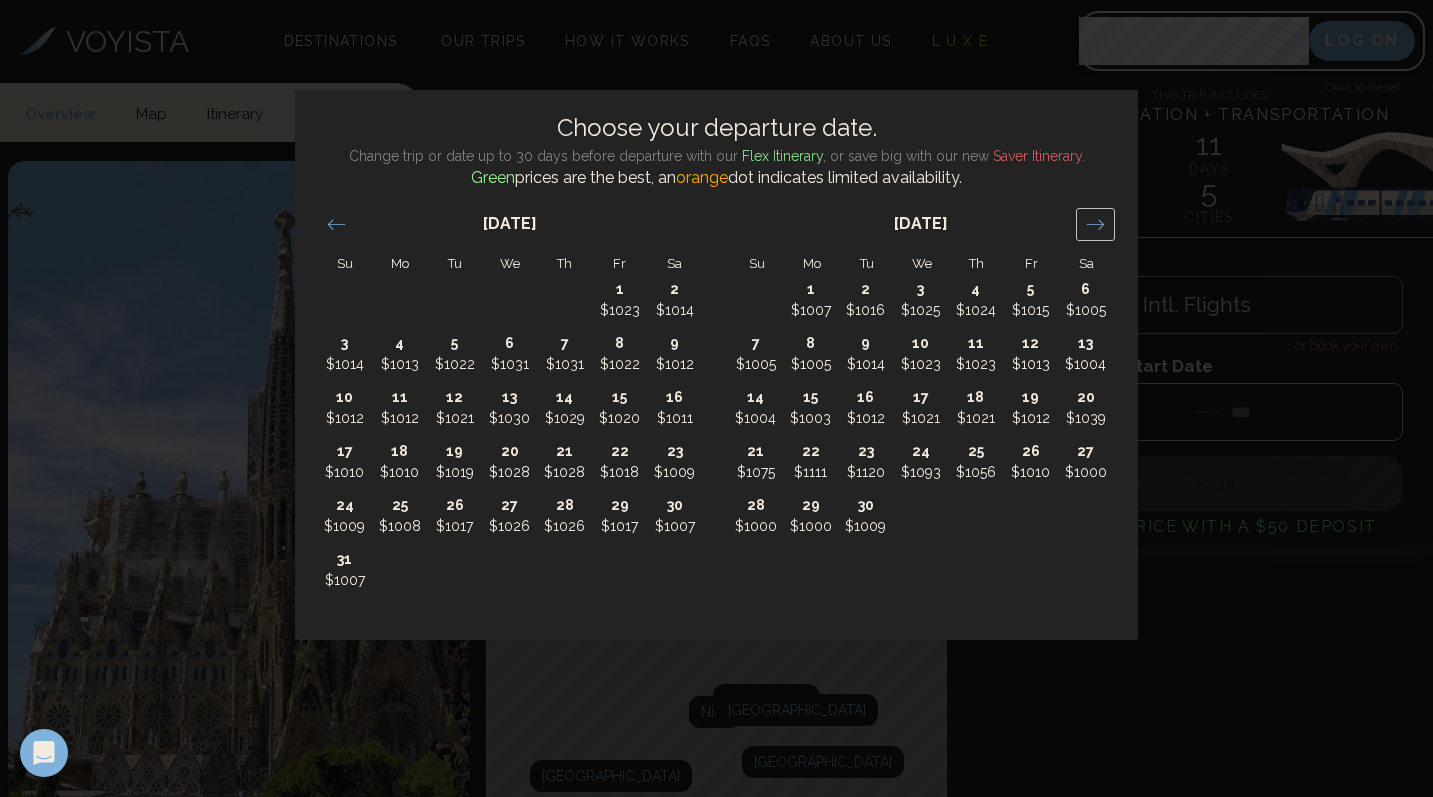 click 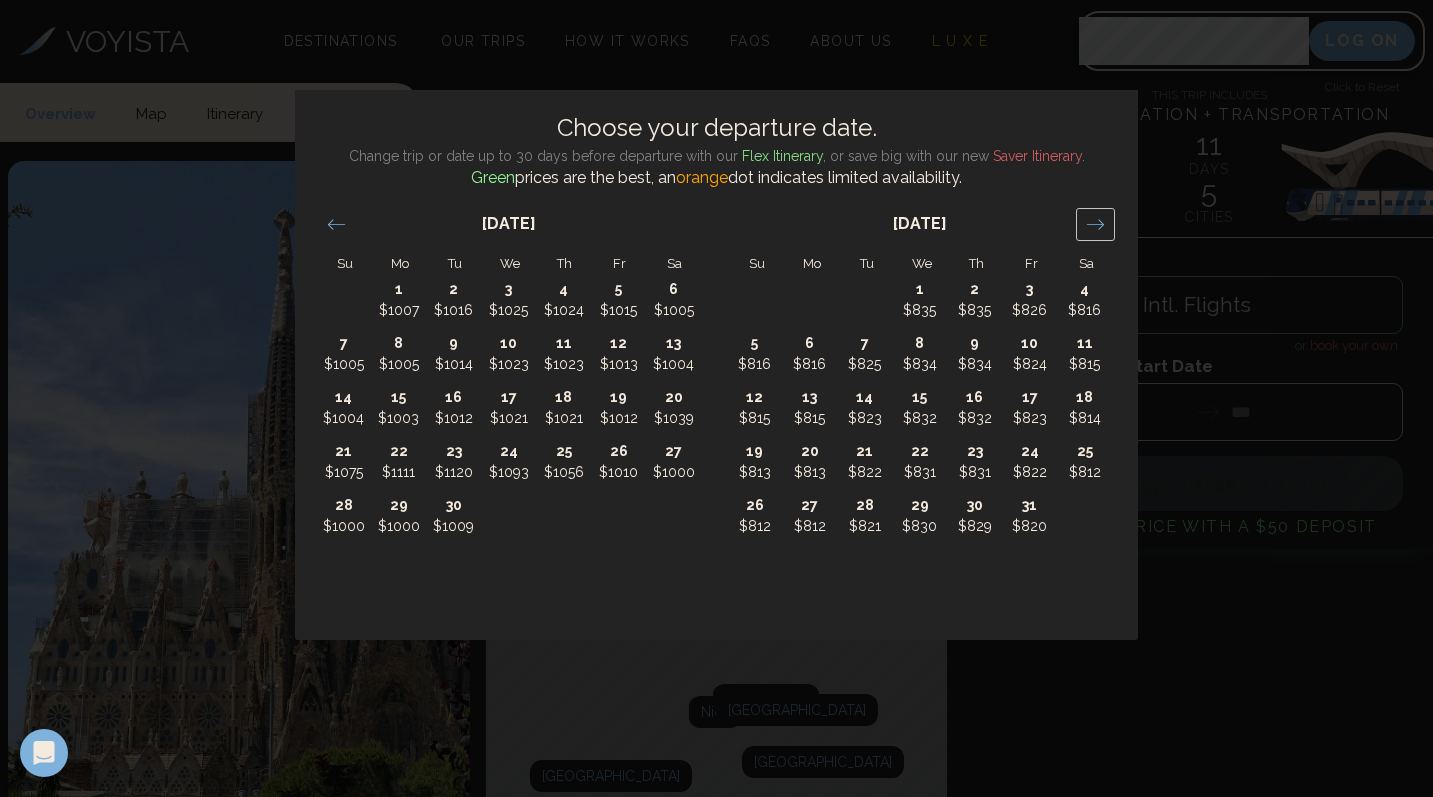 click 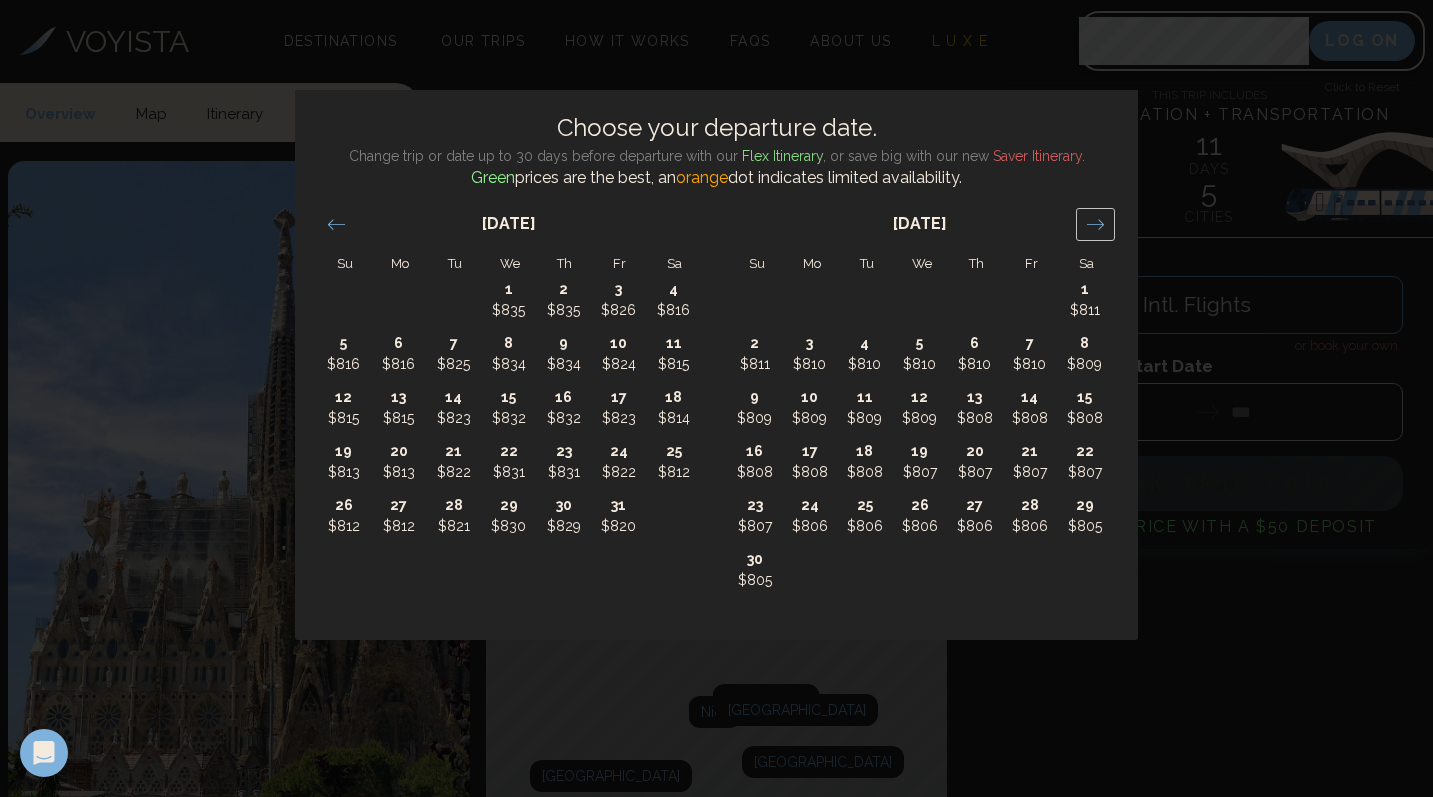 click 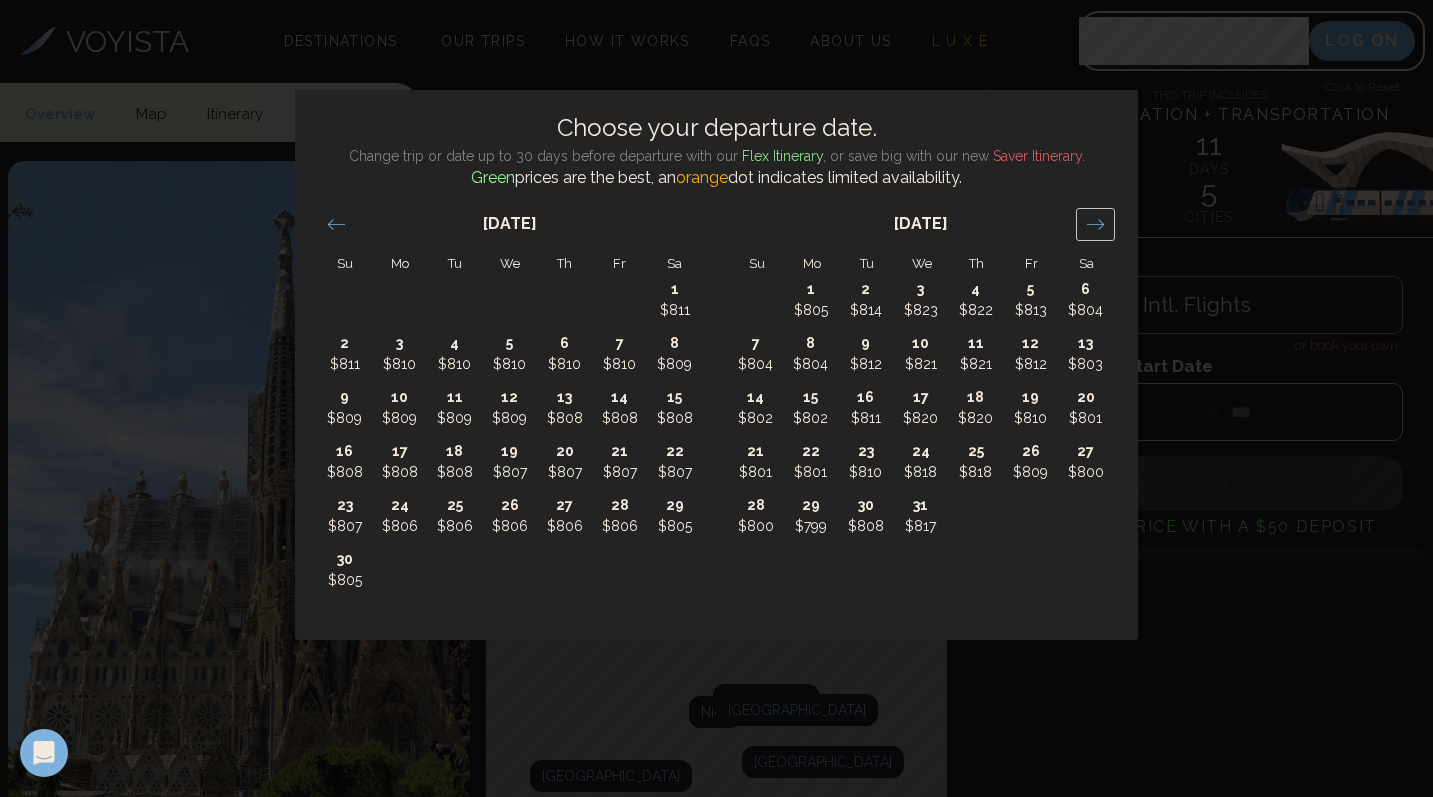 click 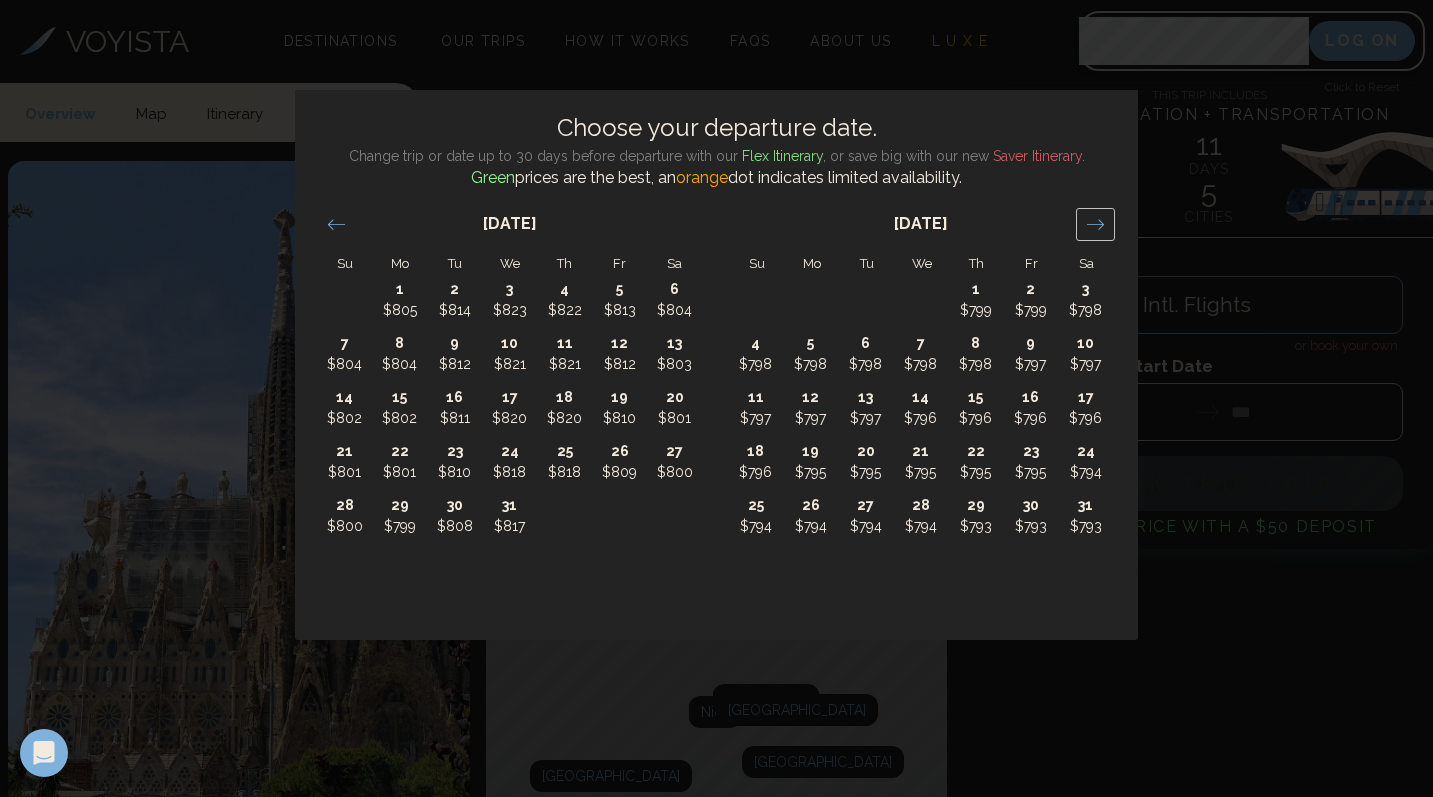 click 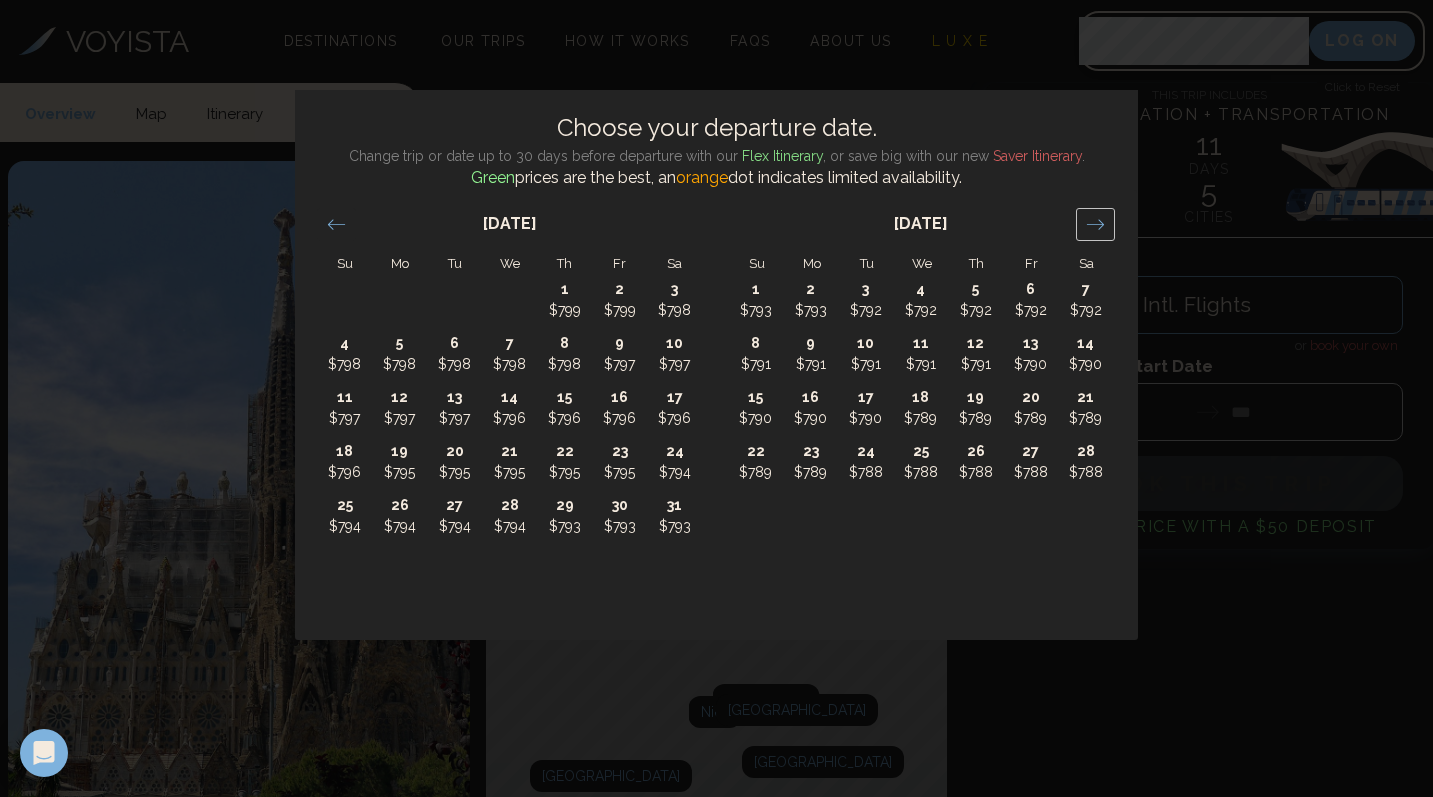 click 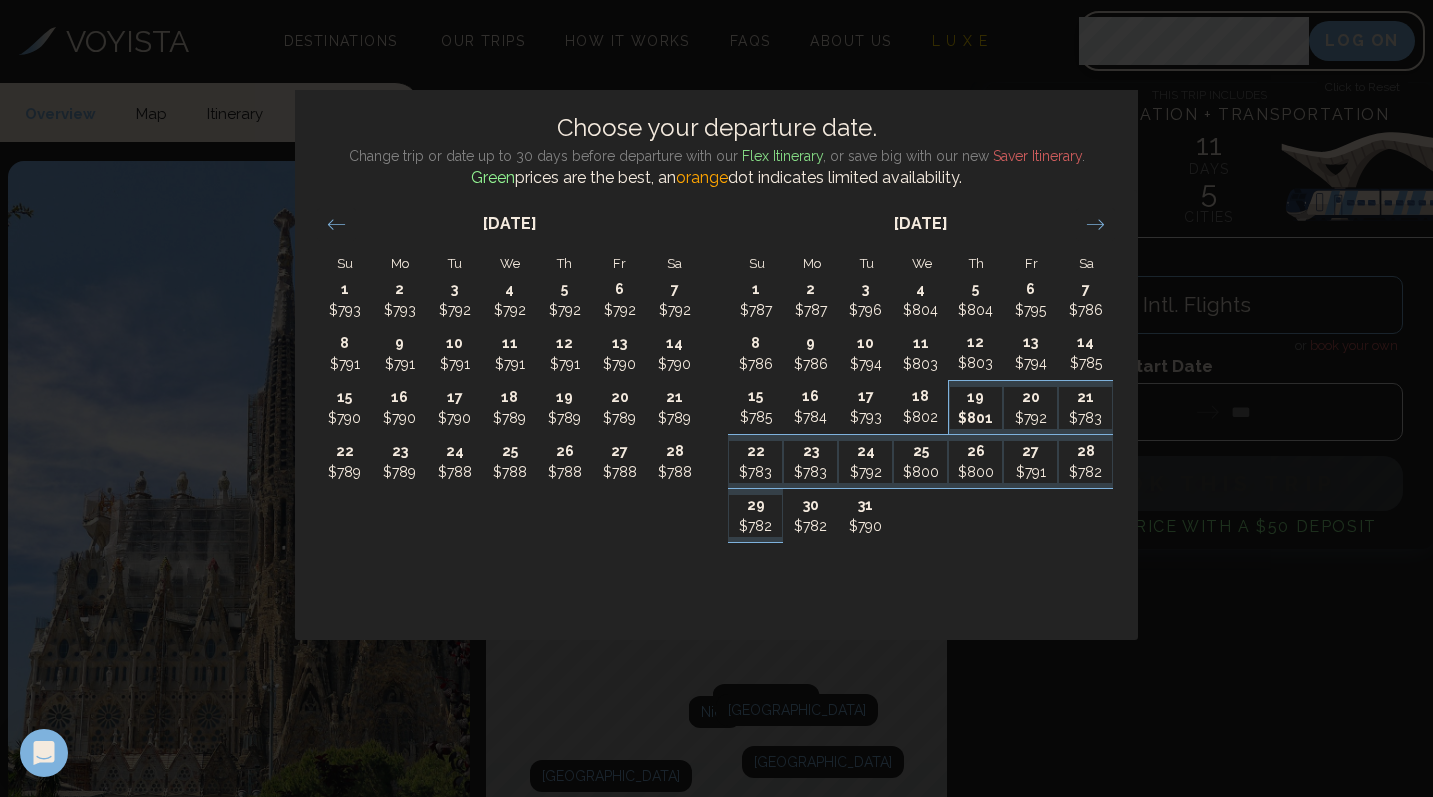 click on "19" at bounding box center (976, 397) 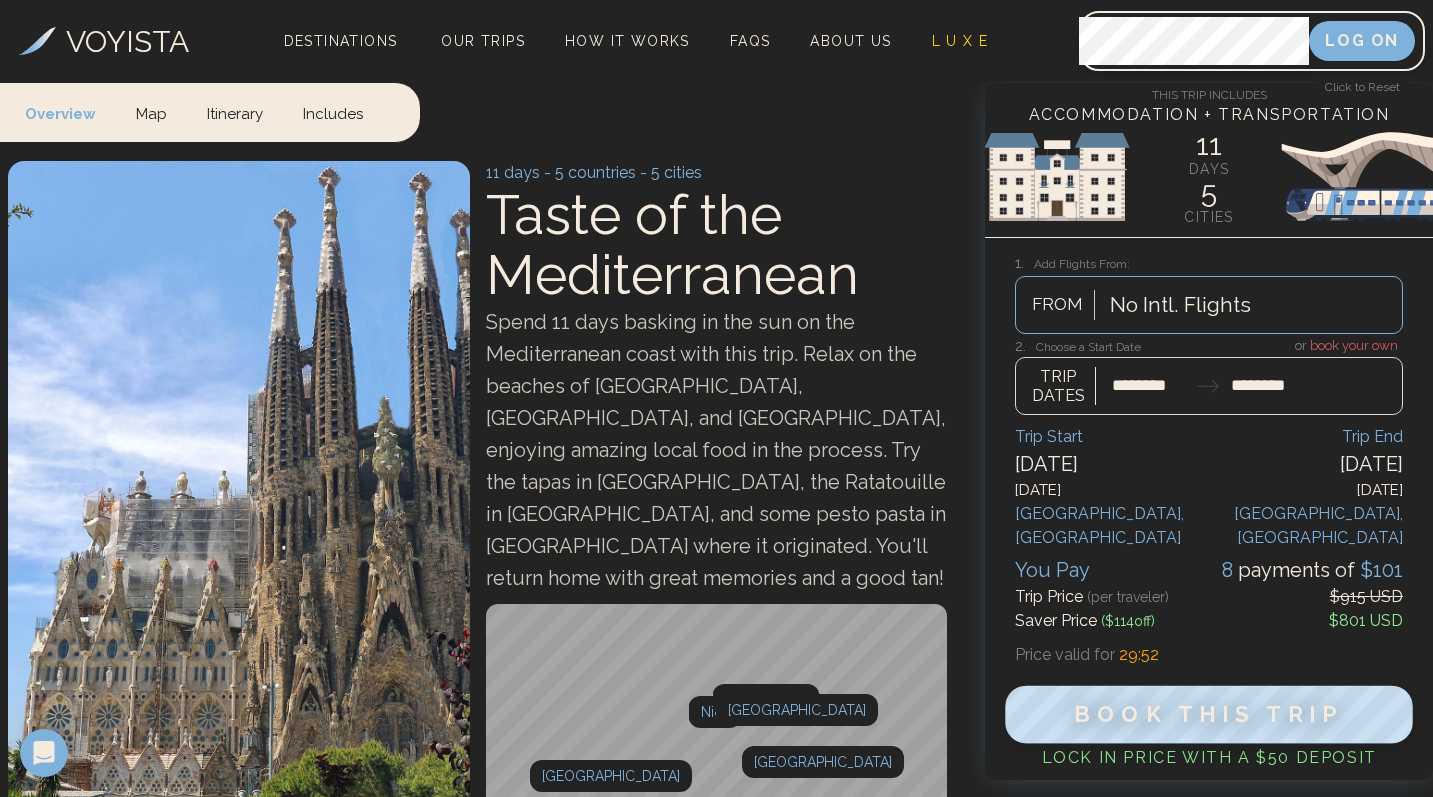 click on "Book This Trip" at bounding box center [1209, 714] 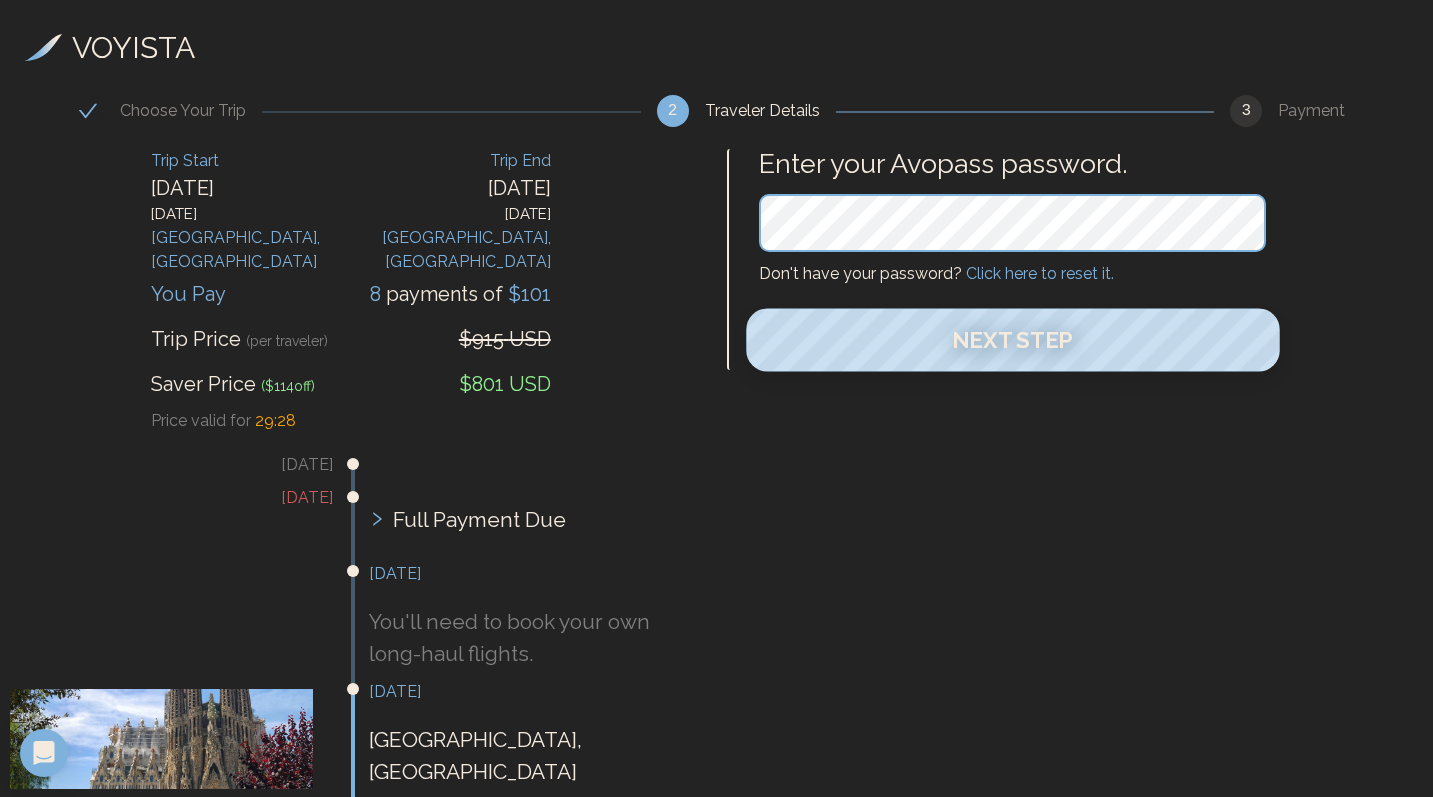 click on "Next Step" at bounding box center [1012, 340] 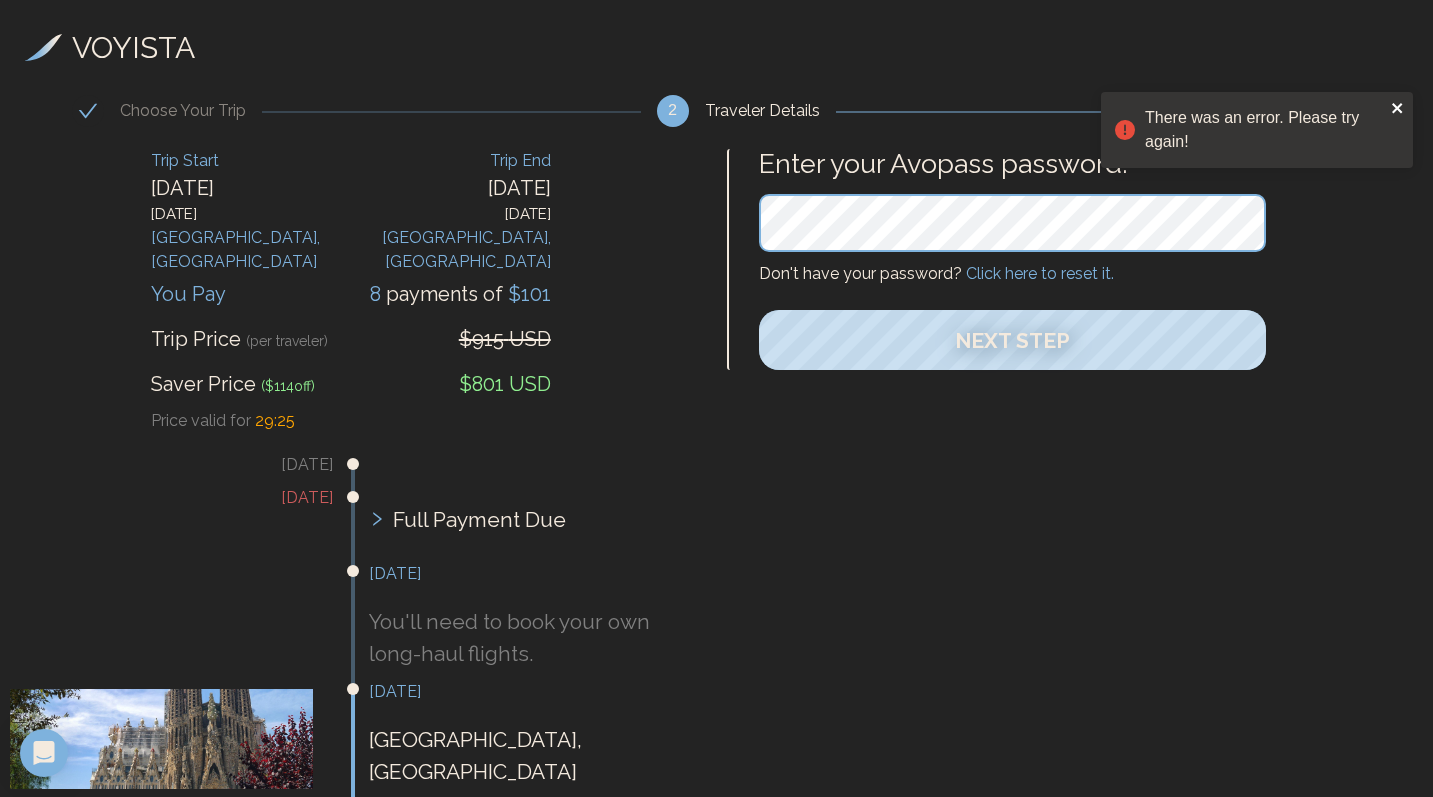 click 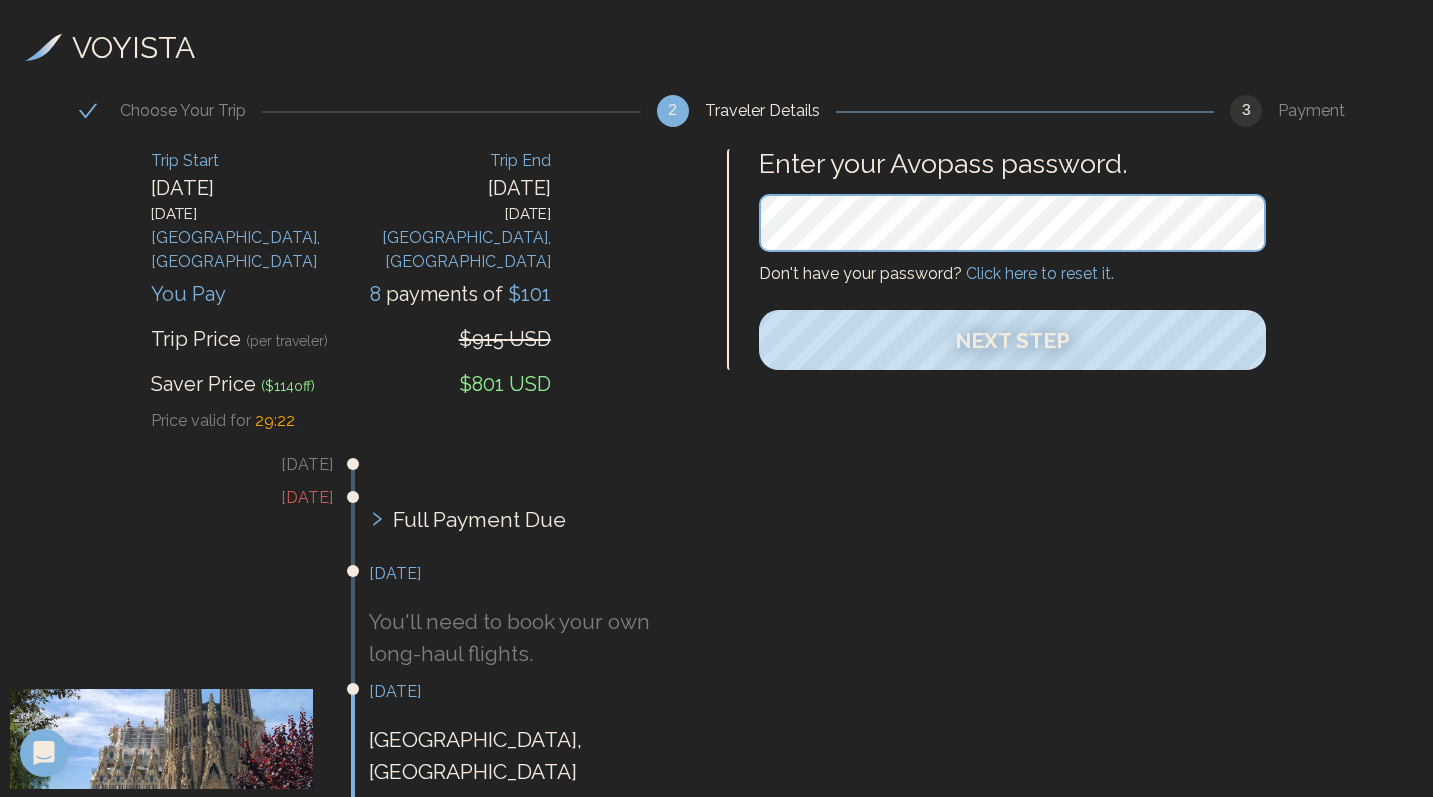 click on "Click here to reset it." at bounding box center (1040, 273) 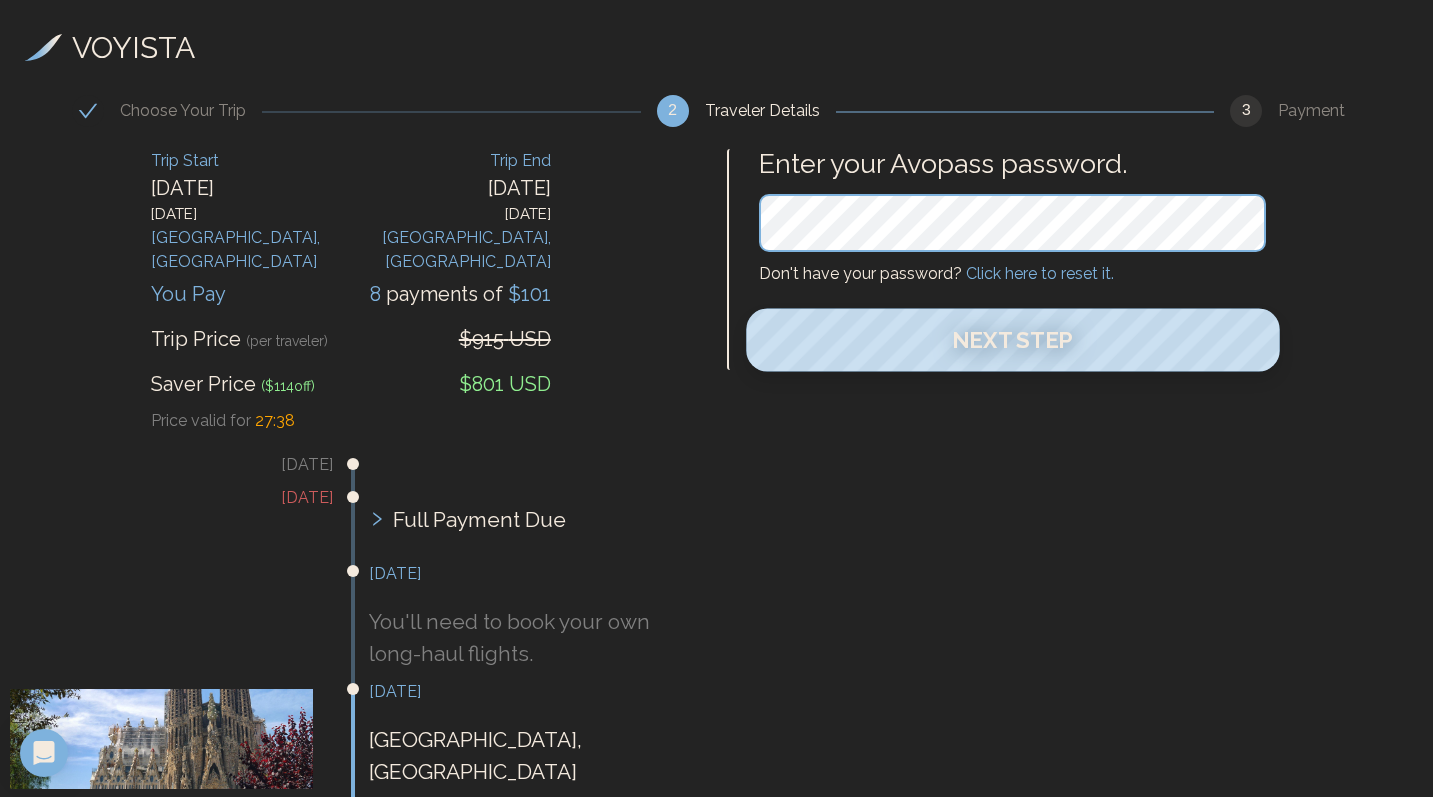 click on "Next Step" at bounding box center [1012, 340] 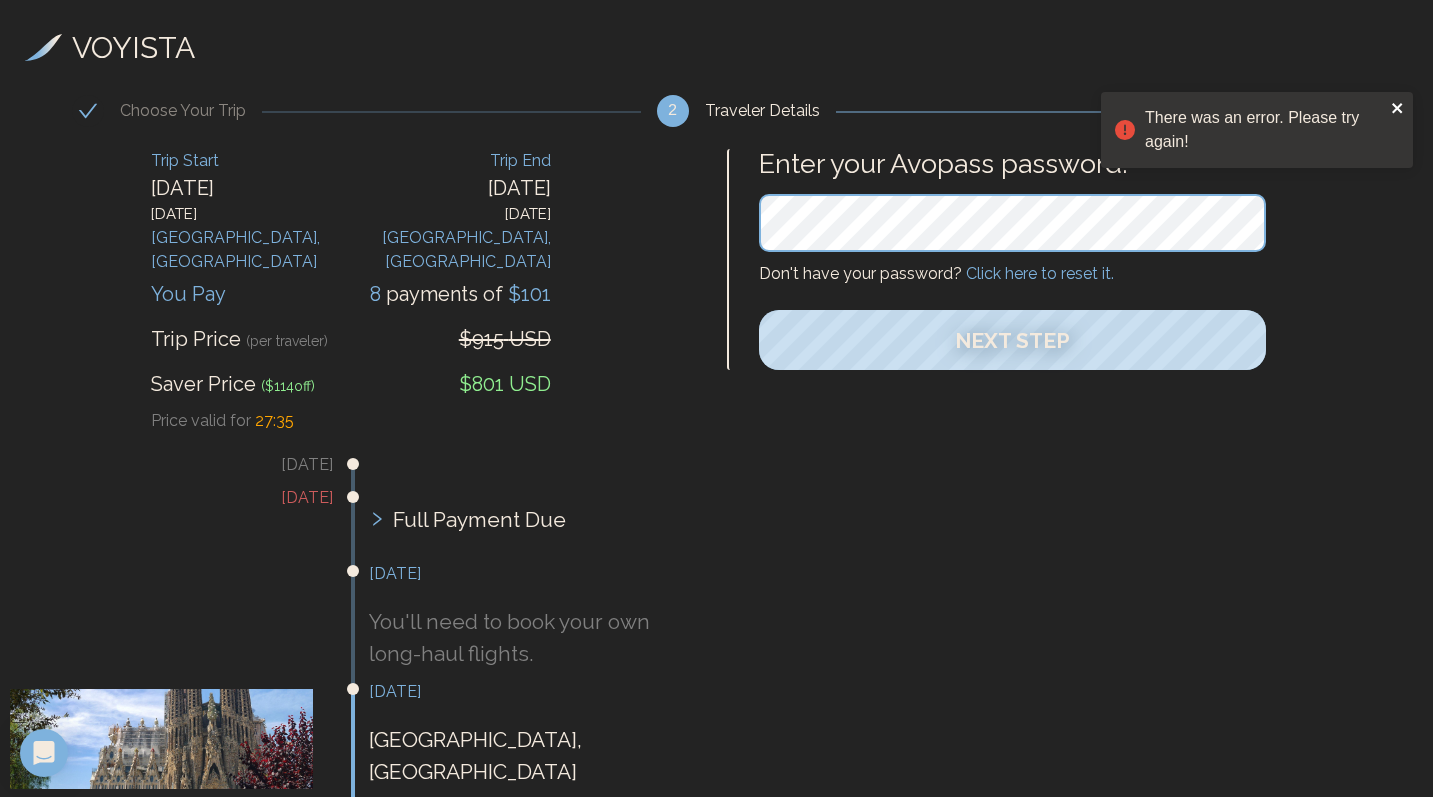 click 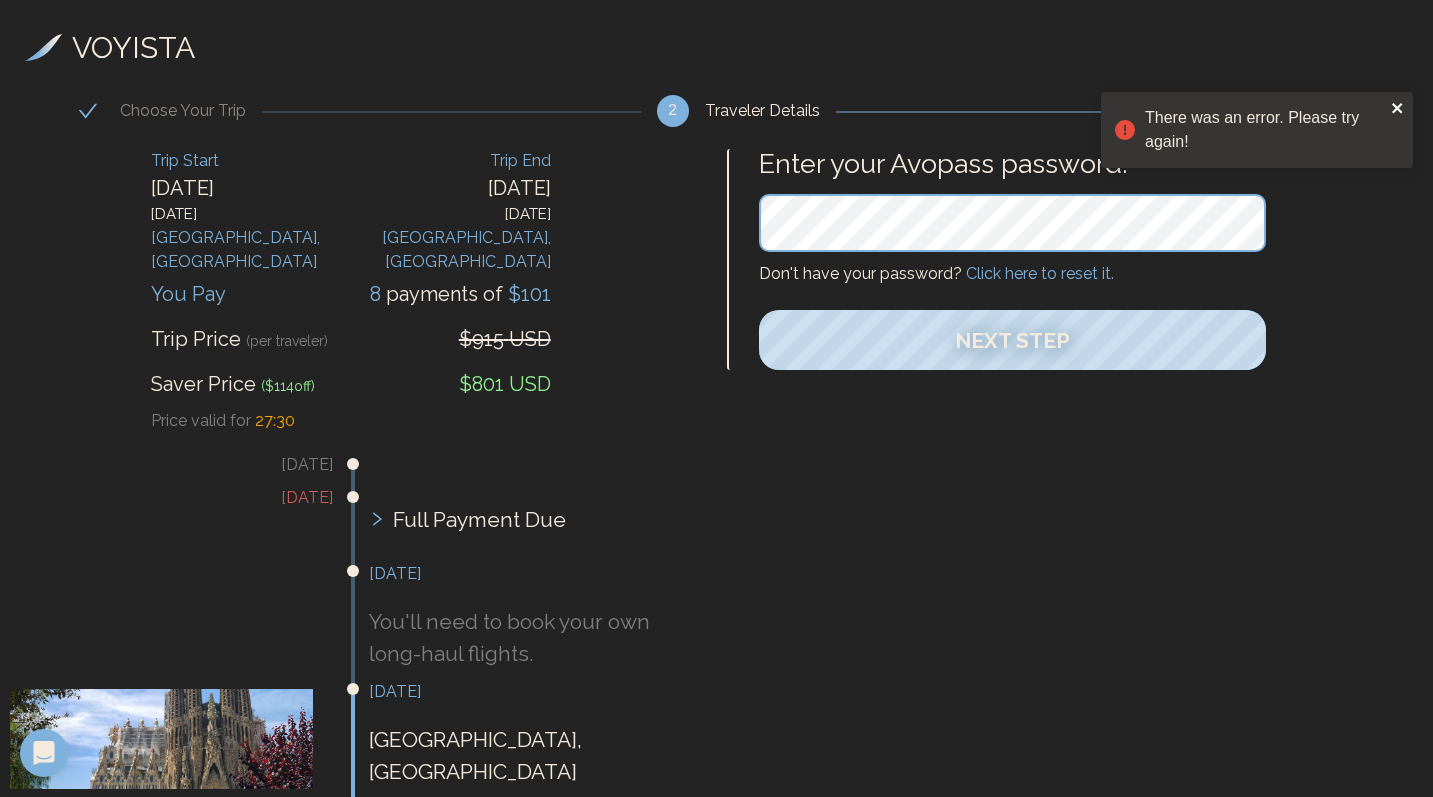 click 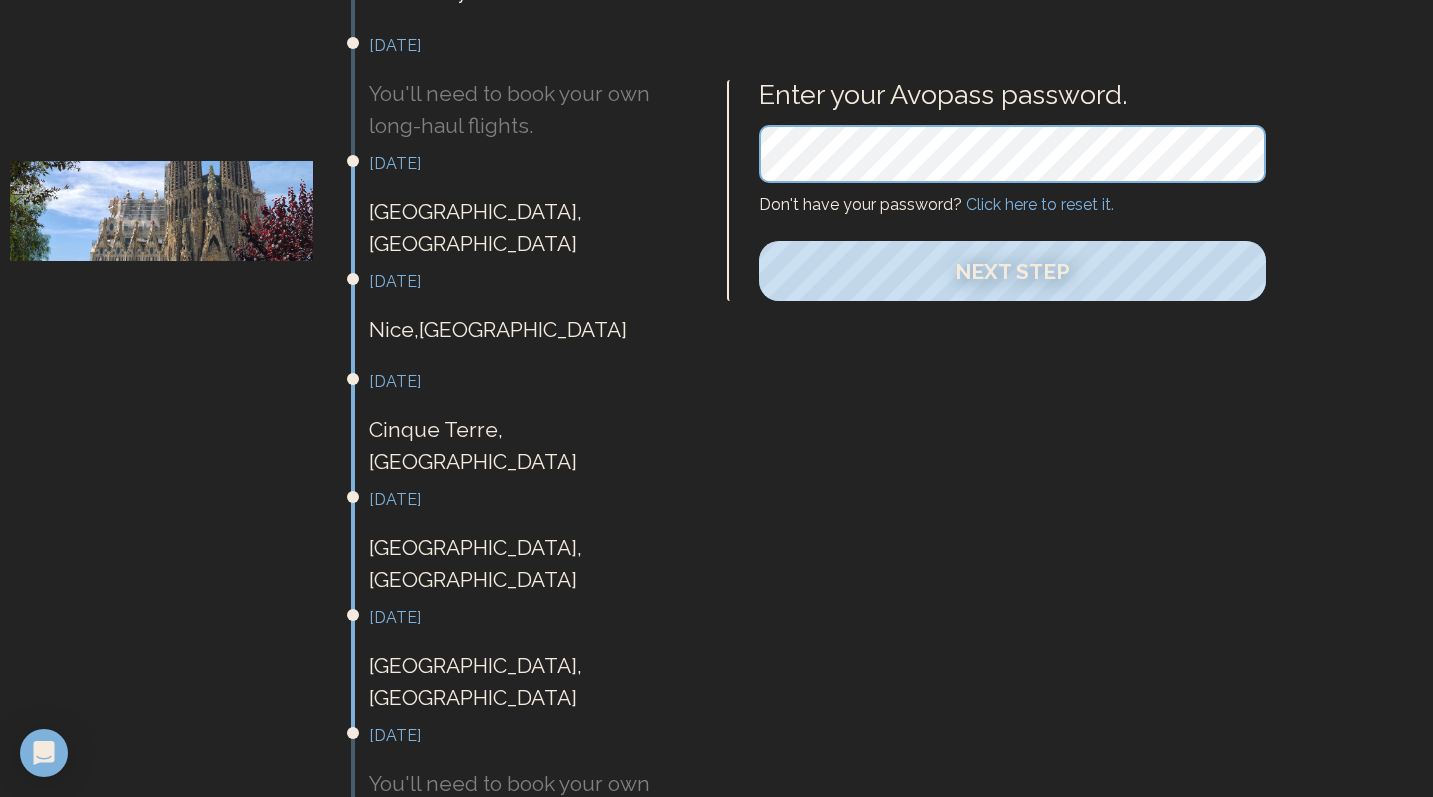 scroll, scrollTop: 542, scrollLeft: 0, axis: vertical 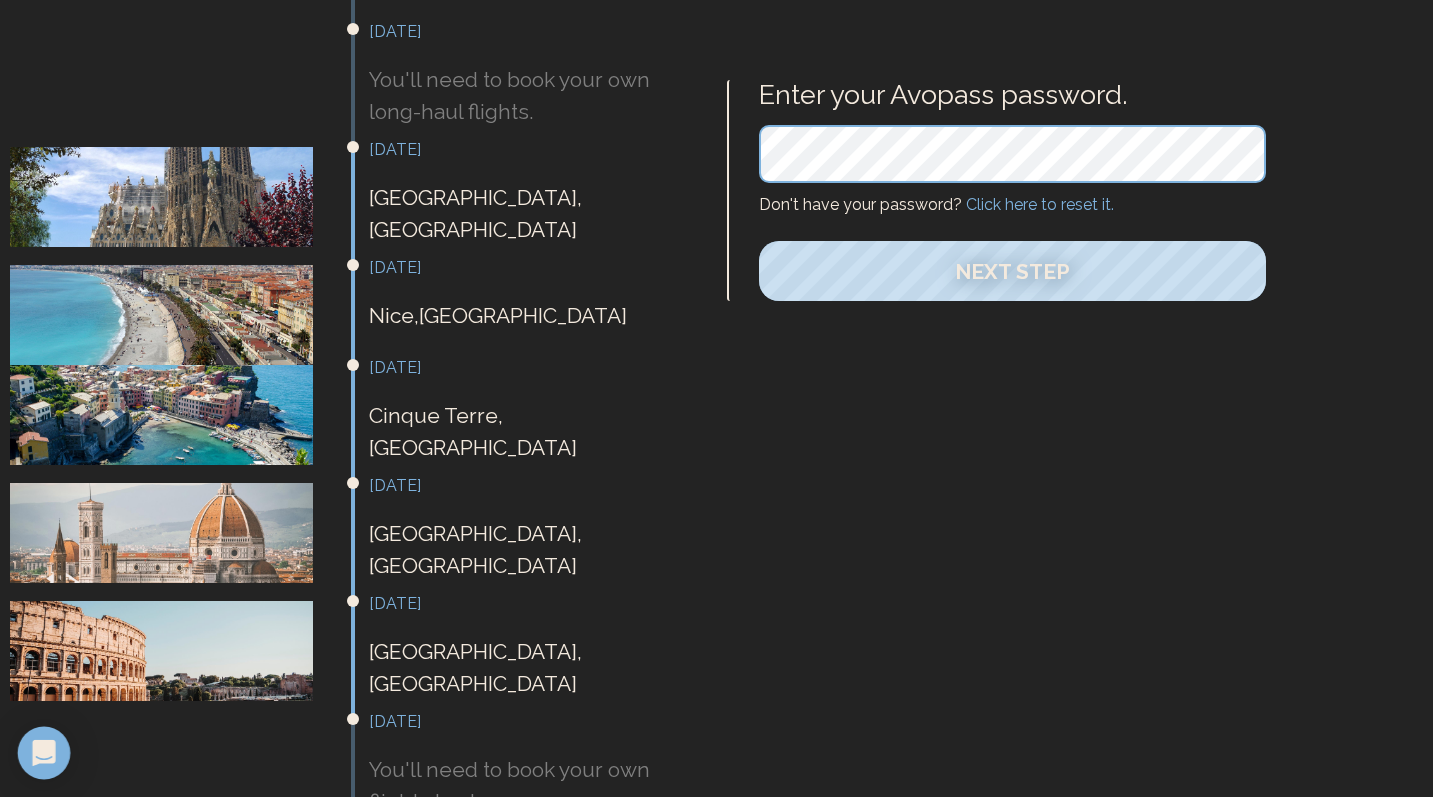 click 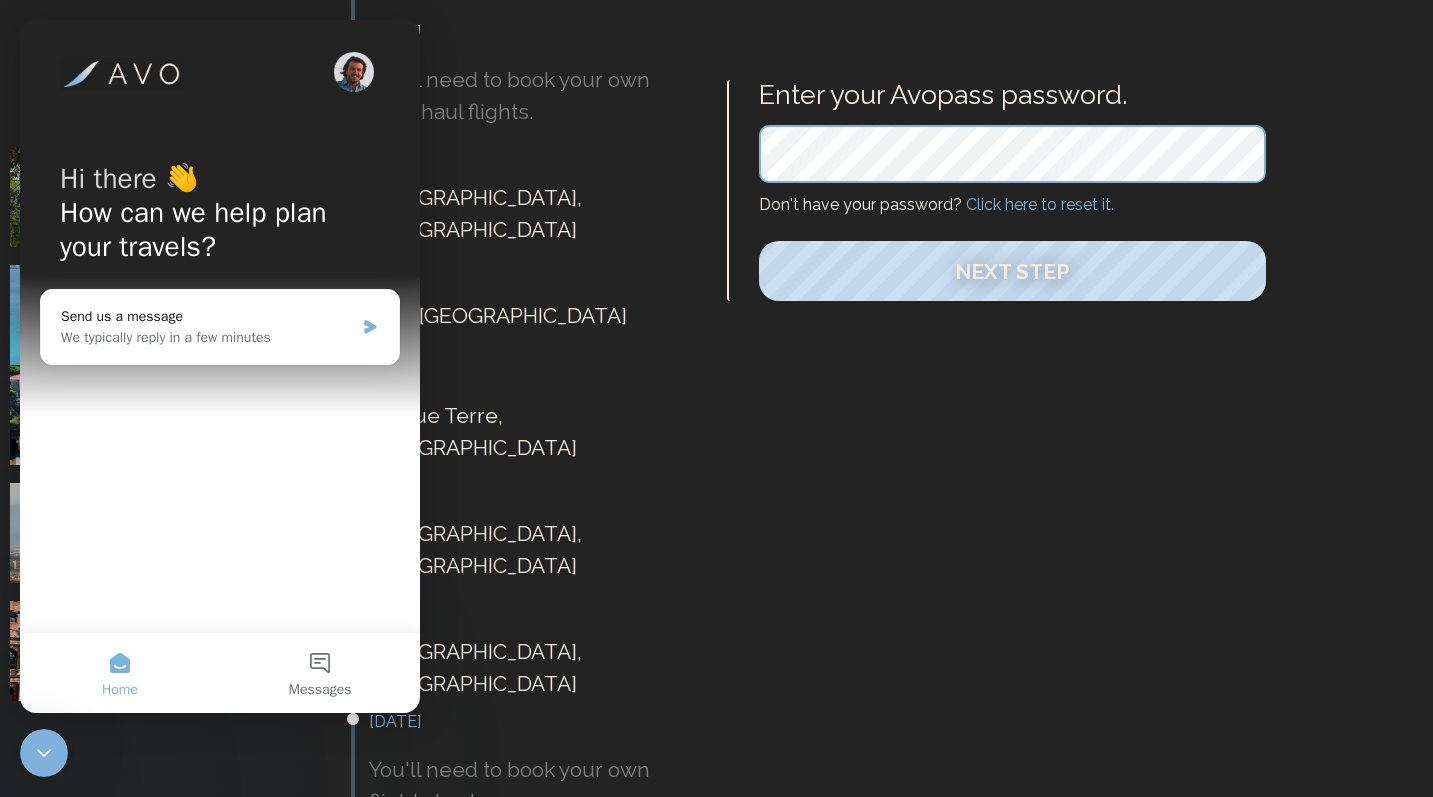 scroll, scrollTop: 0, scrollLeft: 0, axis: both 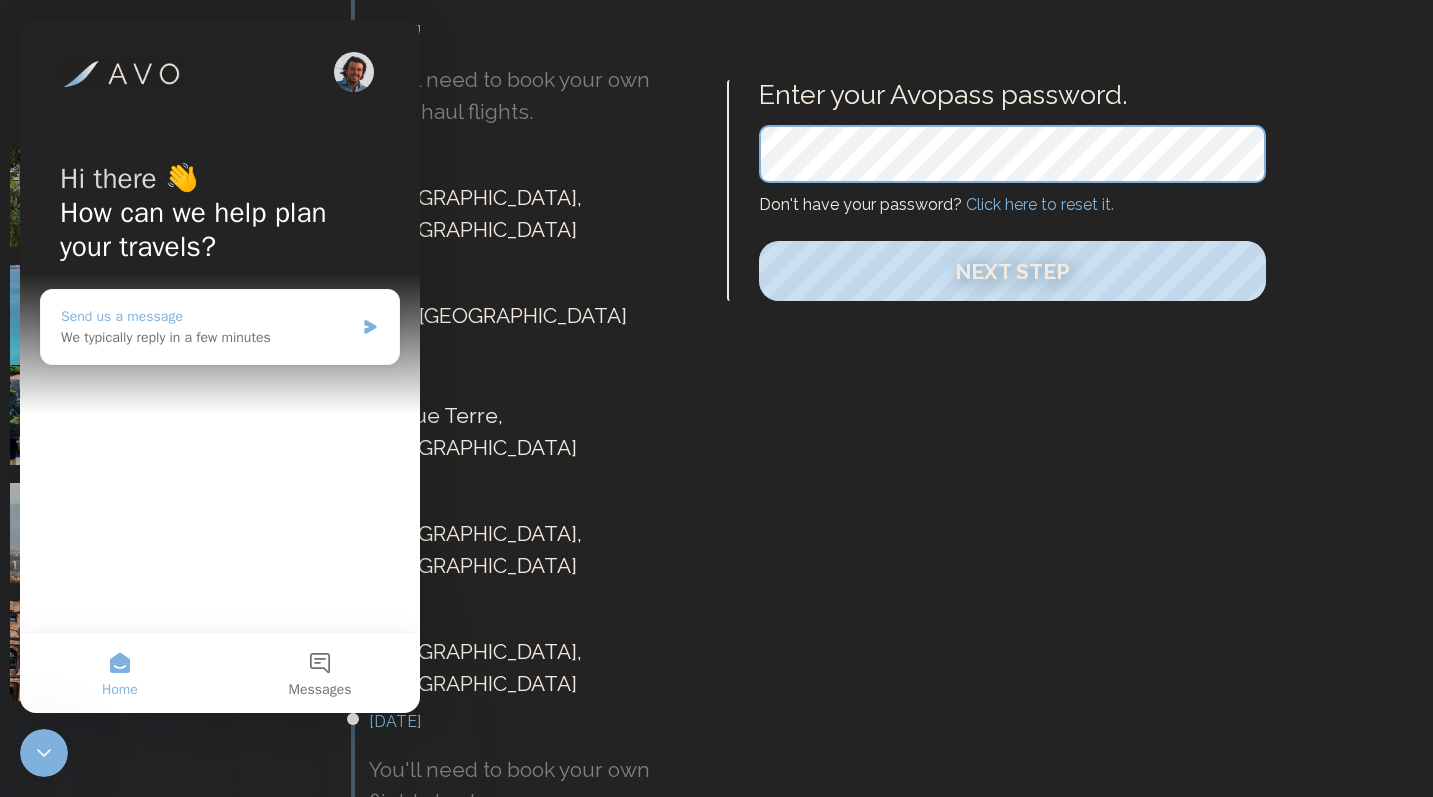 click on "Send us a message" at bounding box center [207, 316] 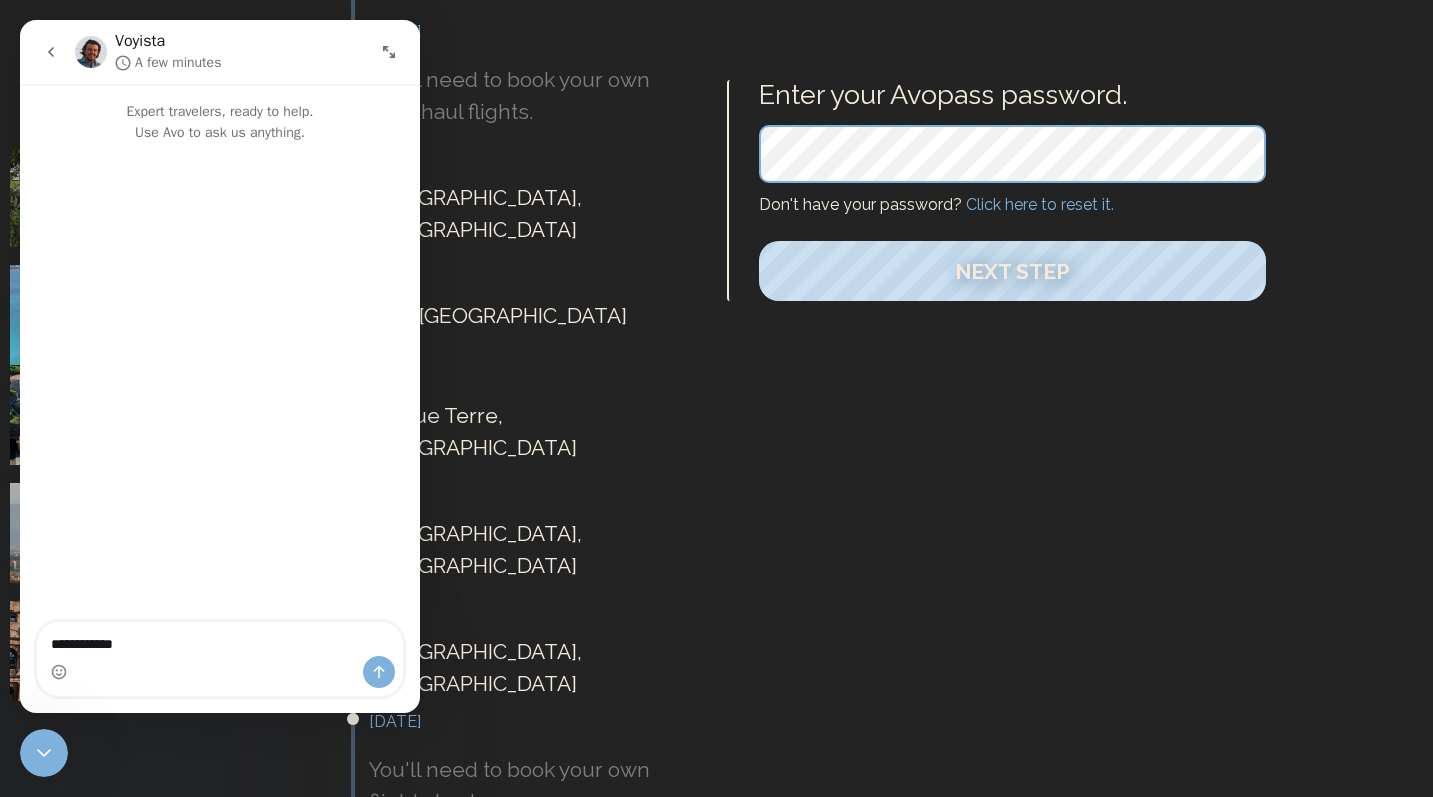 type on "**********" 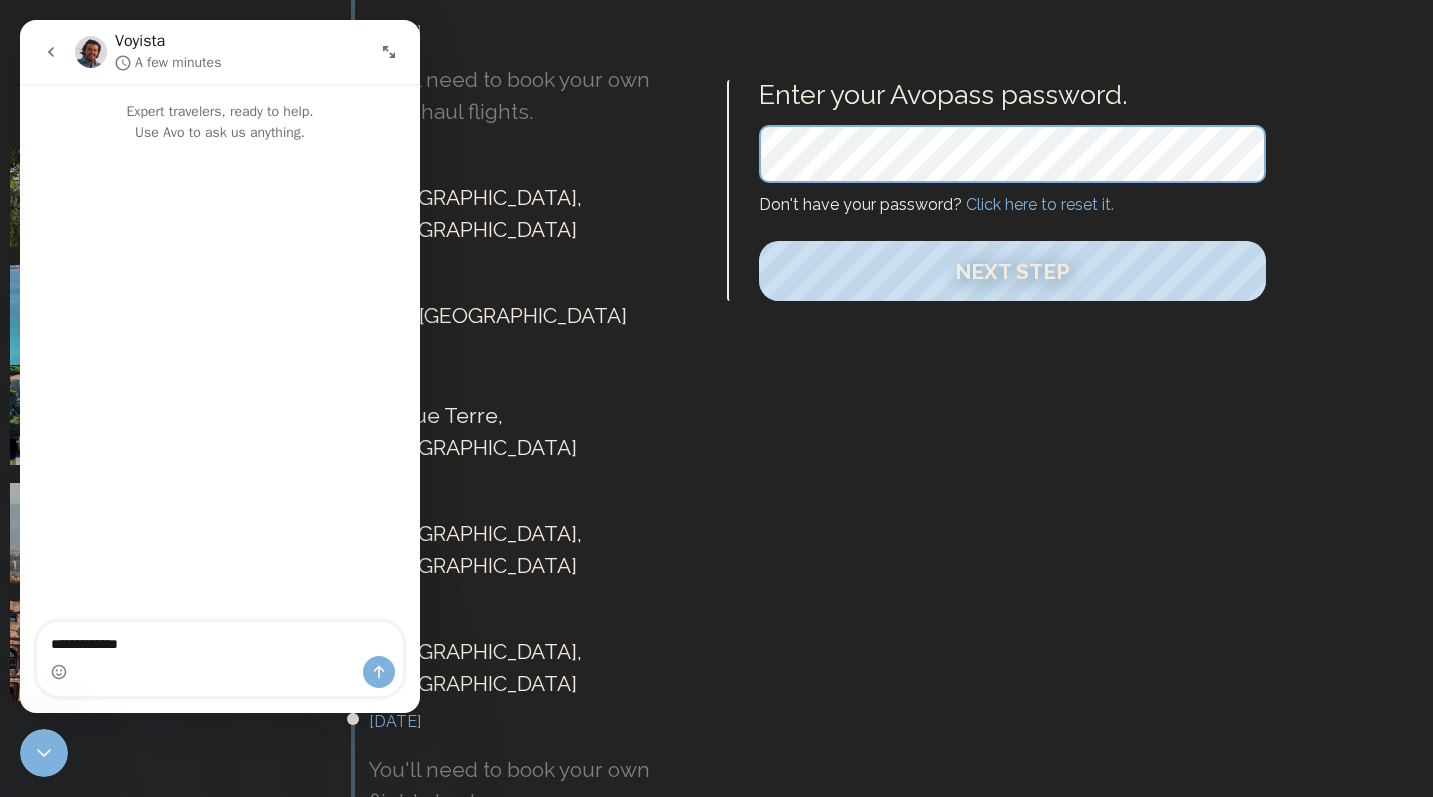 type 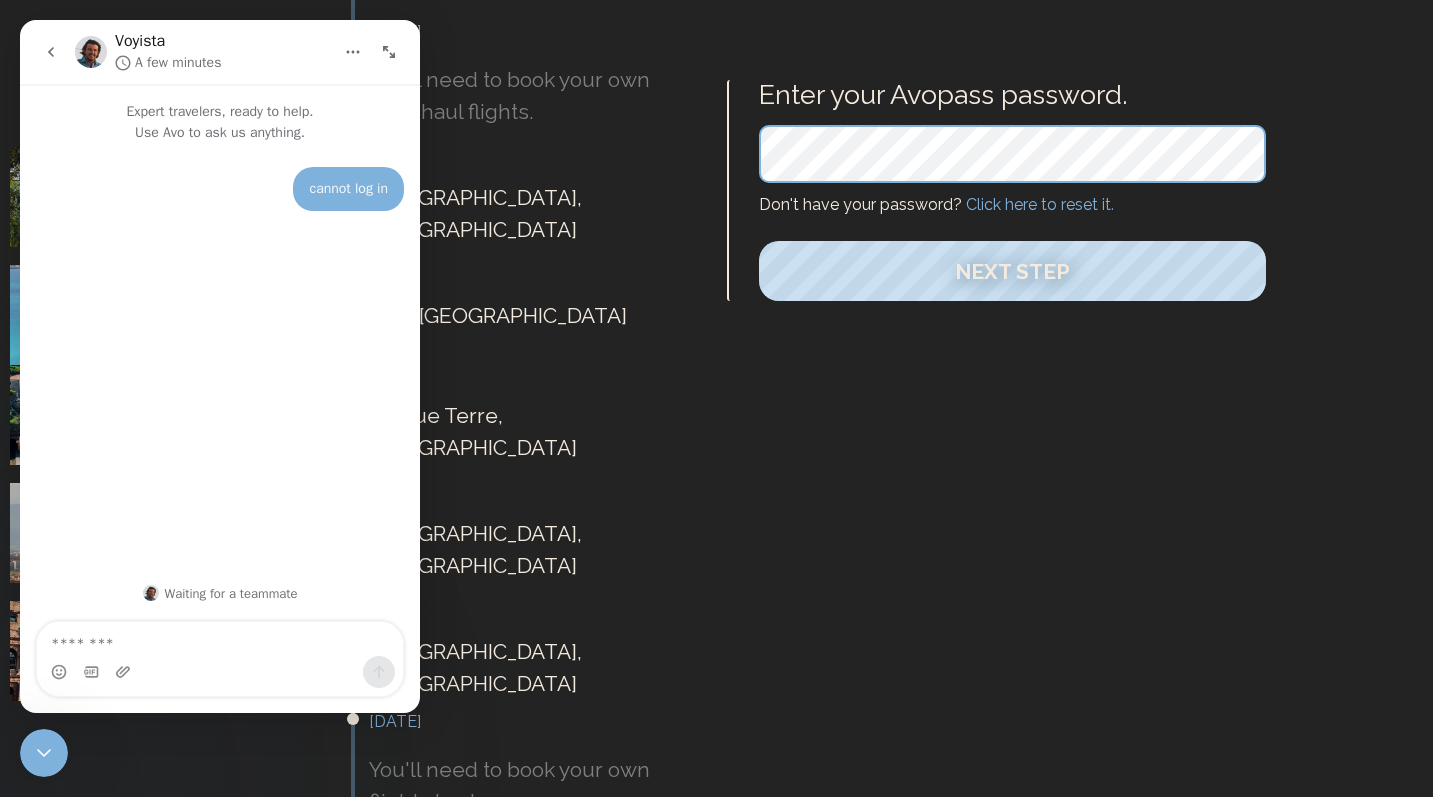 scroll, scrollTop: 386, scrollLeft: 0, axis: vertical 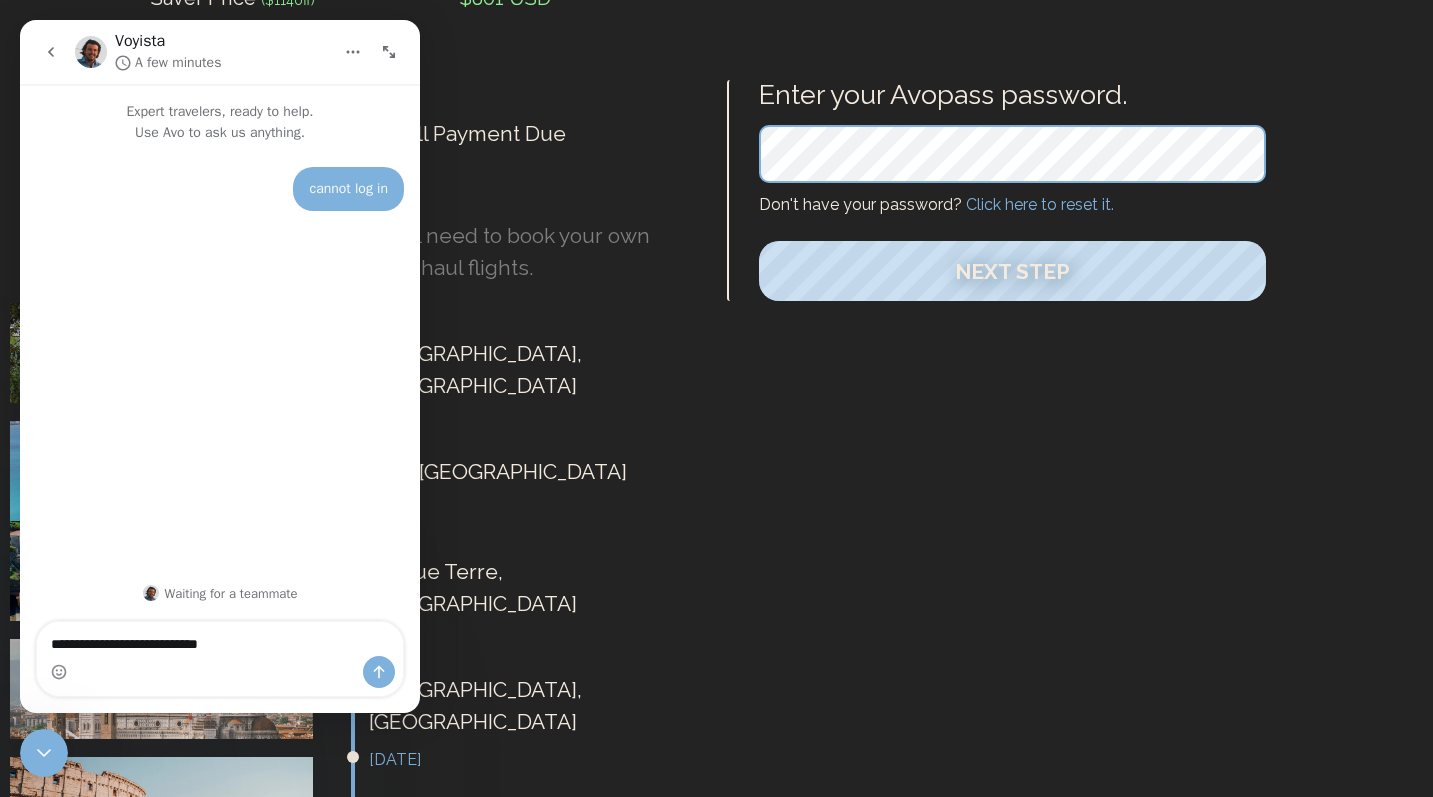 type on "**********" 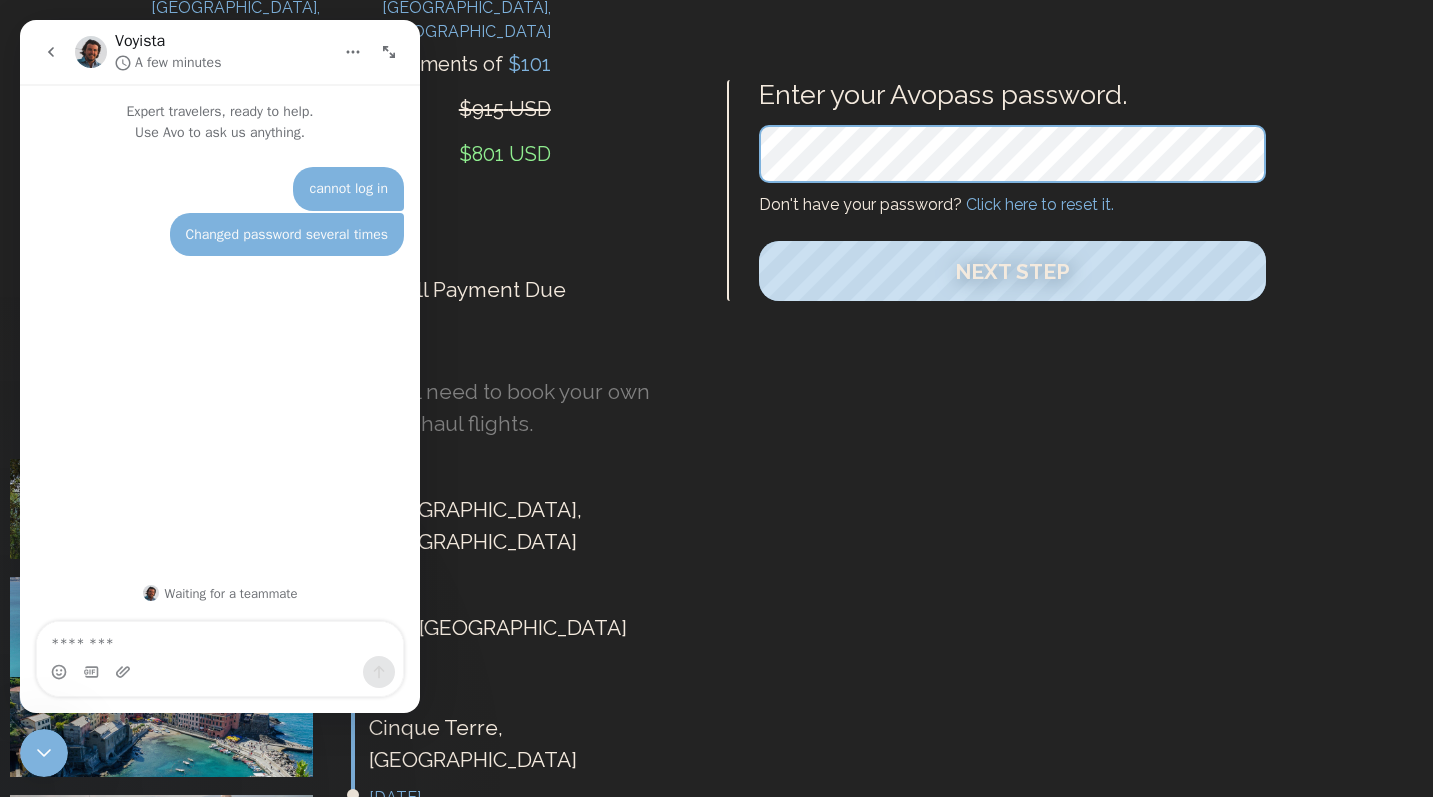 scroll, scrollTop: 74, scrollLeft: 0, axis: vertical 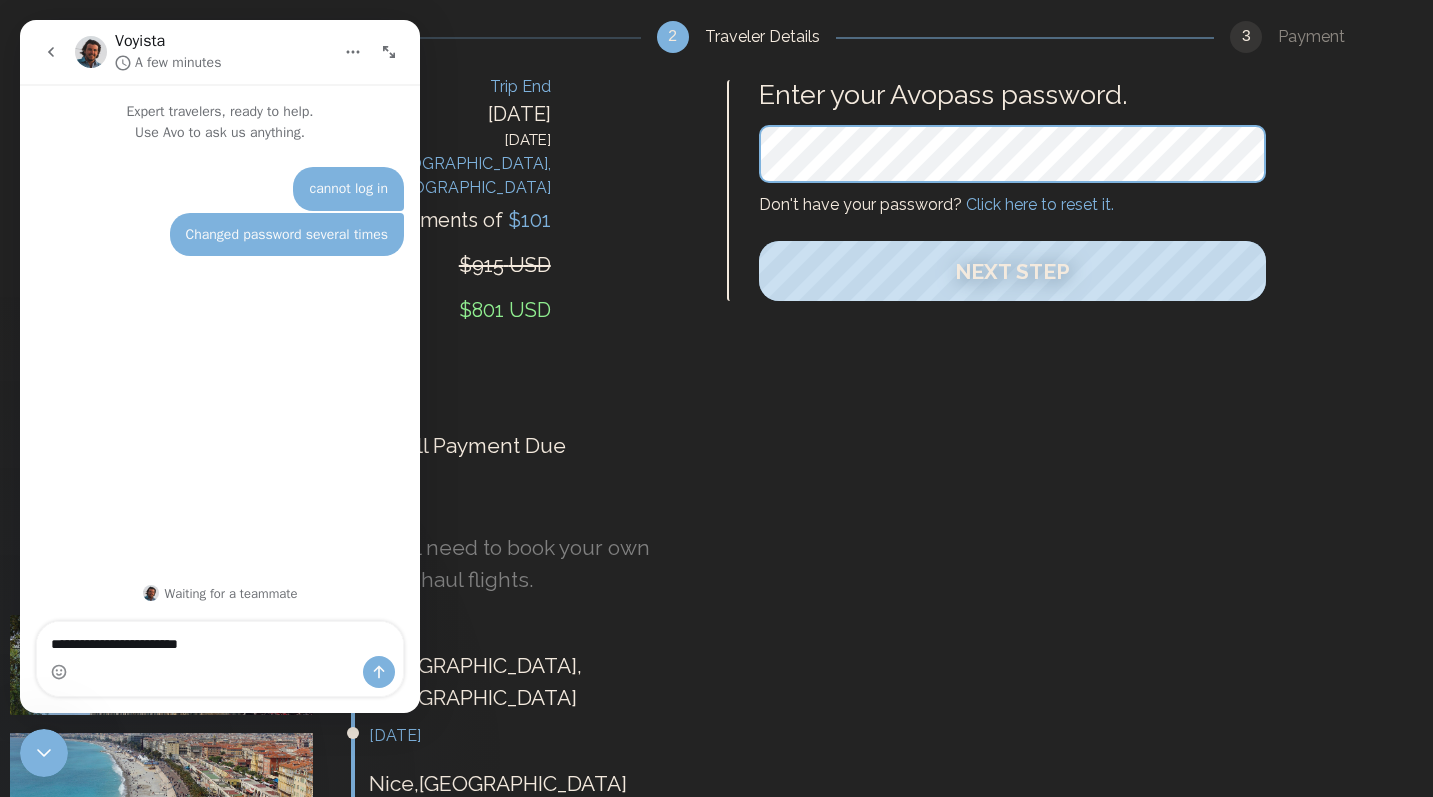 type on "**********" 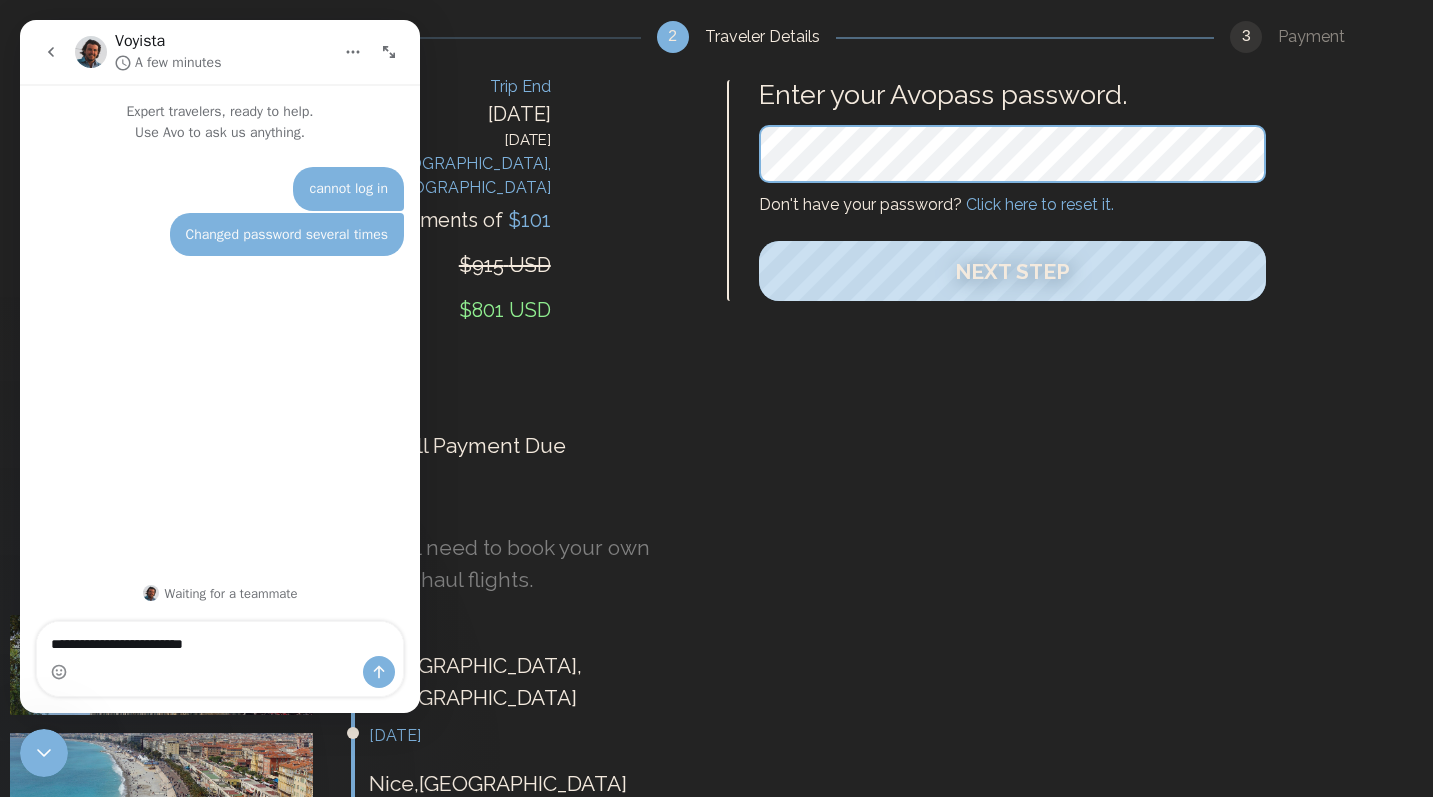 scroll, scrollTop: 0, scrollLeft: 0, axis: both 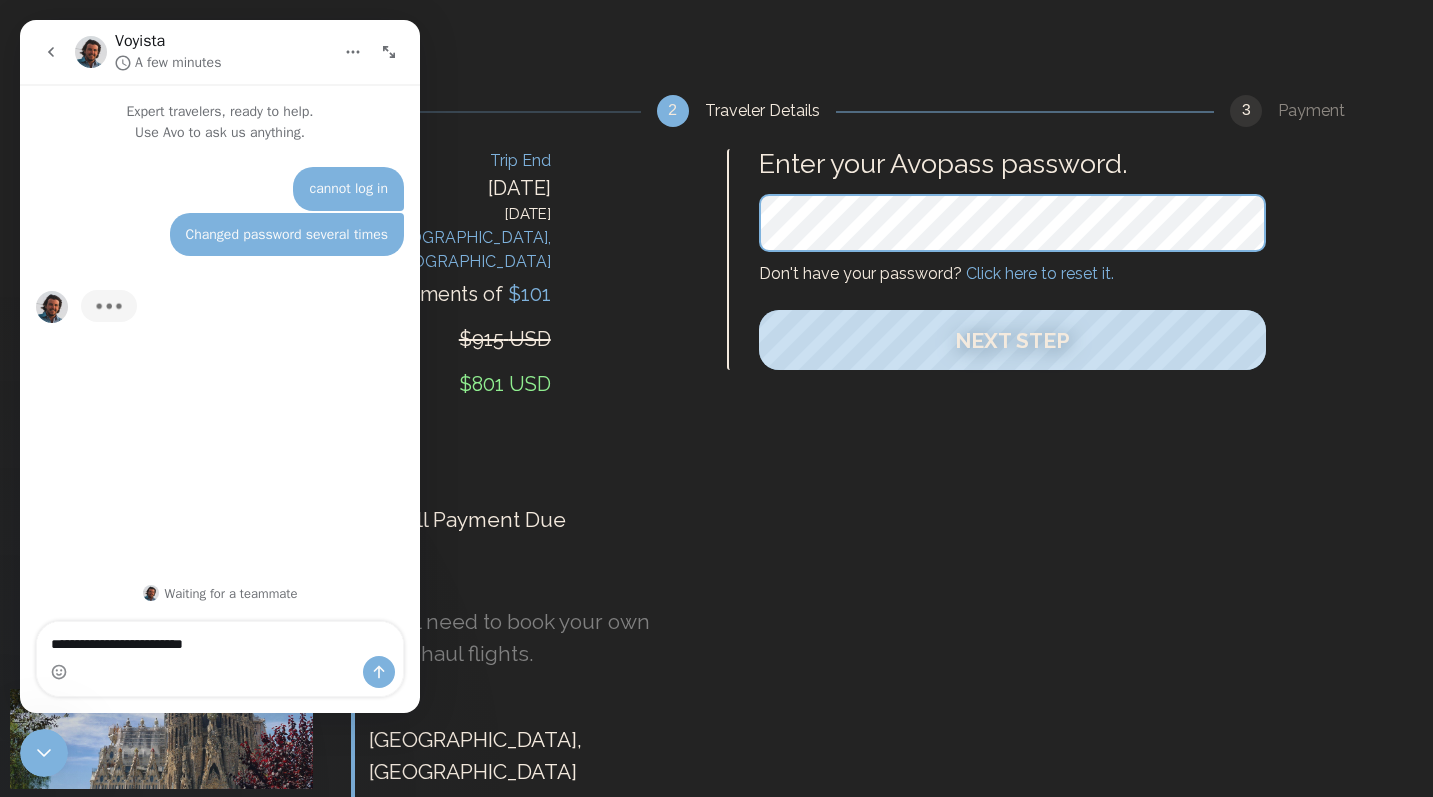 type 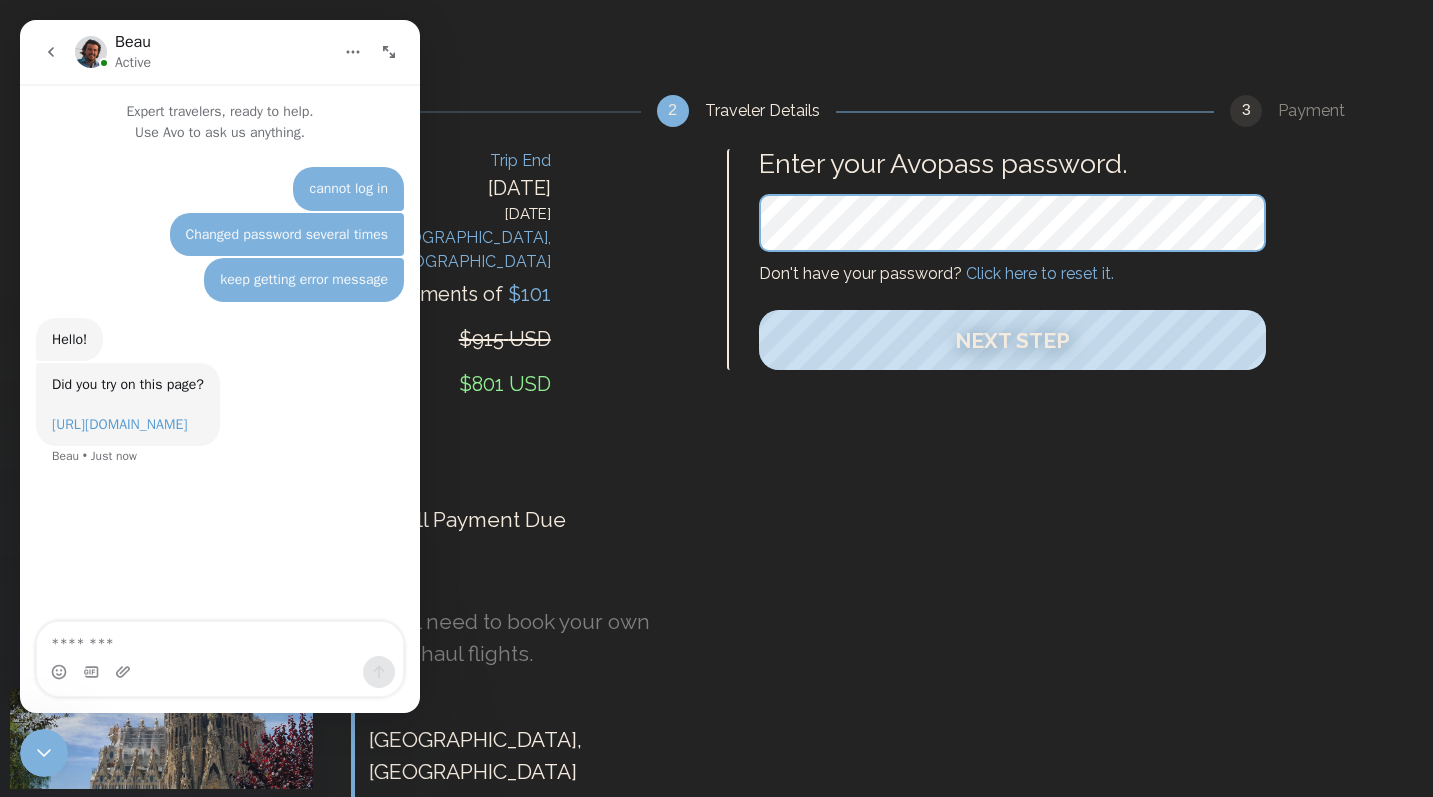 click on "http://voyista.com/sign-in" at bounding box center (119, 424) 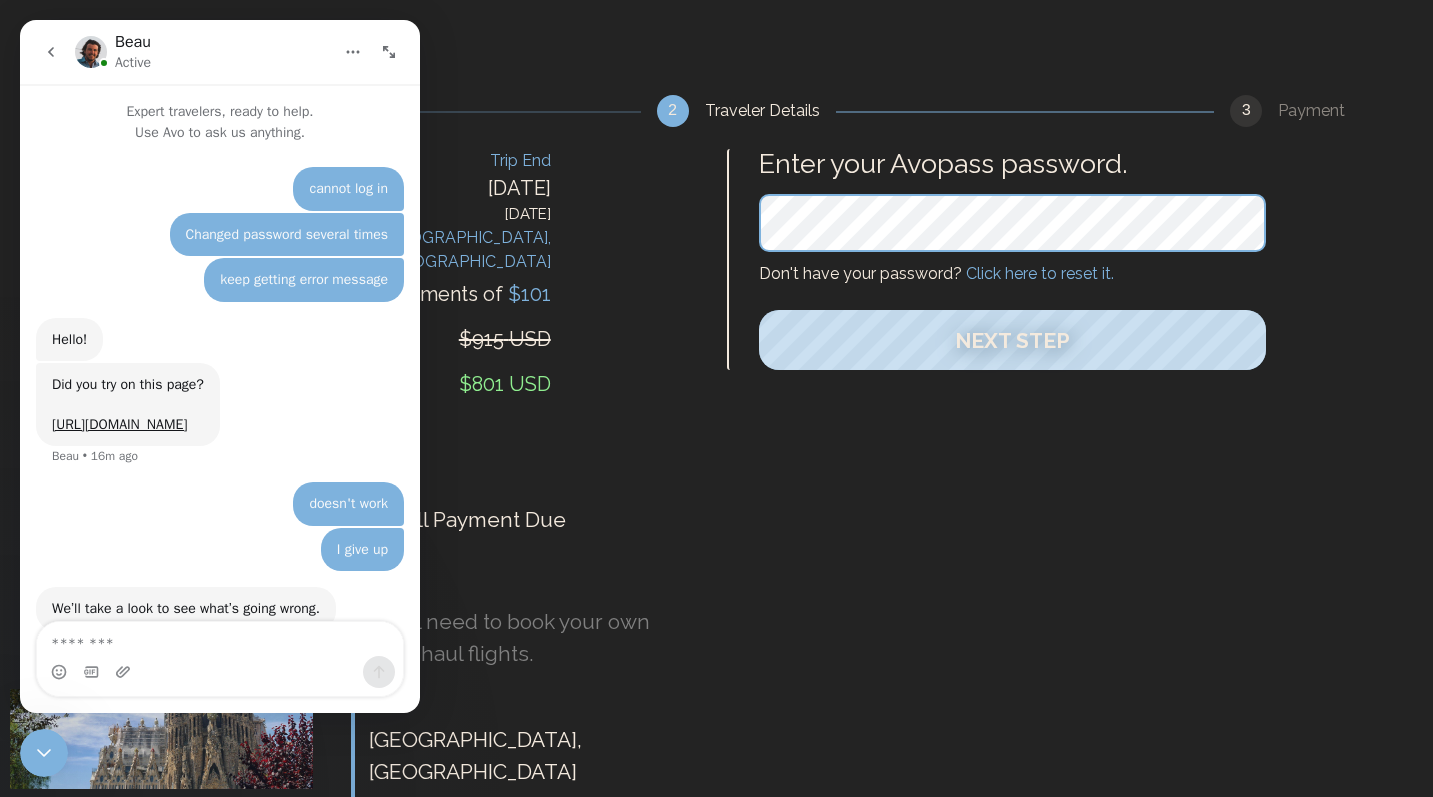 scroll, scrollTop: 364, scrollLeft: 0, axis: vertical 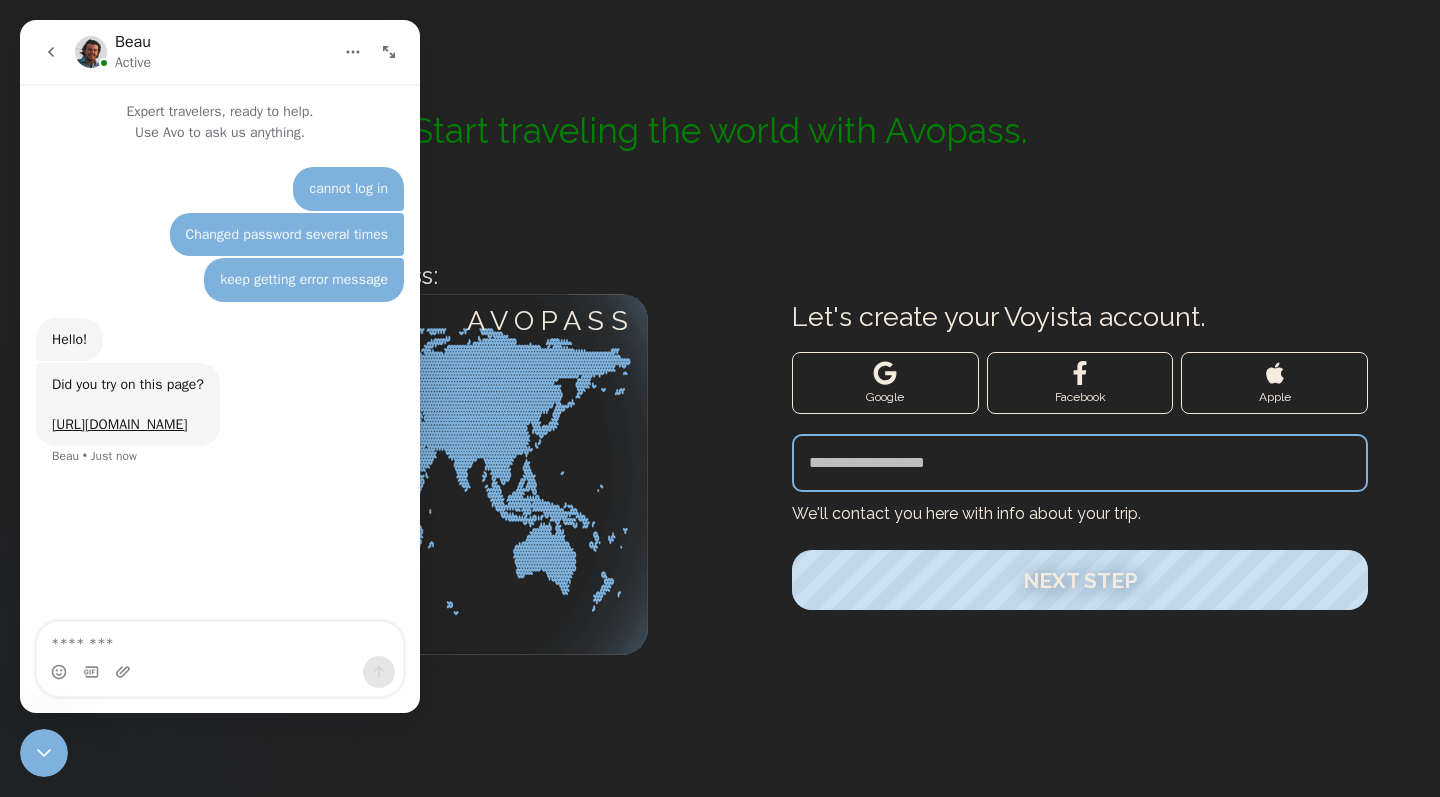 click on "Let's create your Voyista account." at bounding box center [1080, 463] 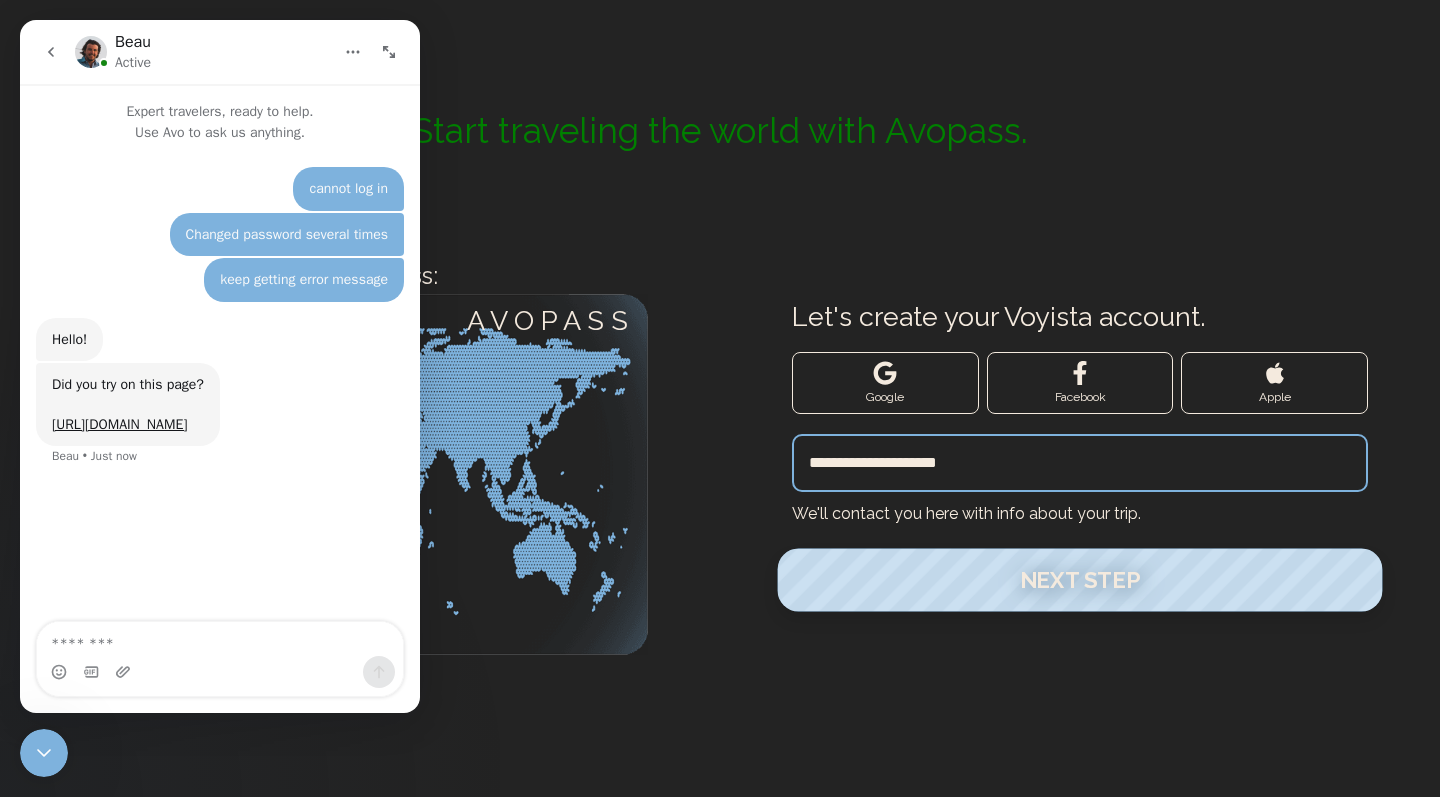 type on "**********" 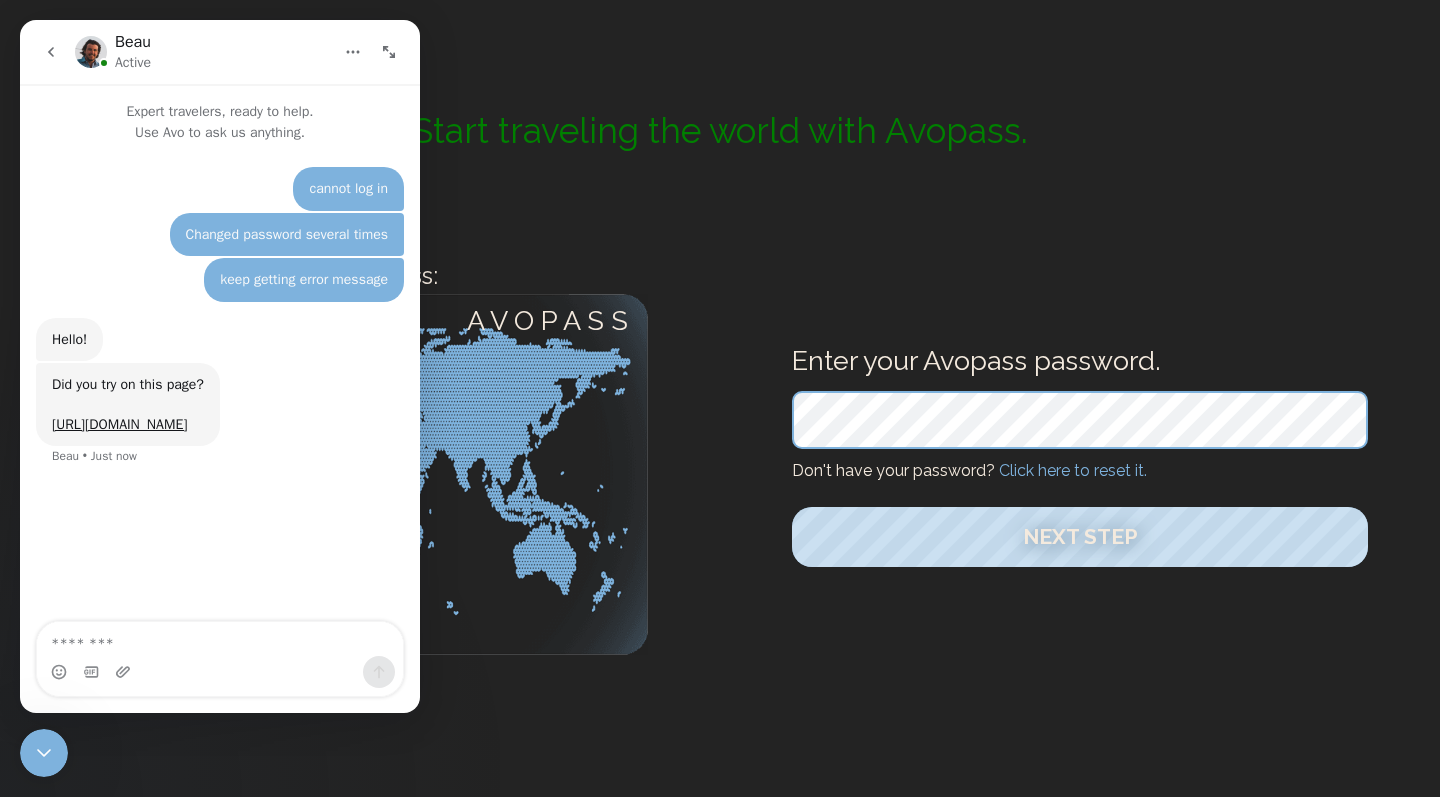 click on "Next Step" at bounding box center [1080, 537] 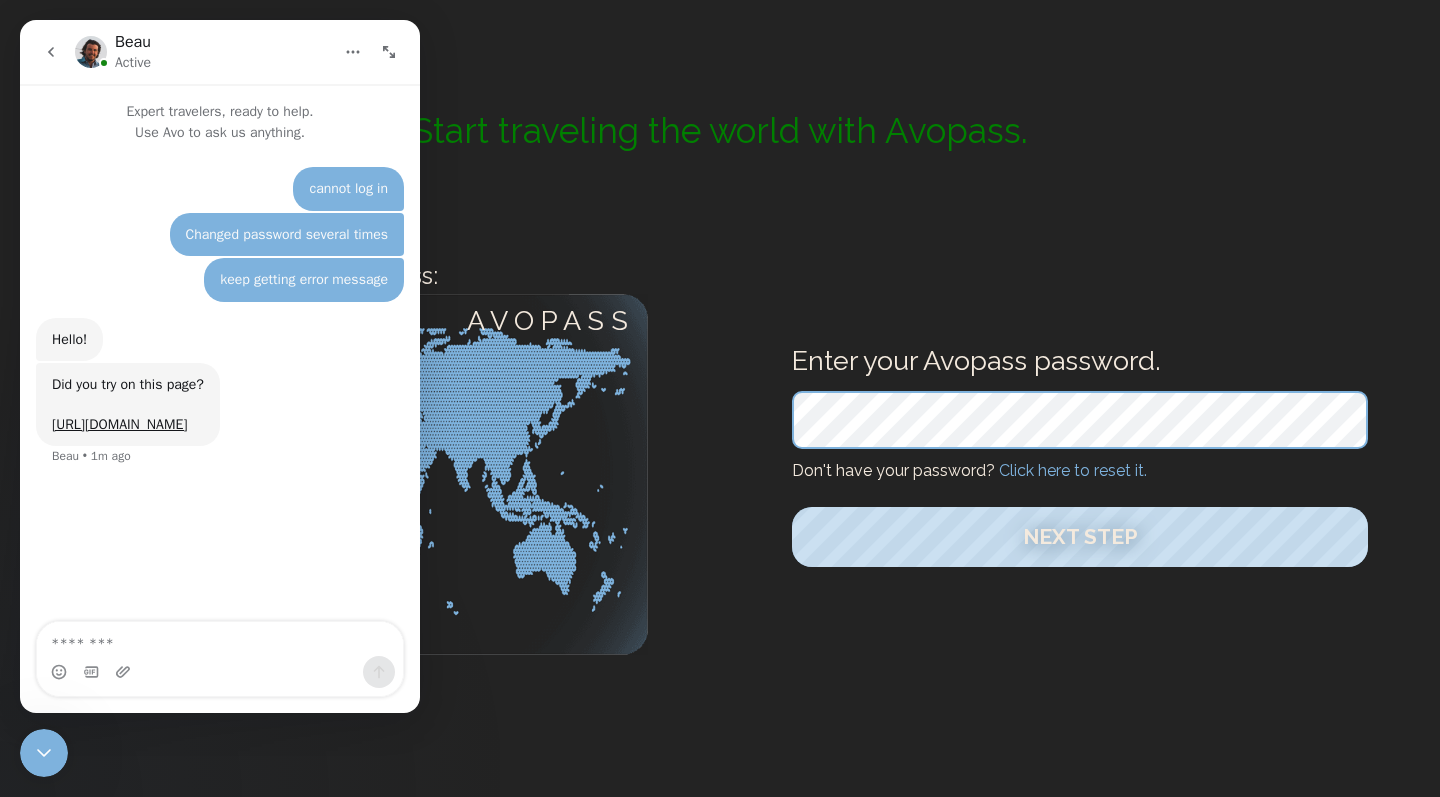 click on "Next Step" at bounding box center [1080, 537] 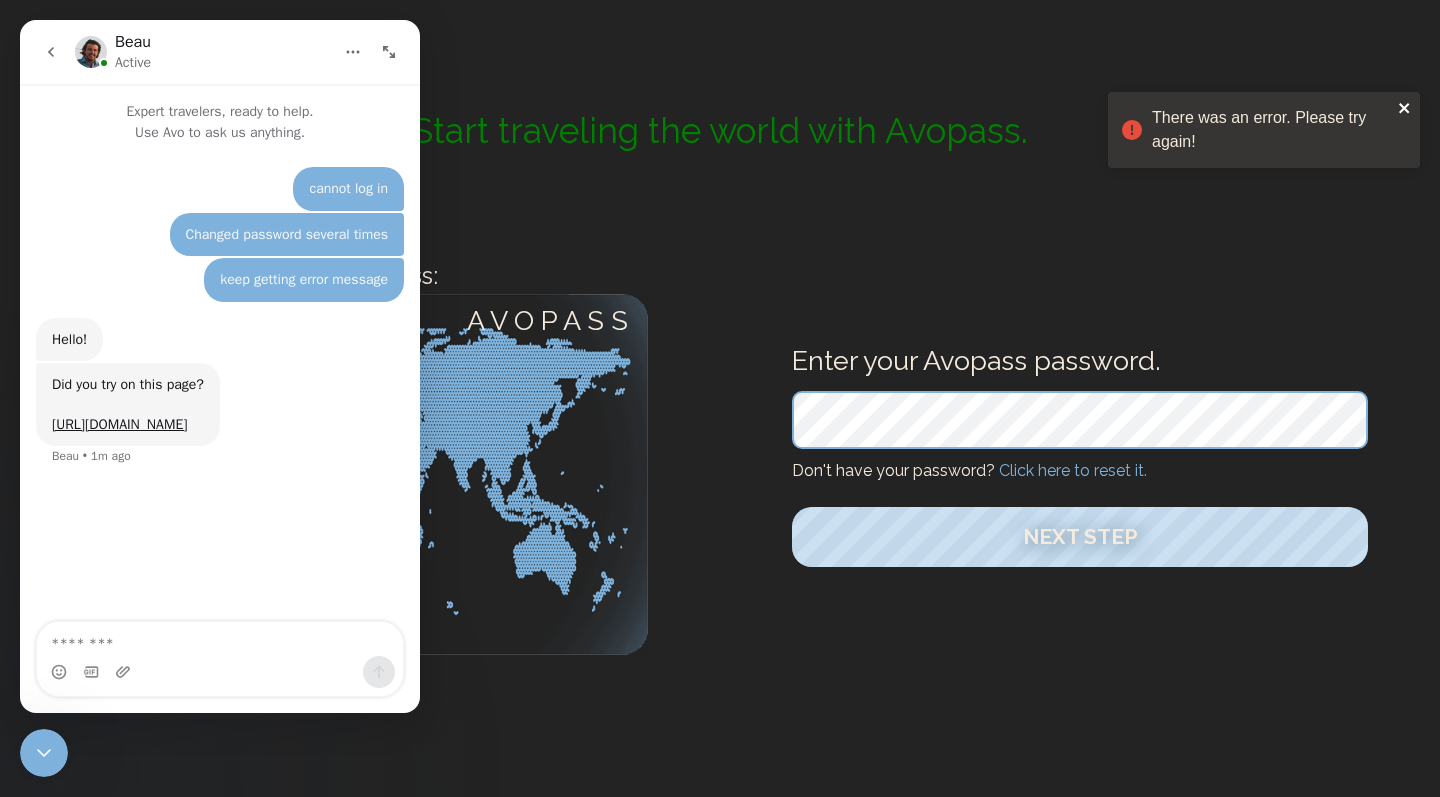 click 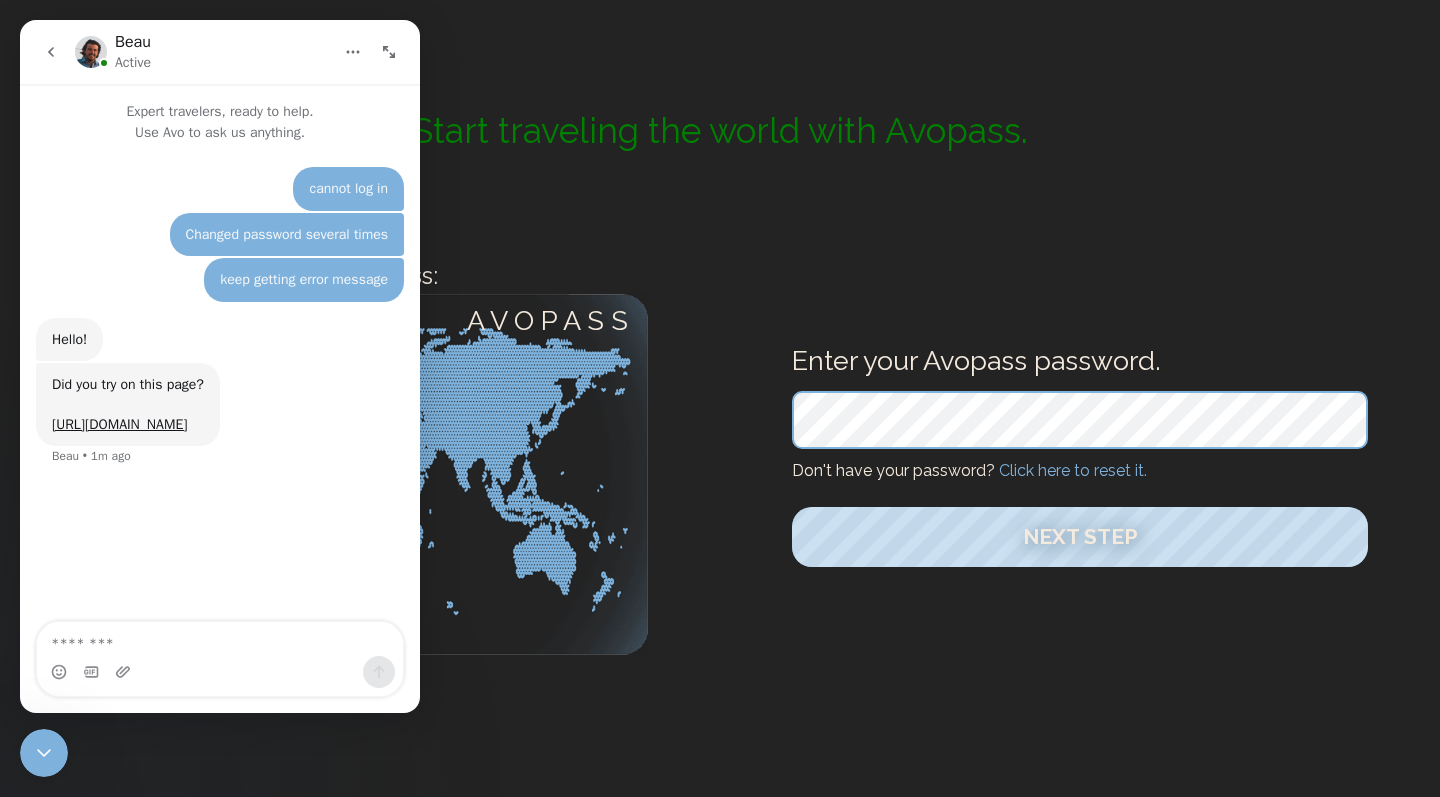 click on "Click here to reset it." at bounding box center [1073, 470] 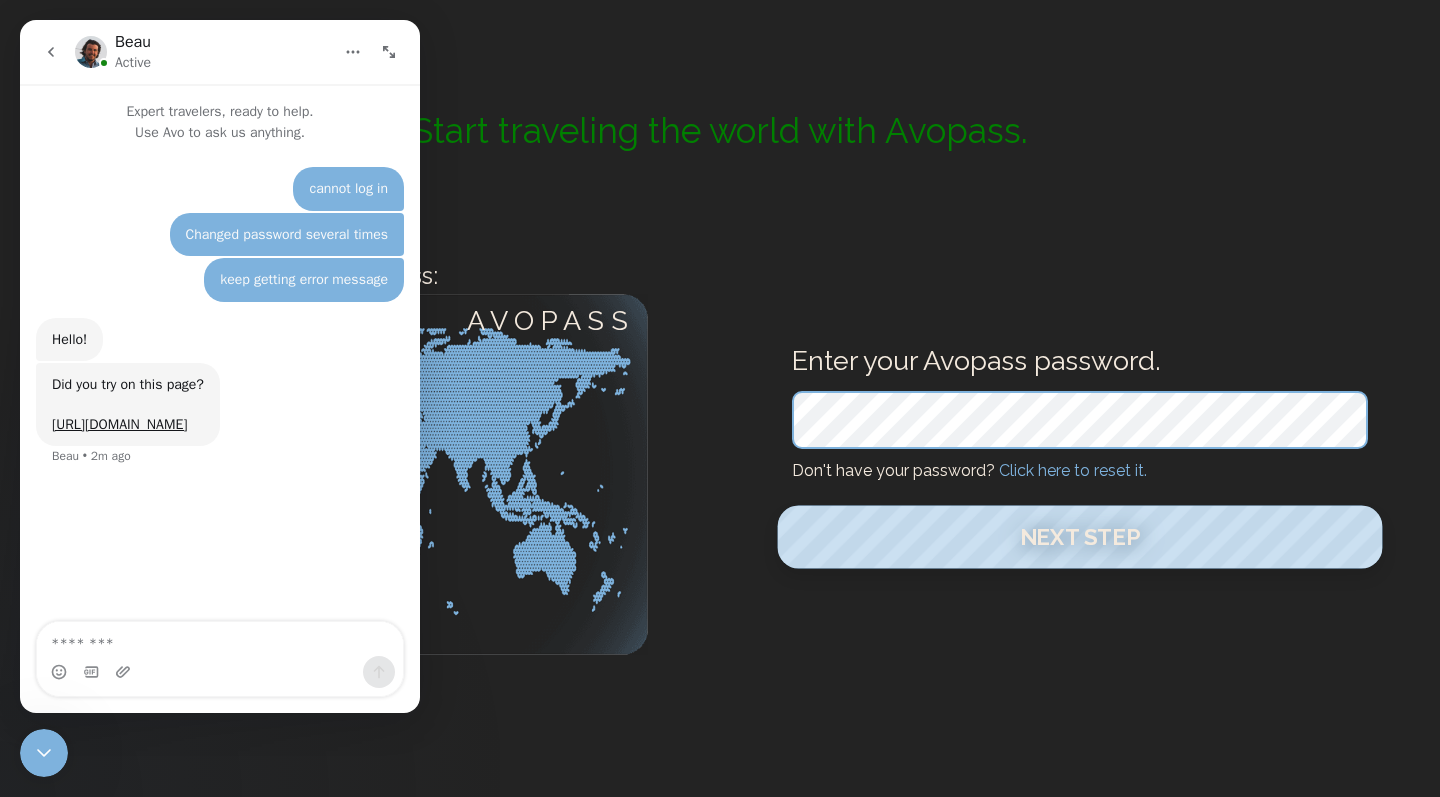 click on "Next Step" at bounding box center (1080, 537) 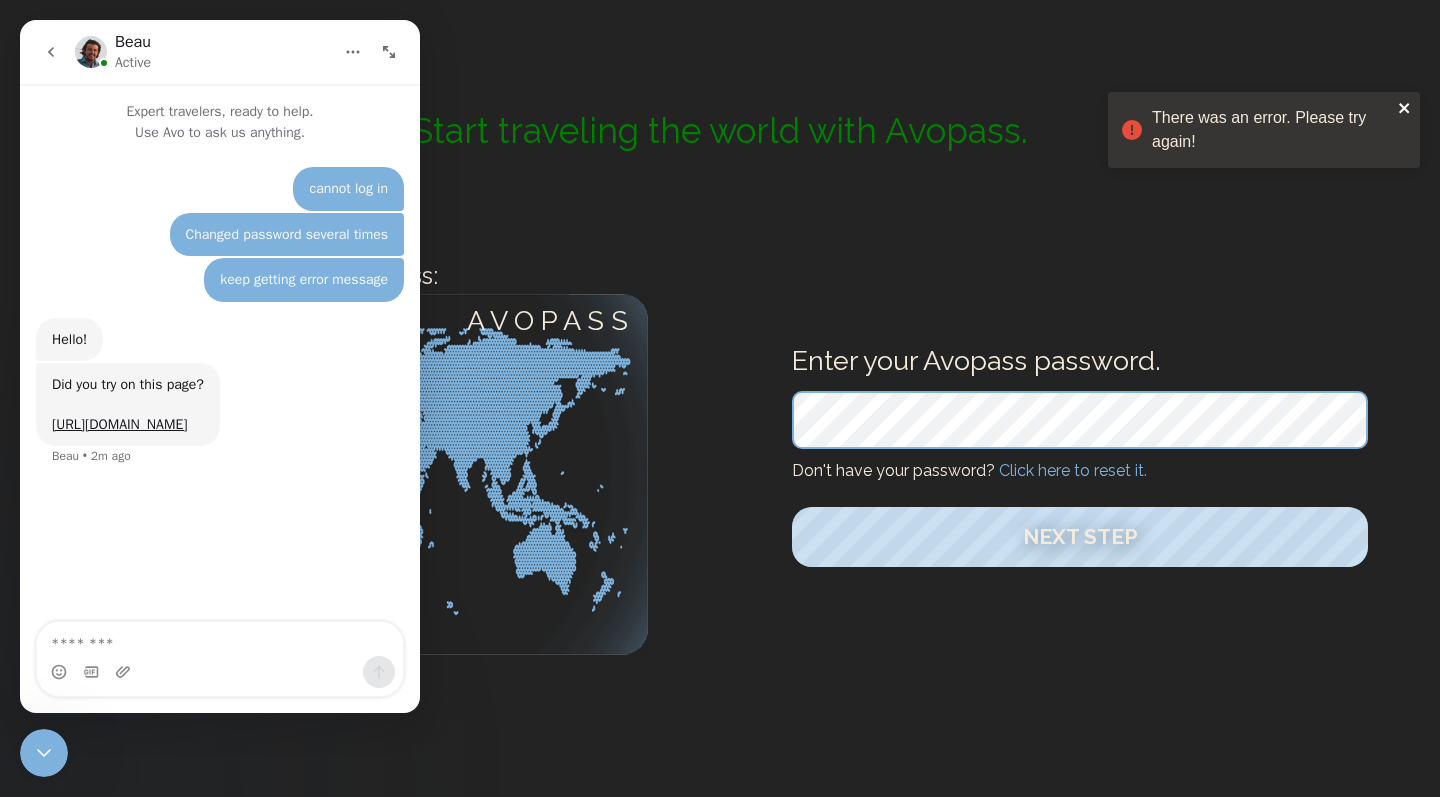 click 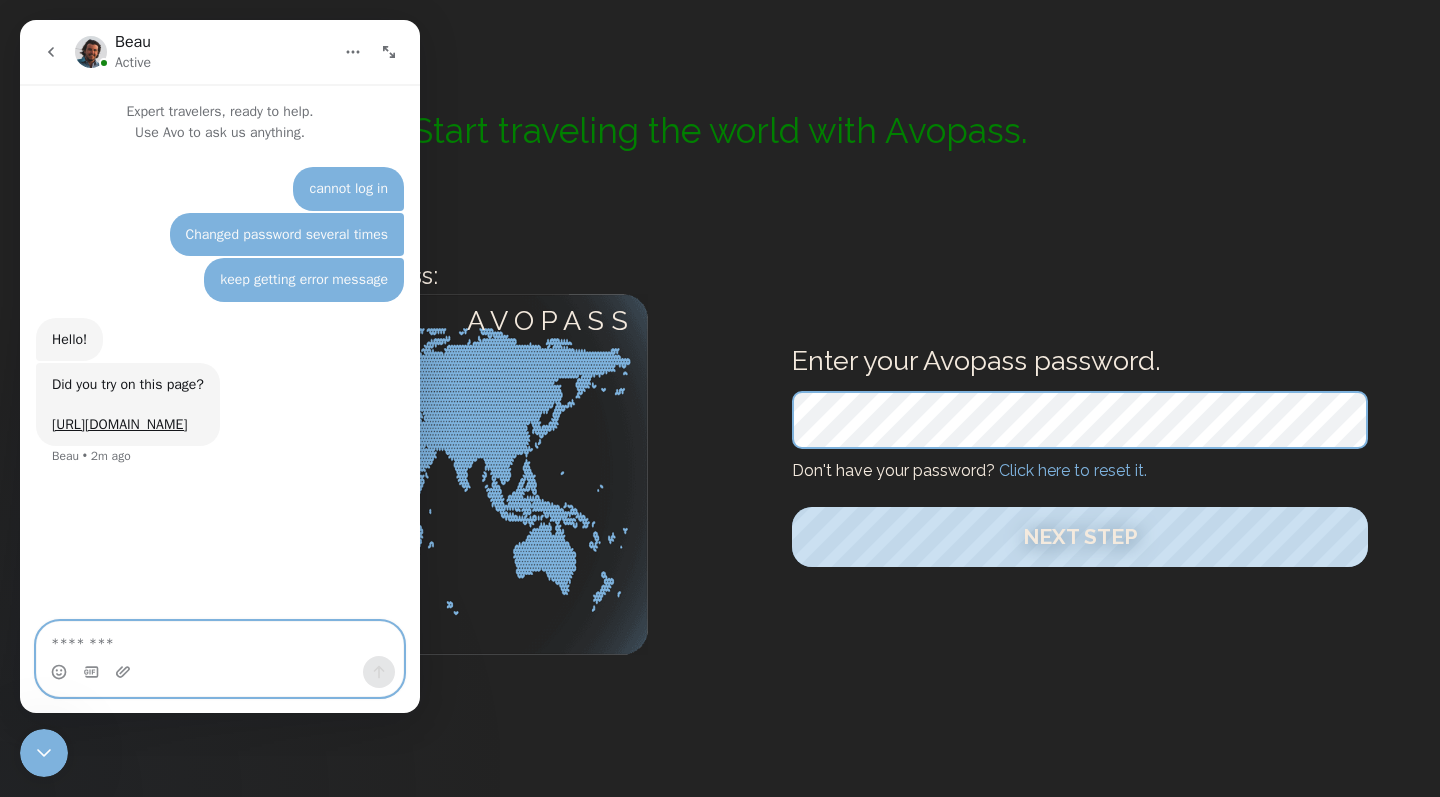 click at bounding box center (220, 639) 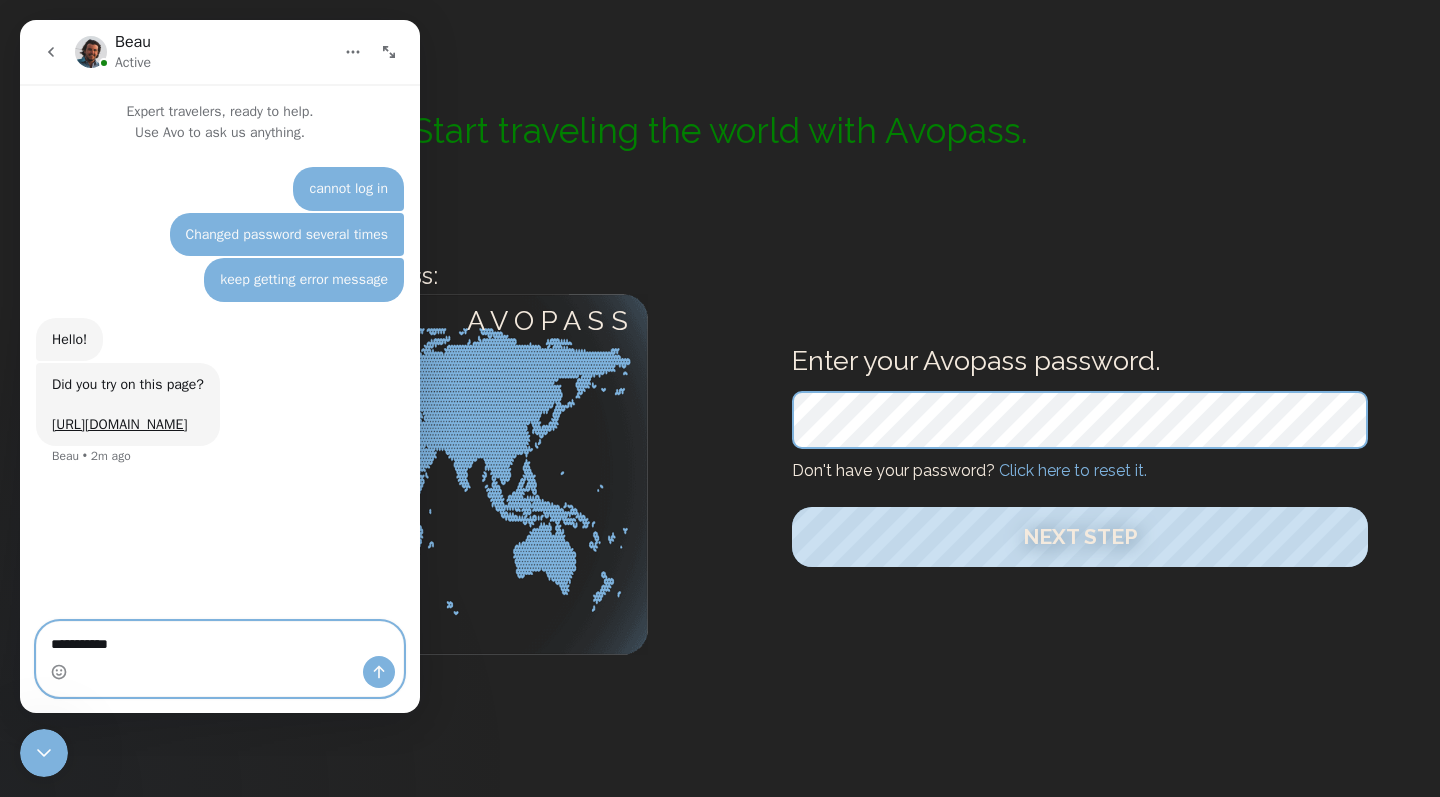 type on "**********" 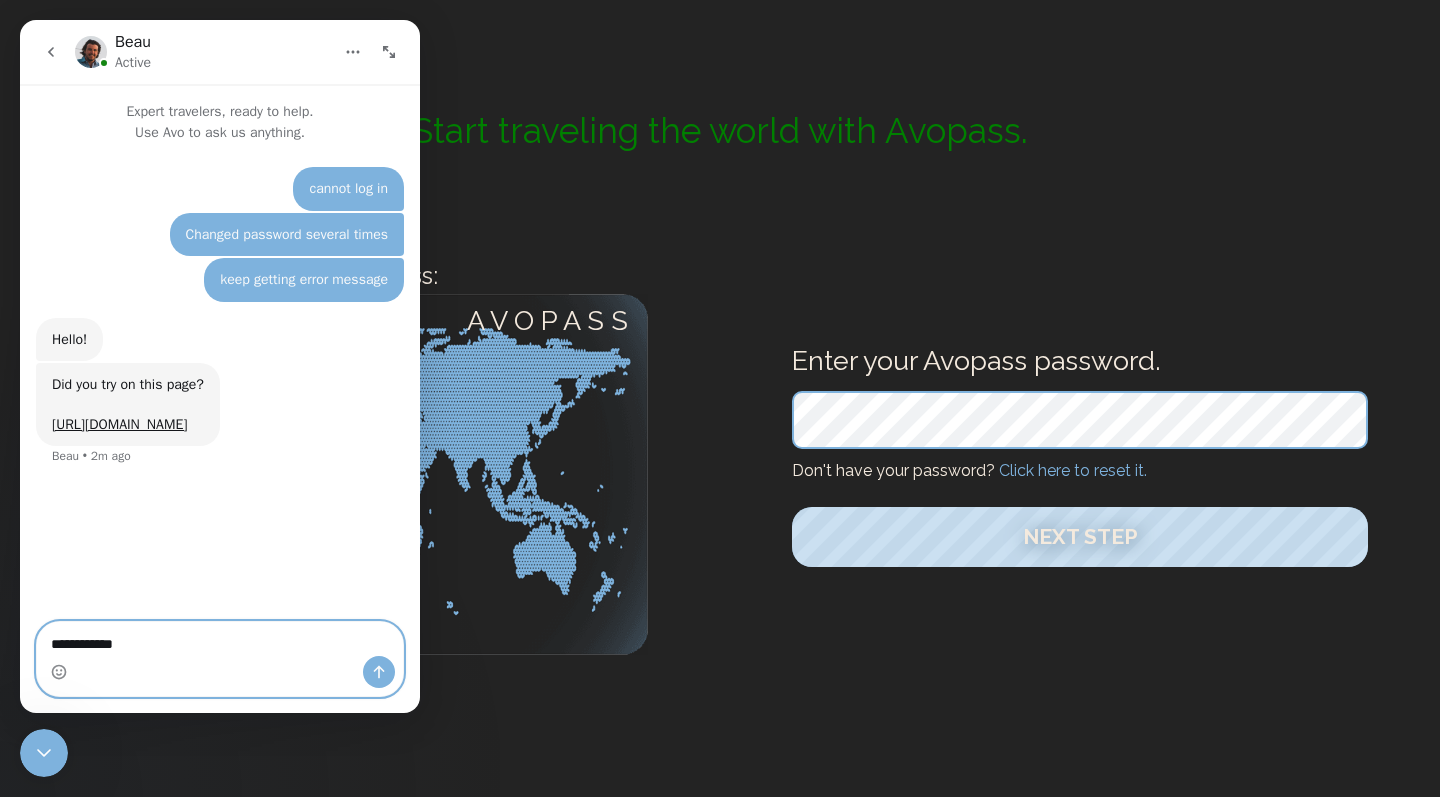 type 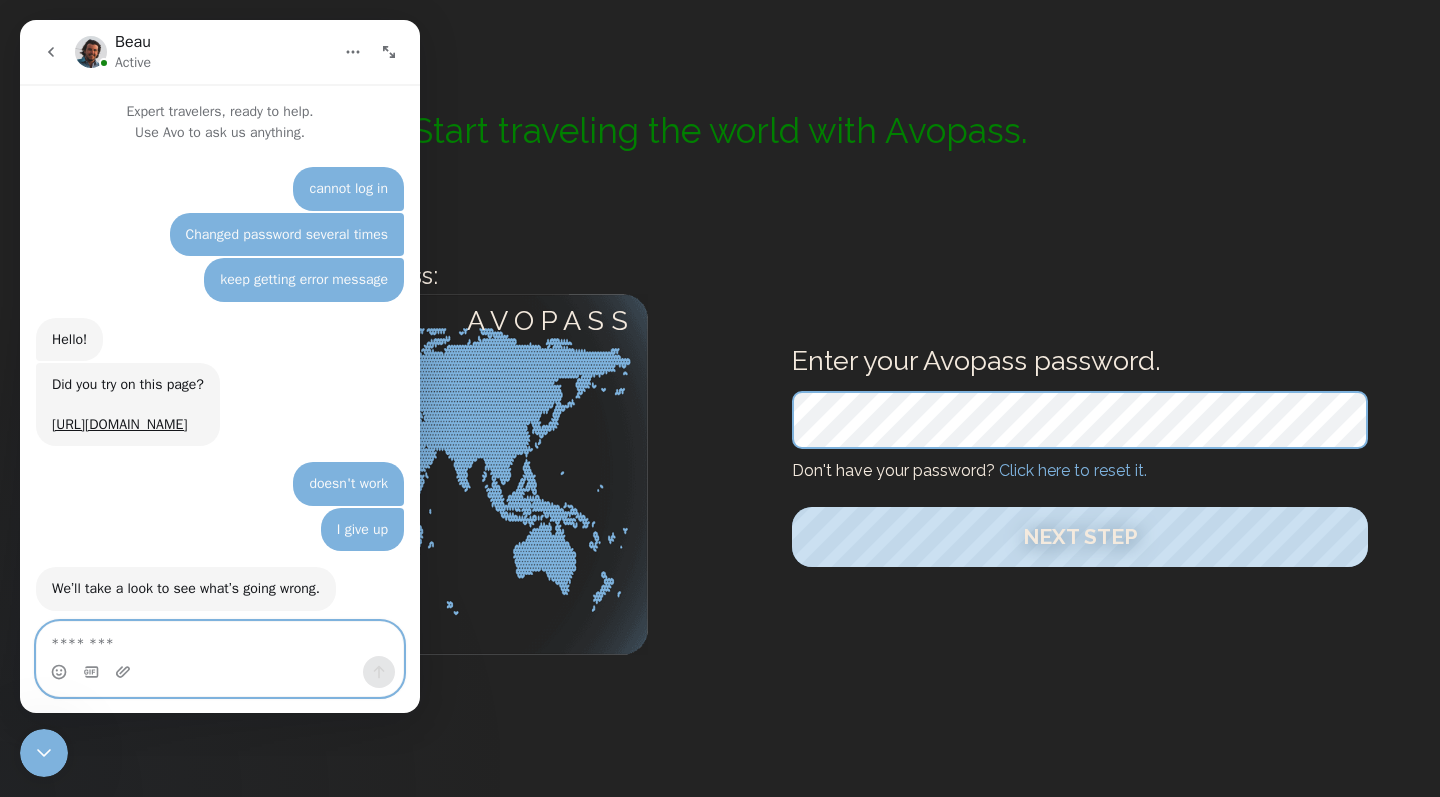 scroll, scrollTop: 344, scrollLeft: 0, axis: vertical 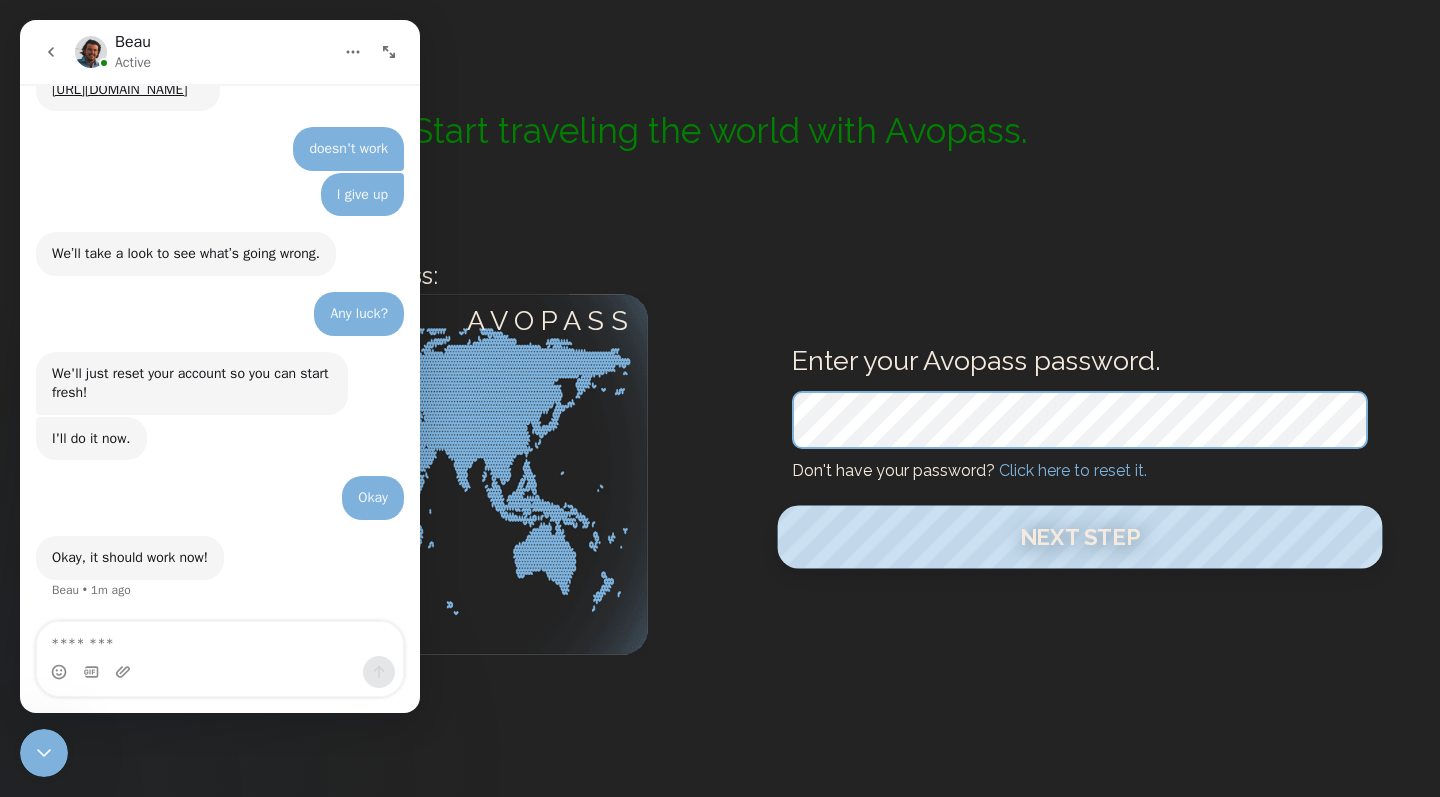 click on "Next Step" at bounding box center [1080, 537] 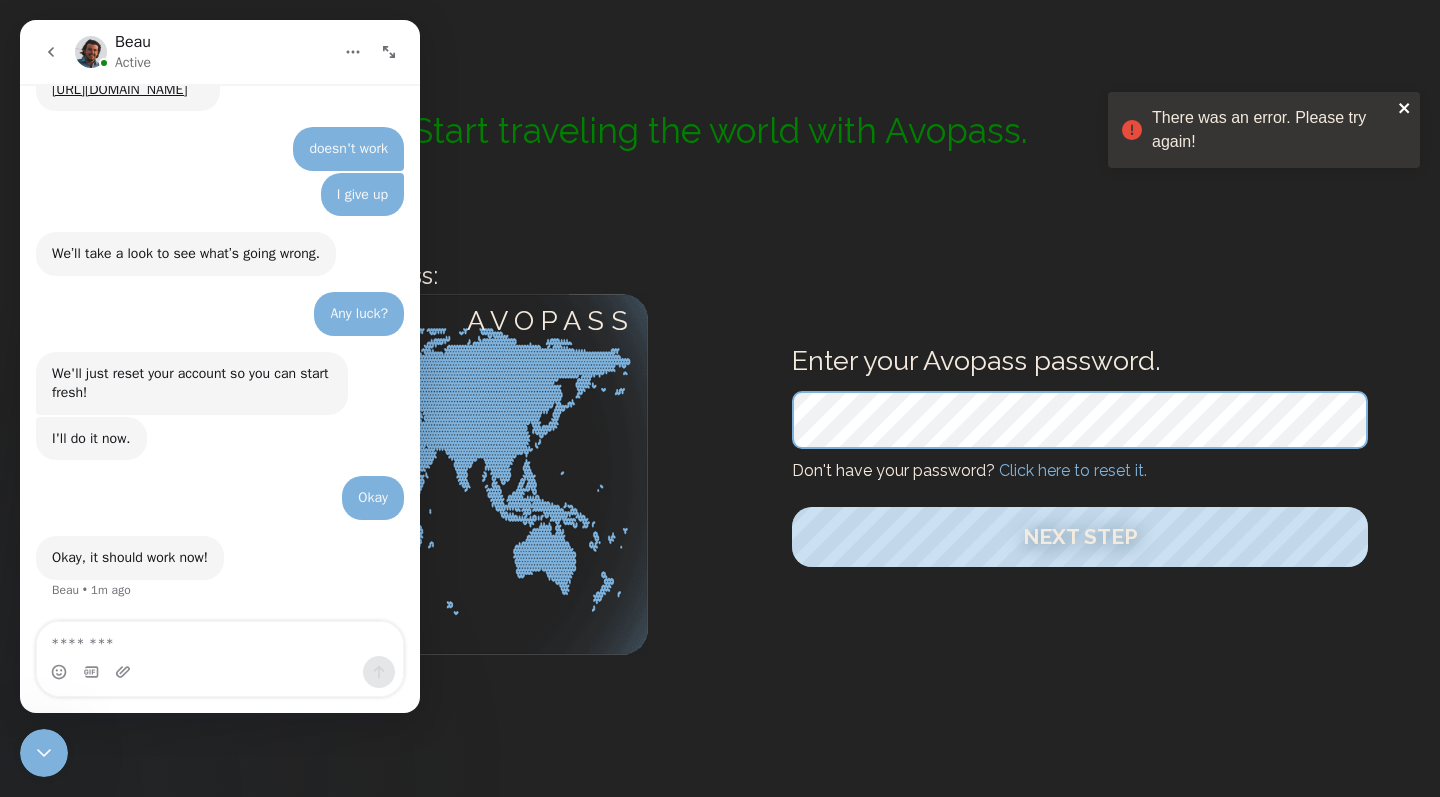 click 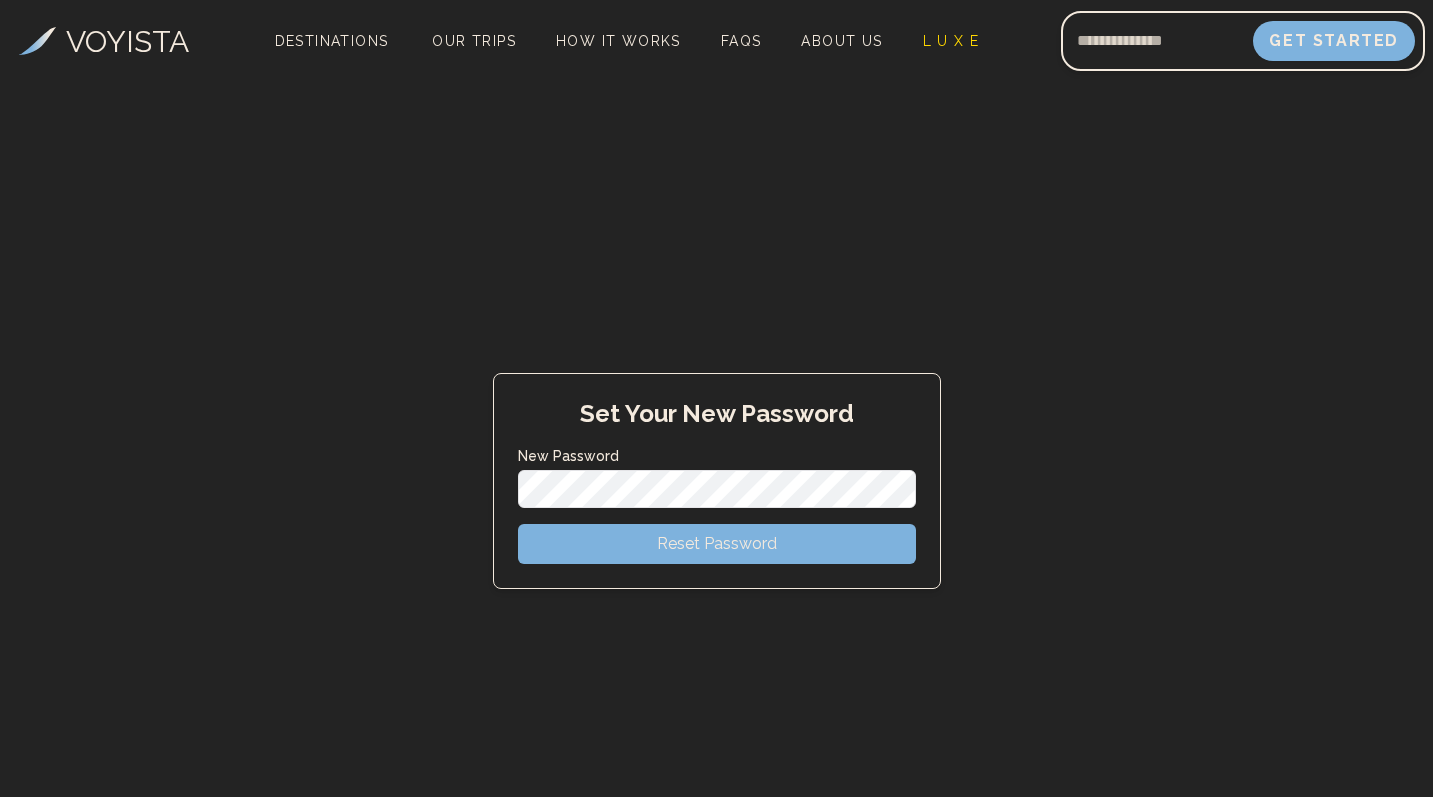 scroll, scrollTop: 0, scrollLeft: 0, axis: both 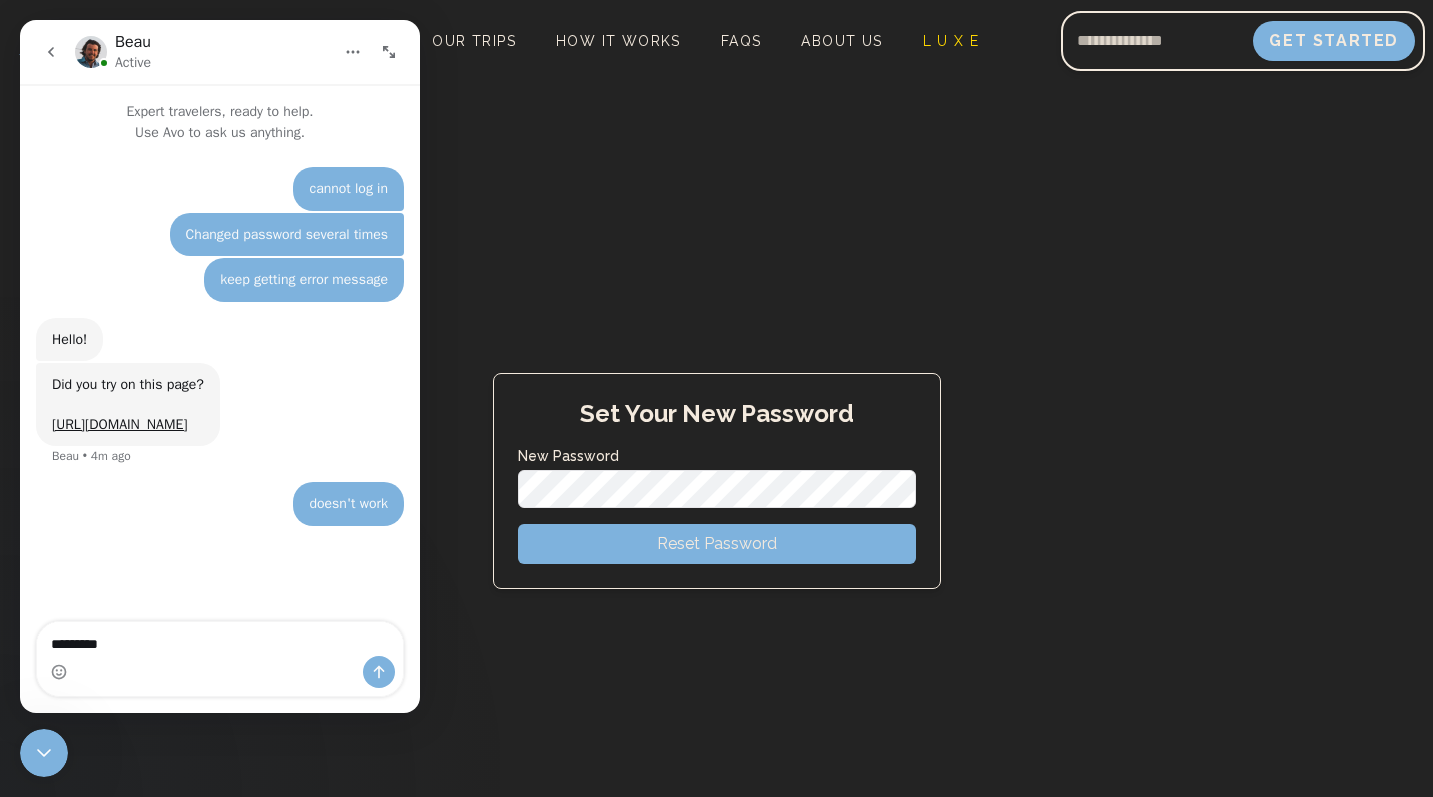 click on "Reset Password" at bounding box center (717, 544) 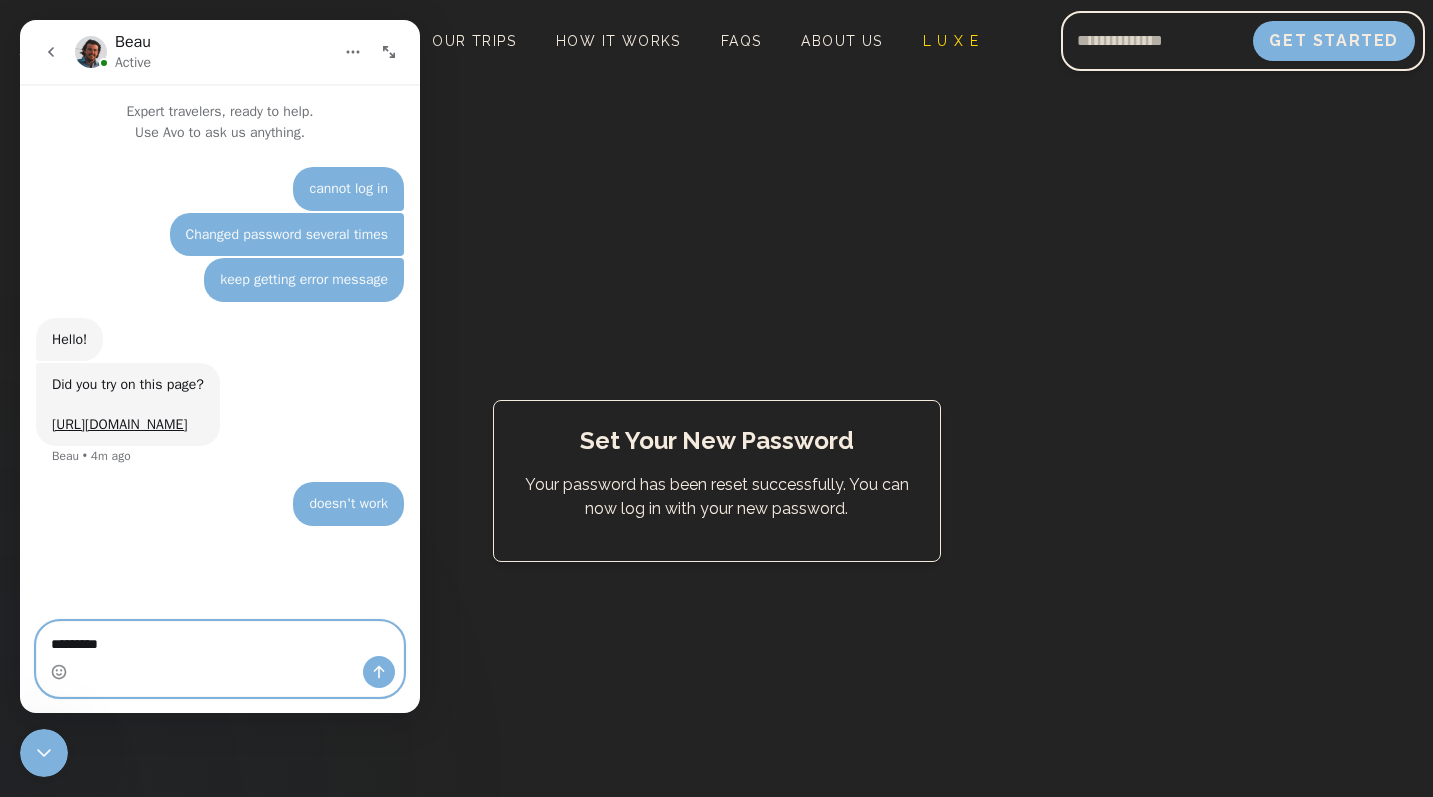 click on "*********" at bounding box center (220, 639) 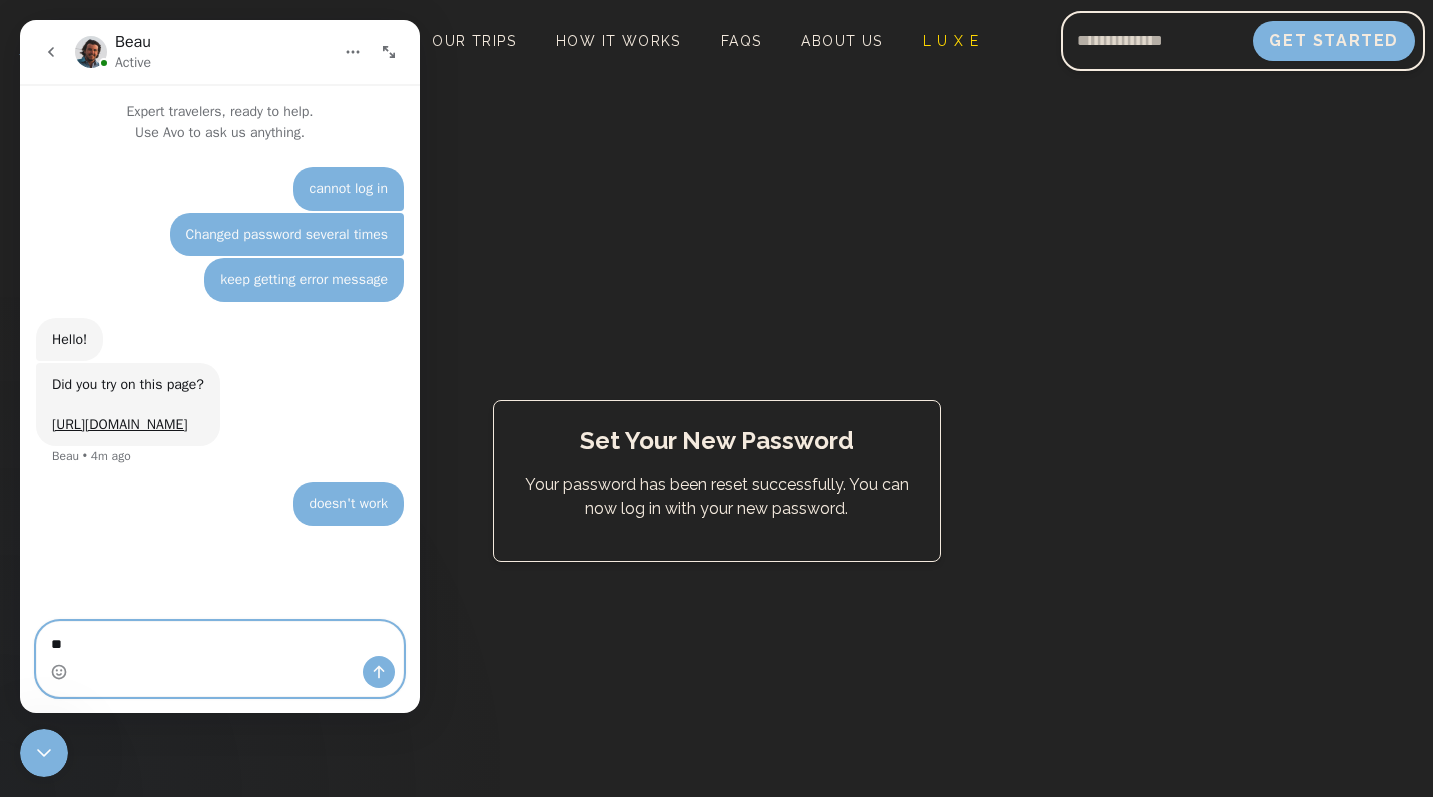 type on "*" 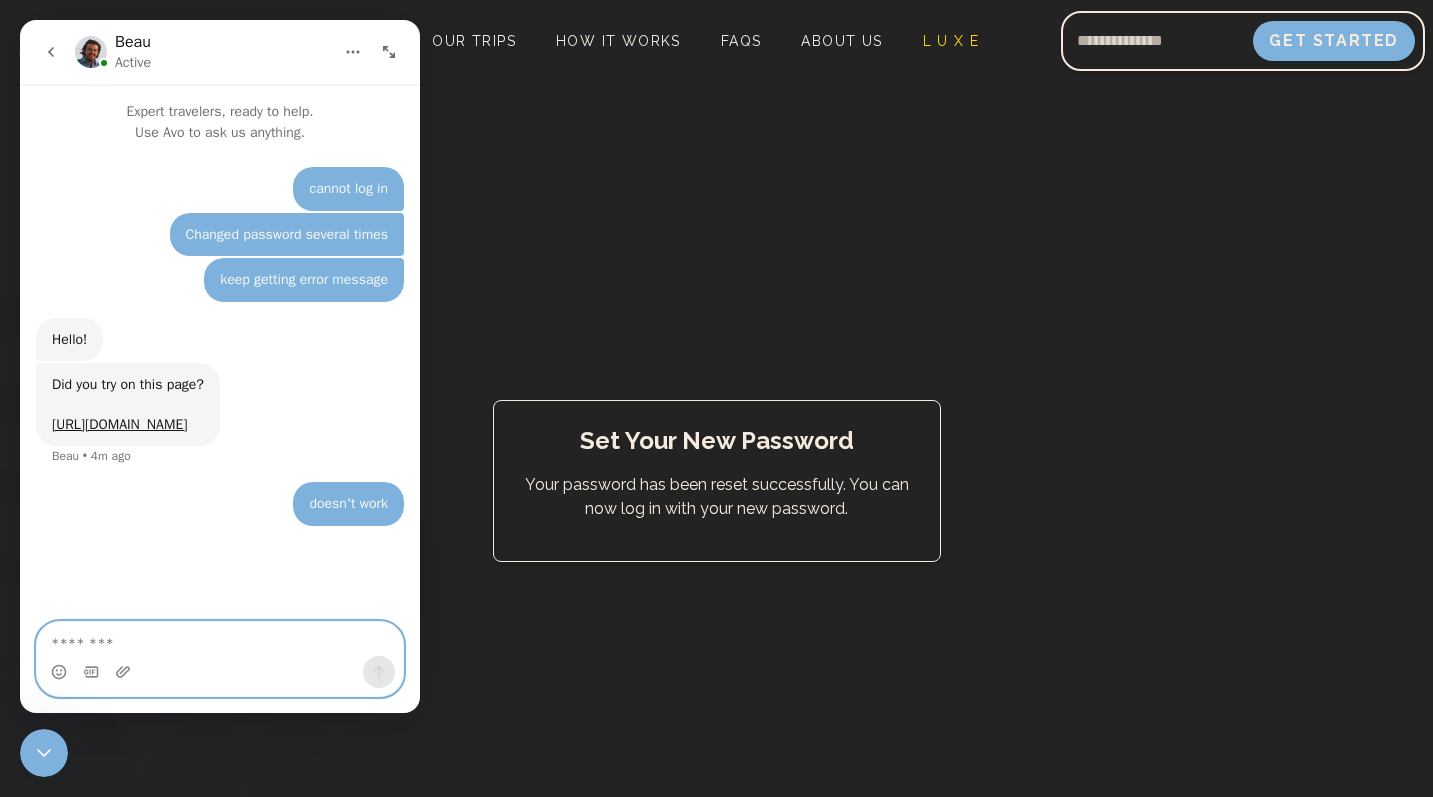 type 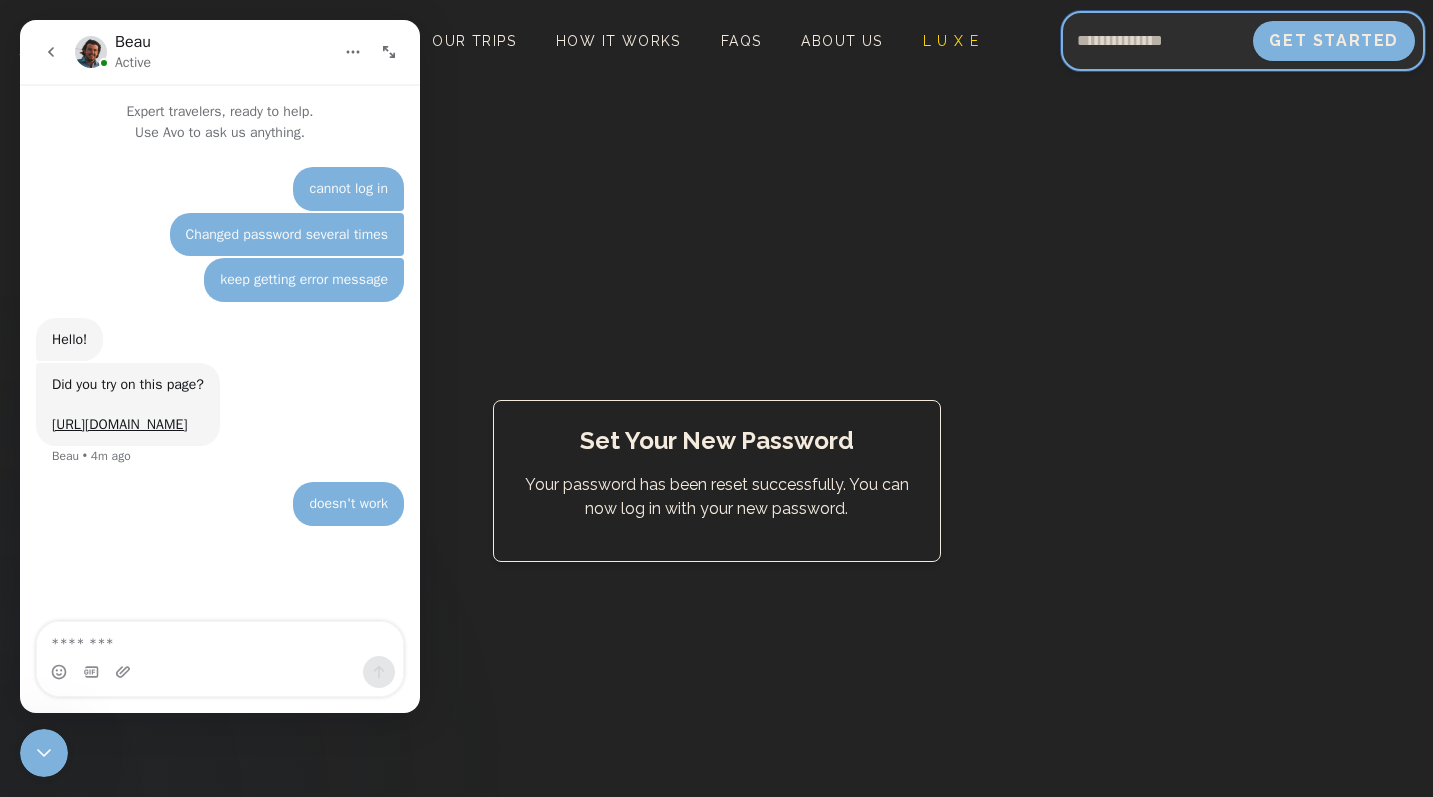 click at bounding box center (1157, 41) 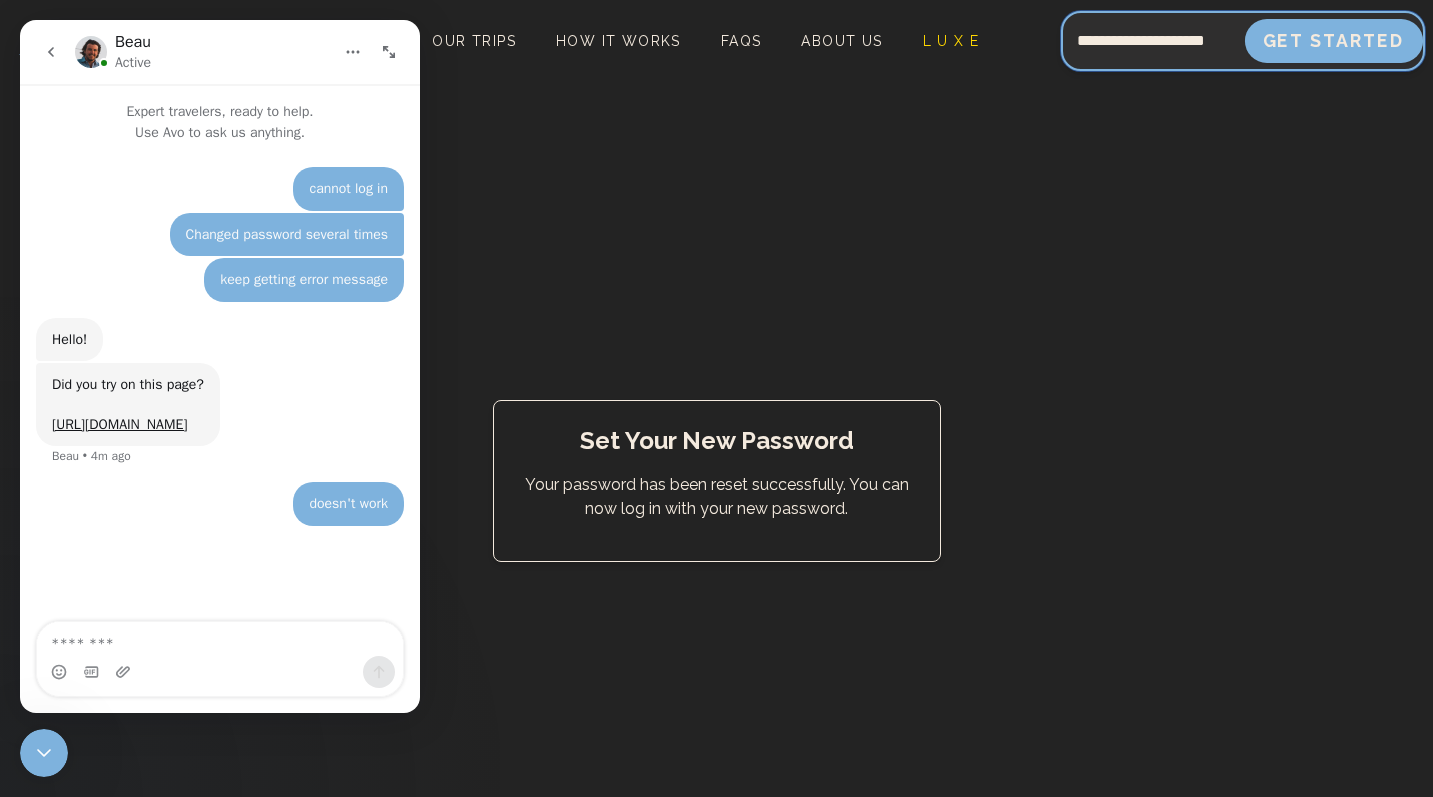type on "**********" 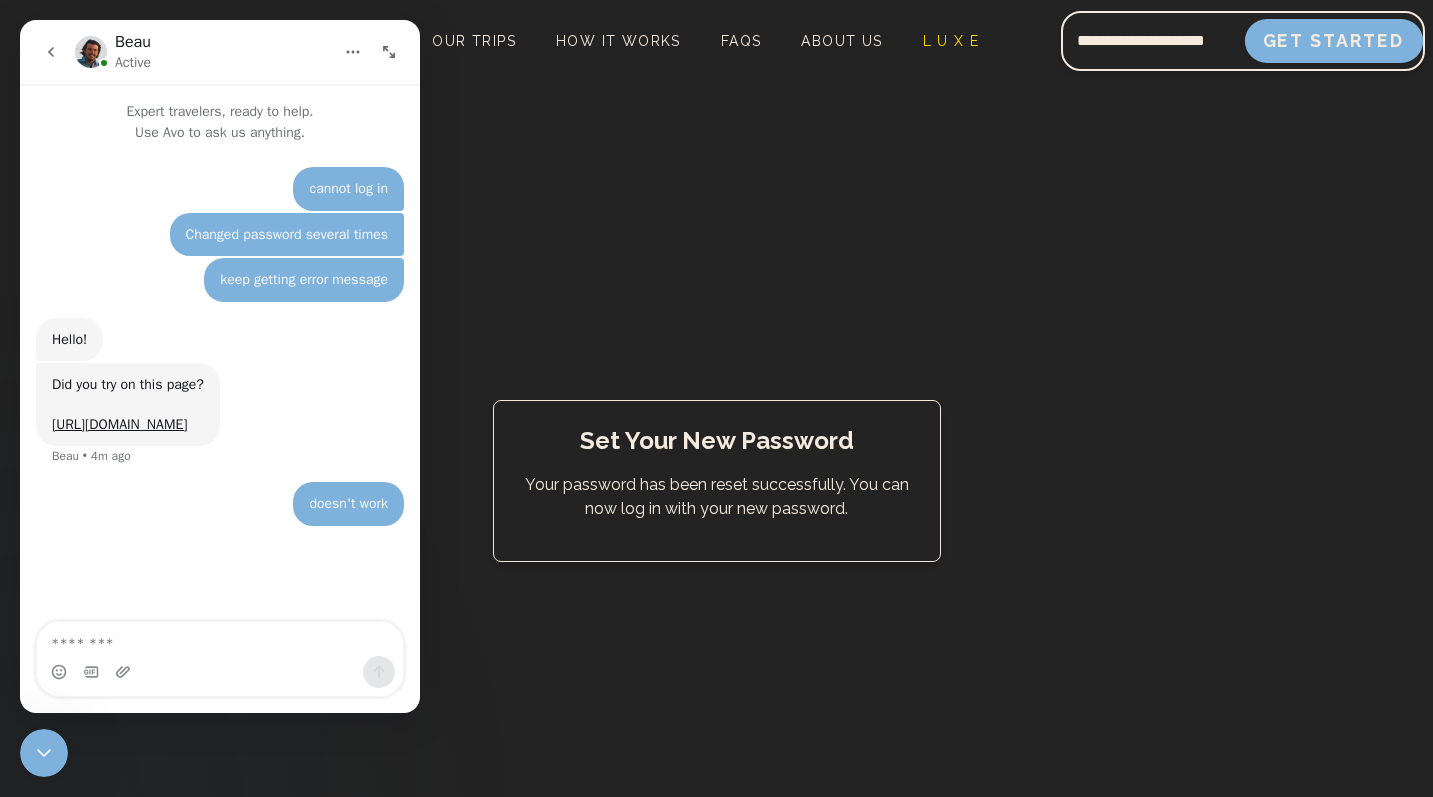 click on "Get Started" at bounding box center [1334, 41] 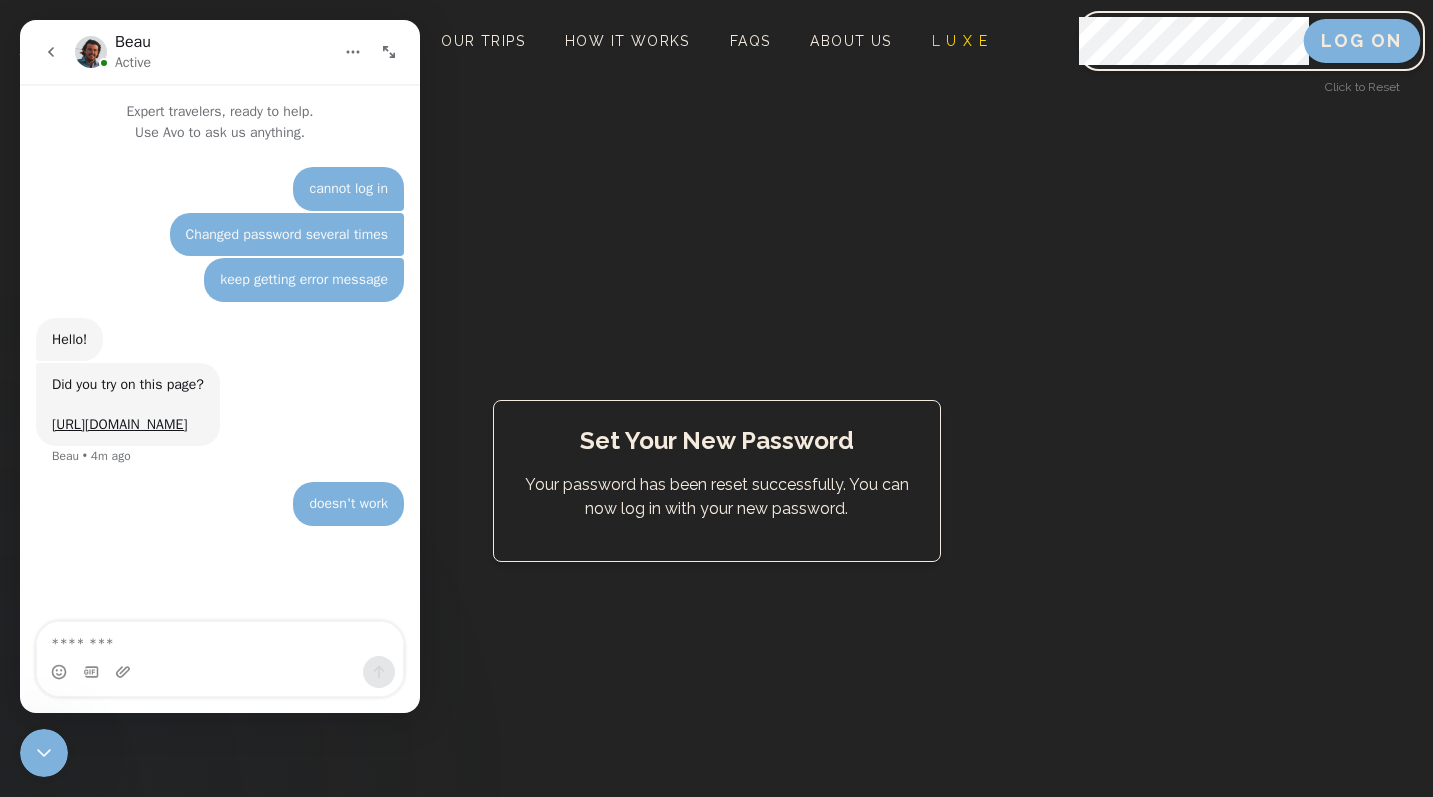 click on "Log On" at bounding box center (1362, 41) 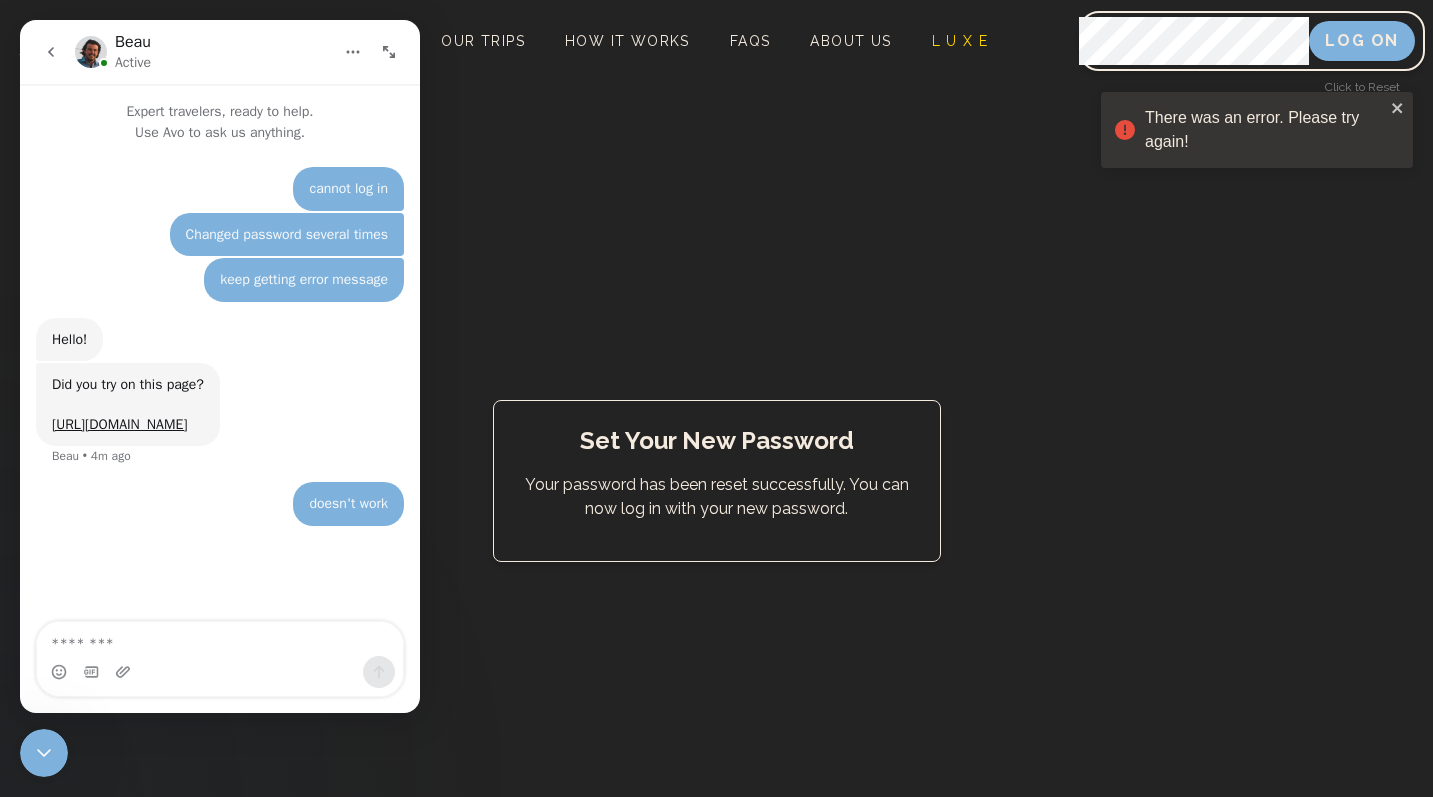 click at bounding box center (220, 672) 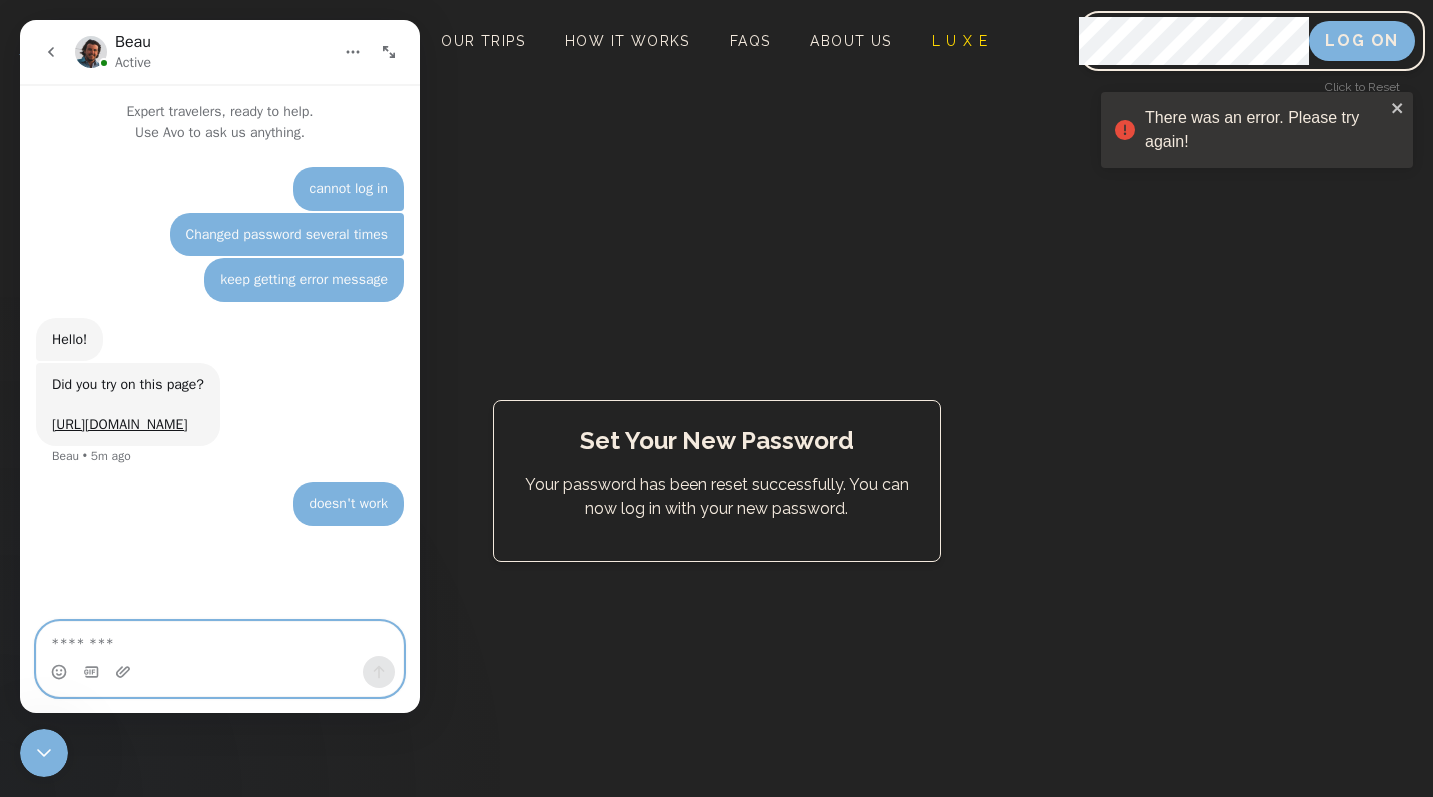 click at bounding box center [220, 639] 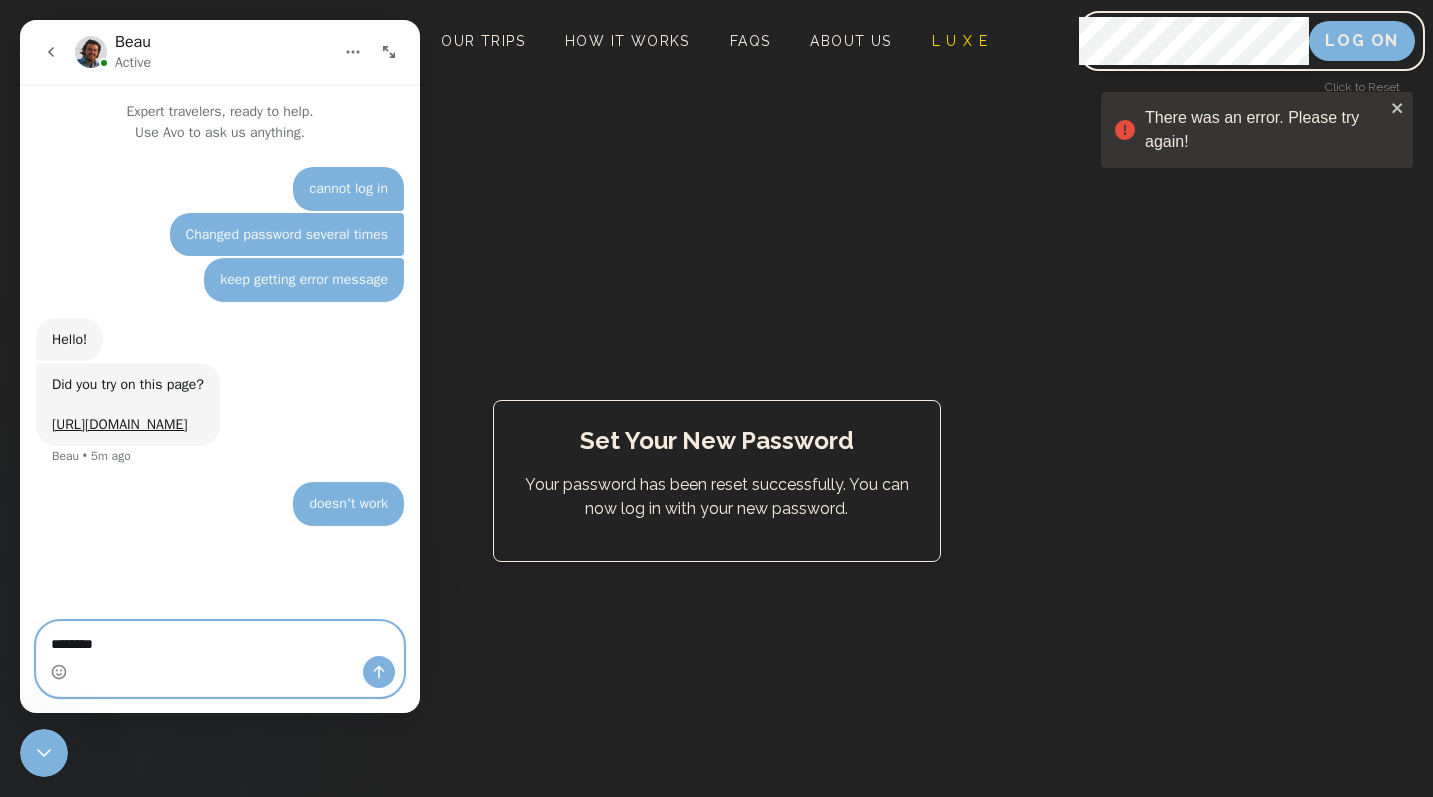 type on "*********" 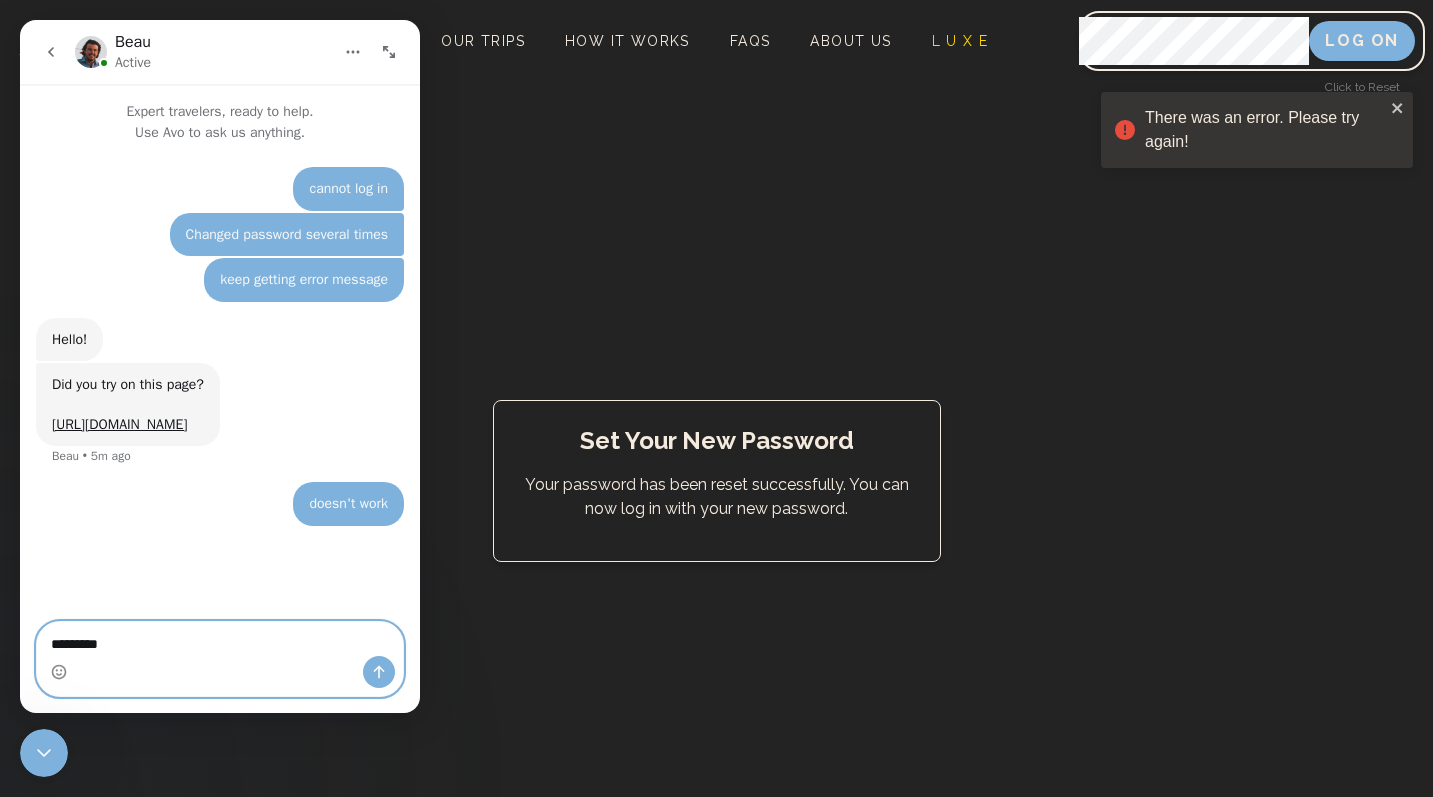 type 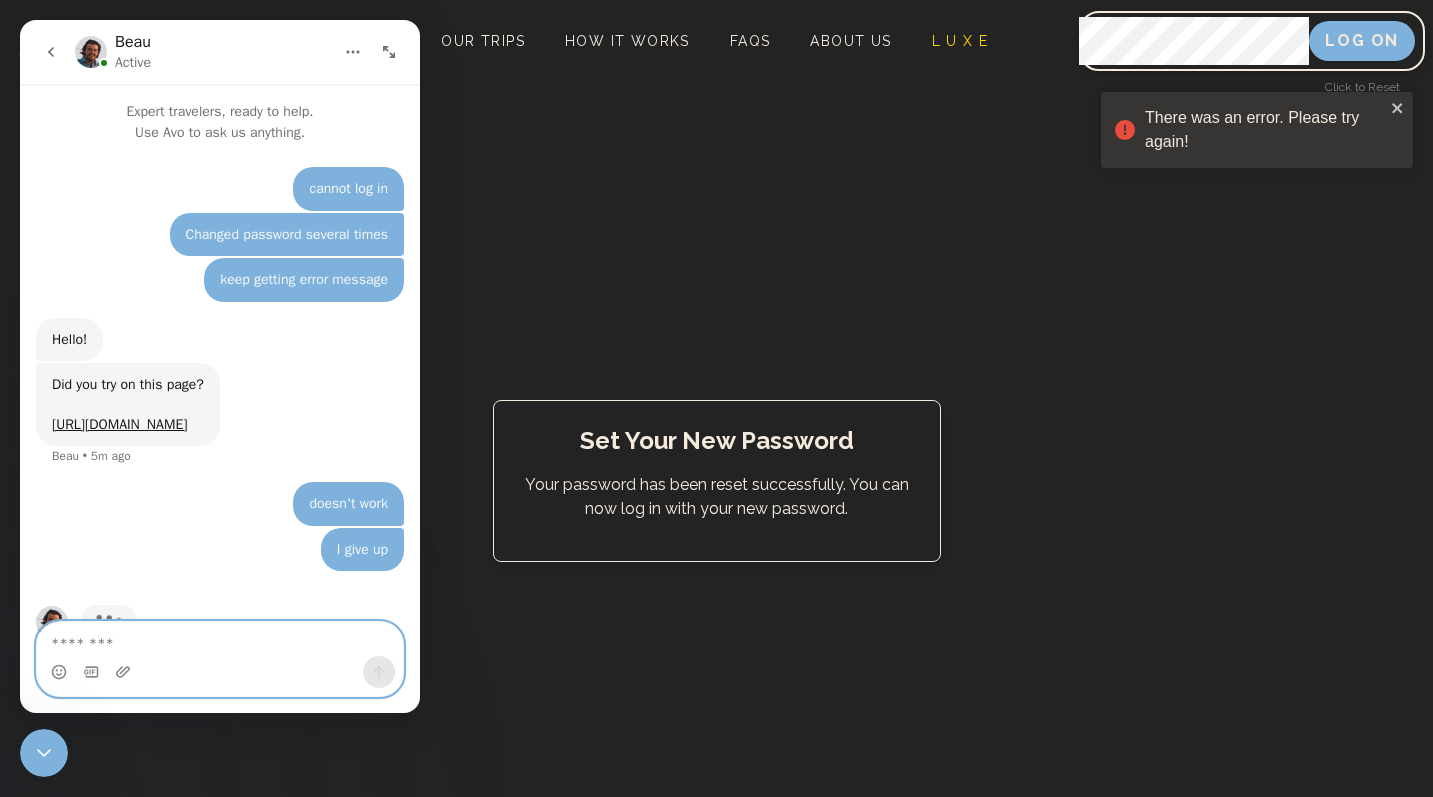 scroll, scrollTop: 43, scrollLeft: 0, axis: vertical 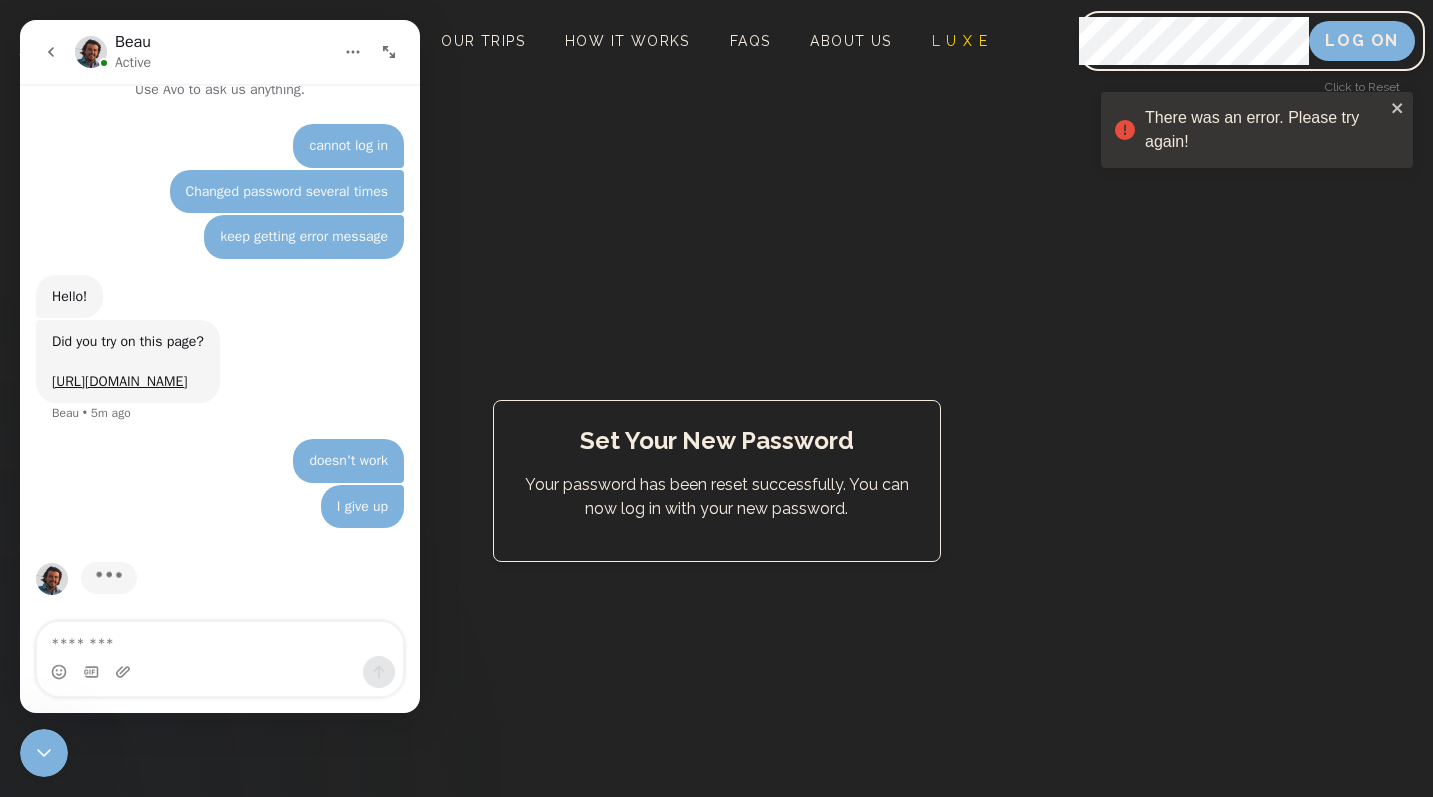 click on "Set Your New Password Your password has been reset successfully. You can now log in with your new password." at bounding box center (716, 480) 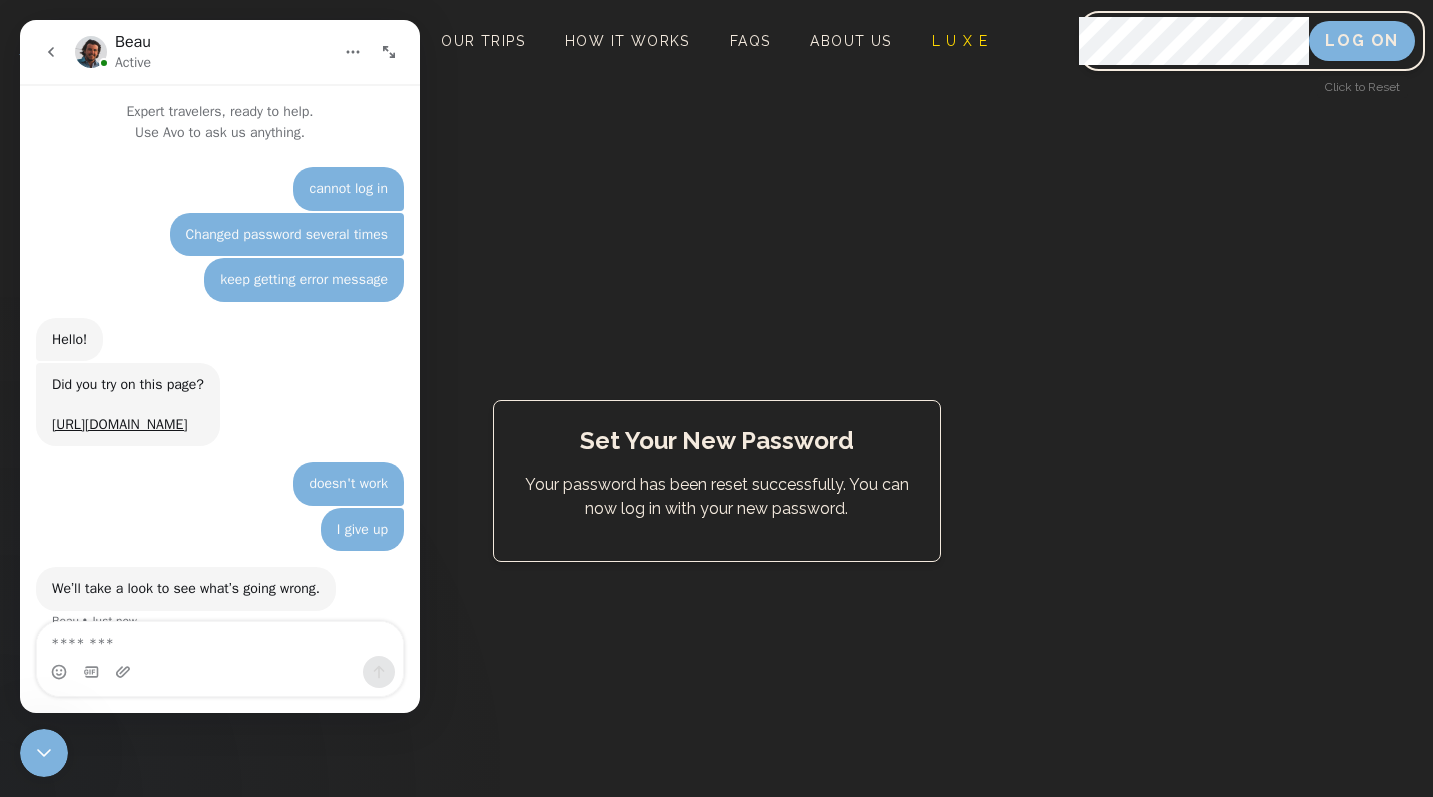 scroll, scrollTop: 44, scrollLeft: 0, axis: vertical 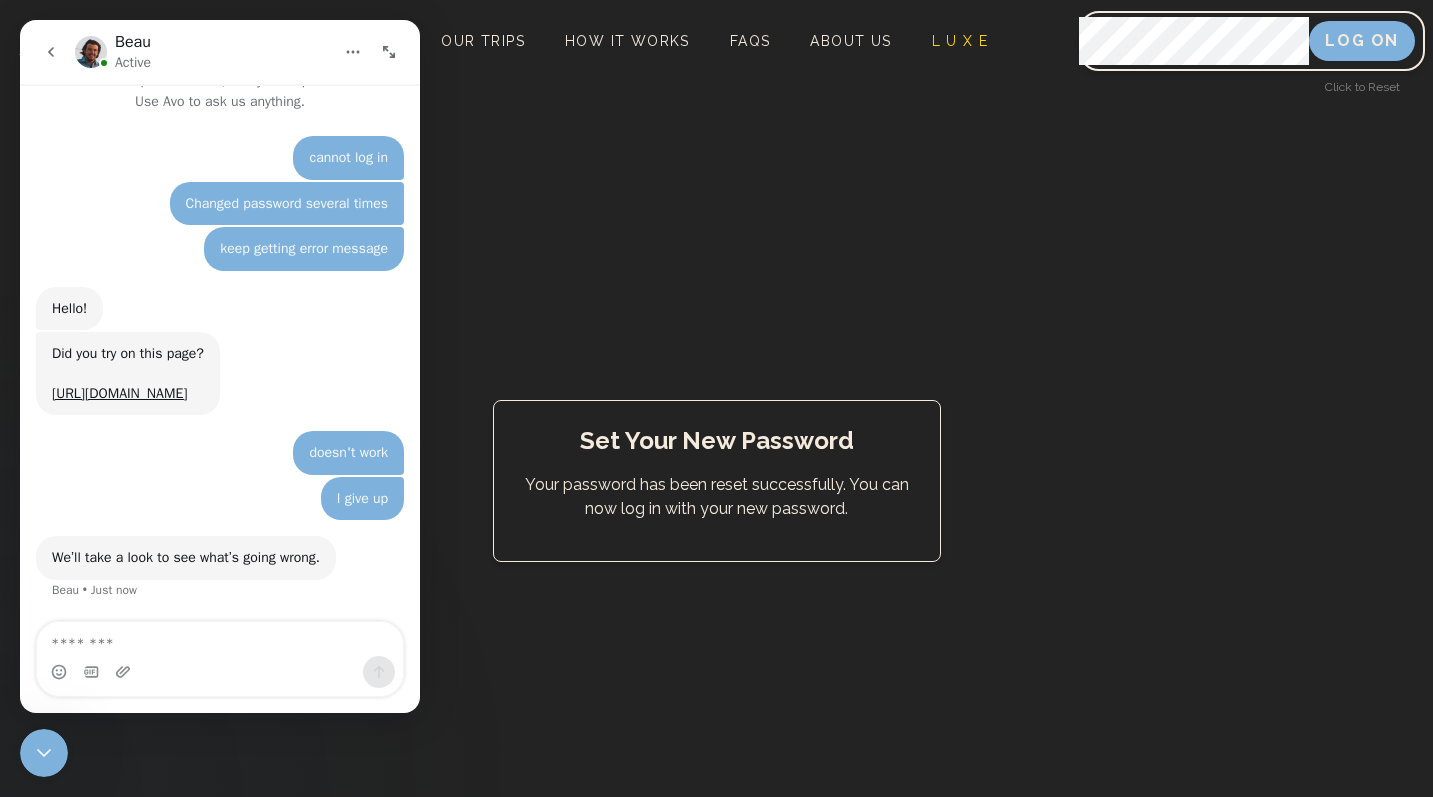 click on "Set Your New Password Your password has been reset successfully. You can now log in with your new password." at bounding box center (716, 480) 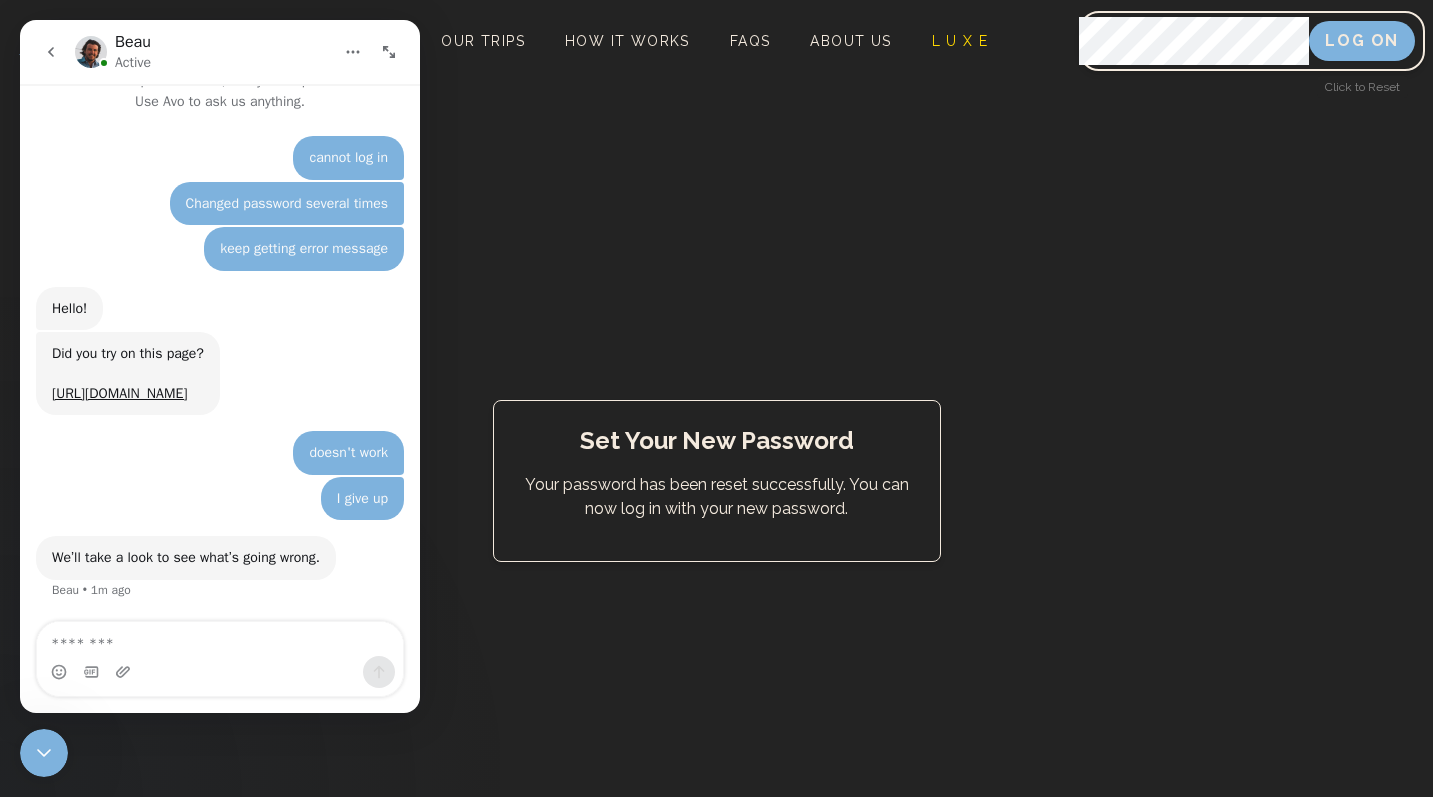 click on "Set Your New Password Your password has been reset successfully. You can now log in with your new password." at bounding box center [716, 480] 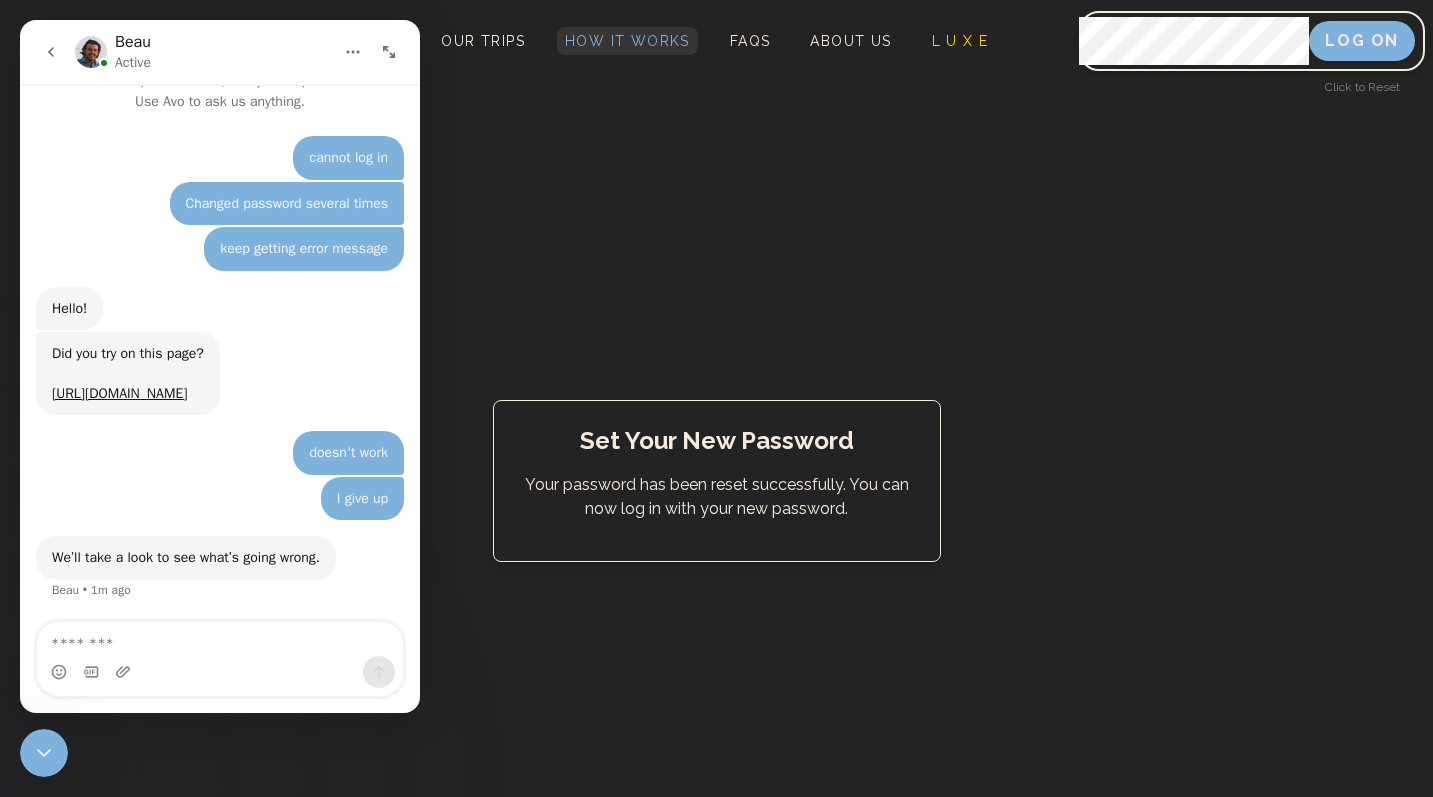 click on "How It Works" at bounding box center (627, 41) 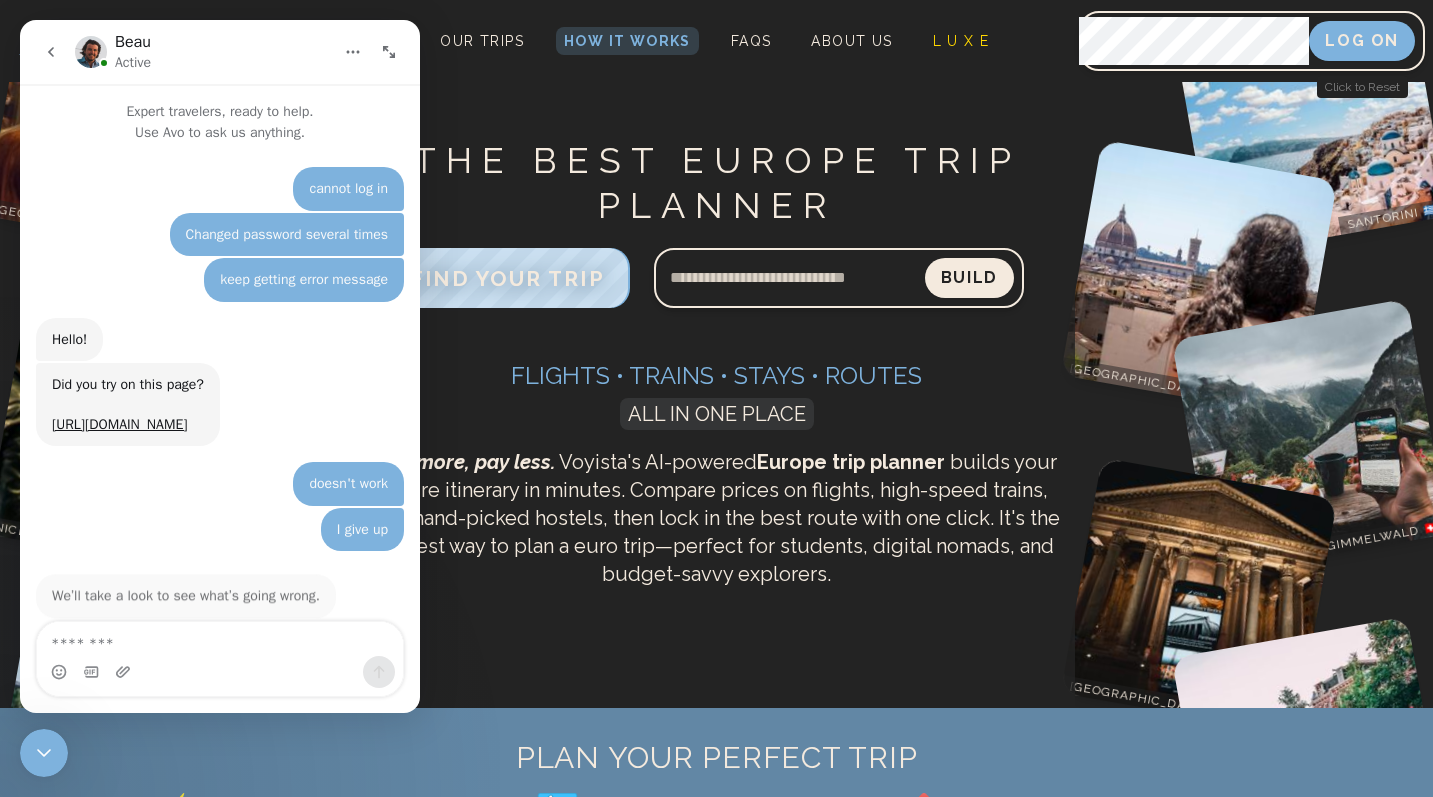 scroll, scrollTop: 44, scrollLeft: 0, axis: vertical 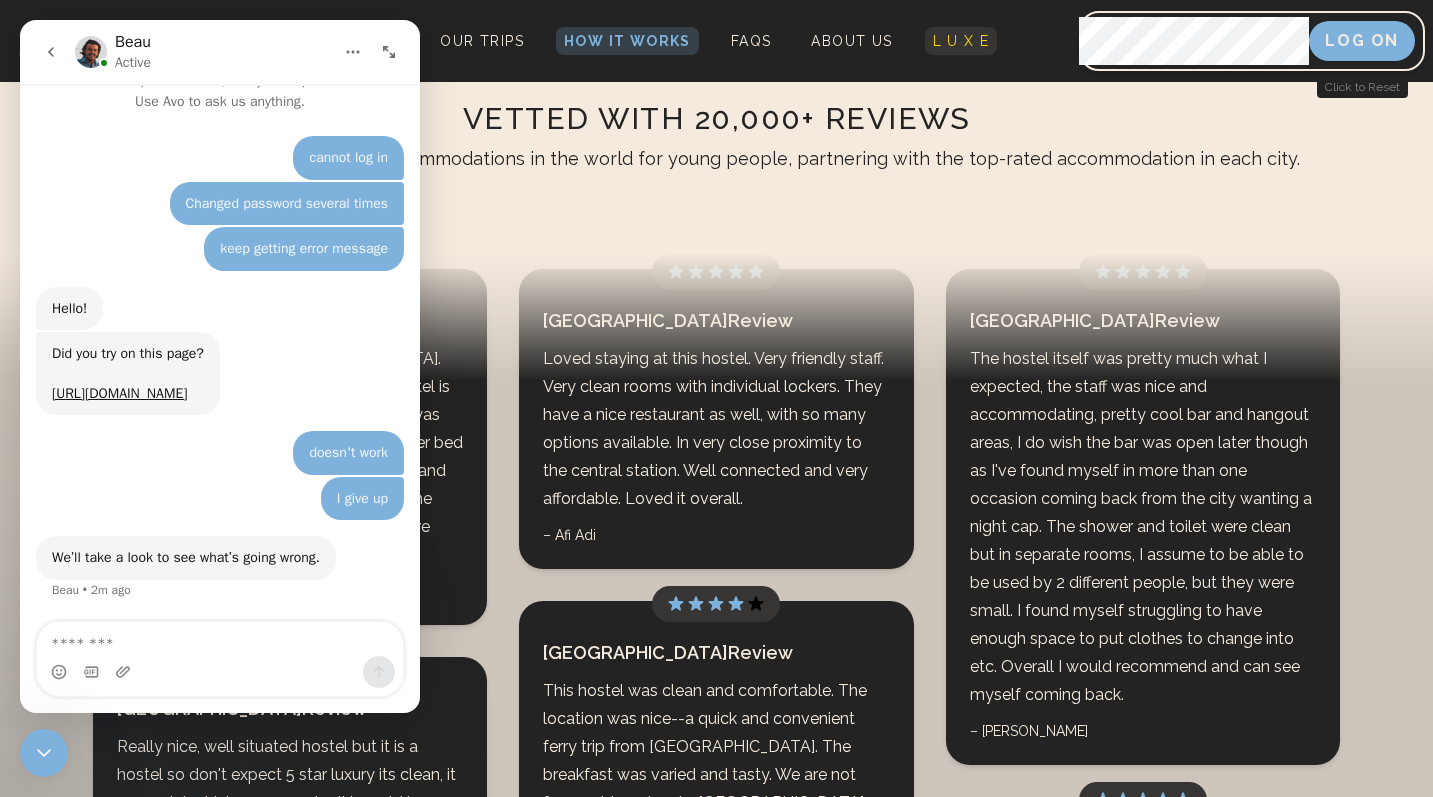 click on "L U X E" at bounding box center [961, 41] 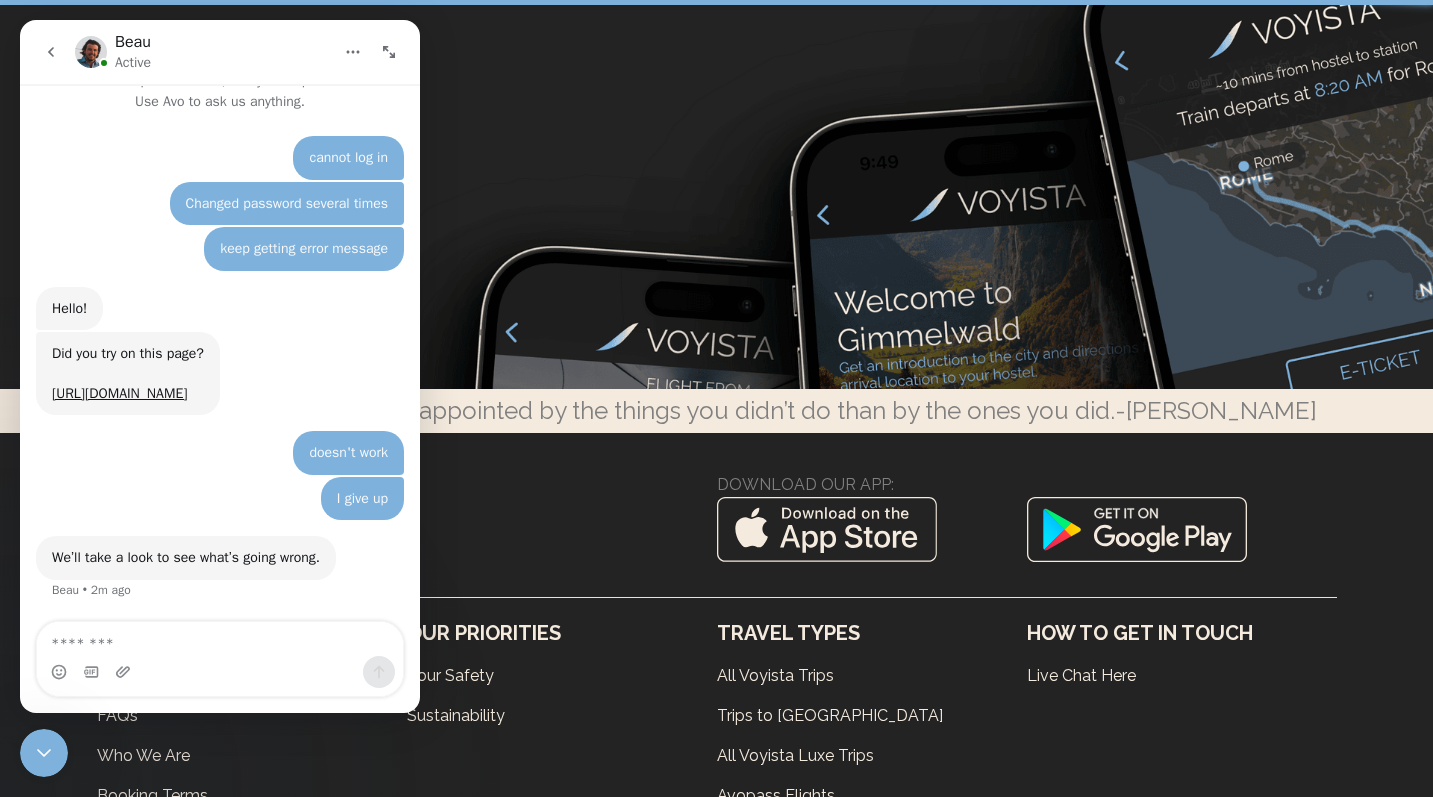 scroll, scrollTop: 0, scrollLeft: 0, axis: both 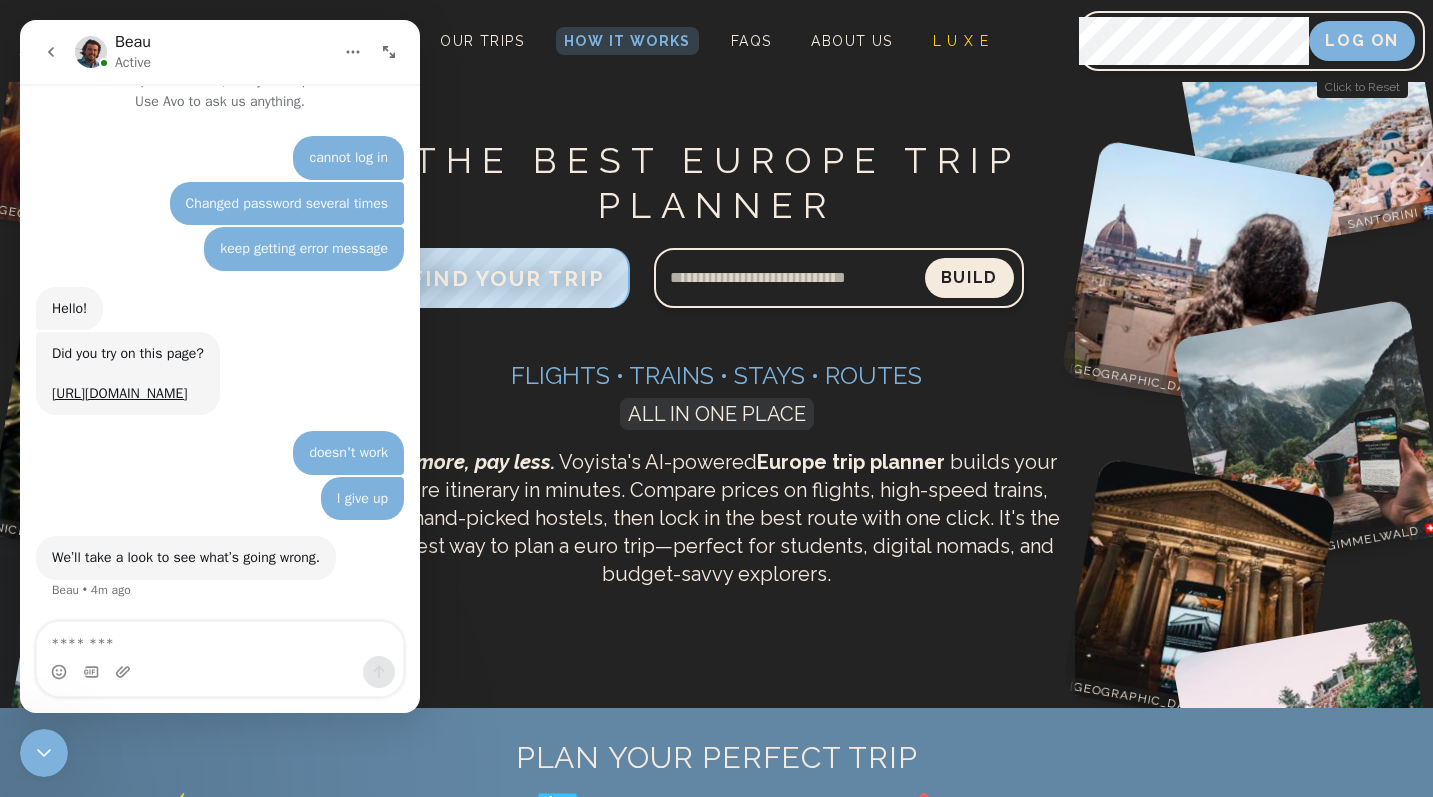 click on "THE BEST EUROPE TRIP PLANNER FIND YOUR TRIP Build Flights • Trains • Stays • Routes ALL IN ONE PLACE See more, pay less.   Voyista's AI-powered  Europe trip planner   builds your entire itinerary in minutes. Compare prices on flights, high-speed trains, and hand-picked hostels, then lock in the best route with one click. It's the easiest way to plan a euro trip—perfect for students, digital nomads, and budget-savvy explorers." at bounding box center [716, 395] 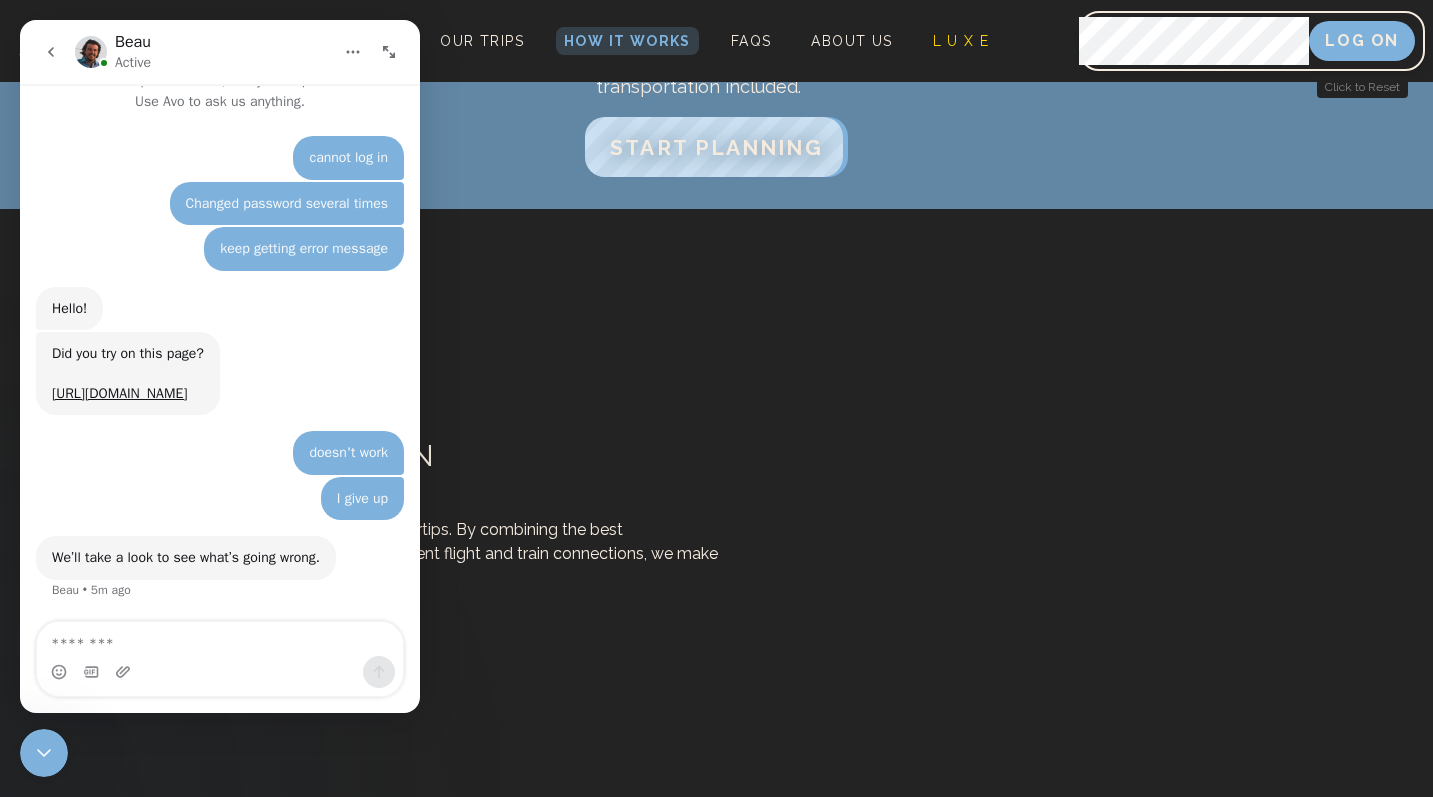 scroll, scrollTop: 896, scrollLeft: 0, axis: vertical 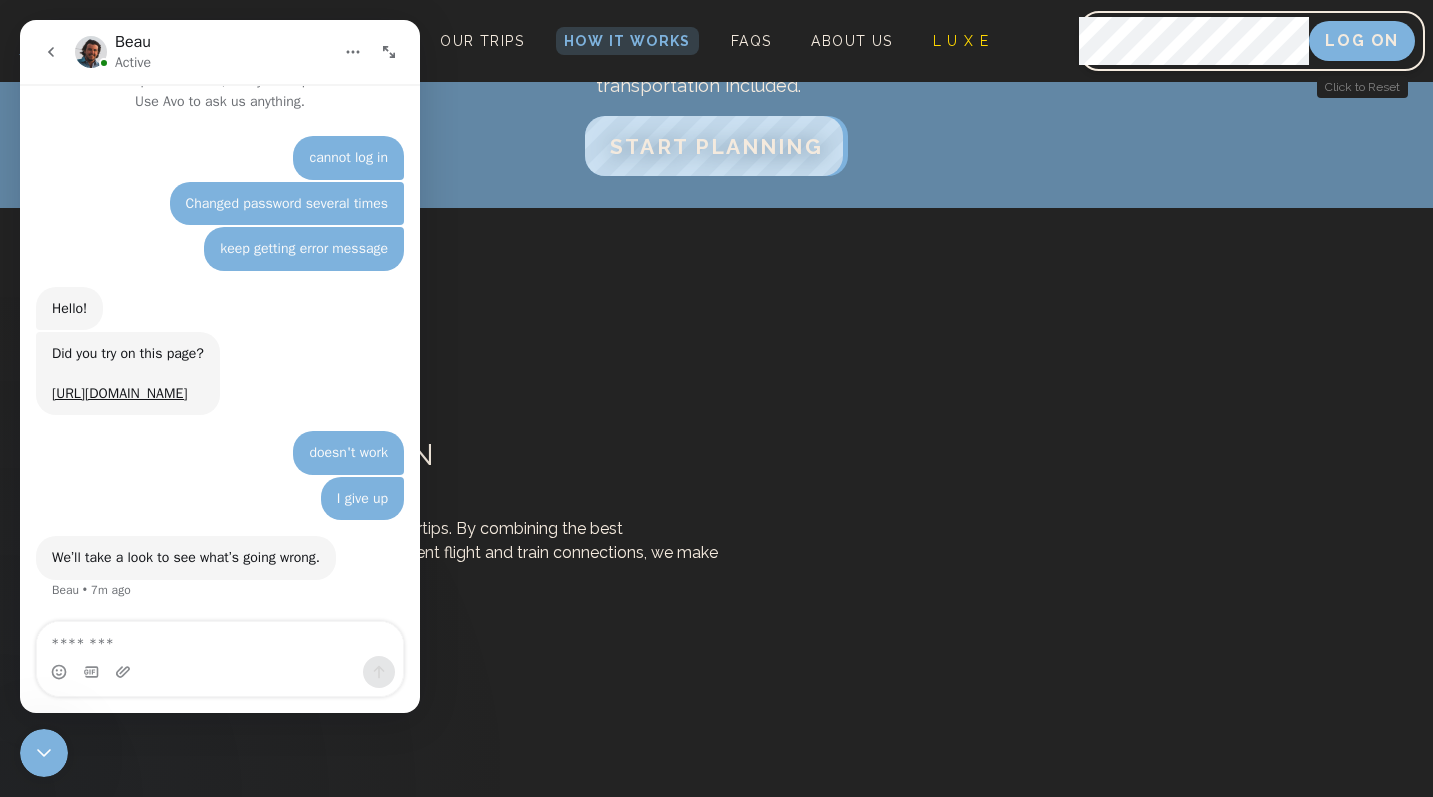 click at bounding box center (220, 672) 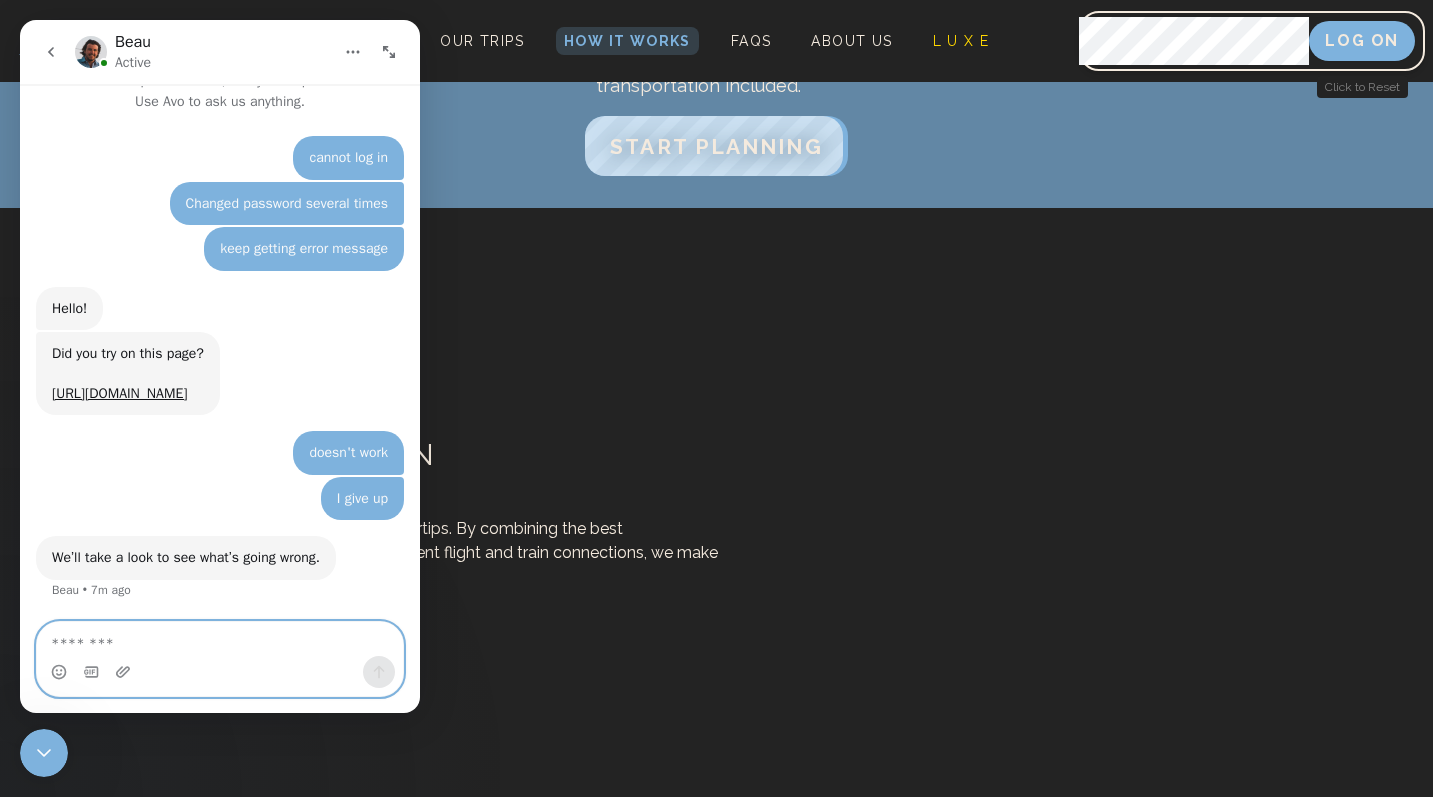 click at bounding box center [220, 639] 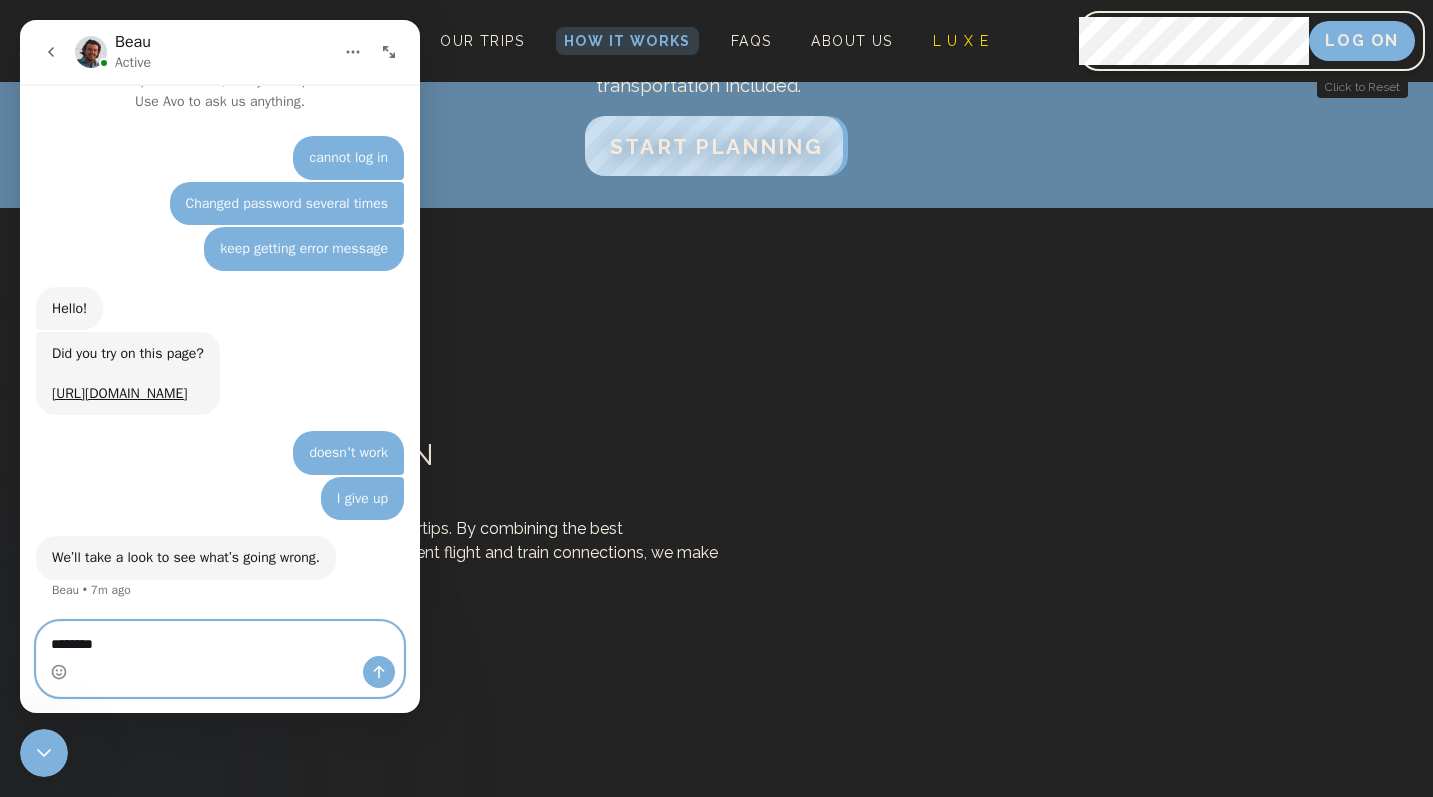 type on "*********" 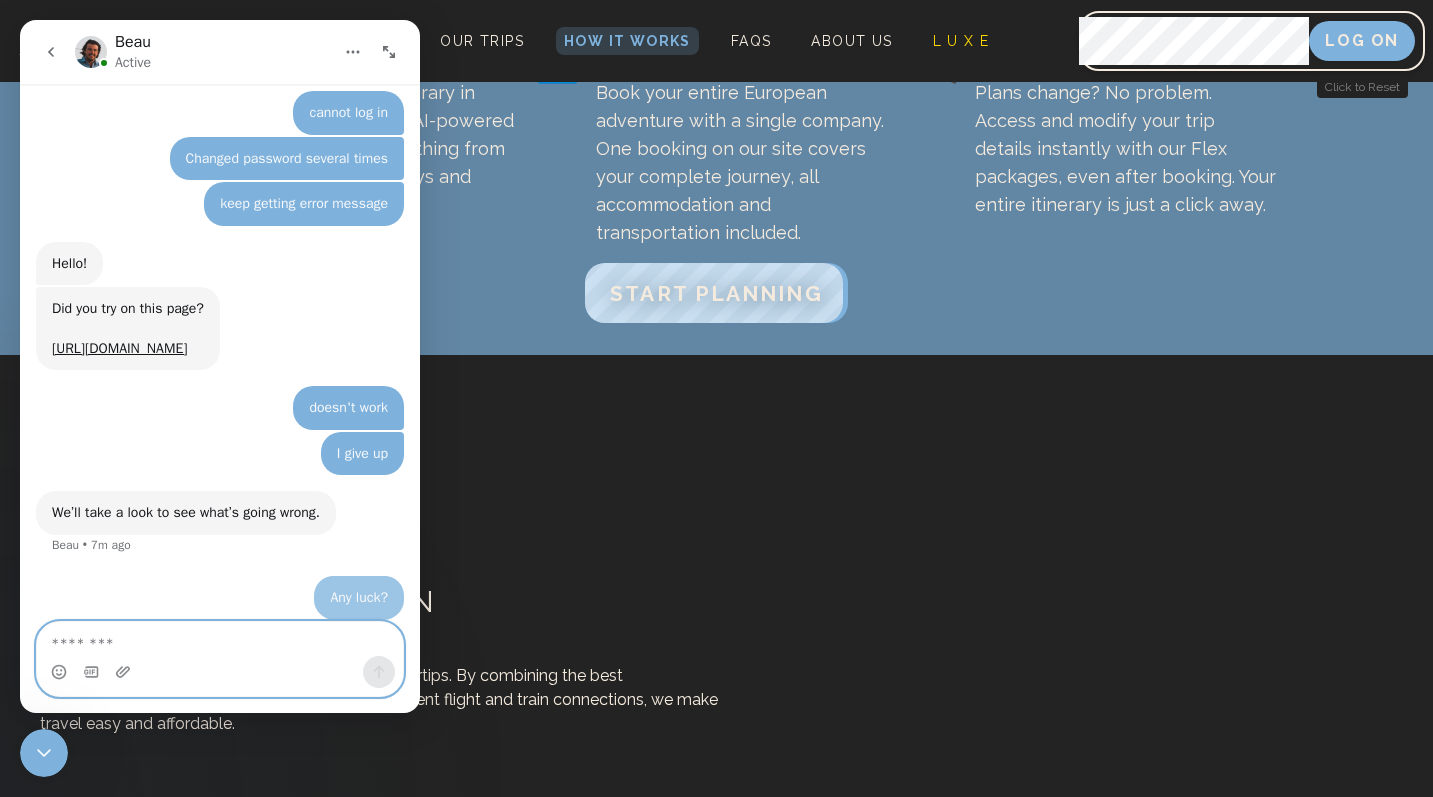 scroll, scrollTop: 103, scrollLeft: 0, axis: vertical 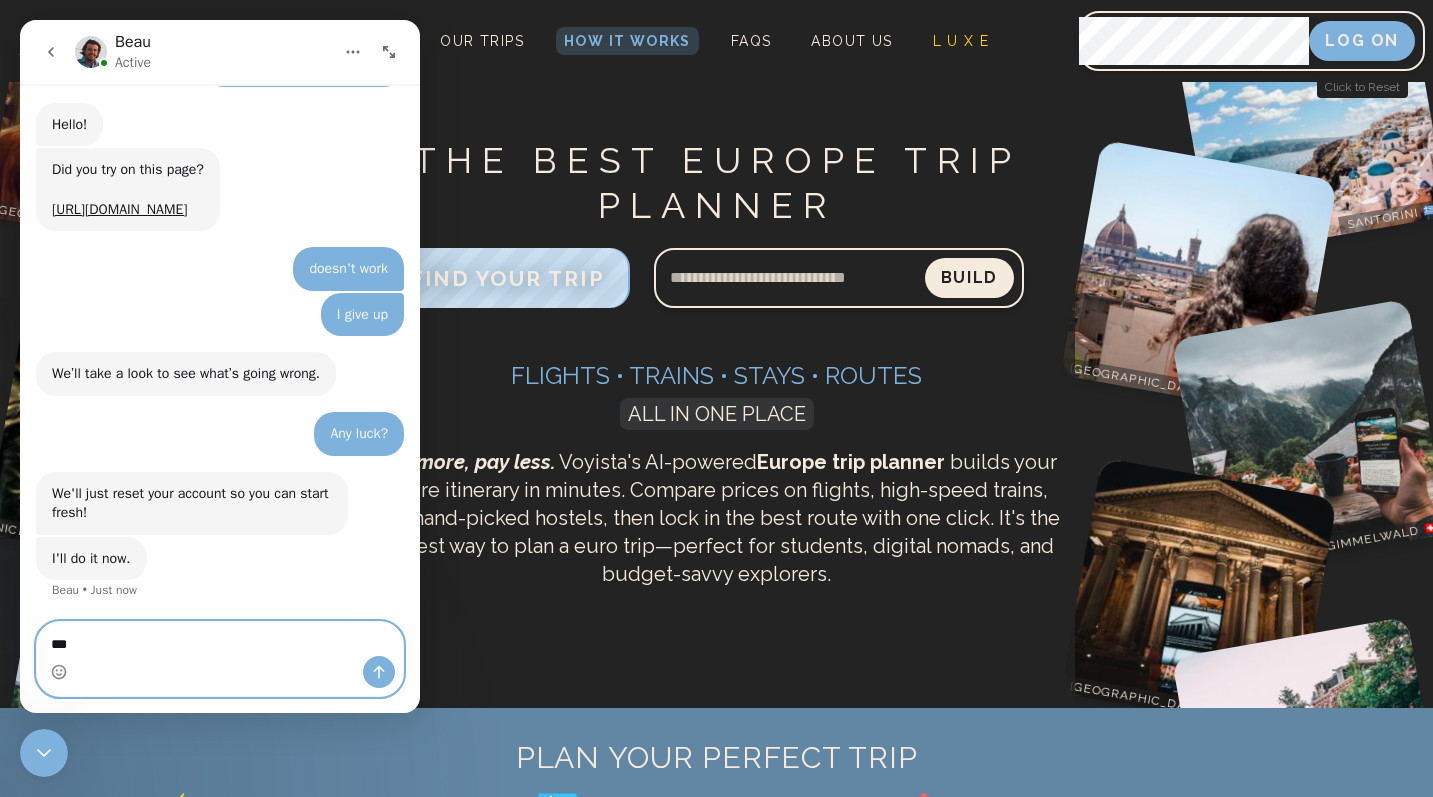 type on "****" 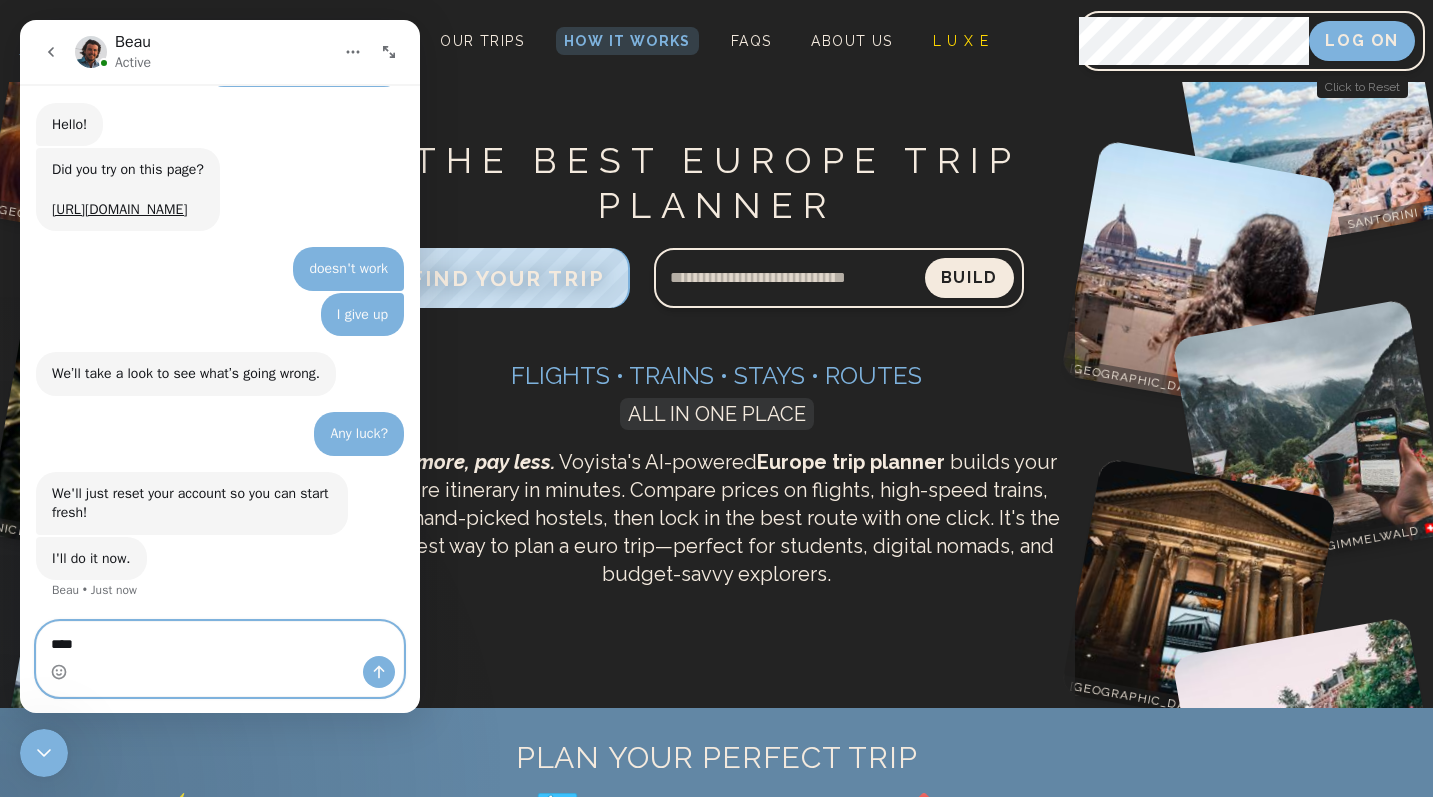 type 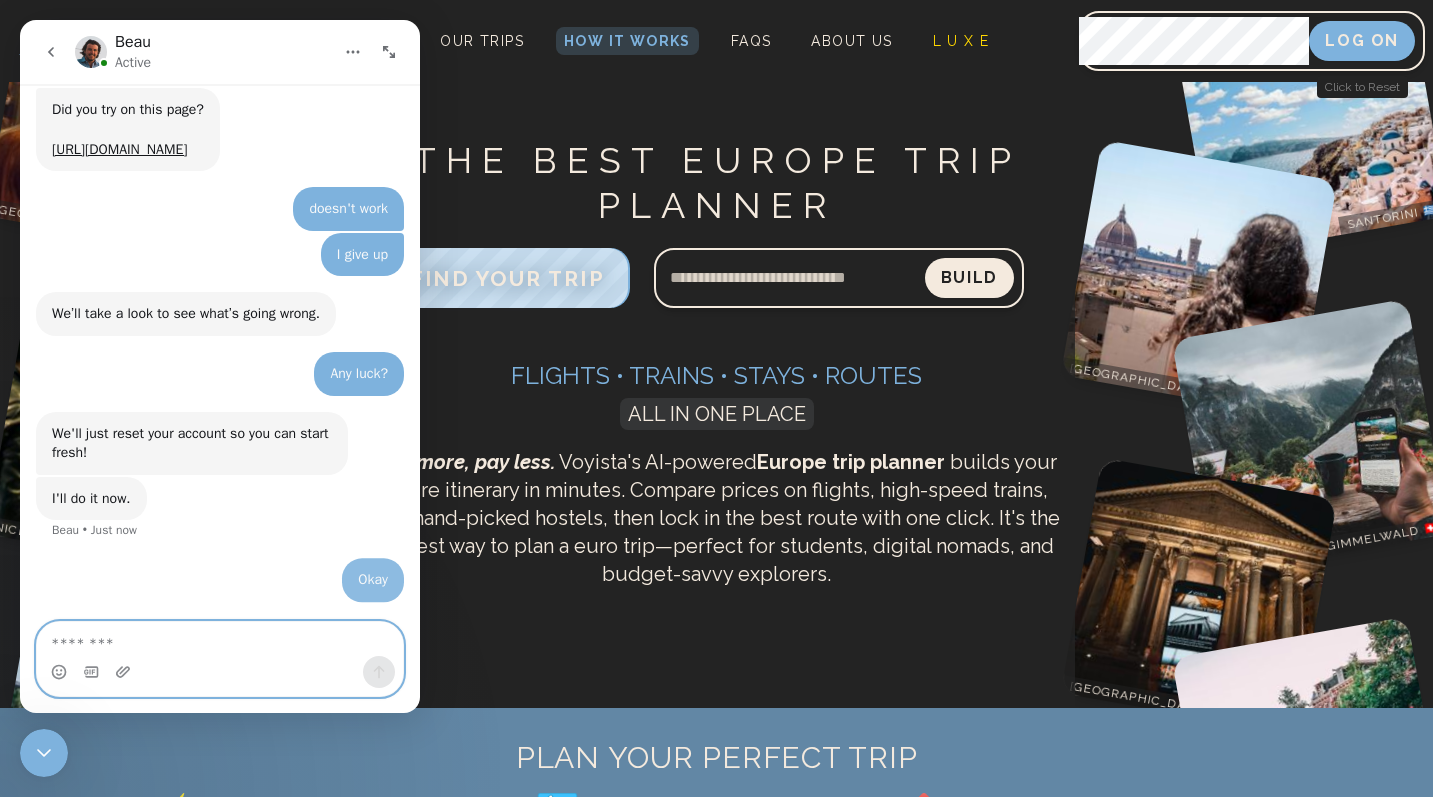 scroll, scrollTop: 285, scrollLeft: 0, axis: vertical 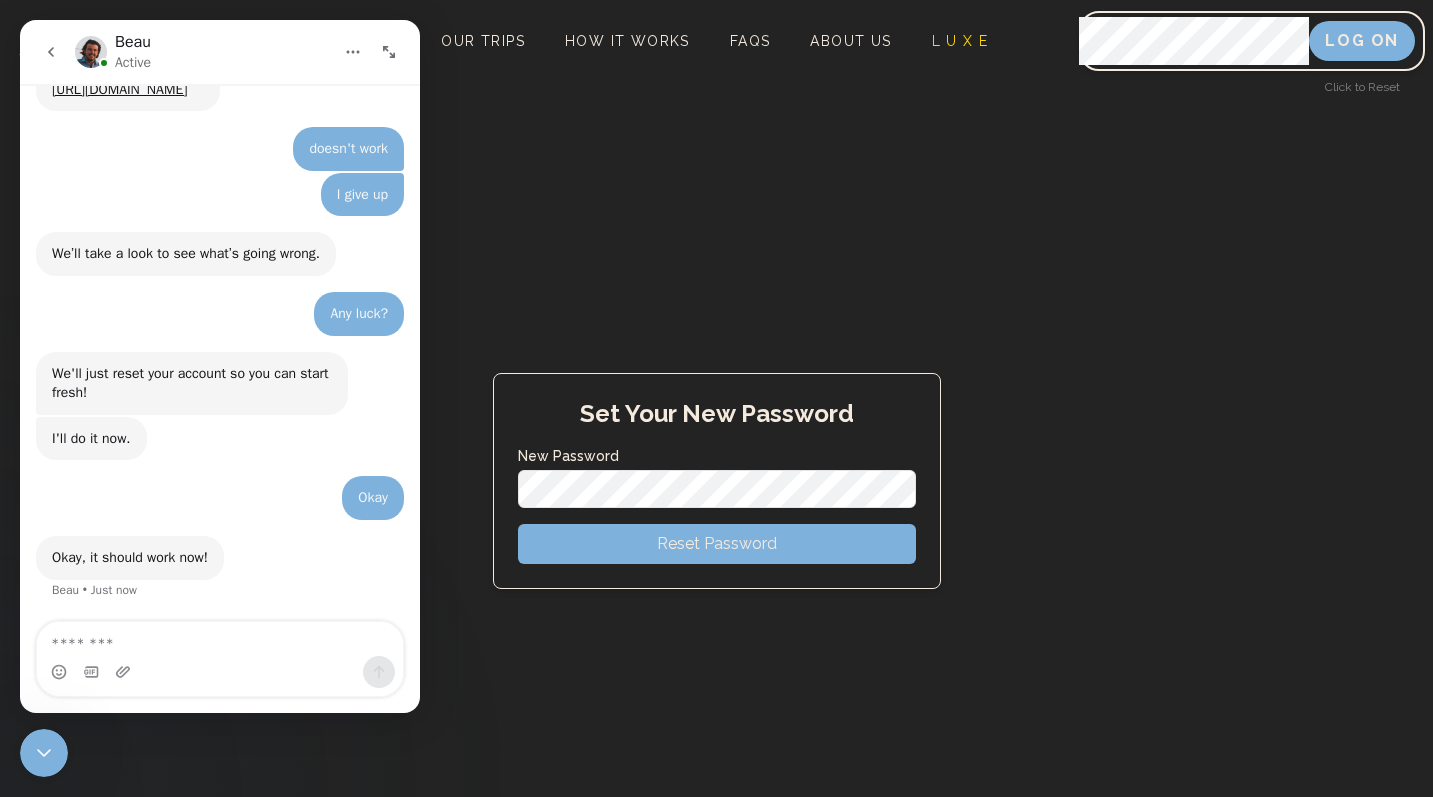 click on "Set Your New Password New Password Reset Password" at bounding box center [716, 480] 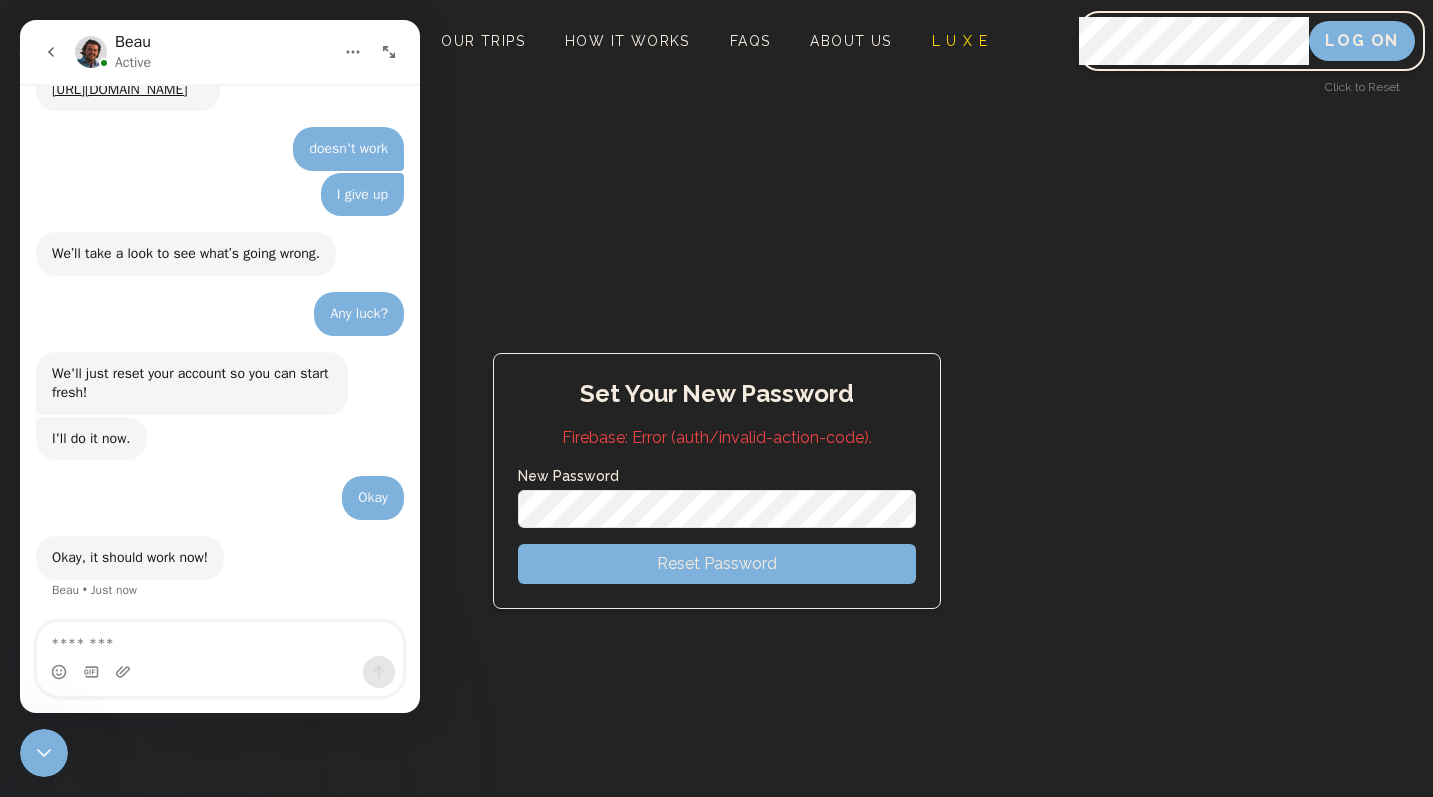 click on "Reset Password" at bounding box center (717, 564) 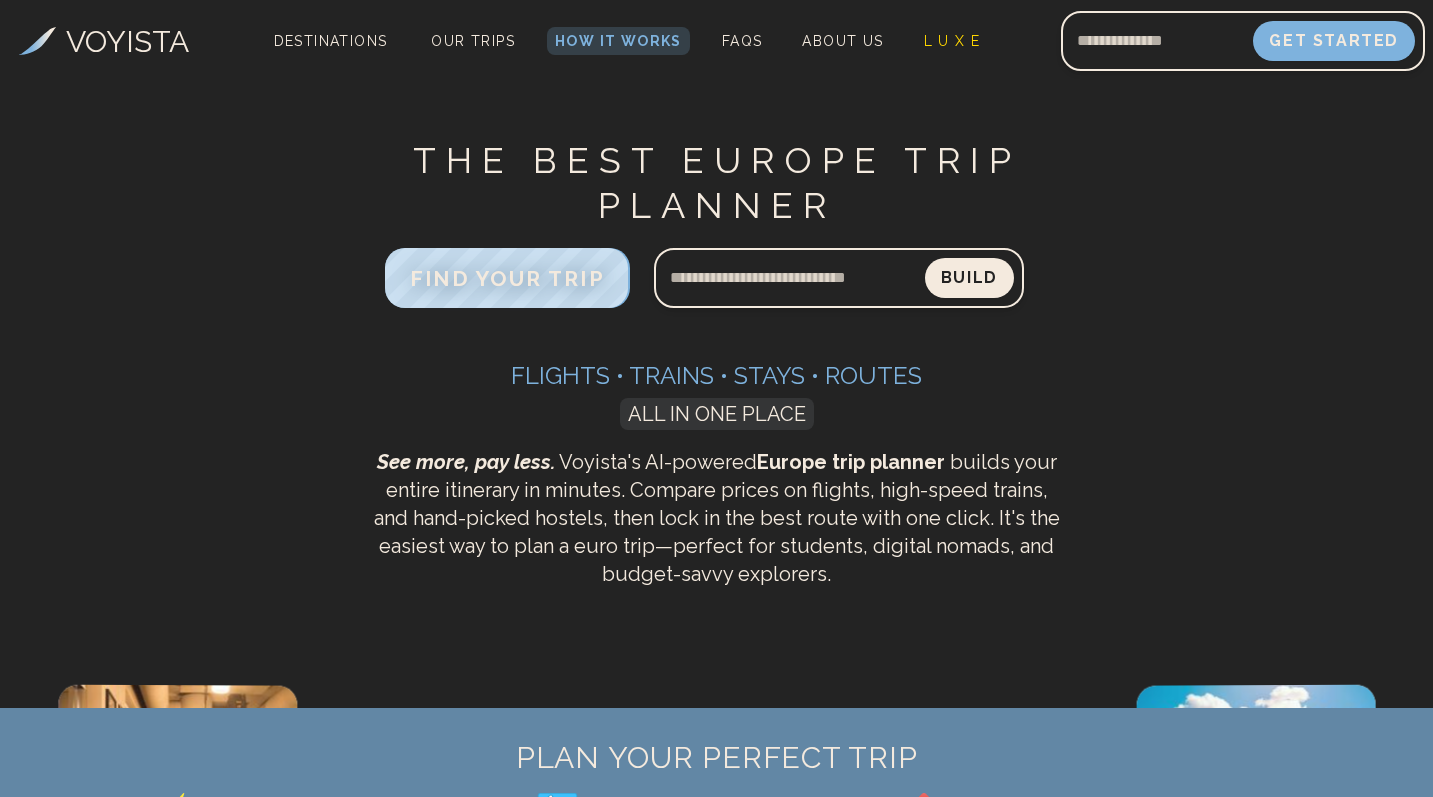 scroll, scrollTop: 0, scrollLeft: 0, axis: both 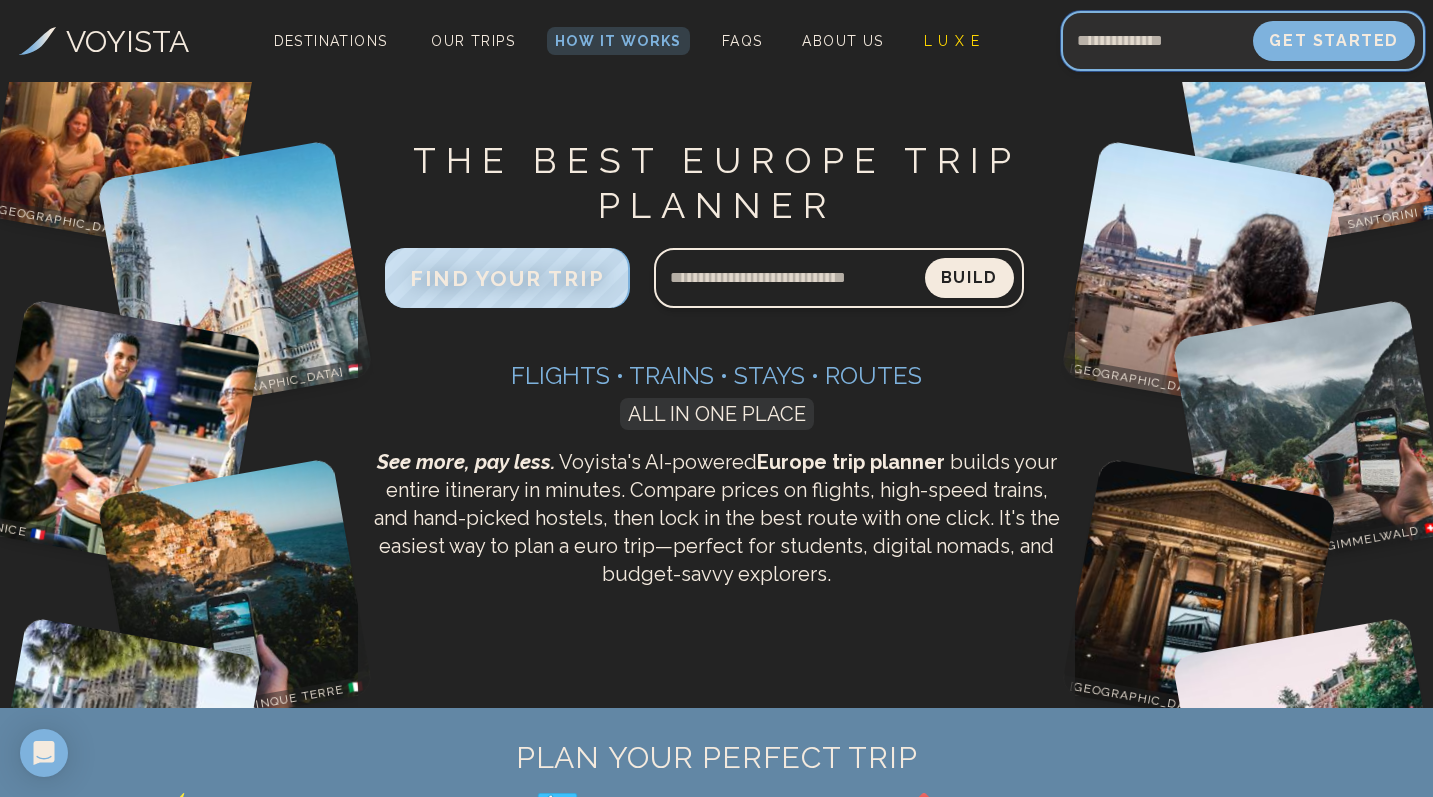 click at bounding box center (1157, 41) 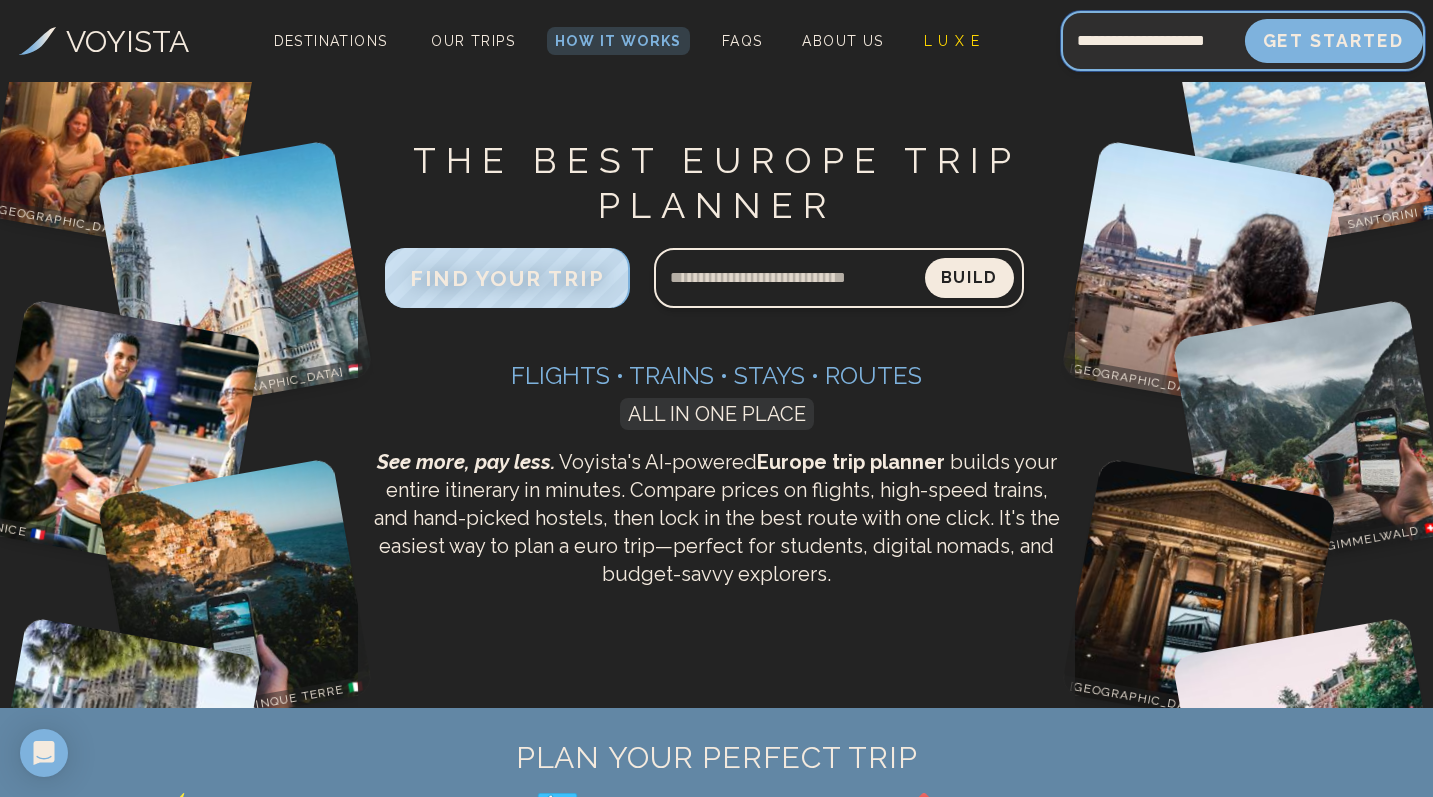 type on "**********" 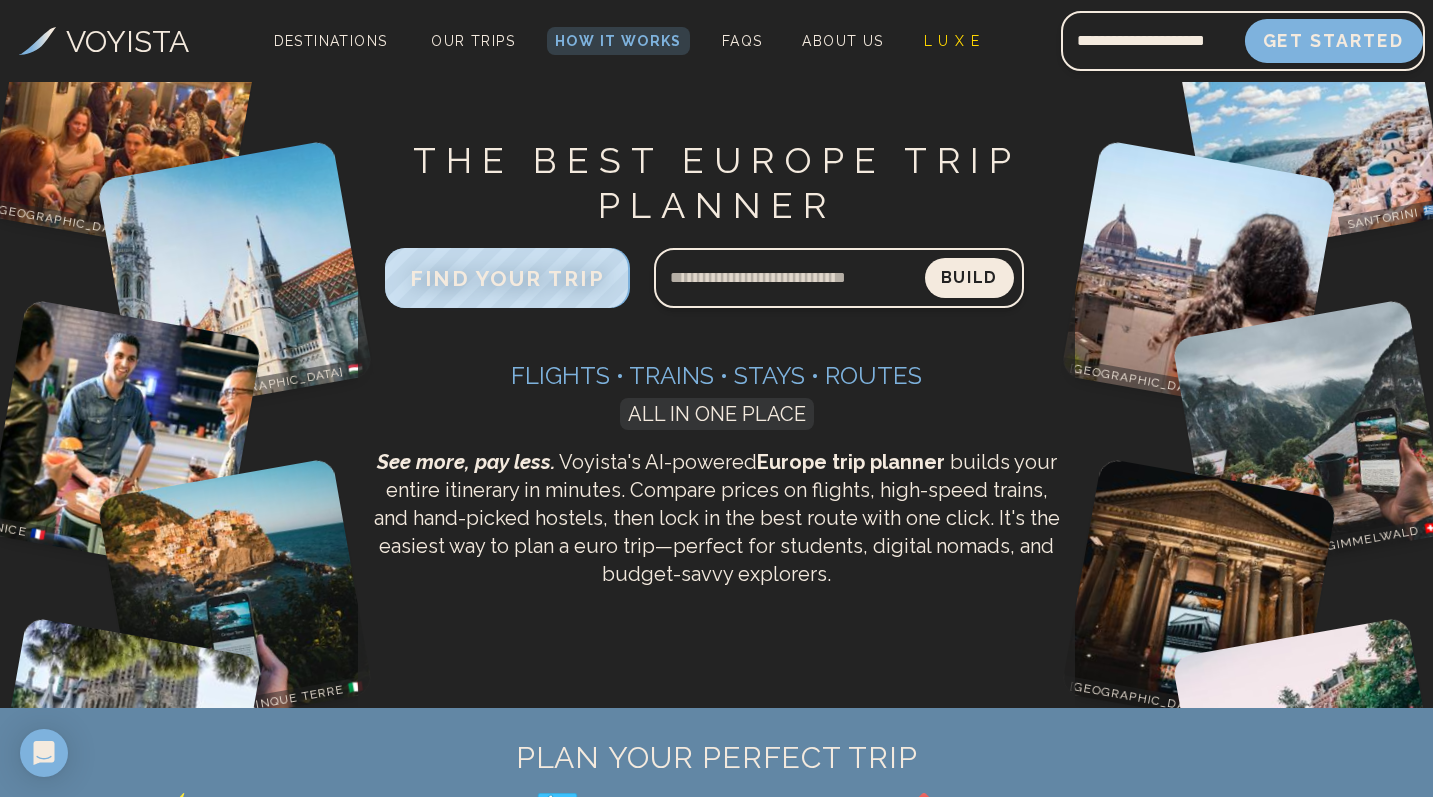 click on "Get Started" at bounding box center [1334, 41] 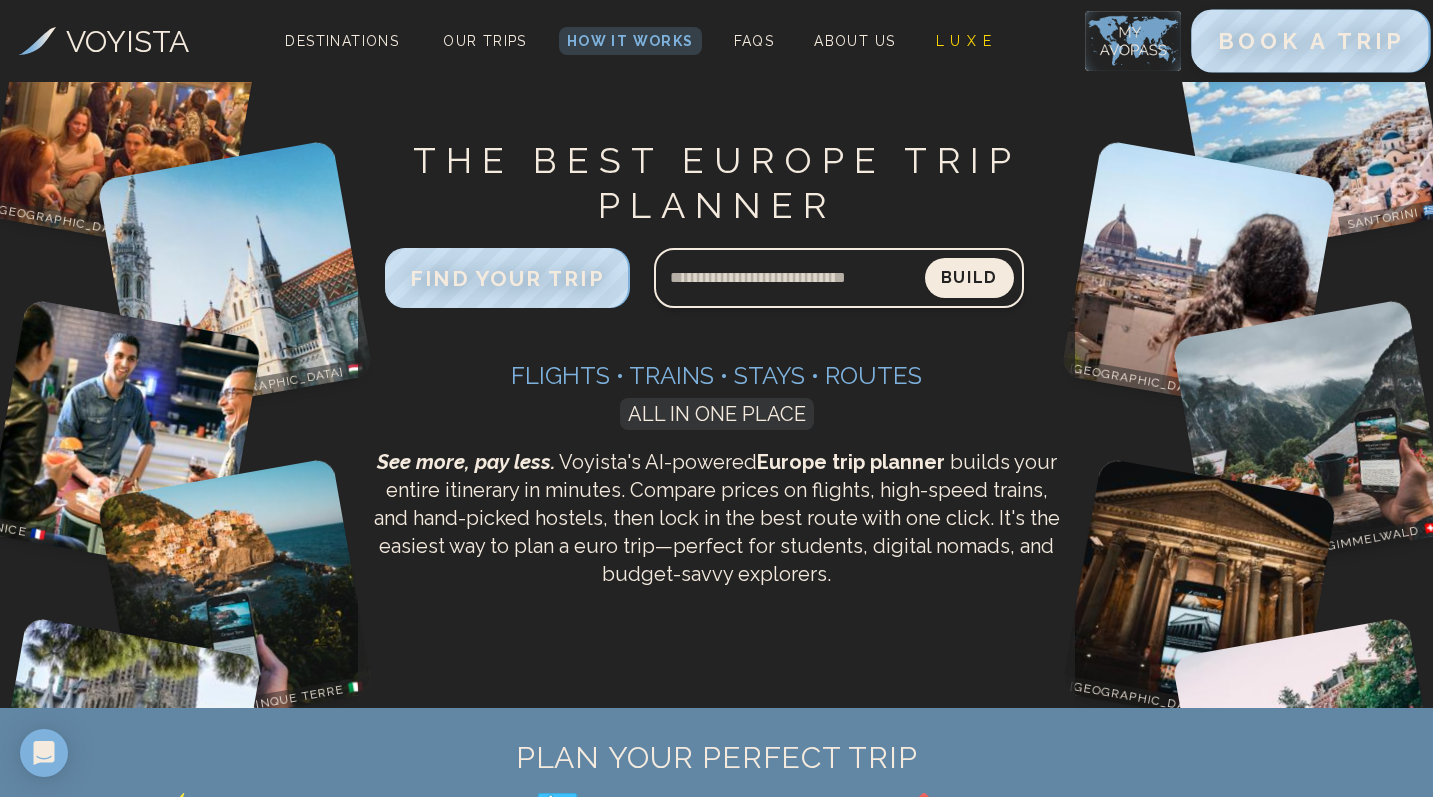 click on "BOOK A TRIP" at bounding box center (1310, 41) 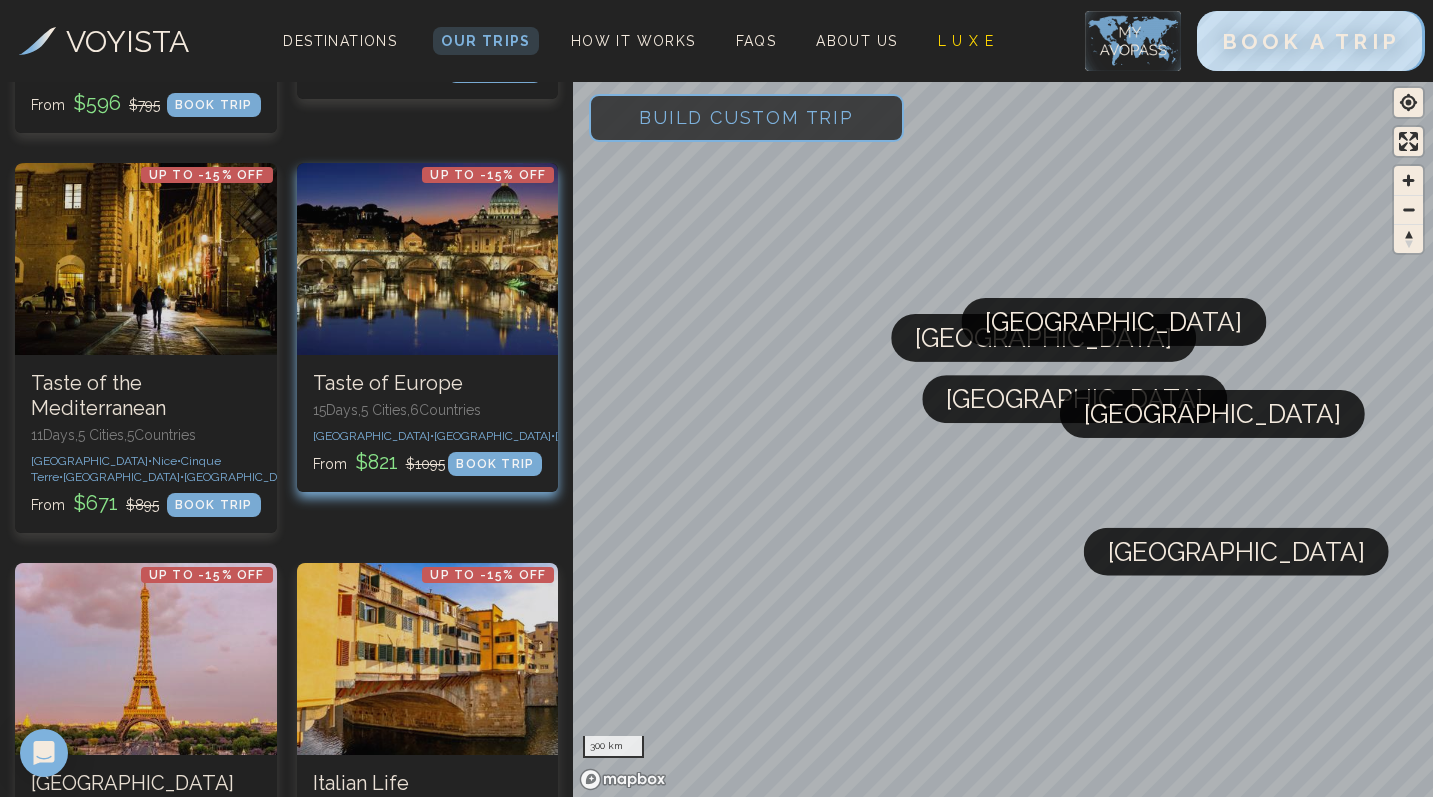 scroll, scrollTop: 2152, scrollLeft: 0, axis: vertical 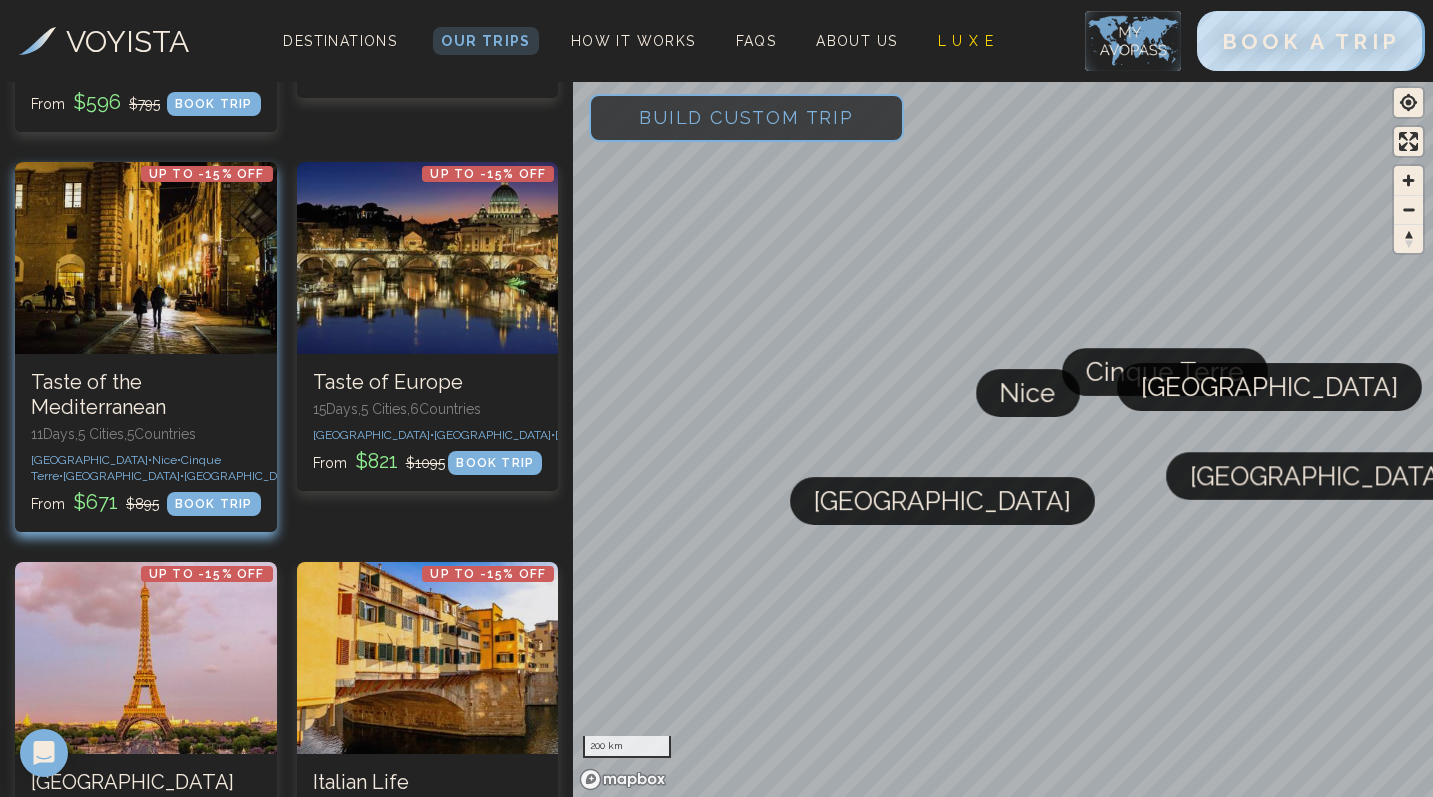 click on "BOOK TRIP" at bounding box center (214, 504) 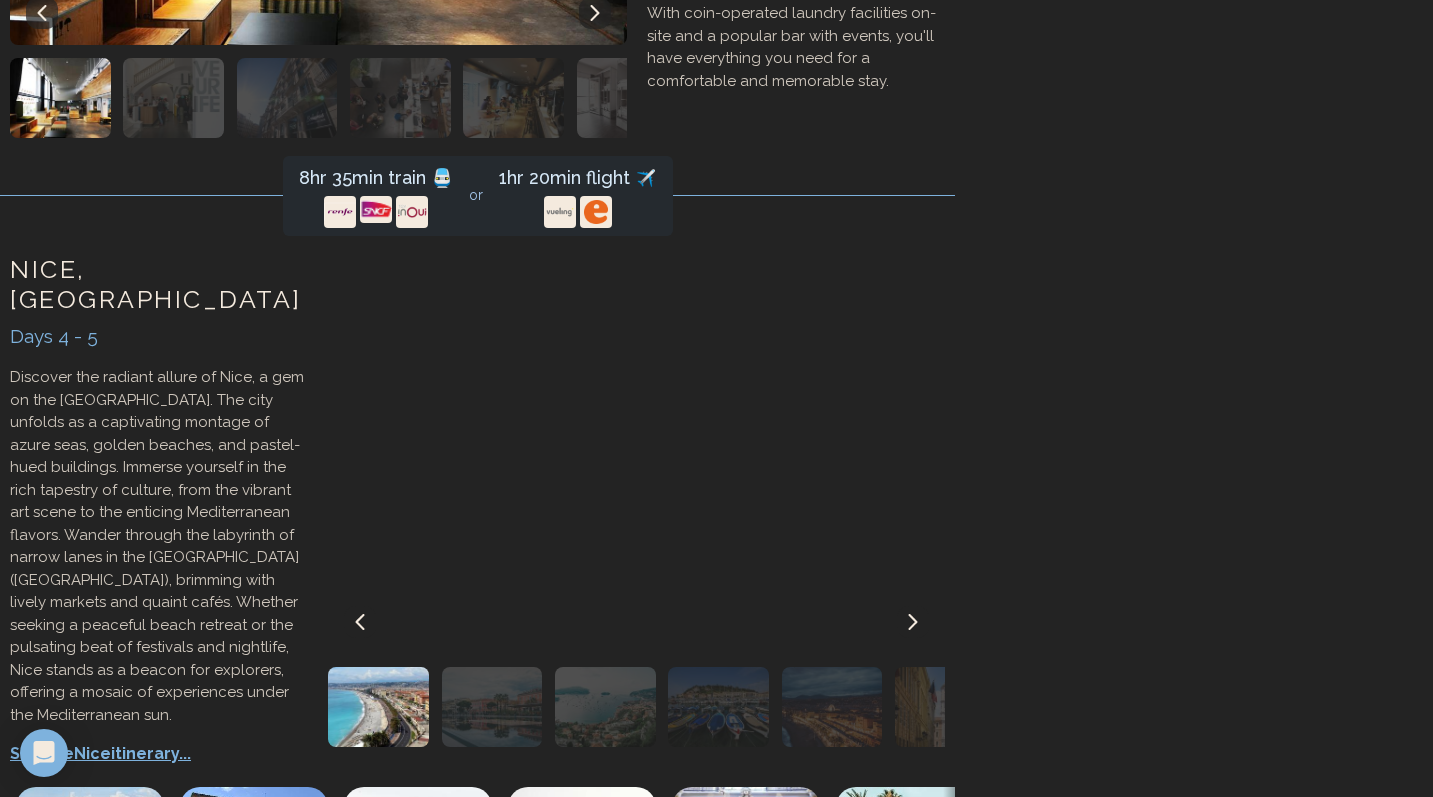 scroll, scrollTop: 0, scrollLeft: 0, axis: both 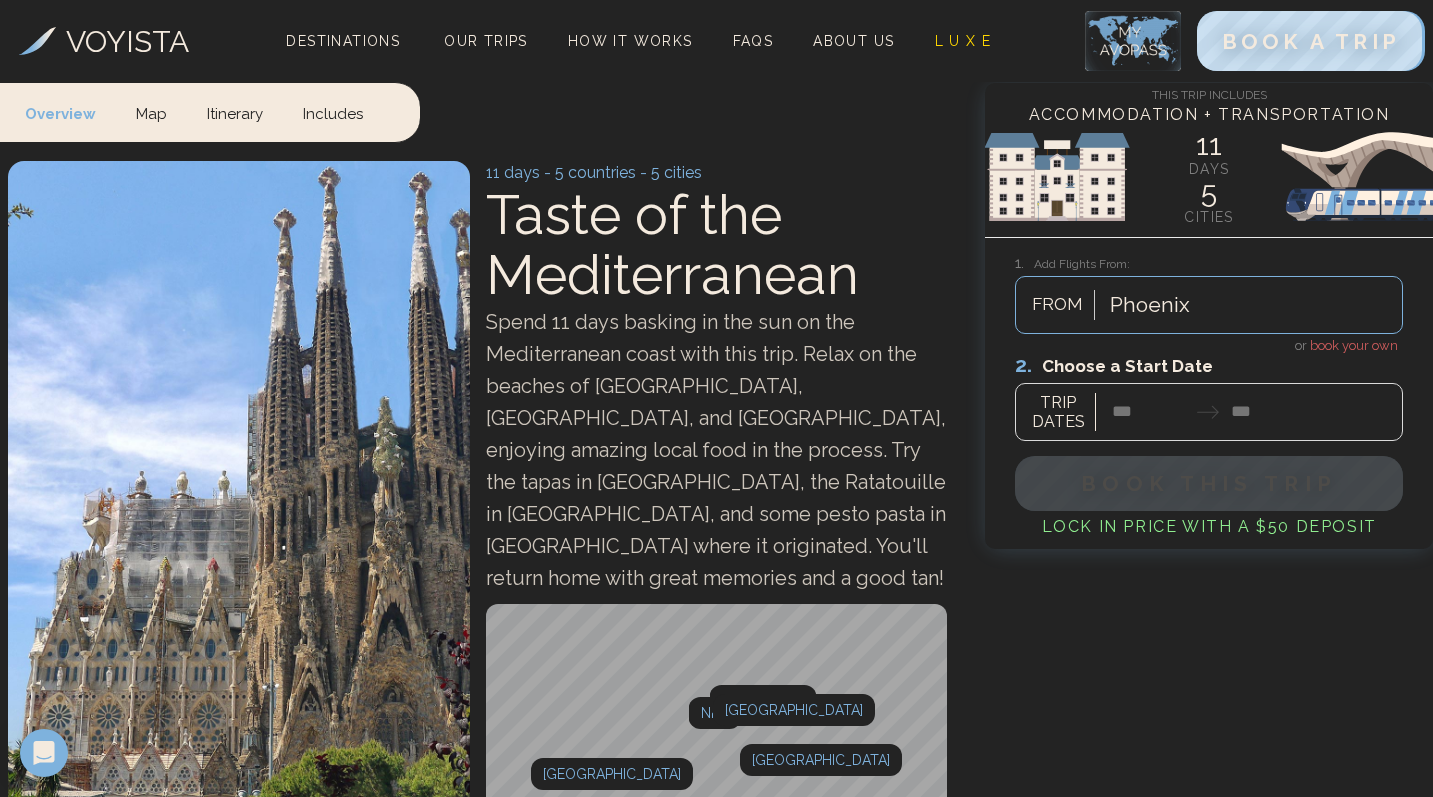 click on "book your own" at bounding box center [1354, 345] 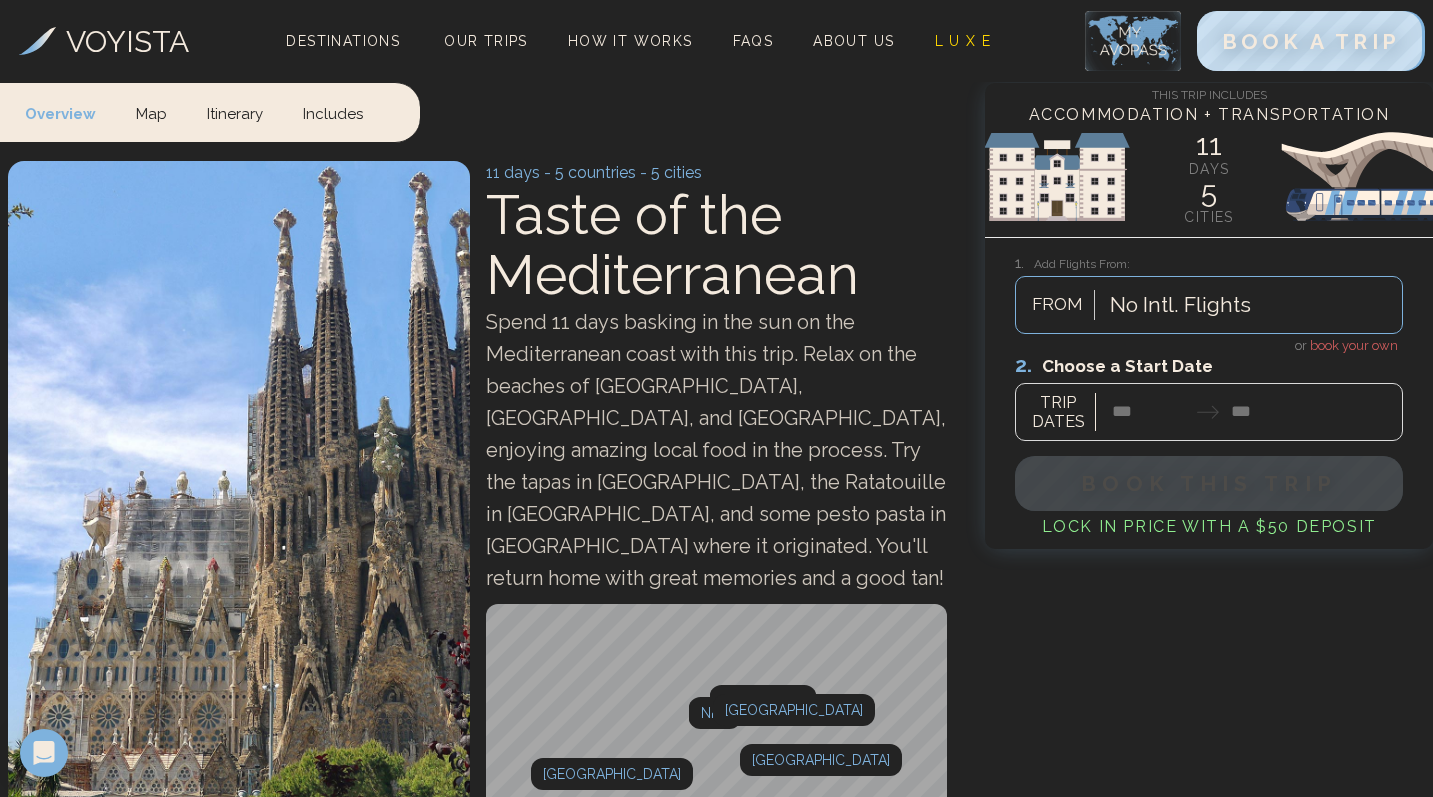click at bounding box center (1209, 396) 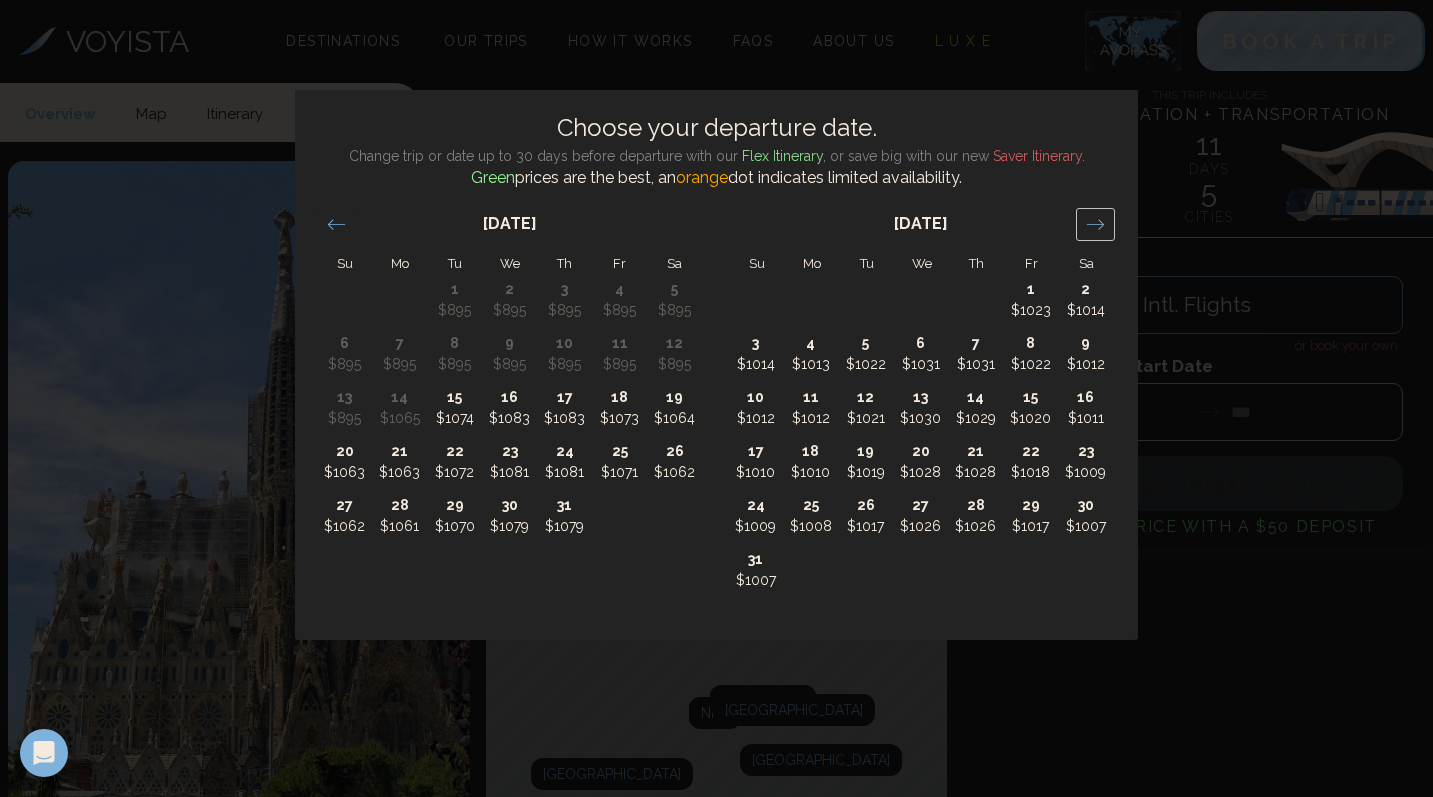 click at bounding box center [1095, 224] 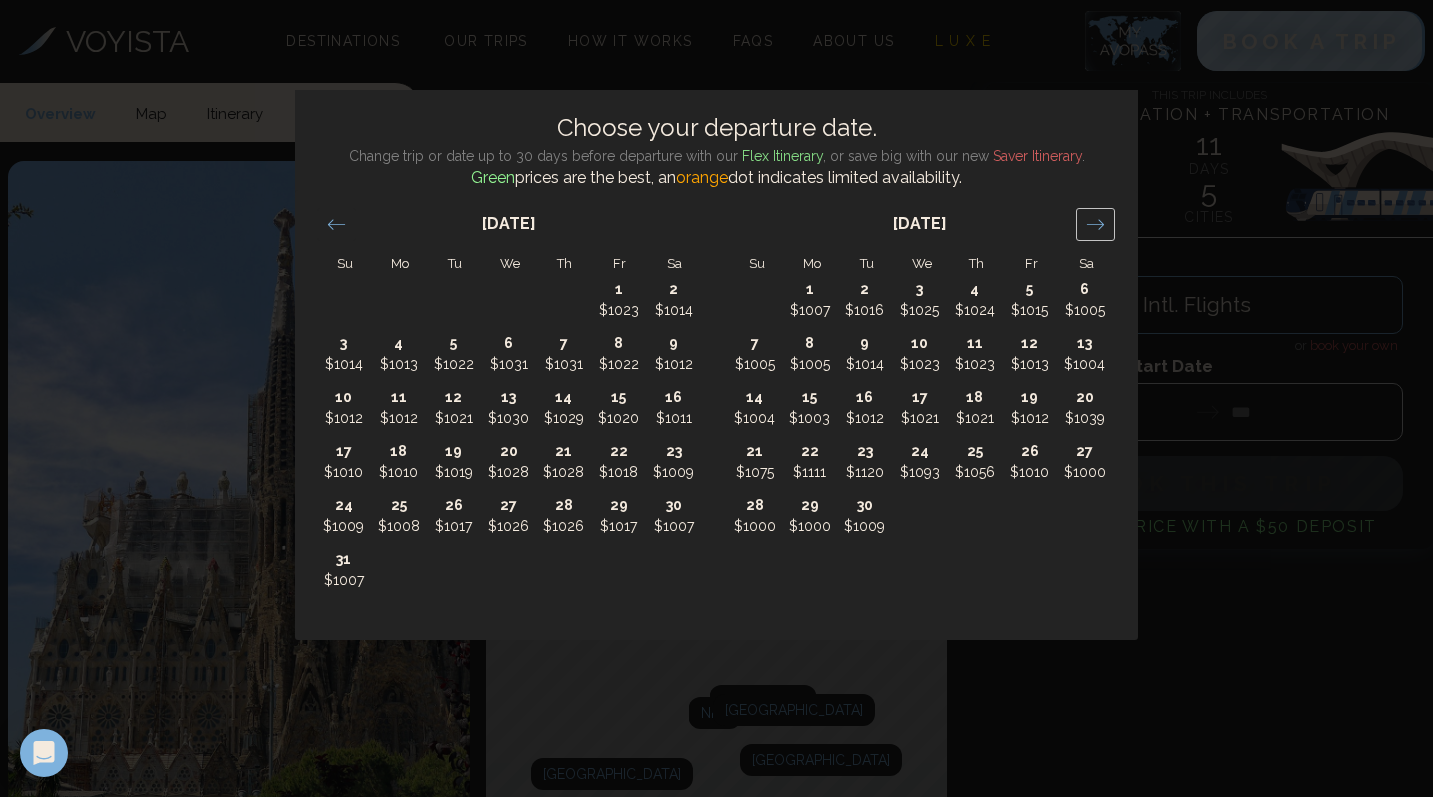 click at bounding box center [1095, 224] 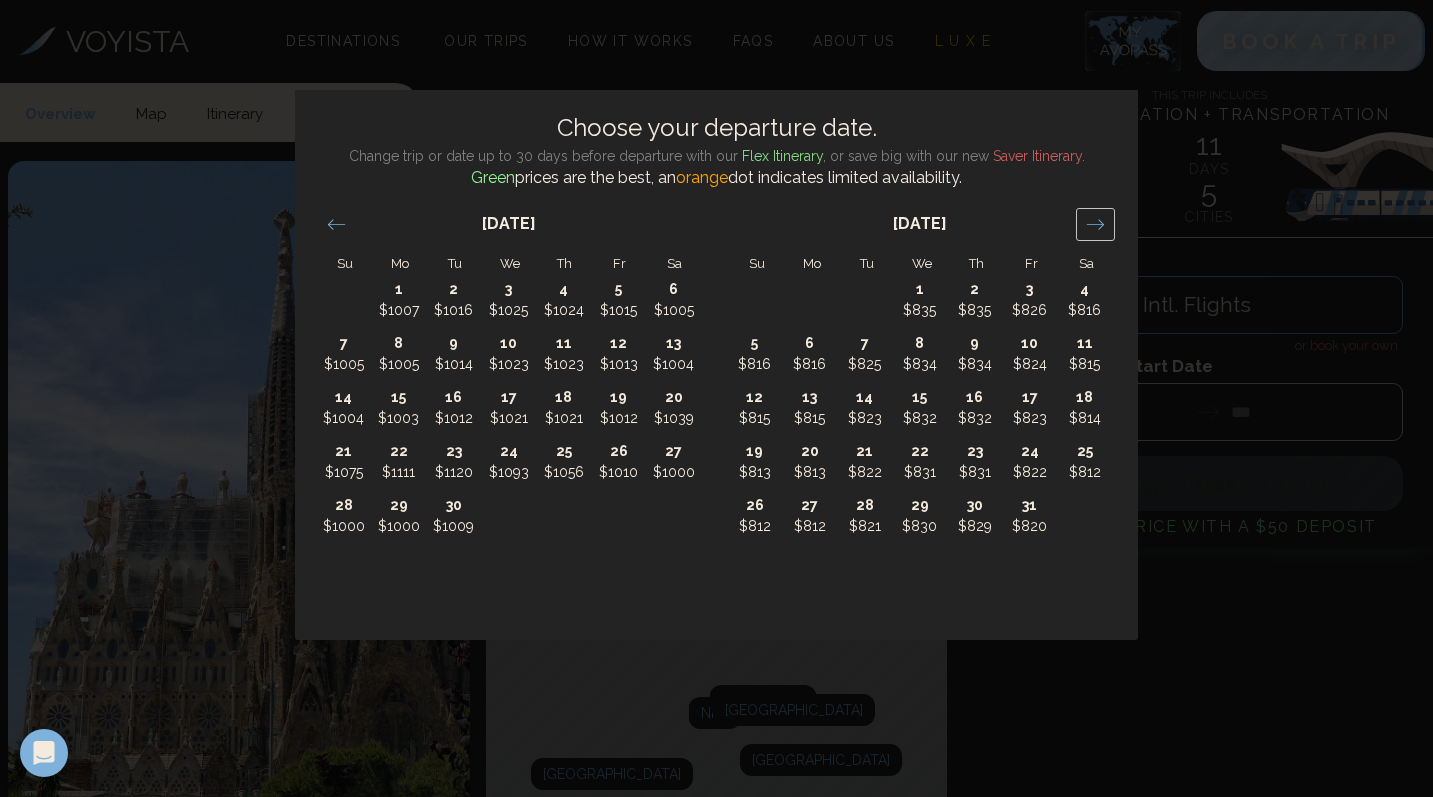 click at bounding box center (1095, 224) 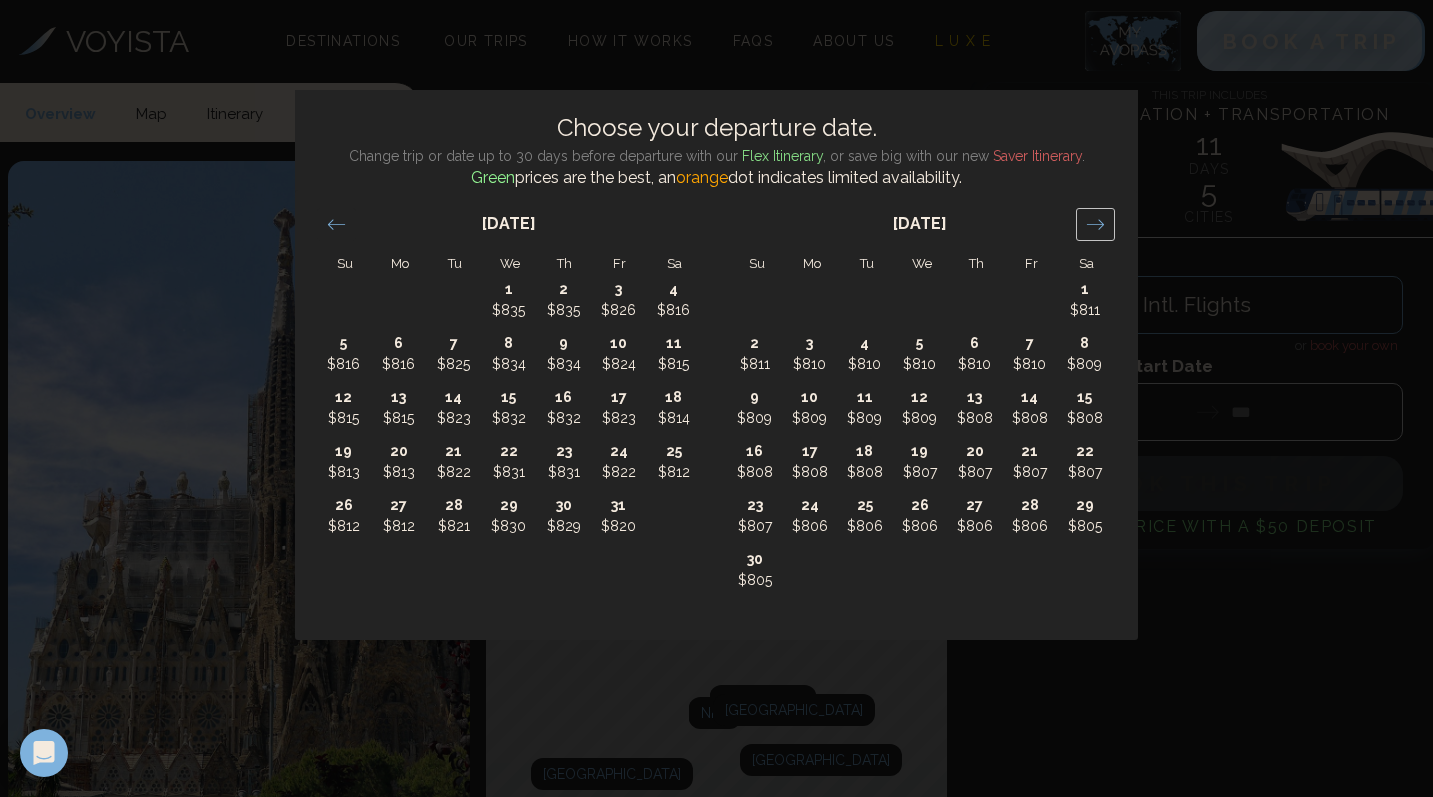 click at bounding box center (1095, 224) 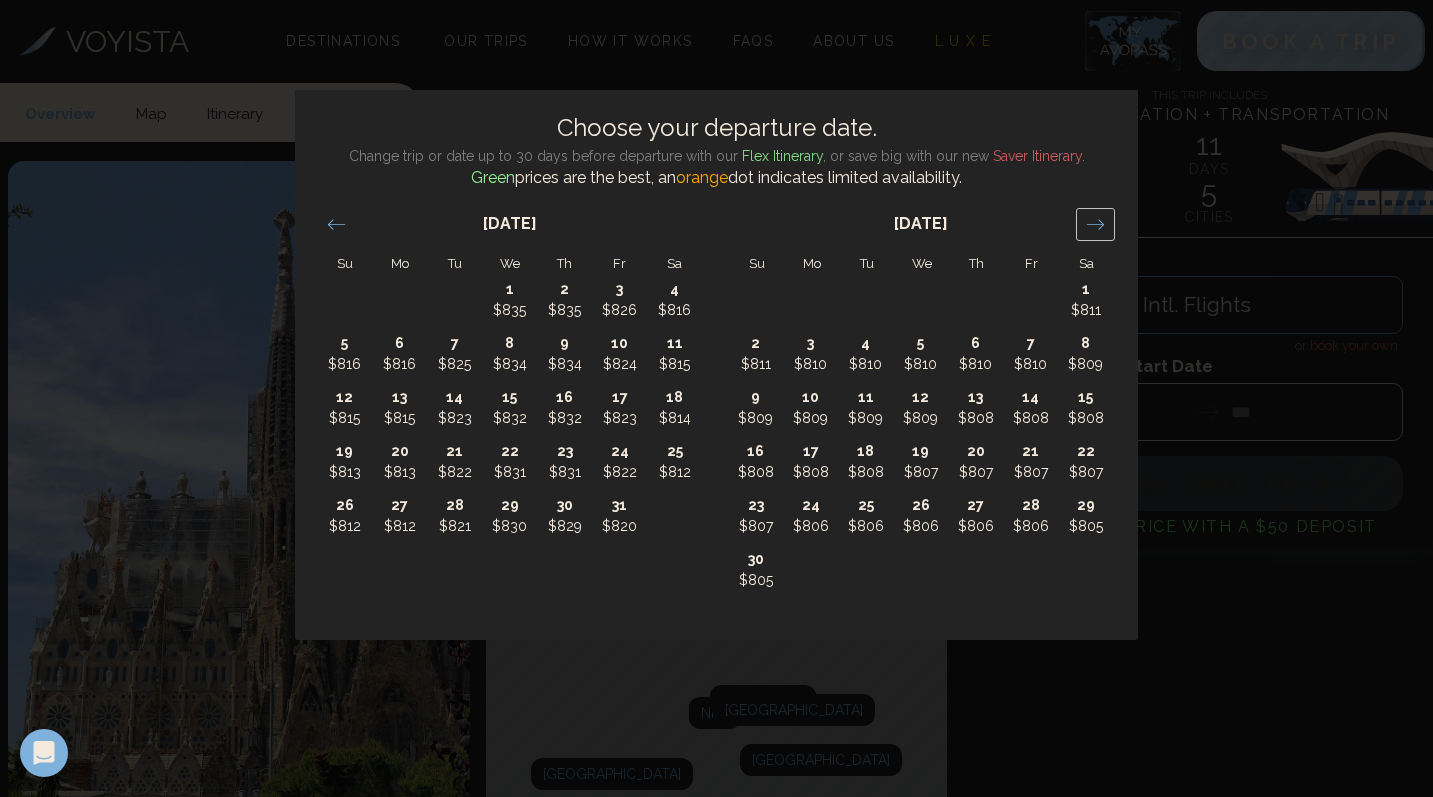 click at bounding box center (1095, 224) 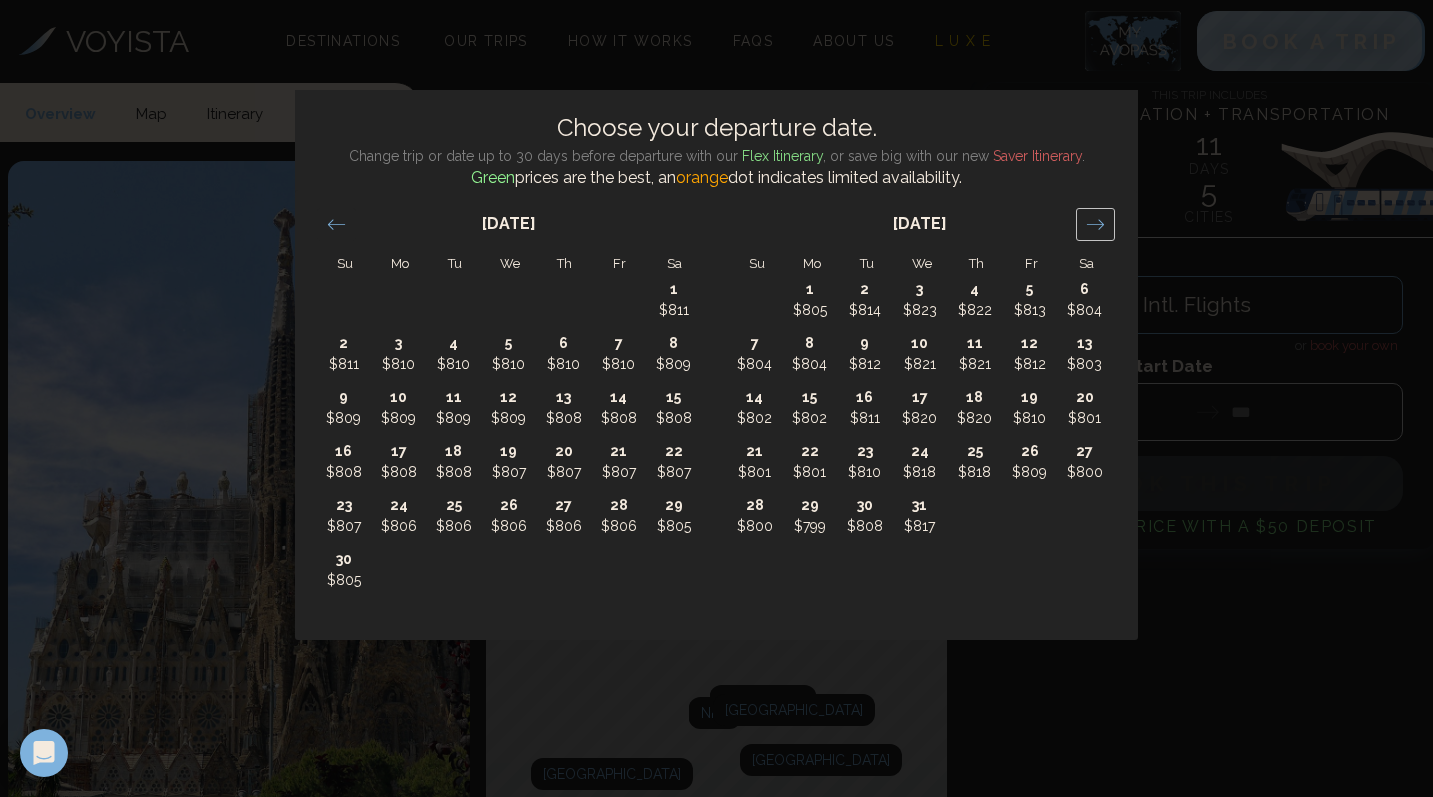 click at bounding box center (1095, 224) 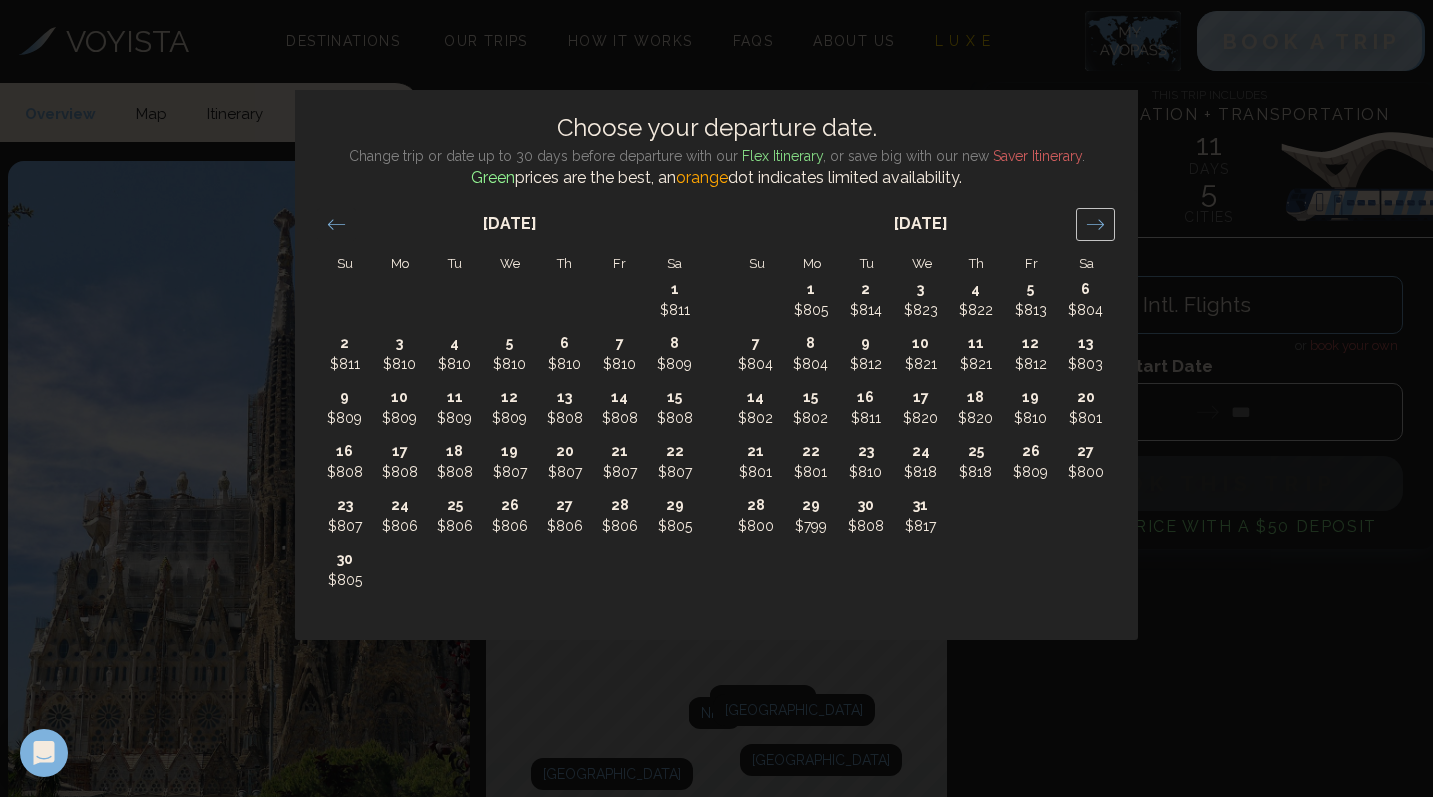 click at bounding box center (1095, 224) 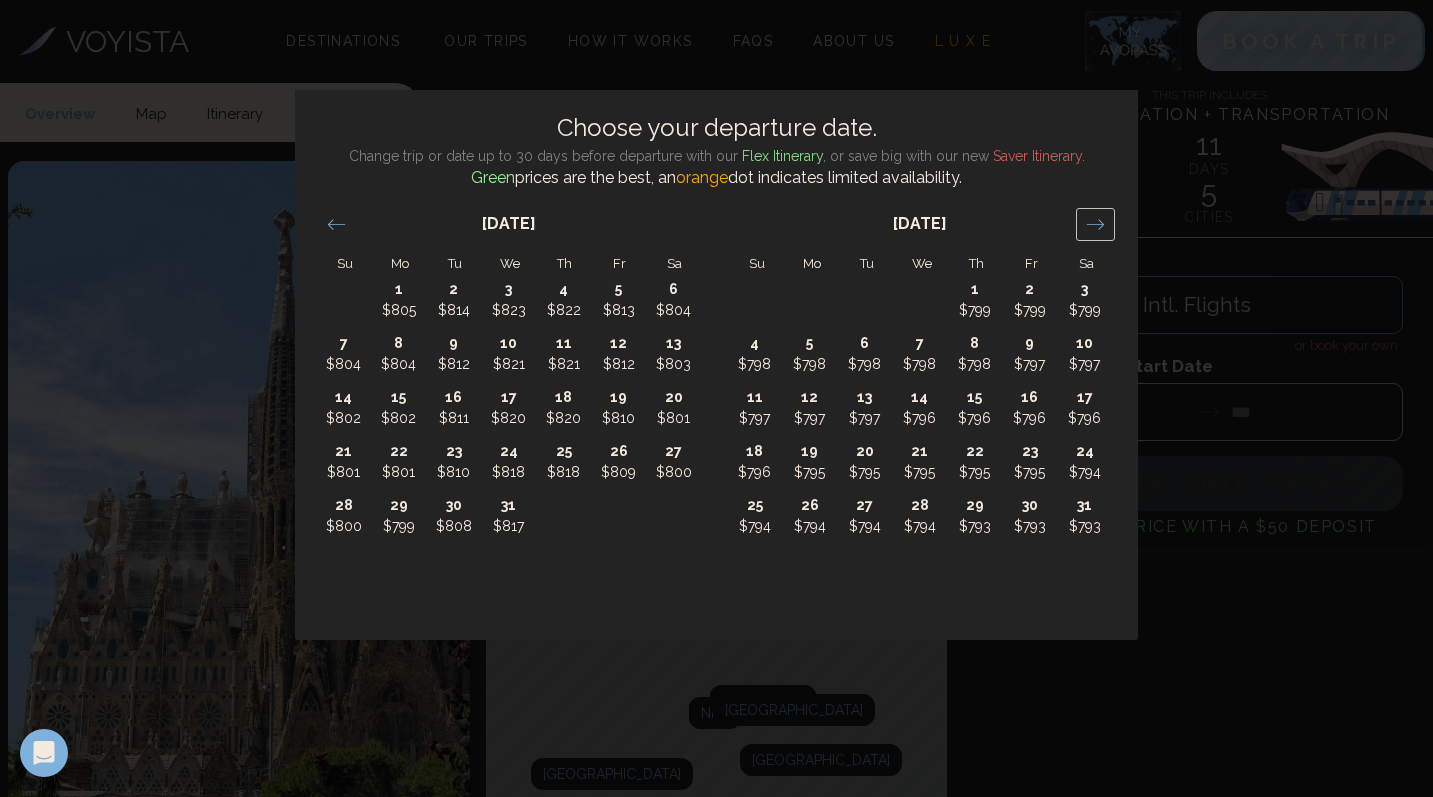 click at bounding box center (1095, 224) 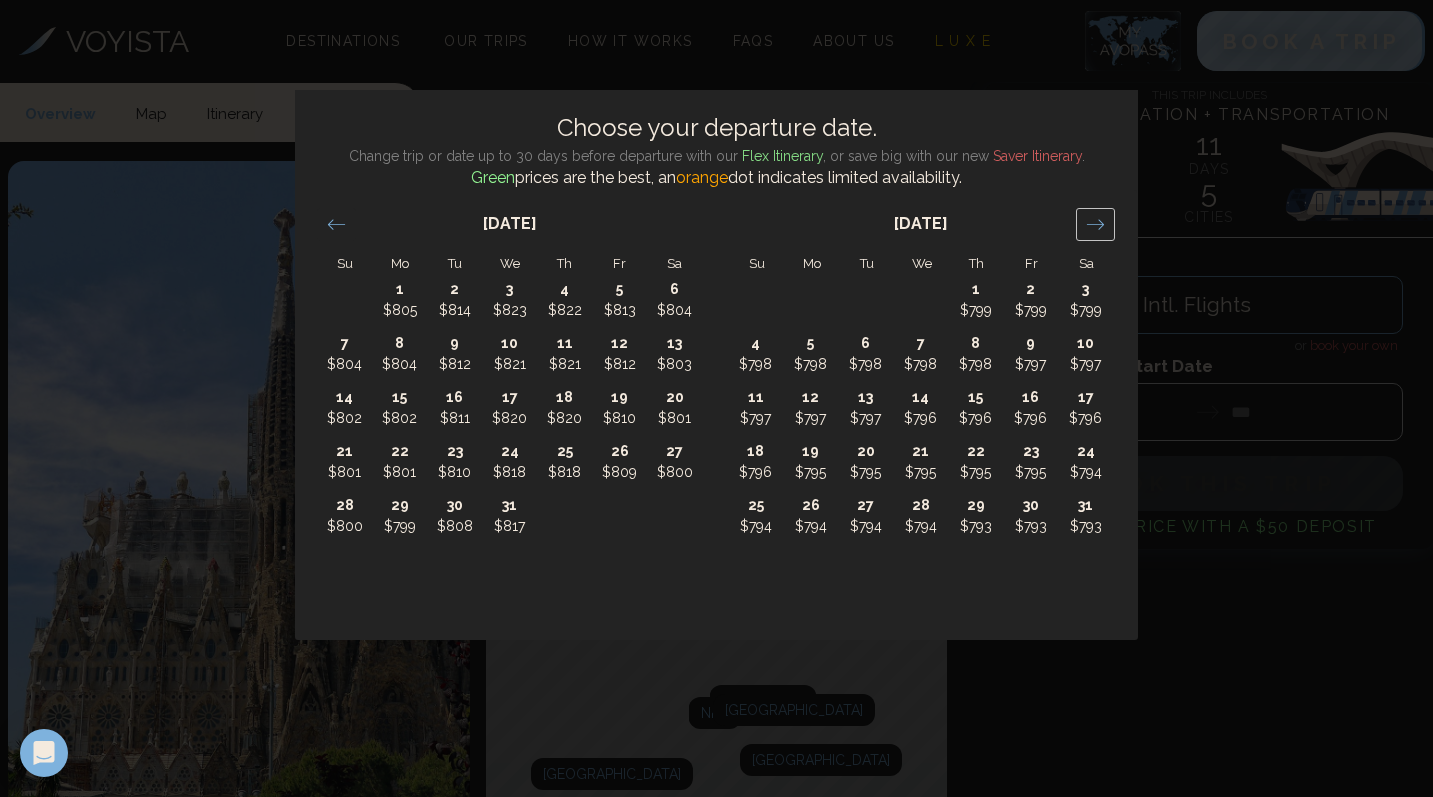 click at bounding box center (1095, 224) 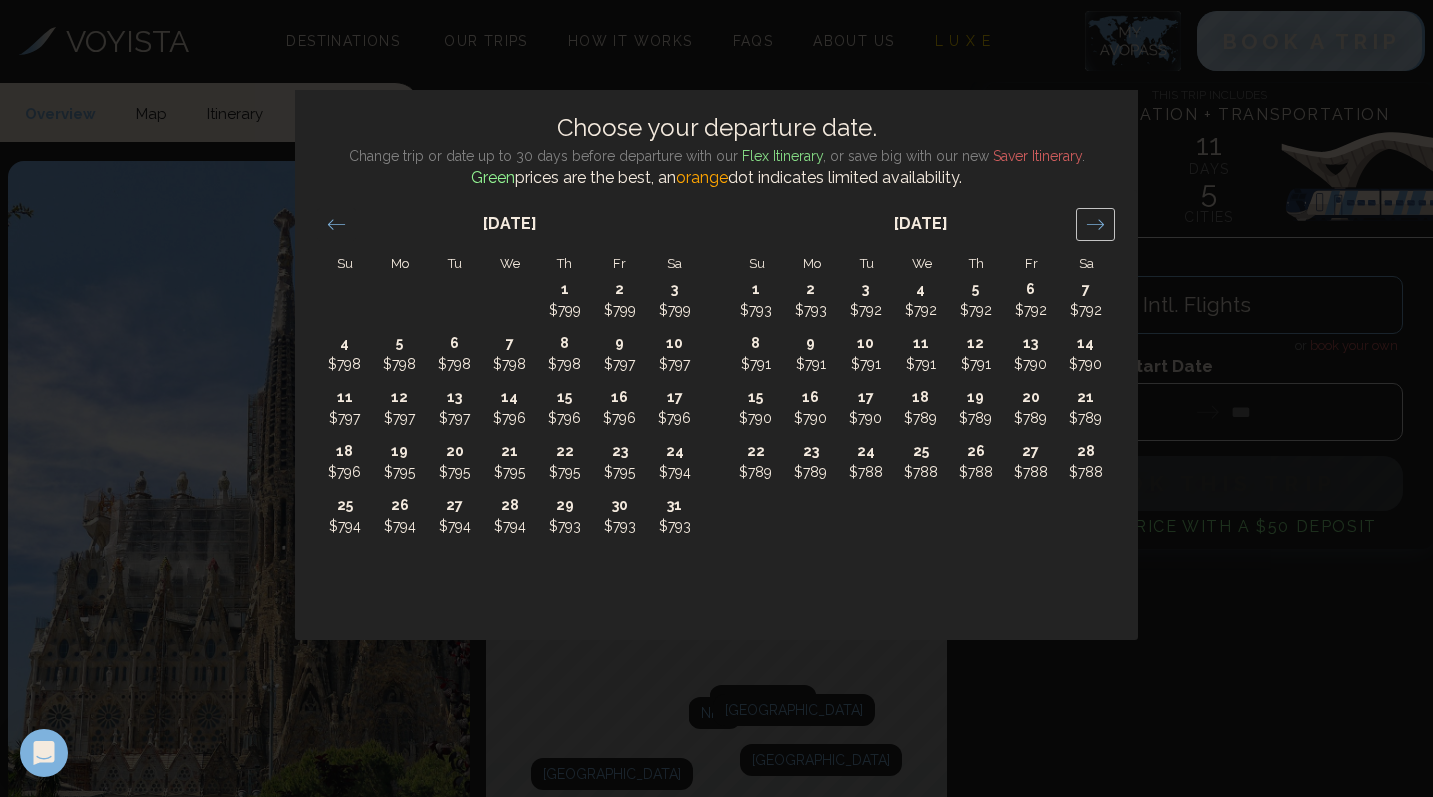click at bounding box center [1095, 224] 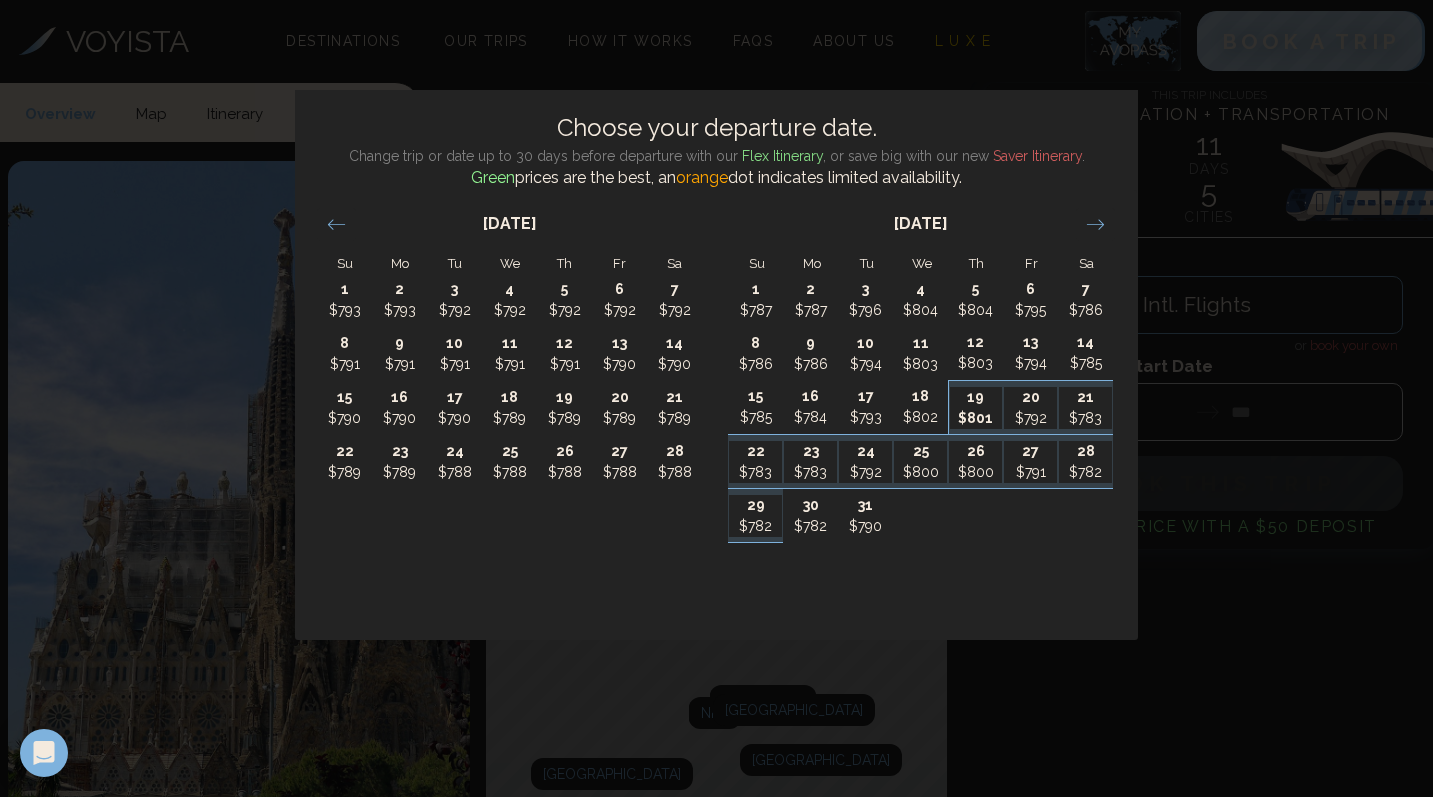 click on "19" at bounding box center [976, 397] 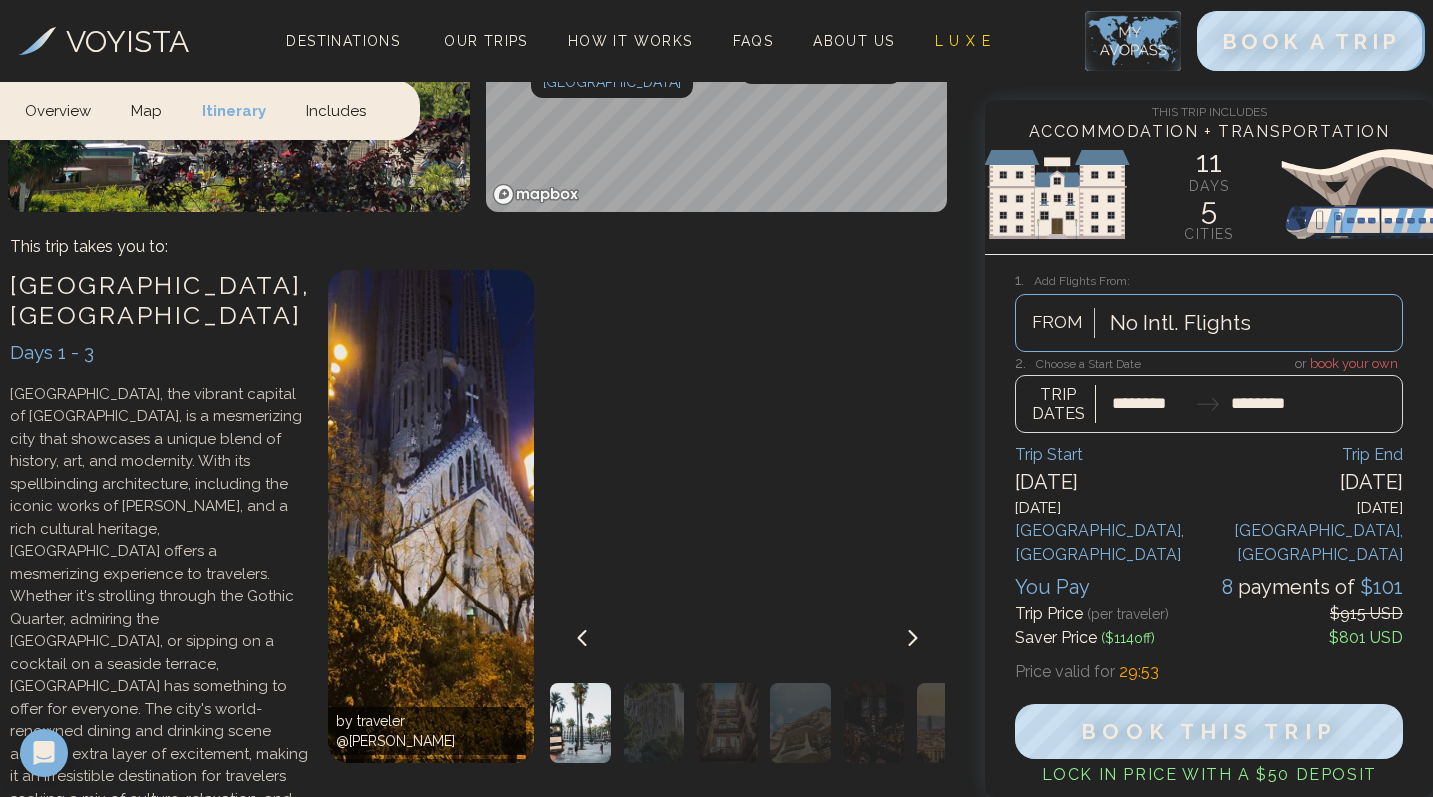 scroll, scrollTop: 694, scrollLeft: 0, axis: vertical 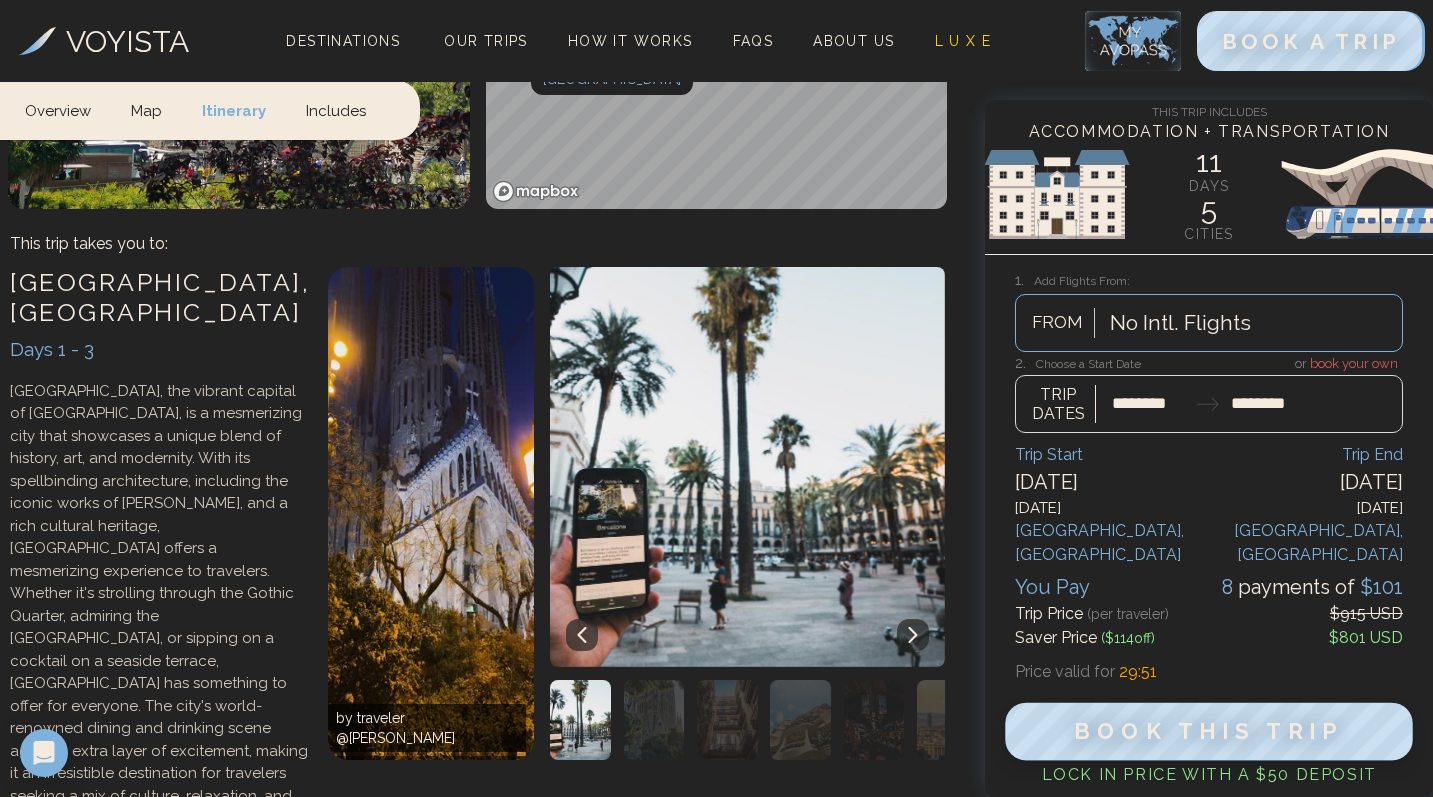 click on "Book This Trip" at bounding box center [1209, 732] 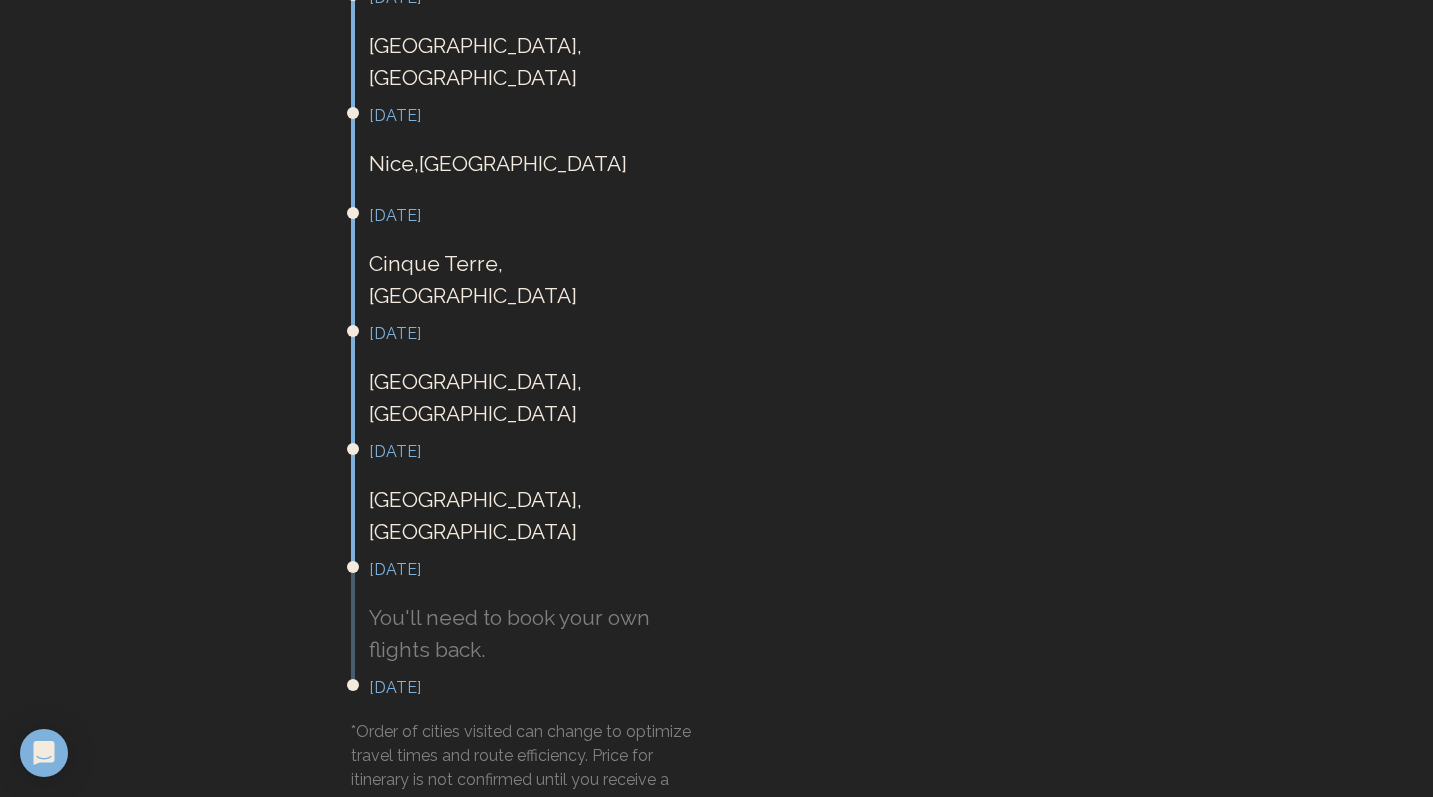 scroll, scrollTop: 0, scrollLeft: 0, axis: both 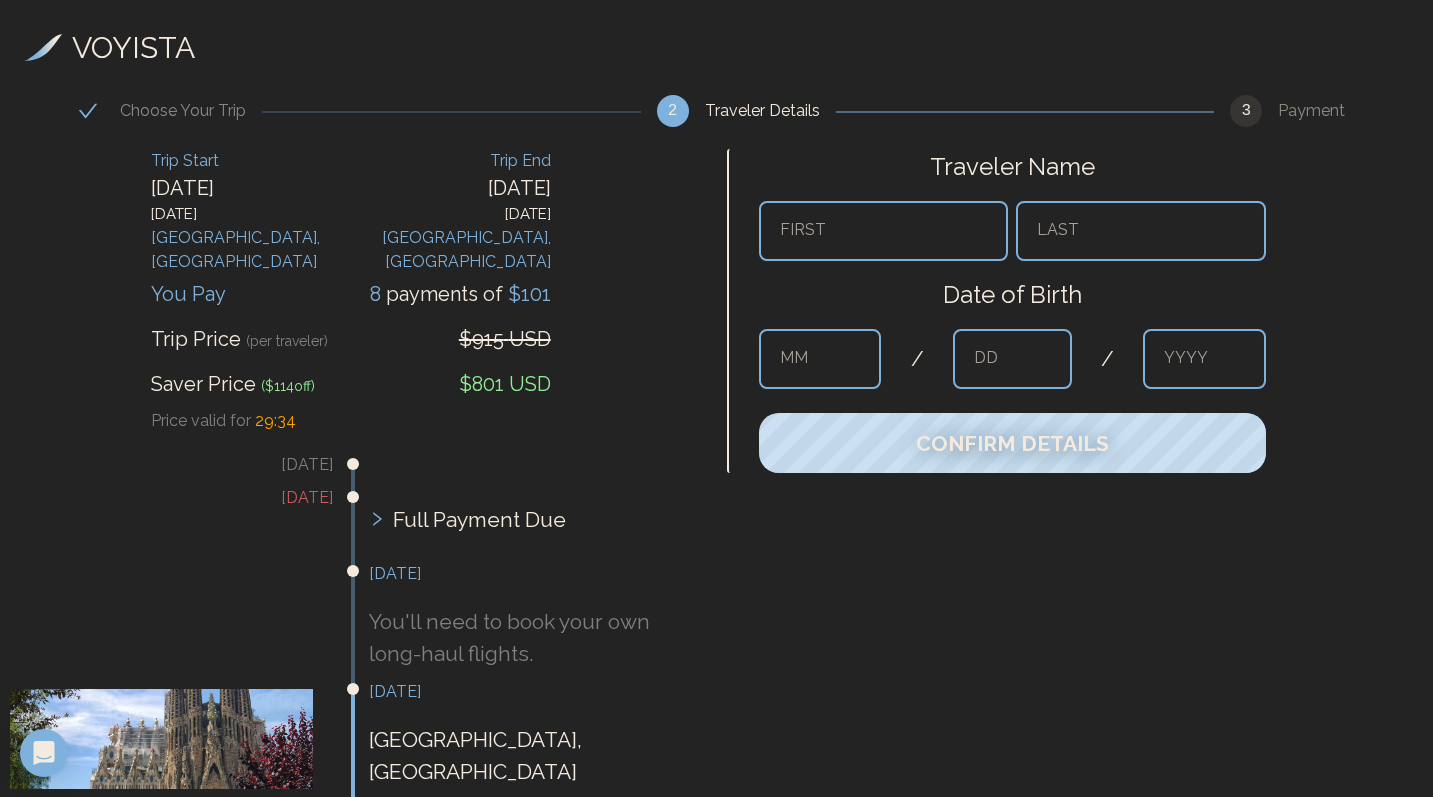 click at bounding box center [884, 231] 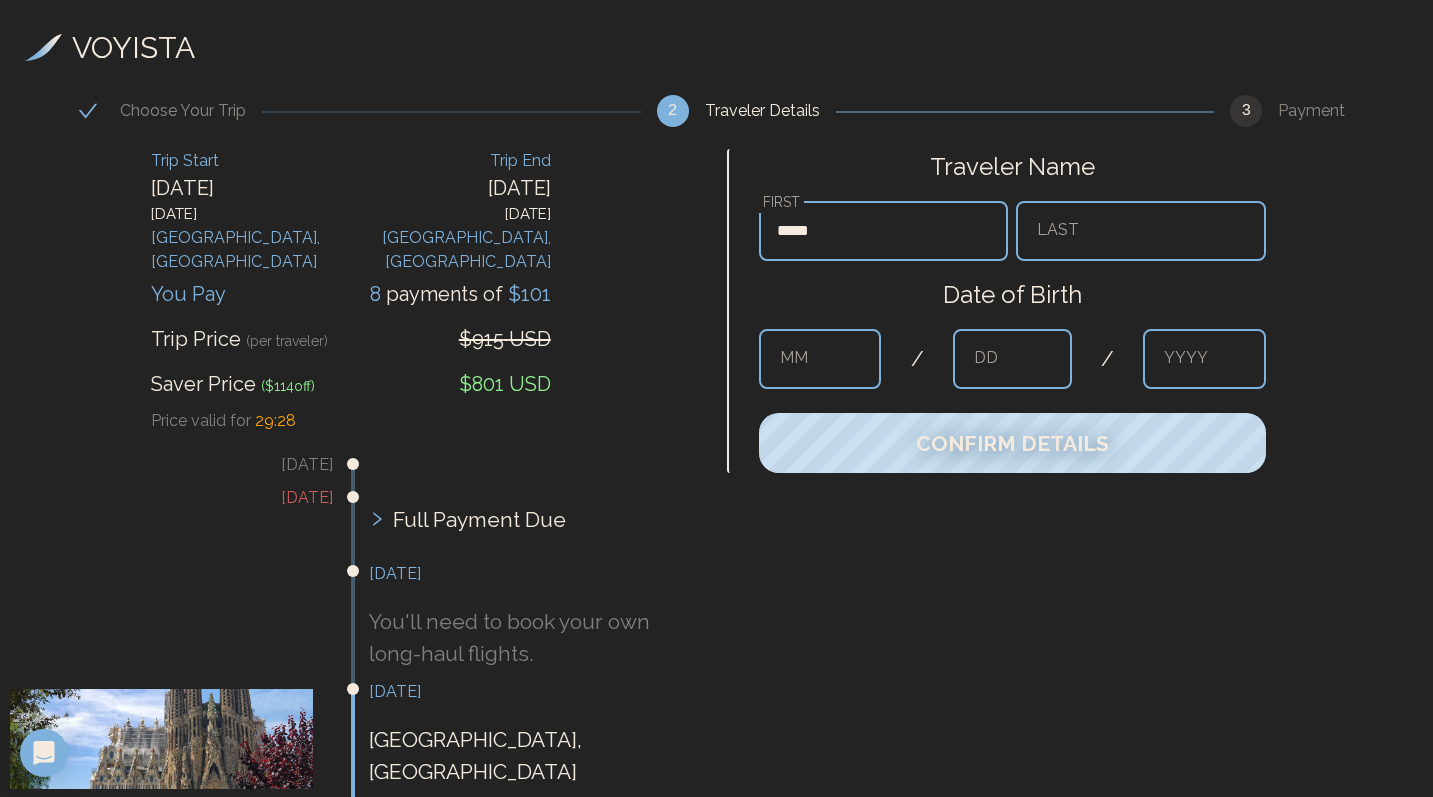 type on "*****" 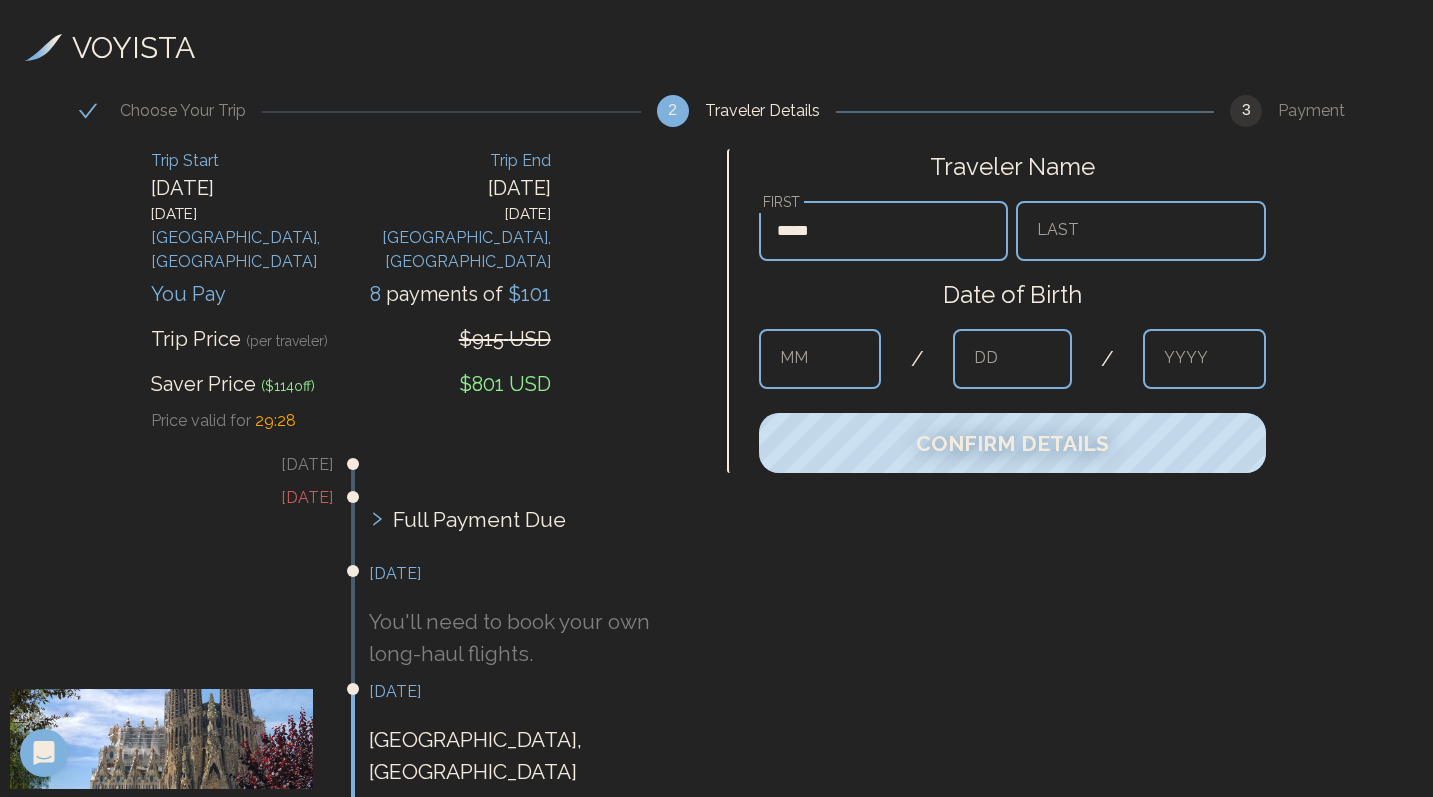 click at bounding box center [1141, 231] 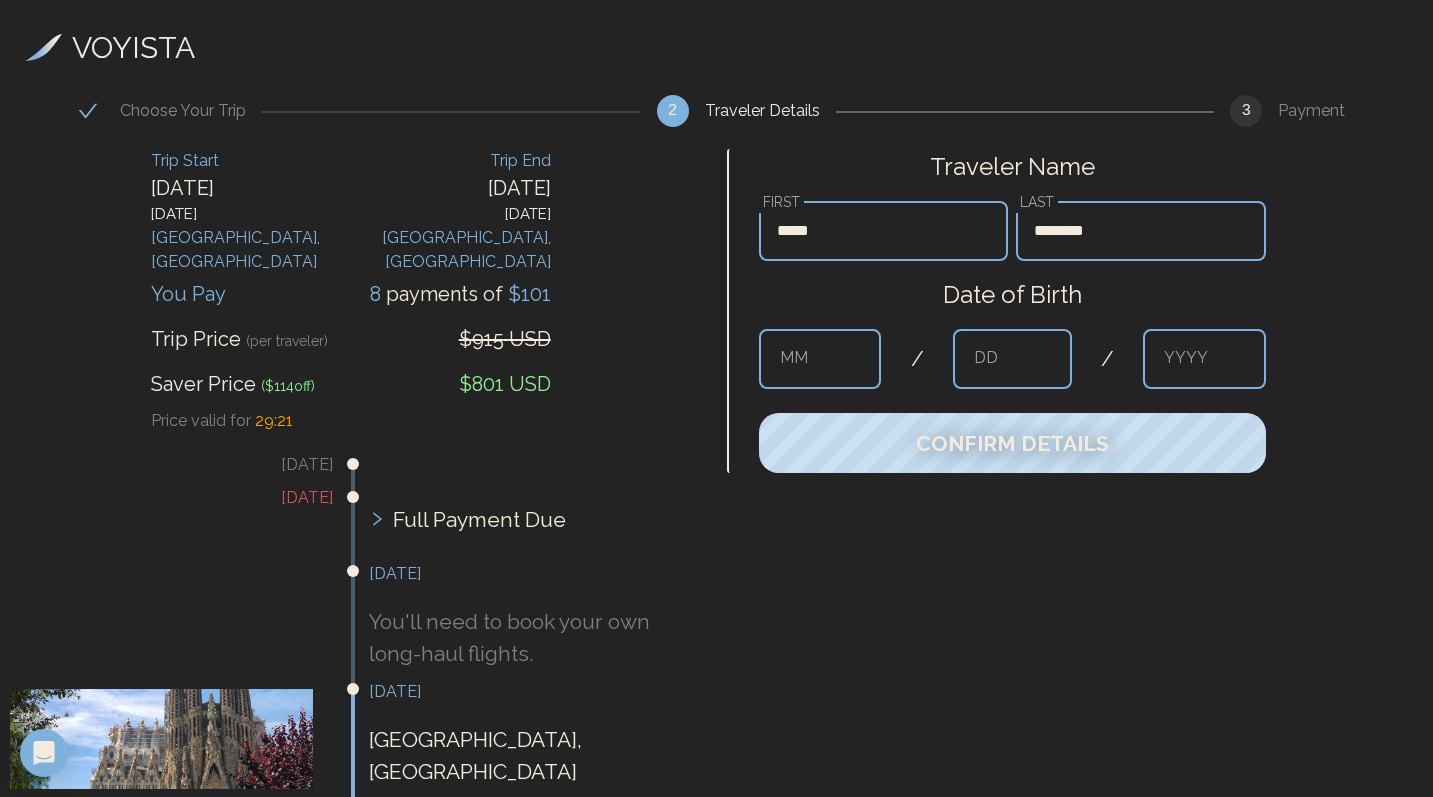 type on "********" 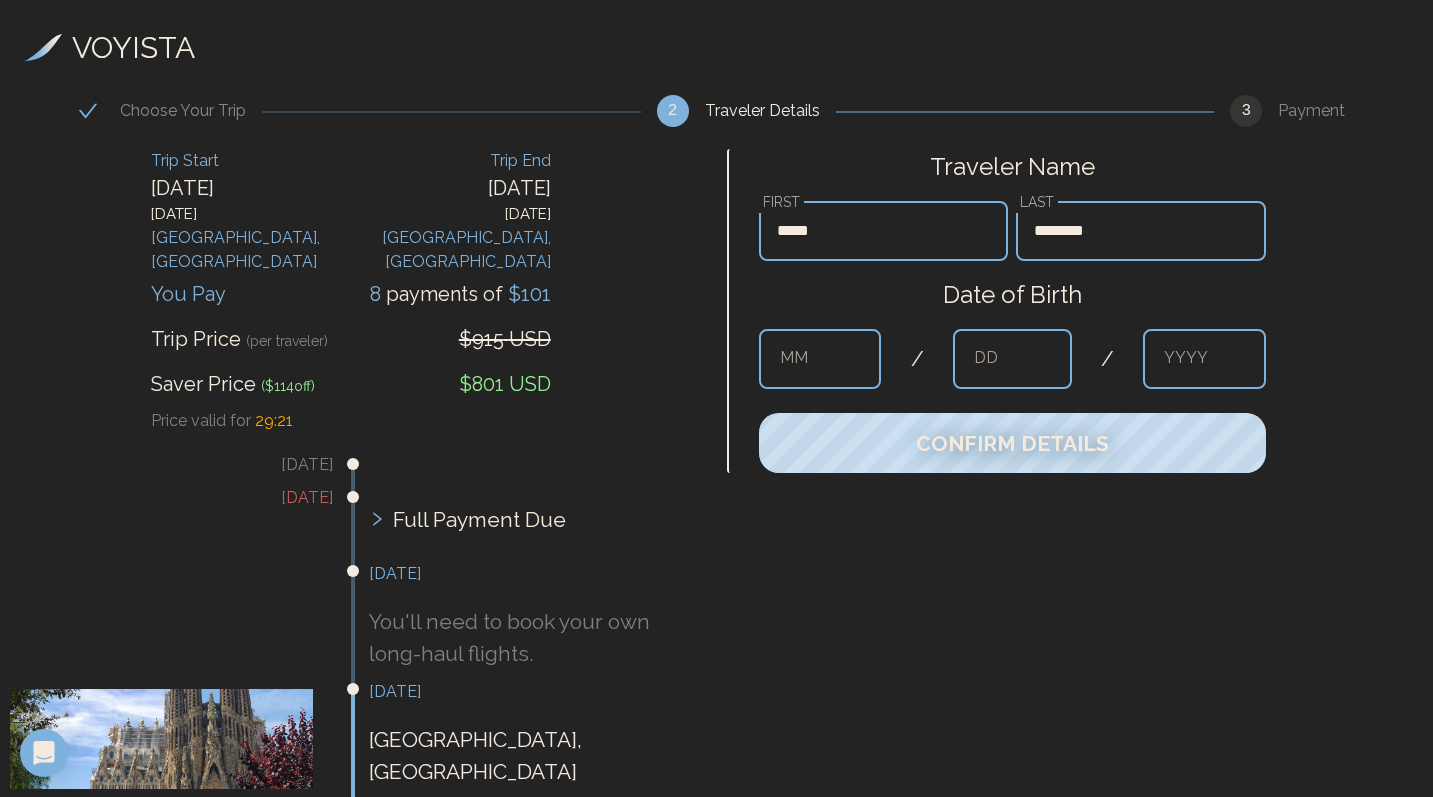 click at bounding box center (820, 359) 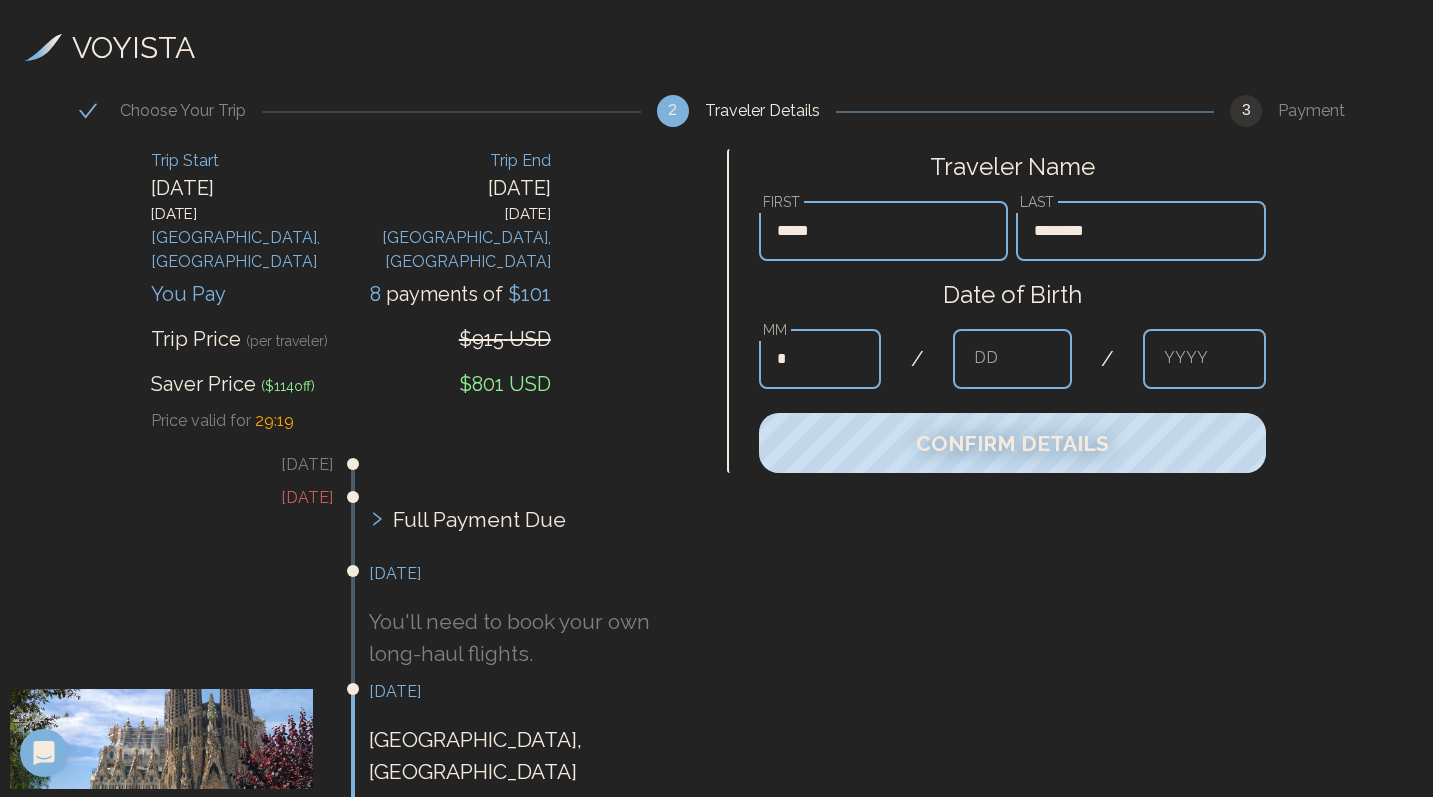 type on "*" 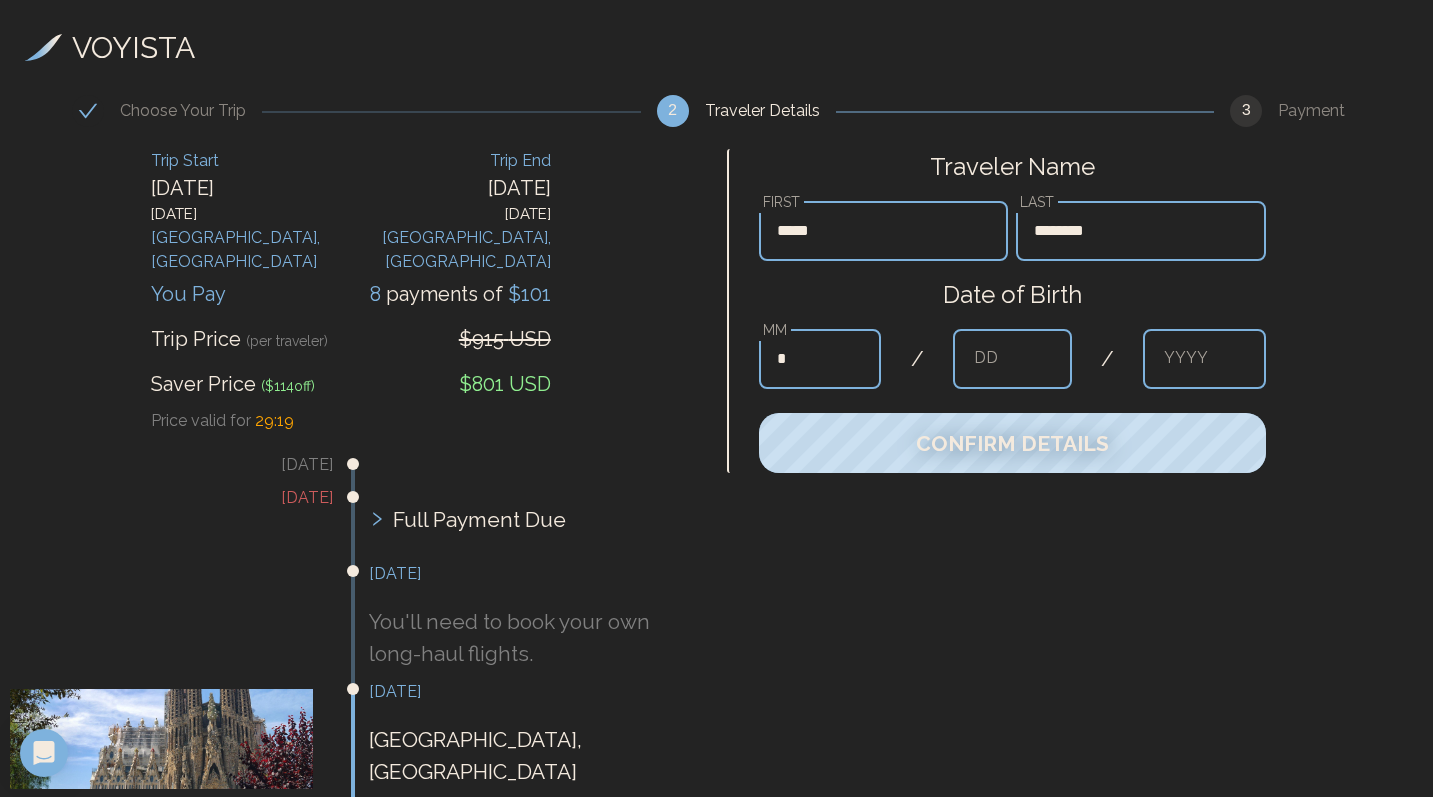 click at bounding box center (1012, 359) 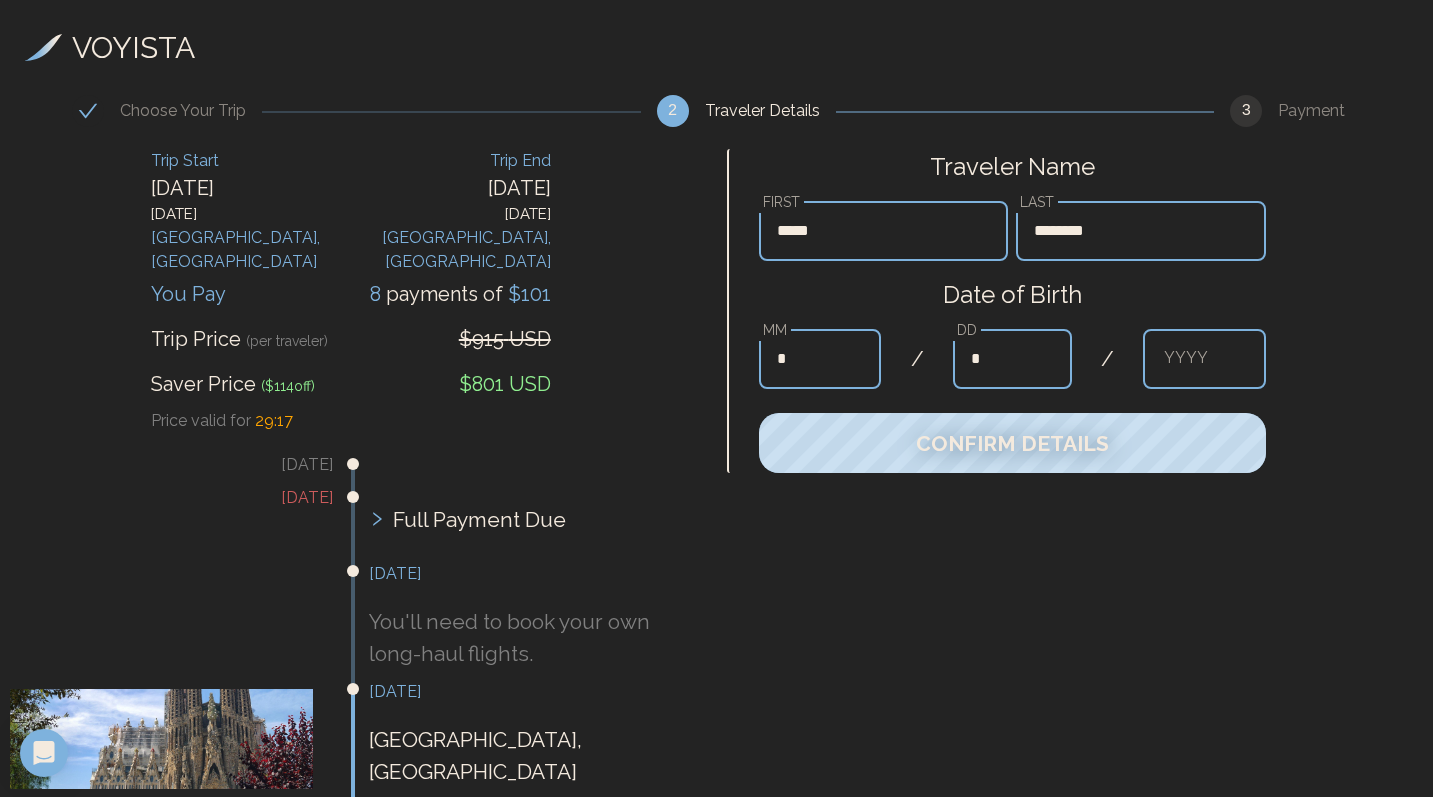 type on "**" 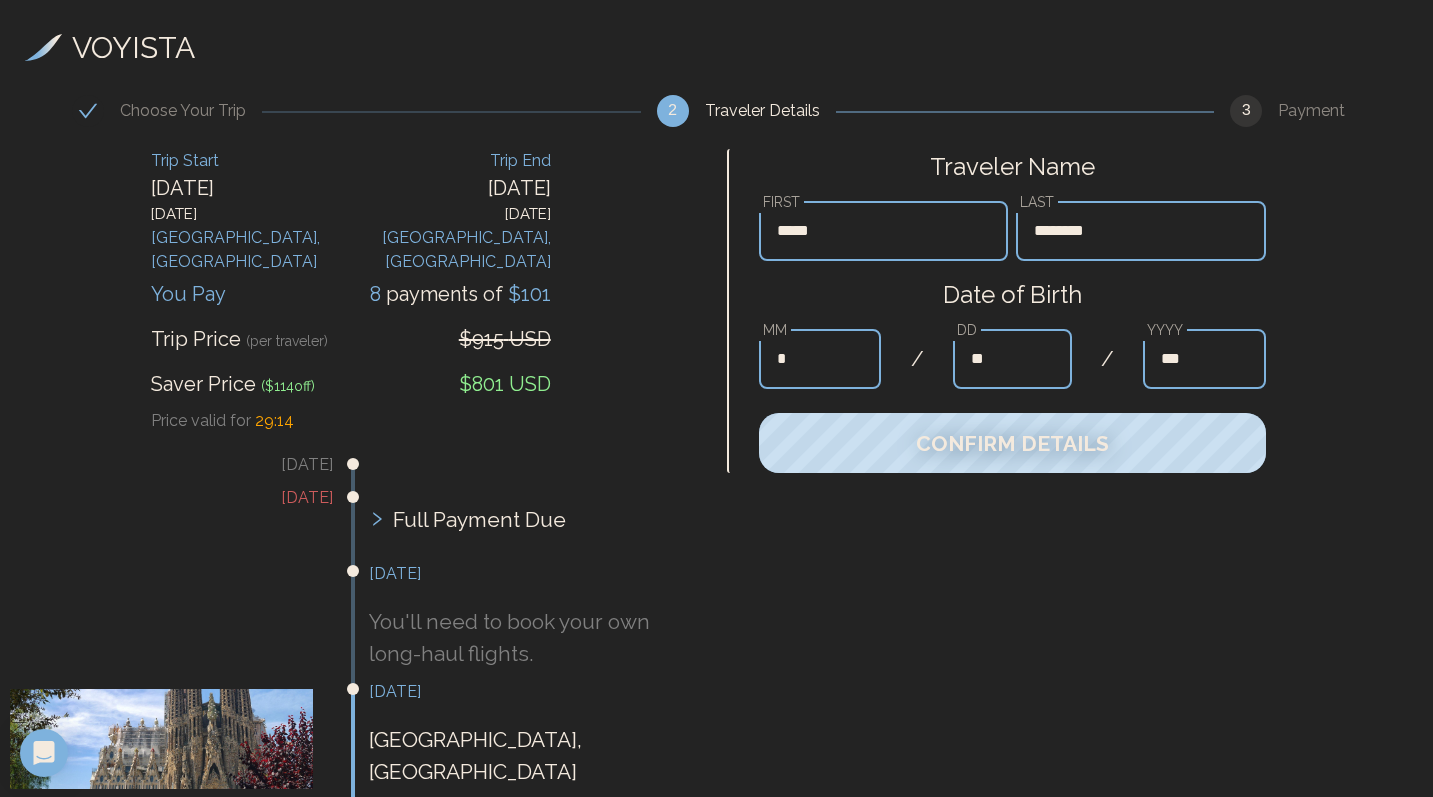 type on "****" 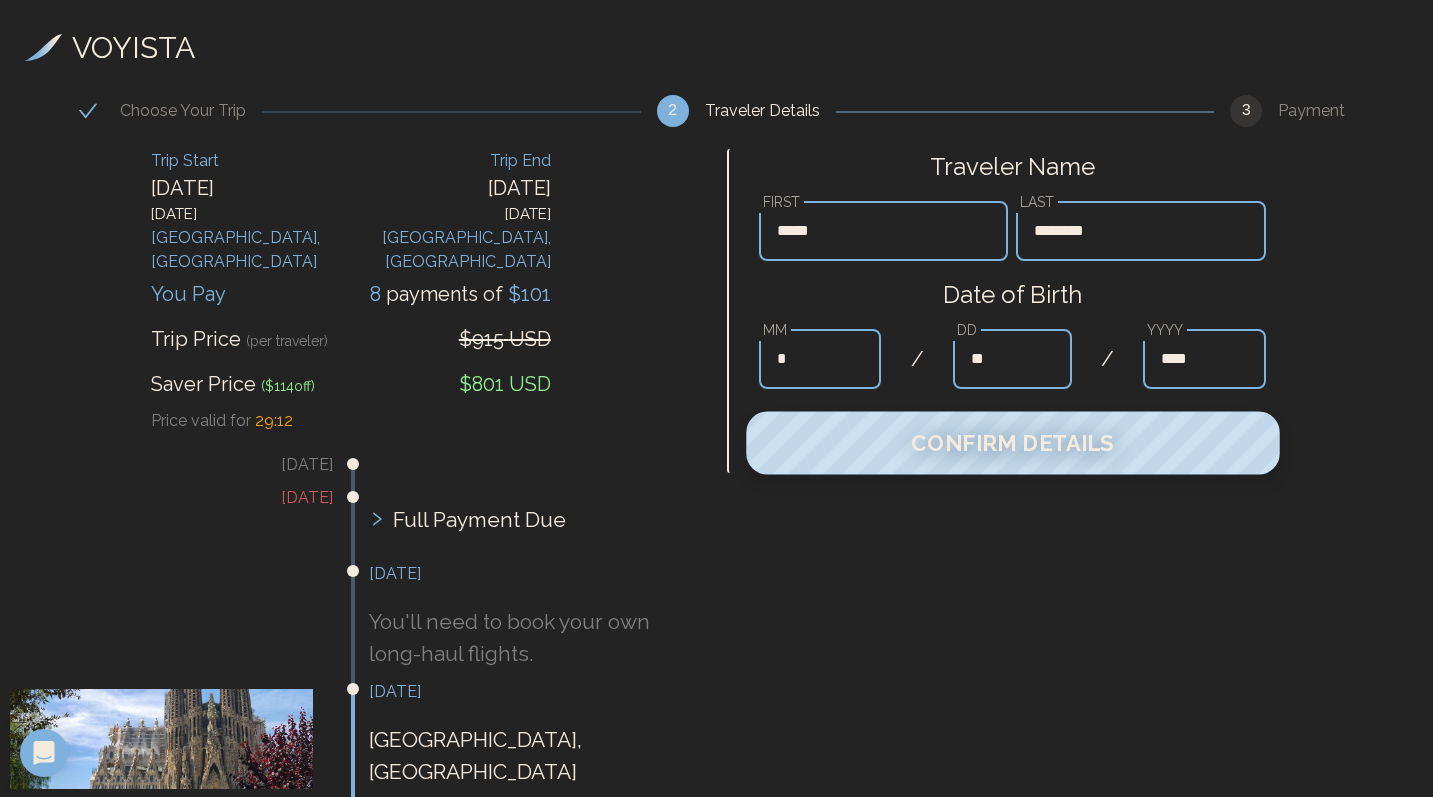 click on "Confirm Details" at bounding box center [1012, 443] 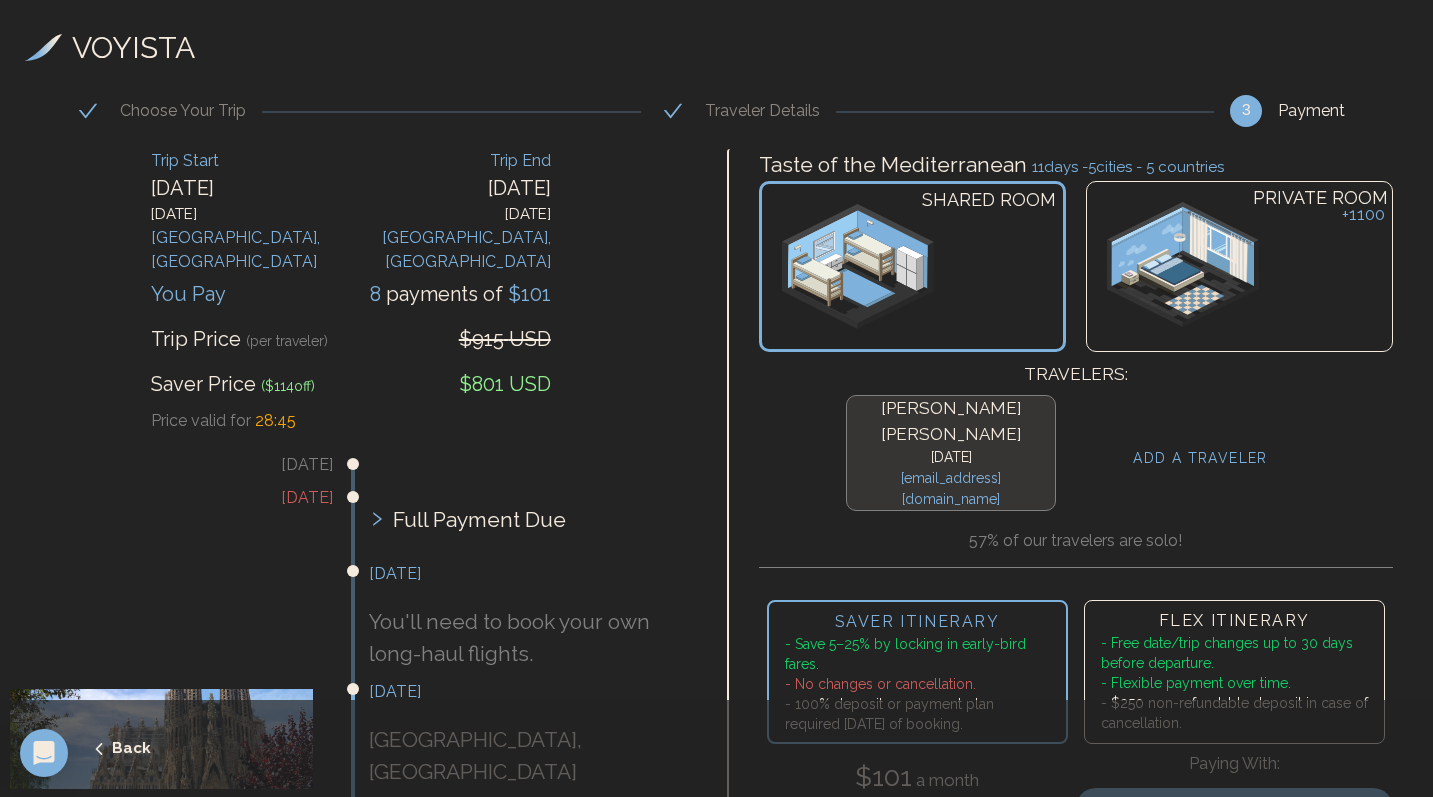 click on "ADD A TRAVELER" at bounding box center [1200, 458] 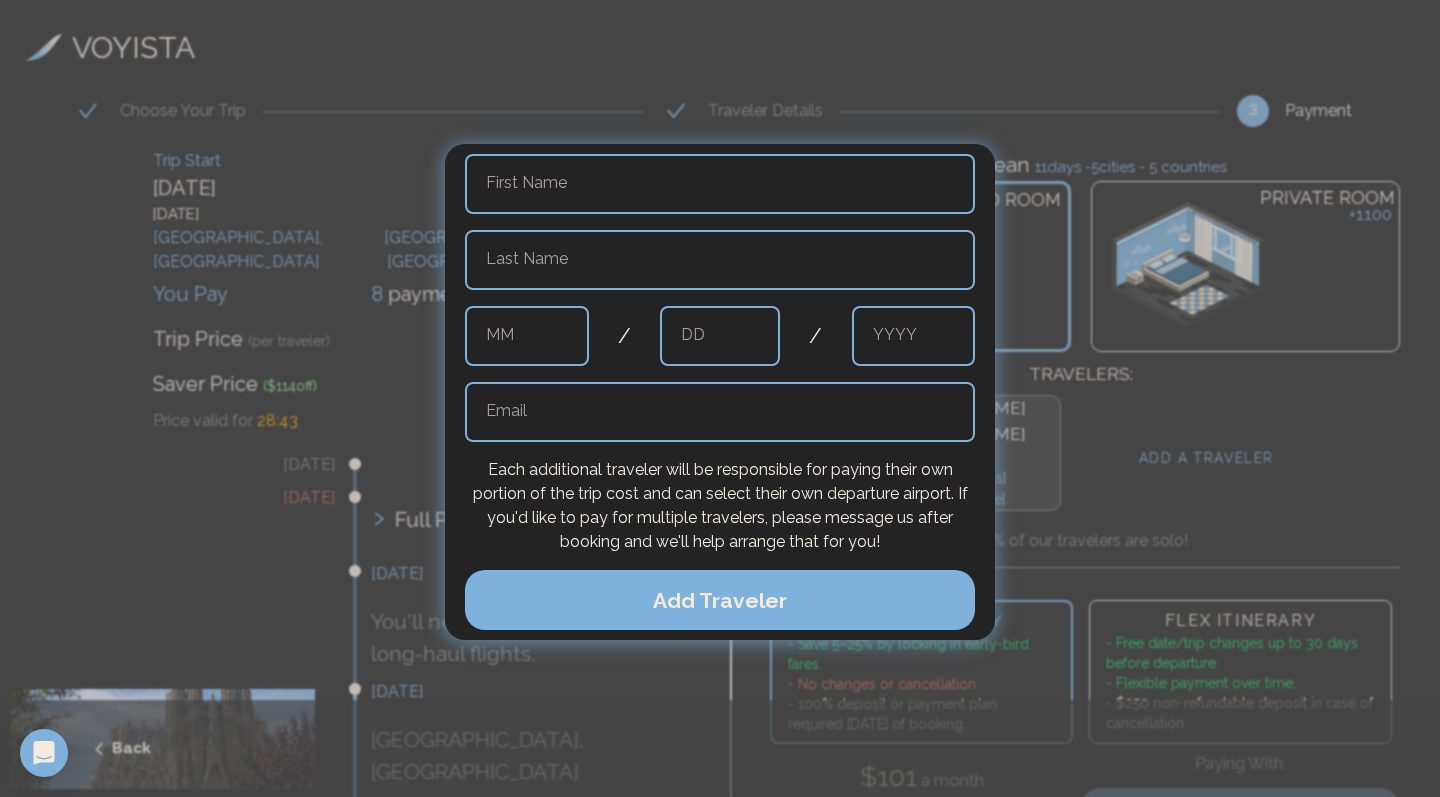 click at bounding box center (720, 184) 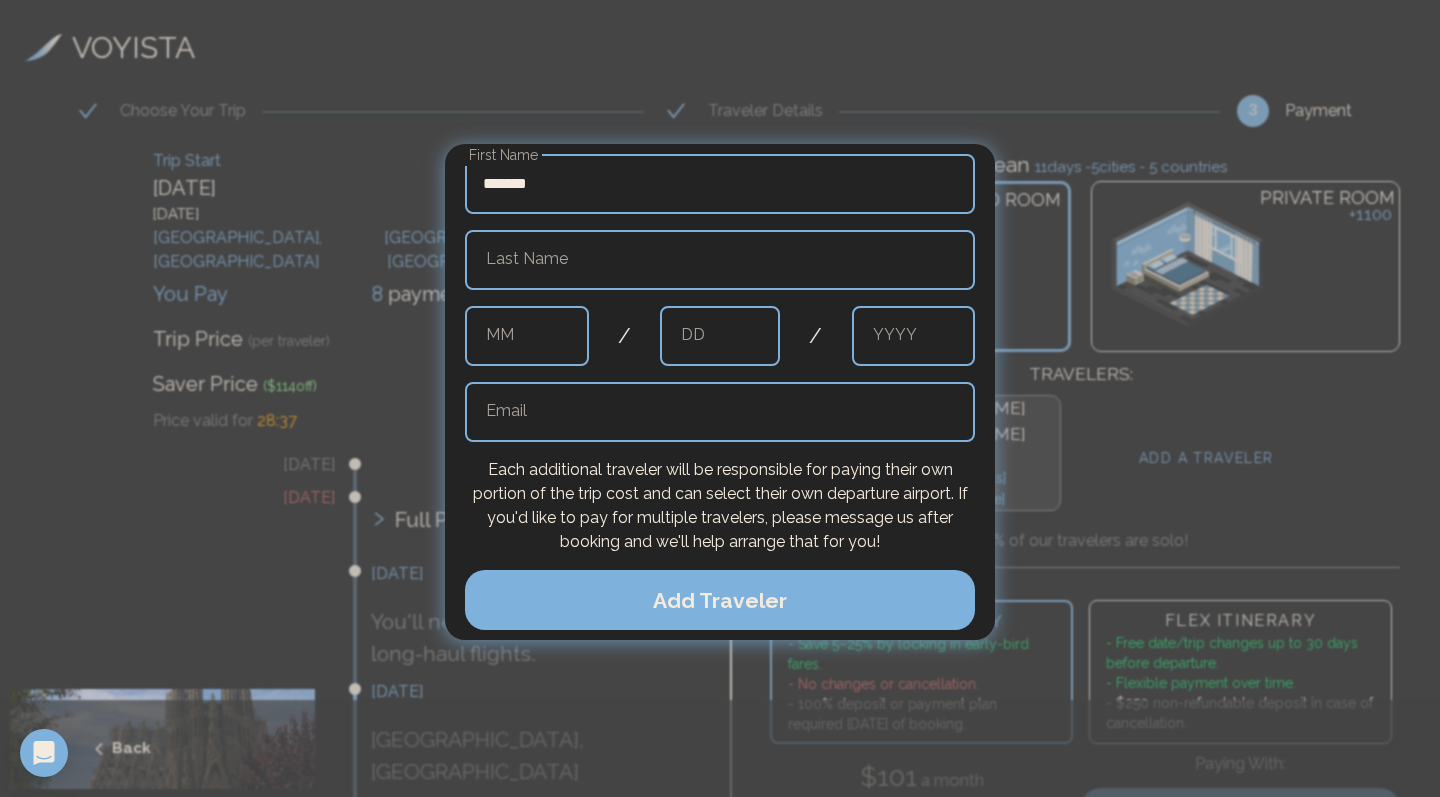 type on "*******" 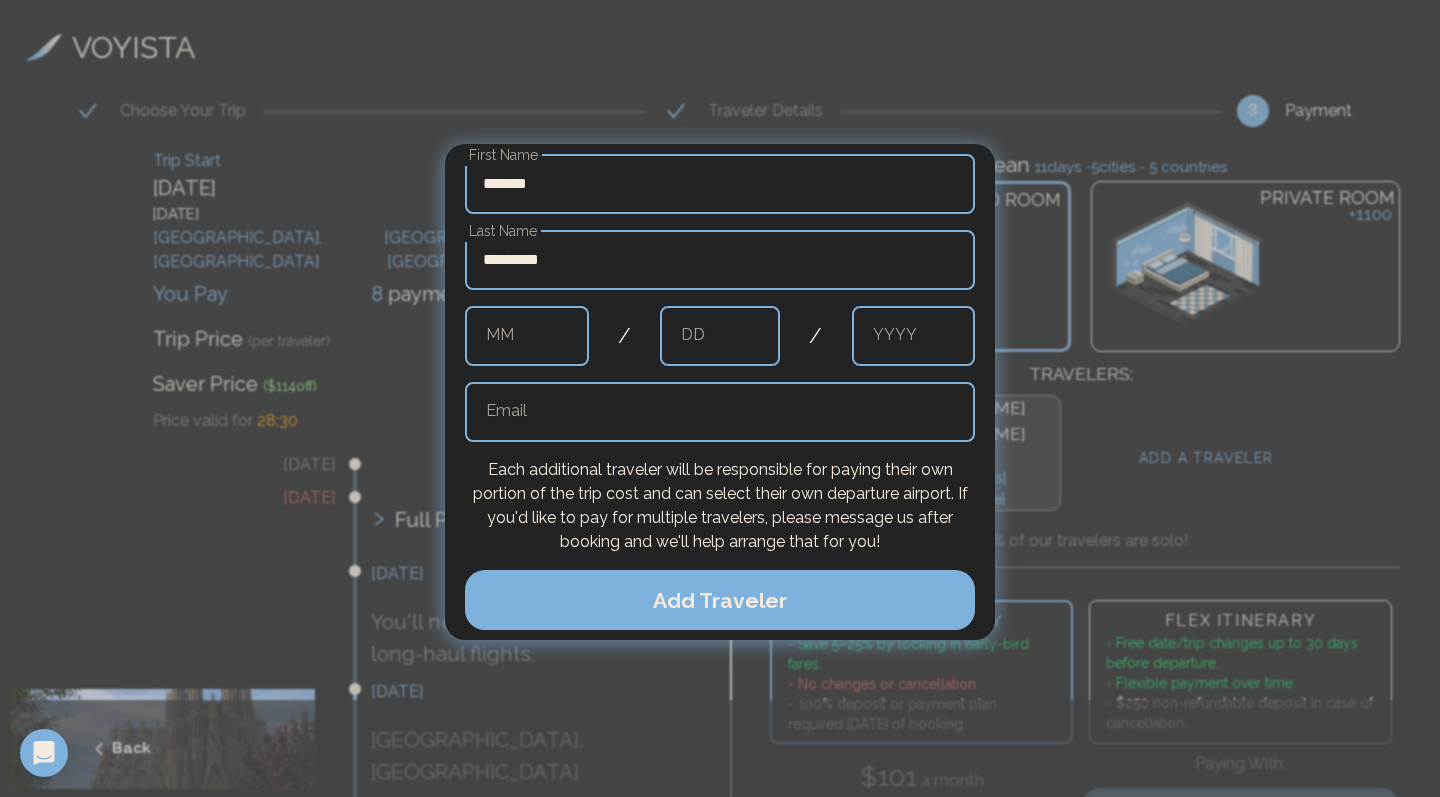 type on "*********" 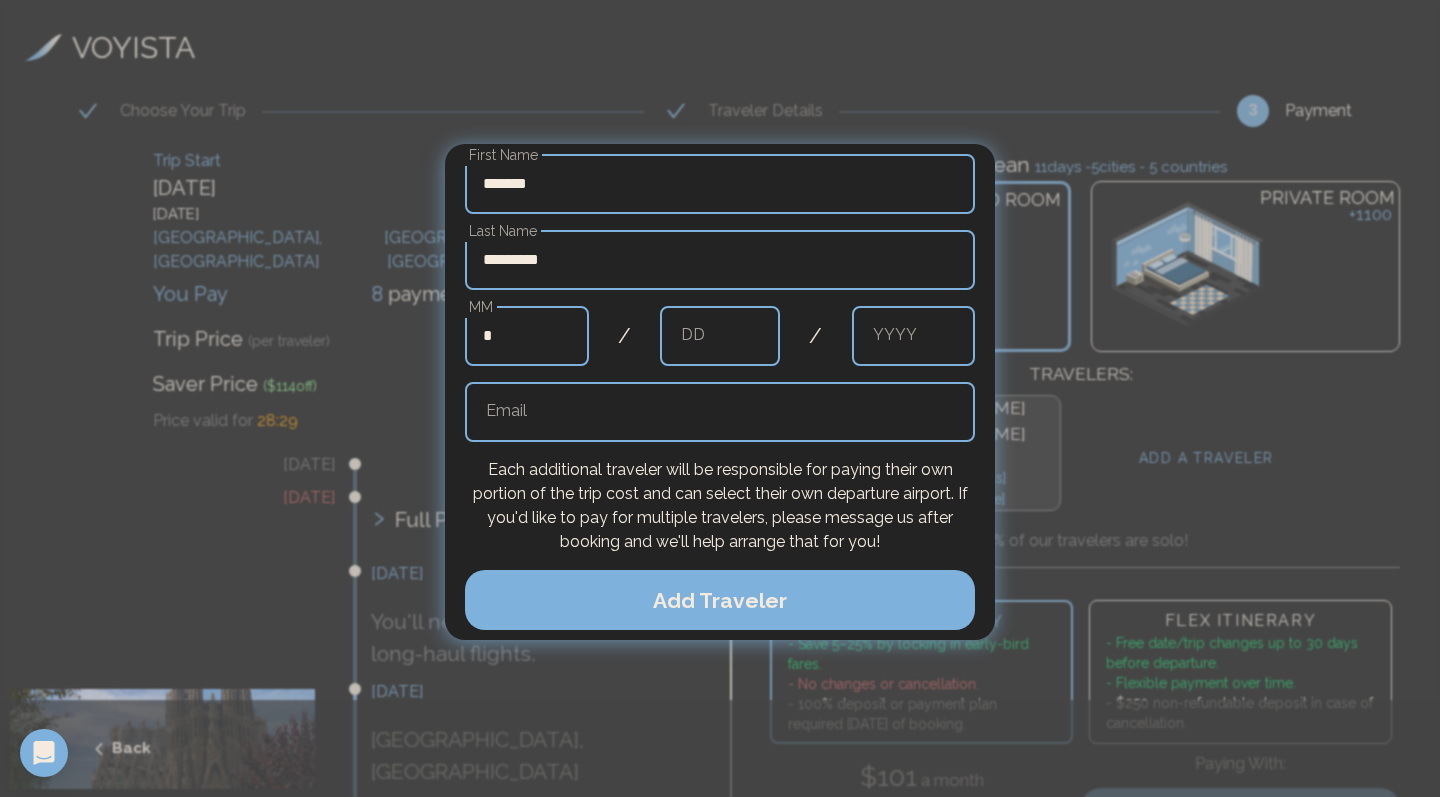 type on "*" 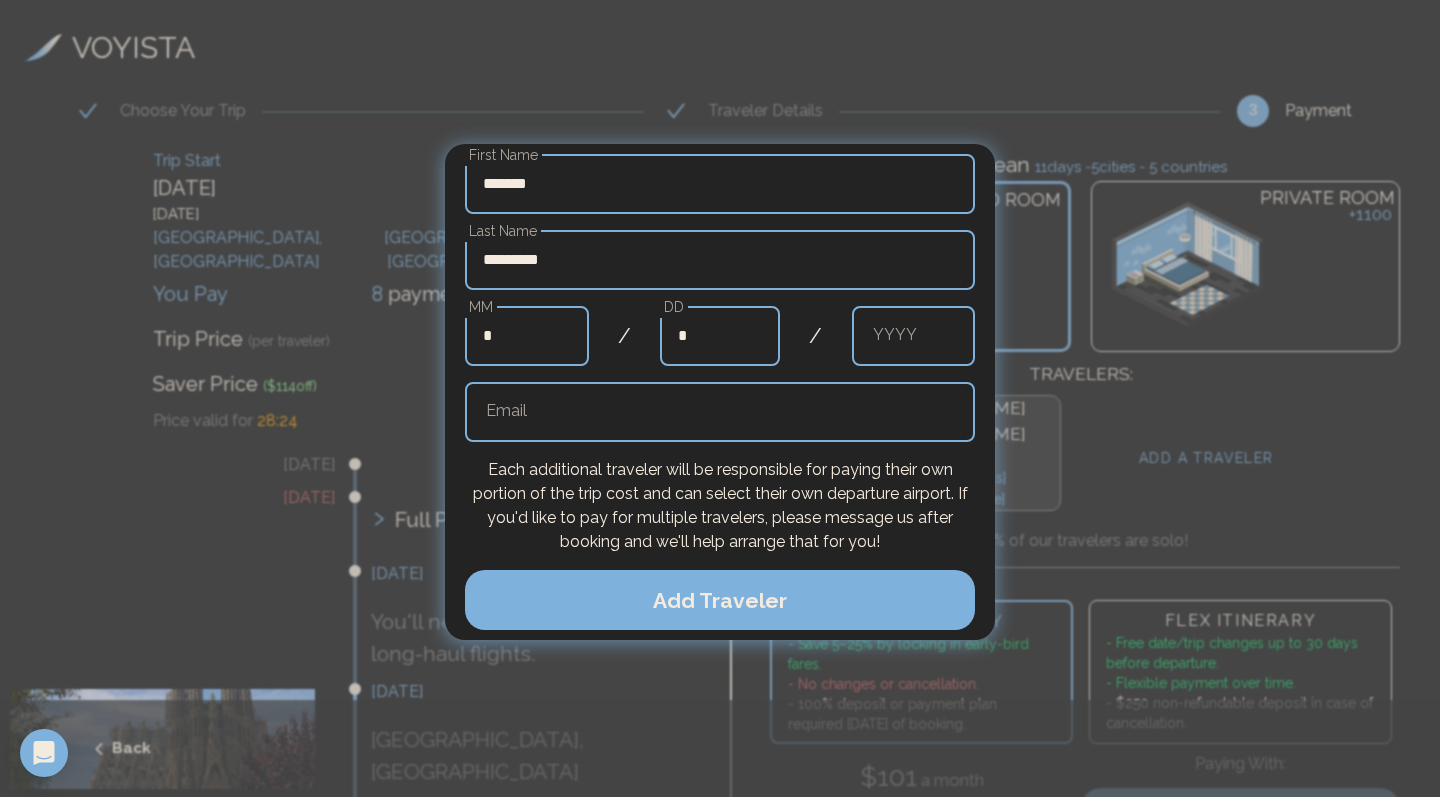 type on "*" 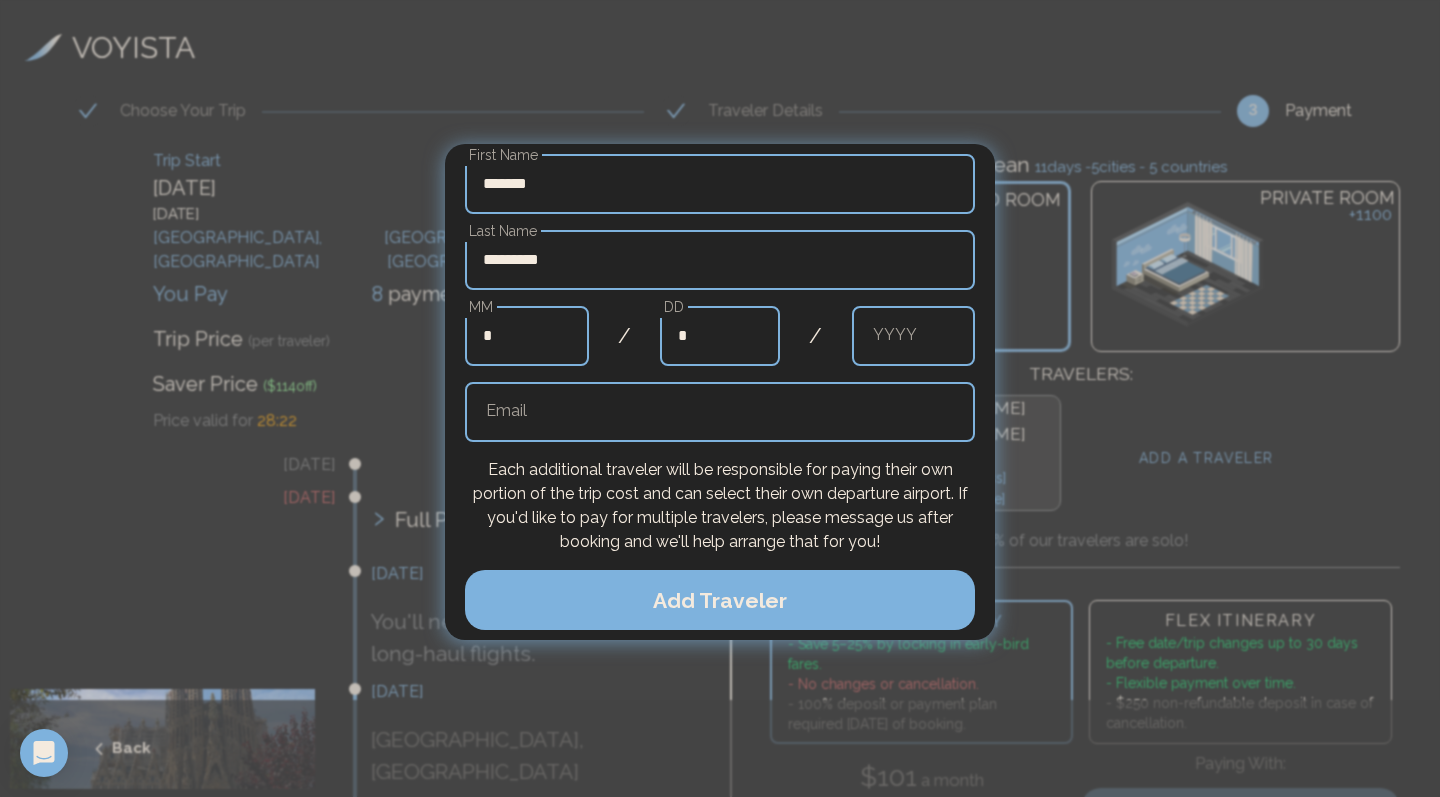 click at bounding box center [914, 336] 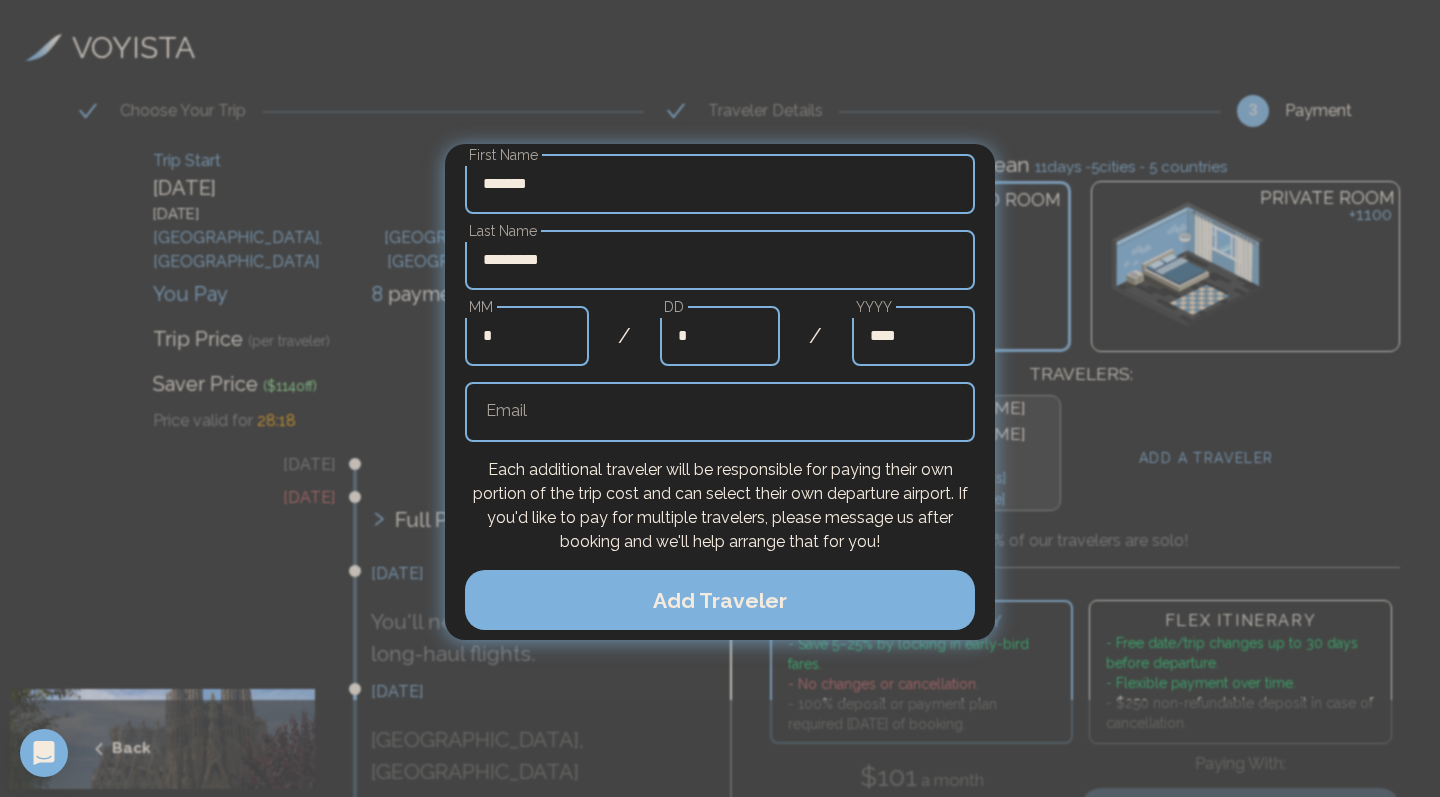 type on "****" 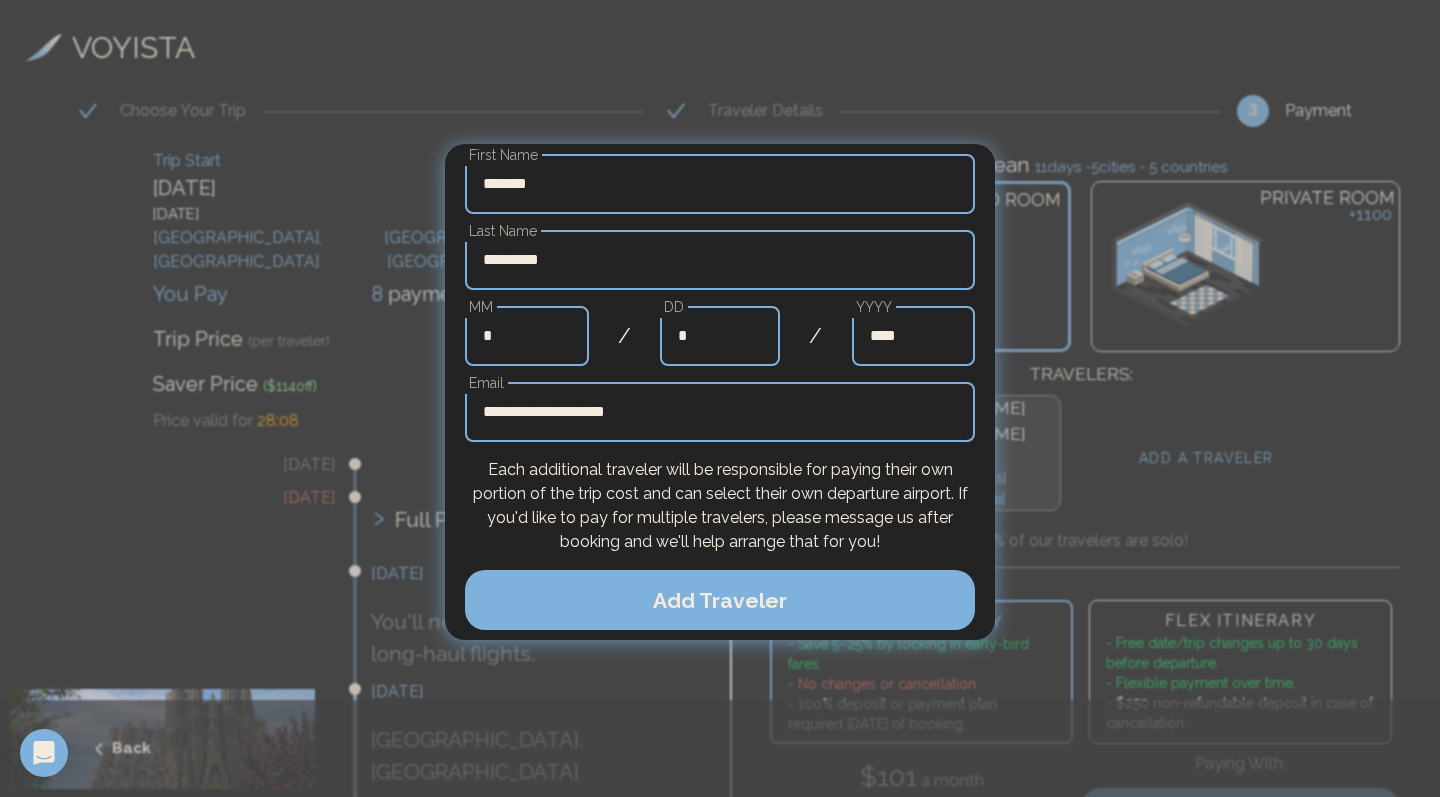 type on "**********" 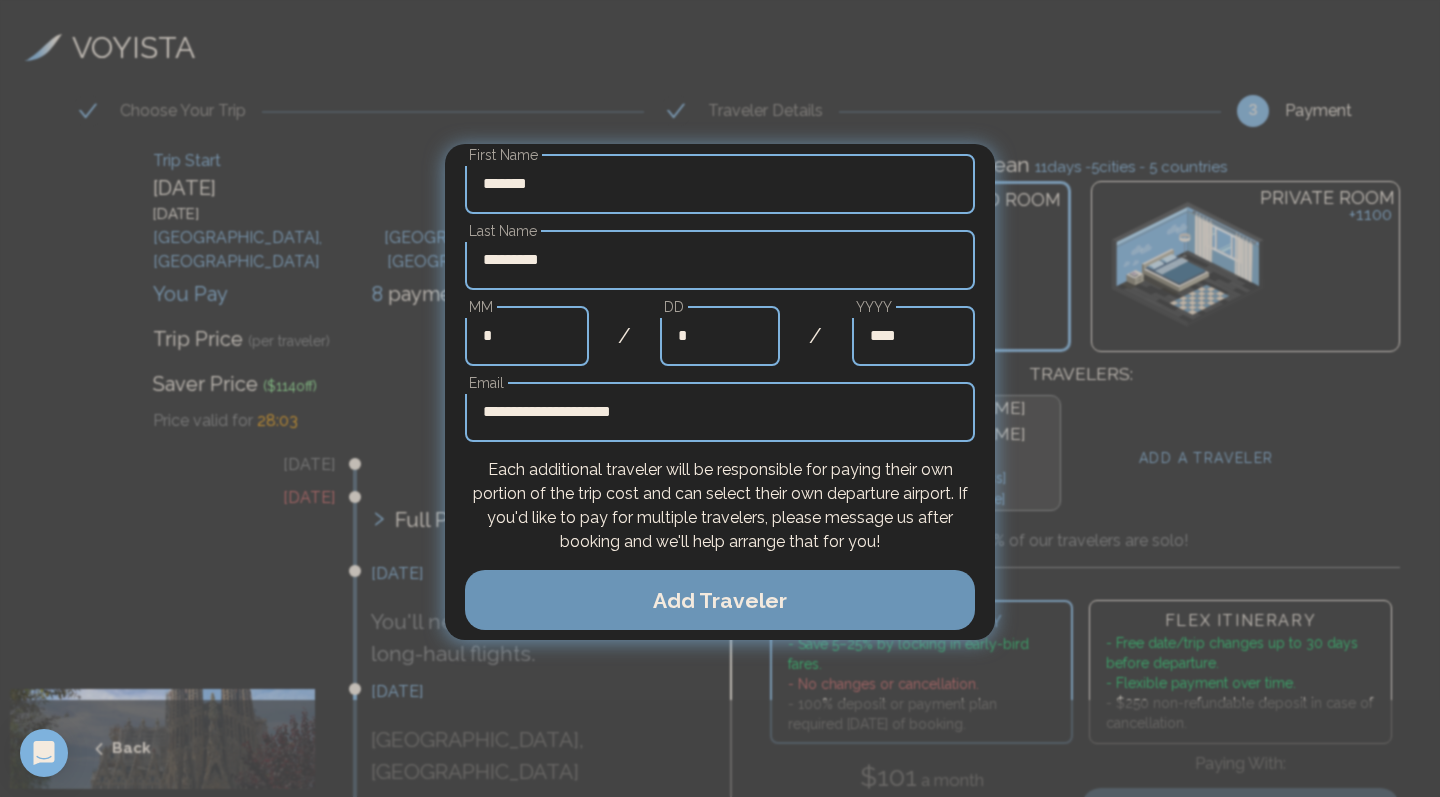click on "Add Traveler" at bounding box center [720, 600] 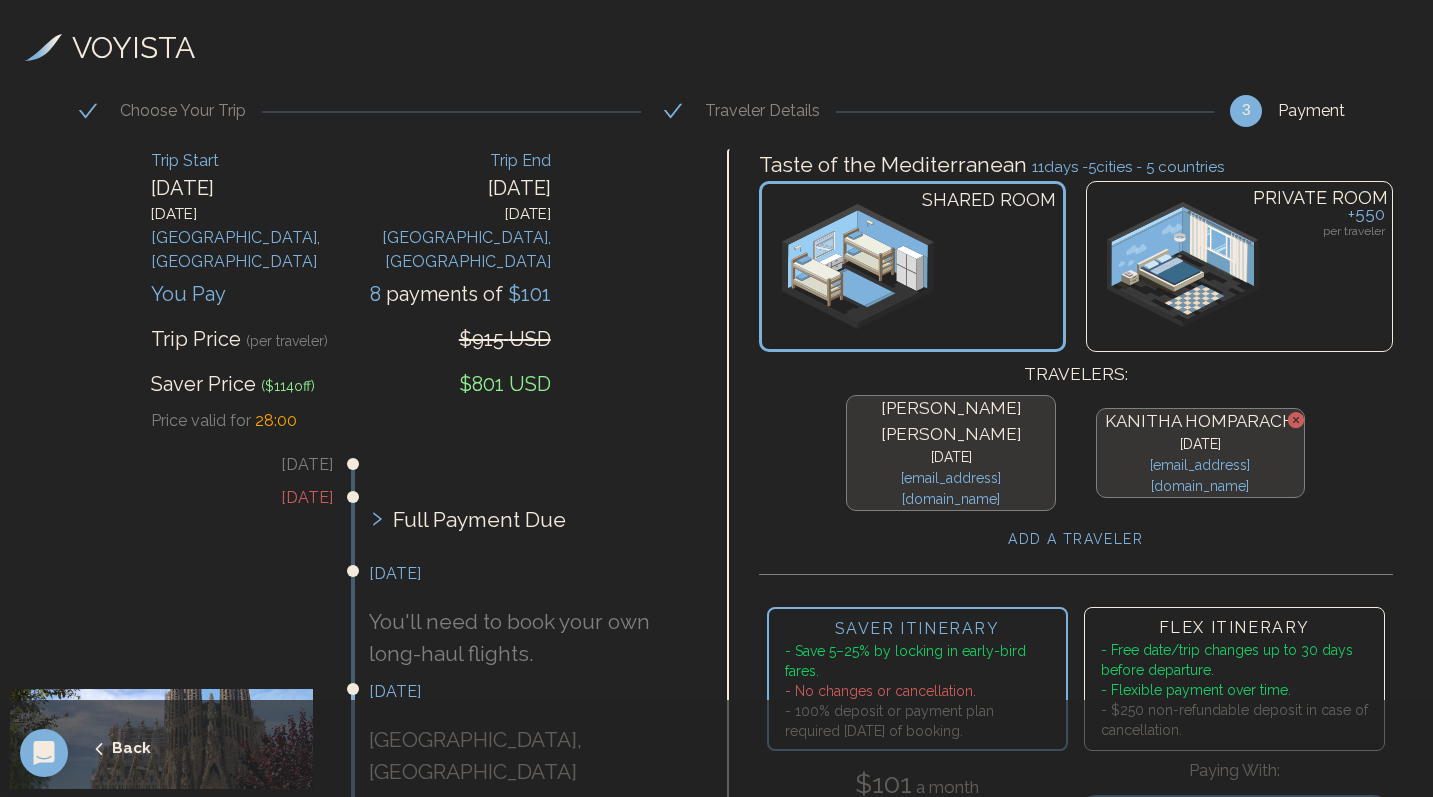 click on "ADD A TRAVELER" at bounding box center [1075, 539] 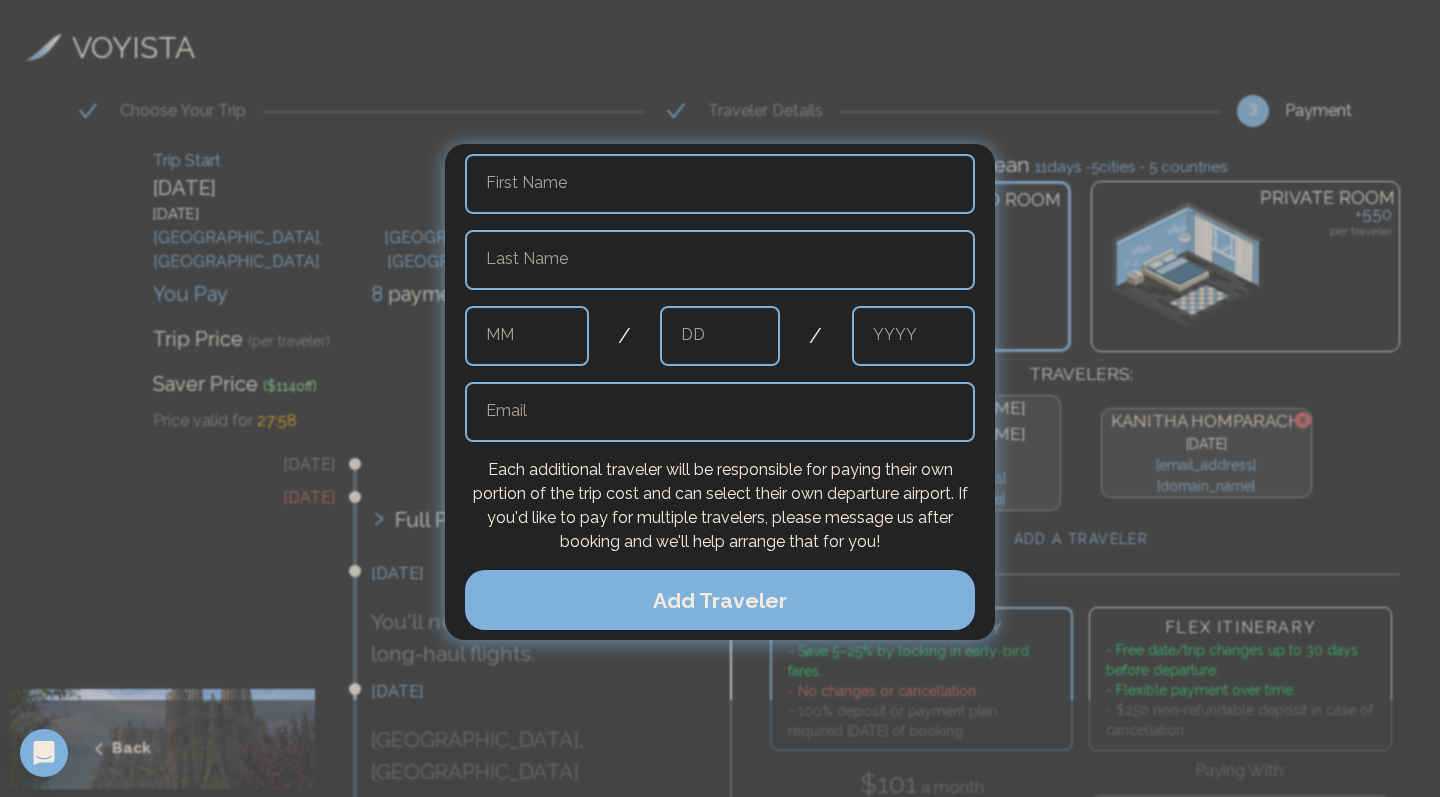 click at bounding box center [720, 184] 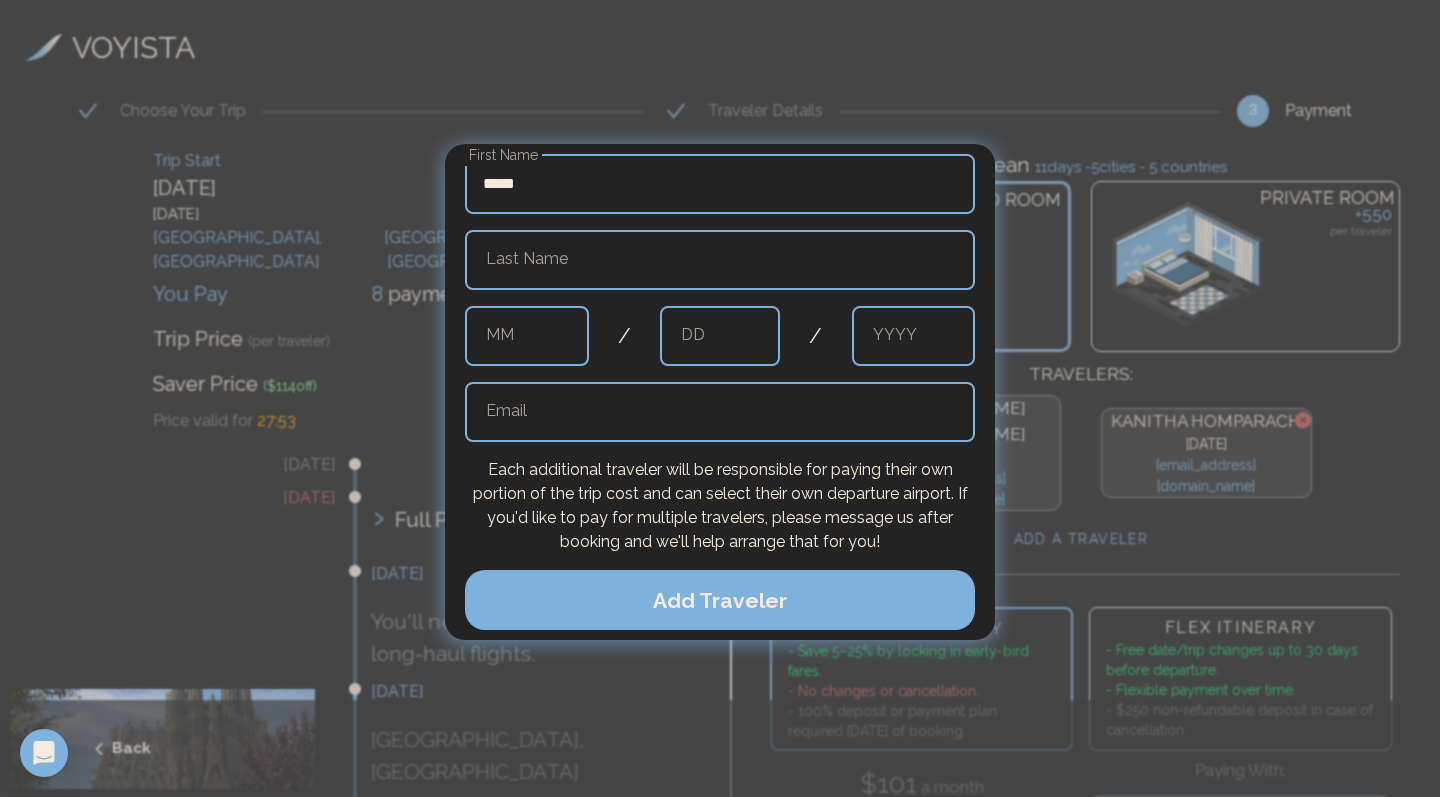 type on "****" 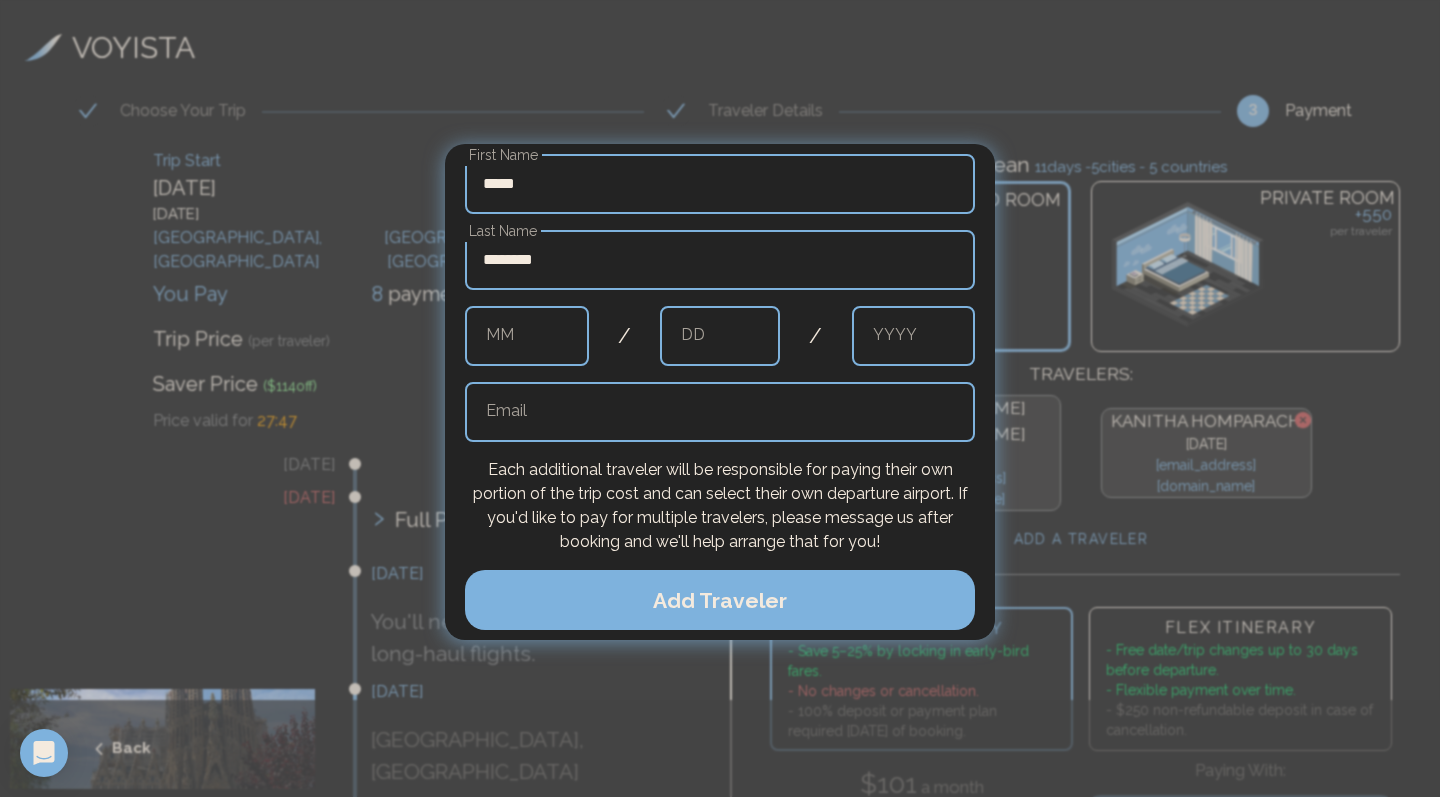 type on "********" 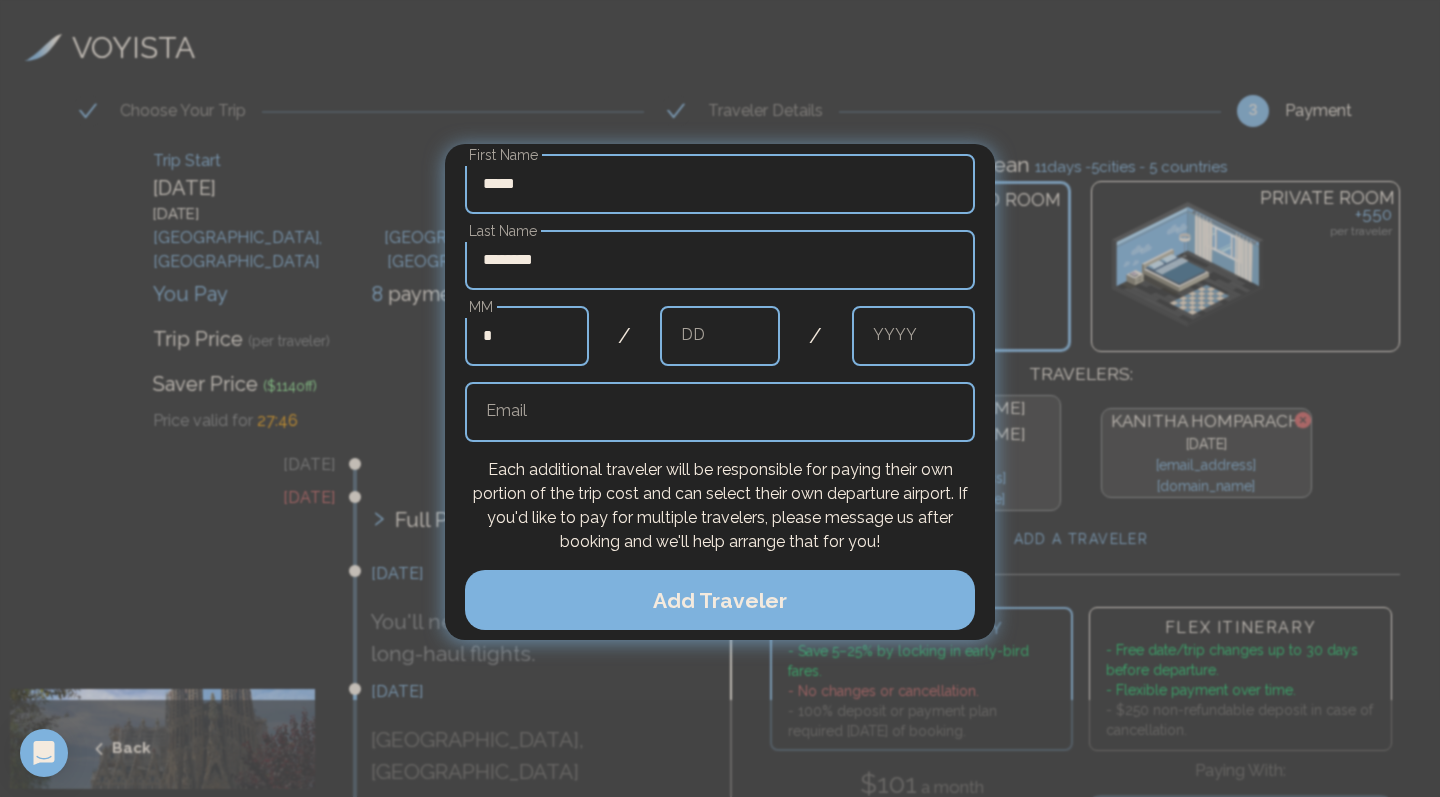 type on "**" 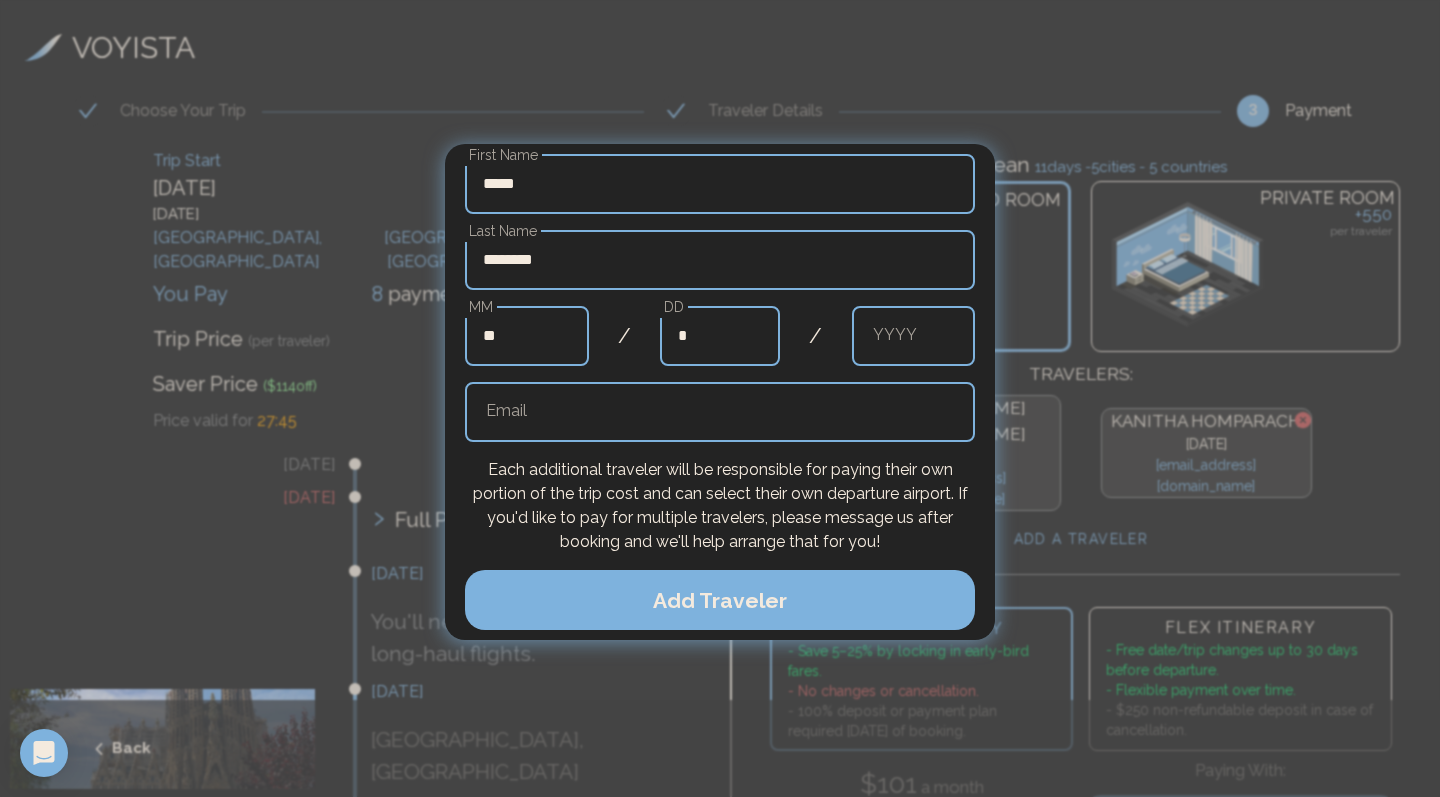 type on "**" 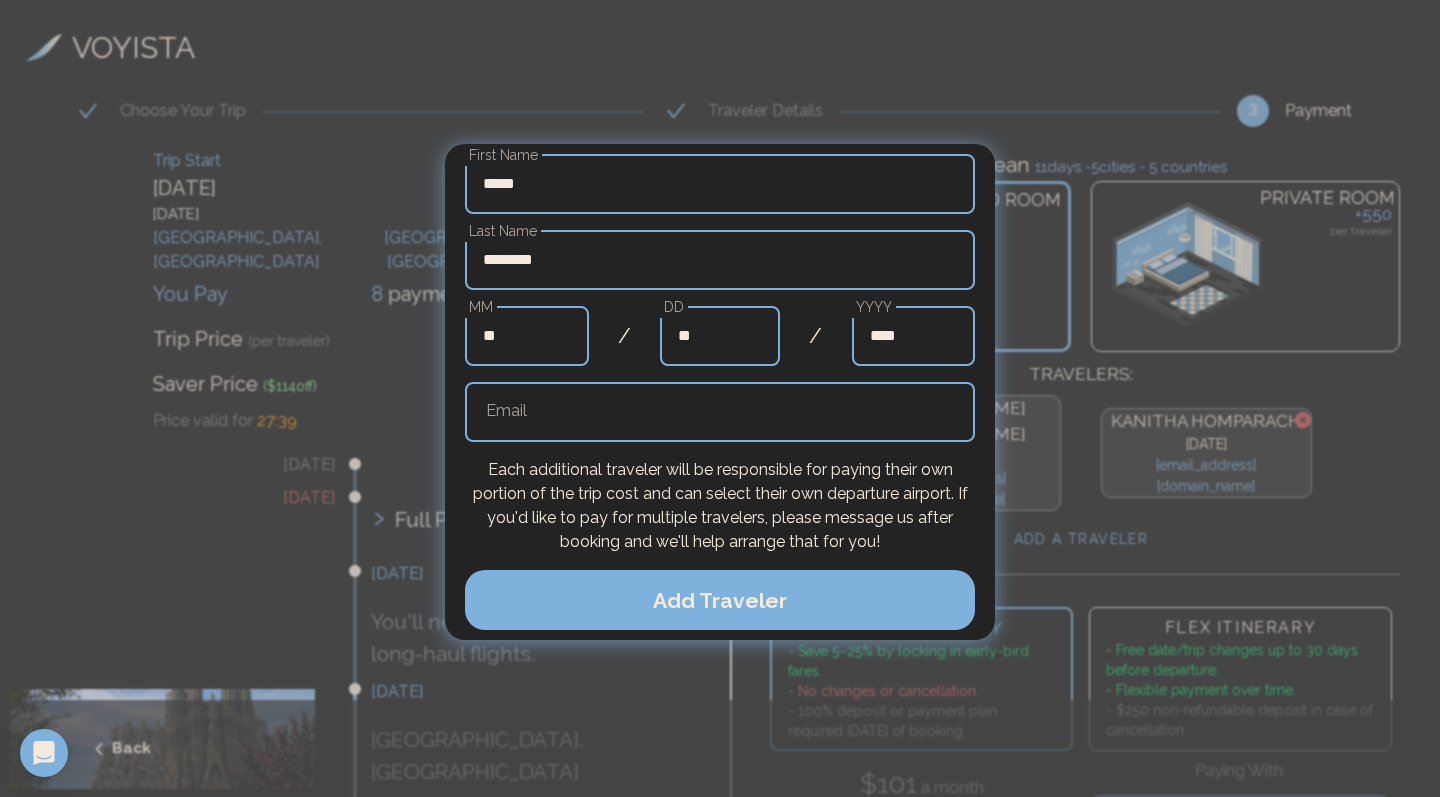 type on "****" 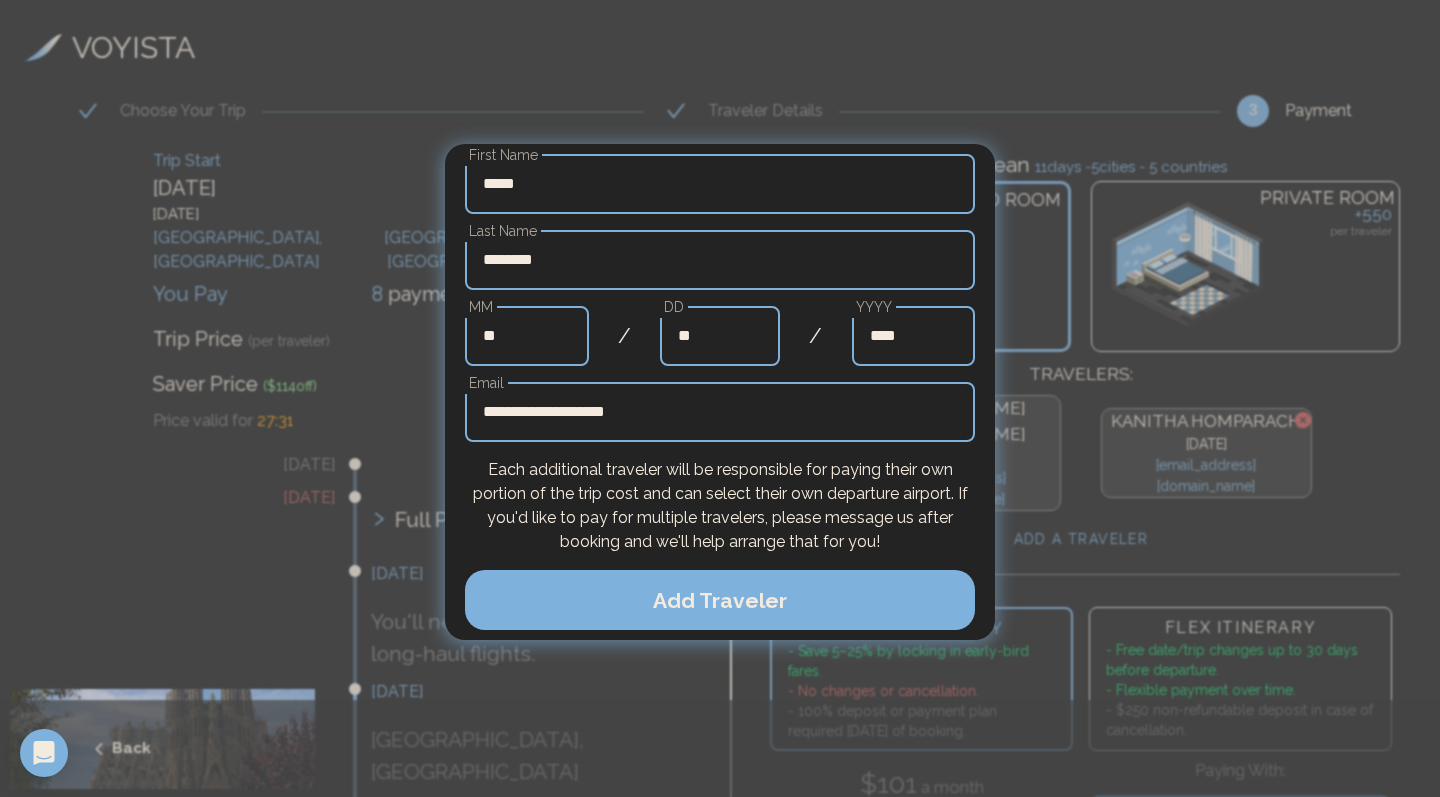 type on "**********" 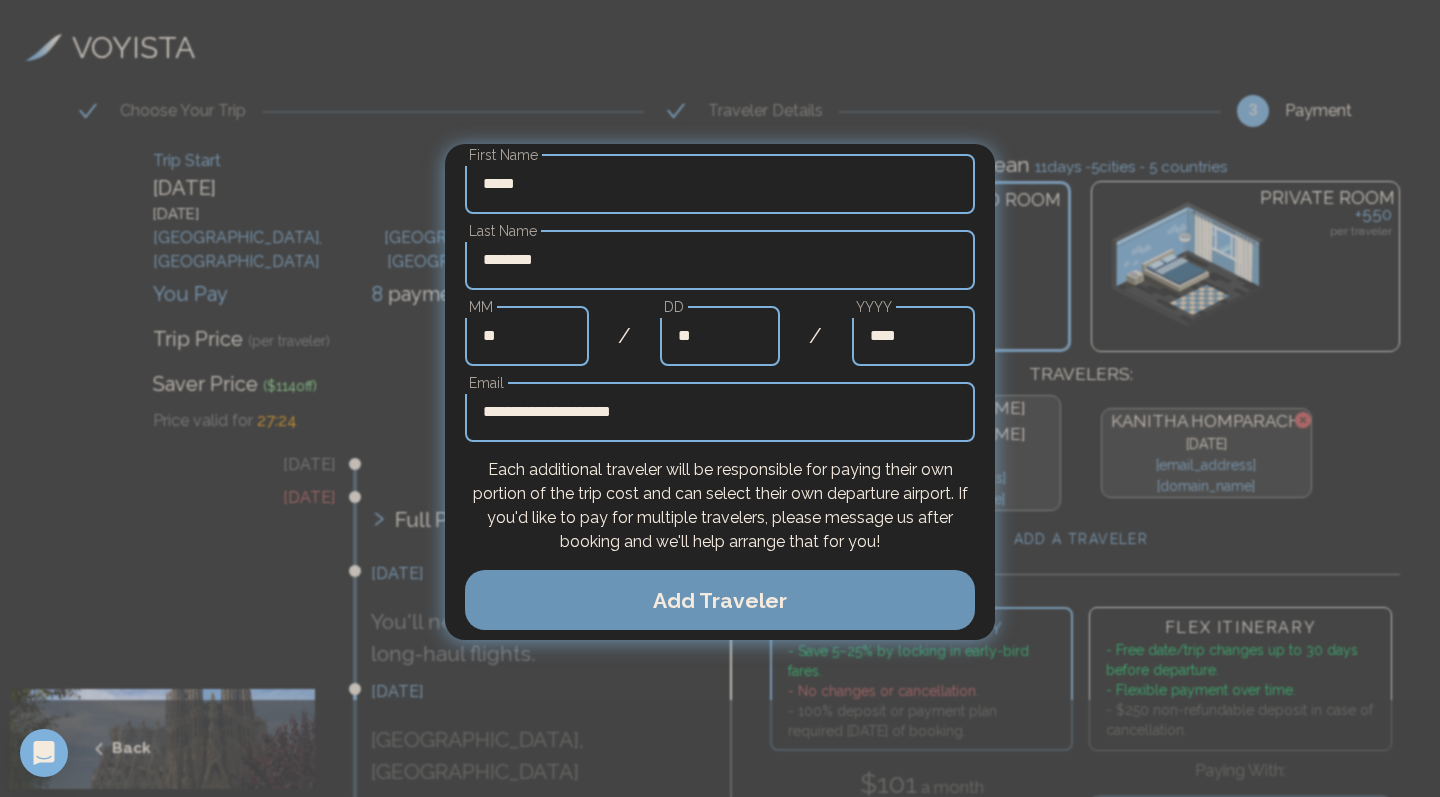 click on "Add Traveler" at bounding box center (720, 600) 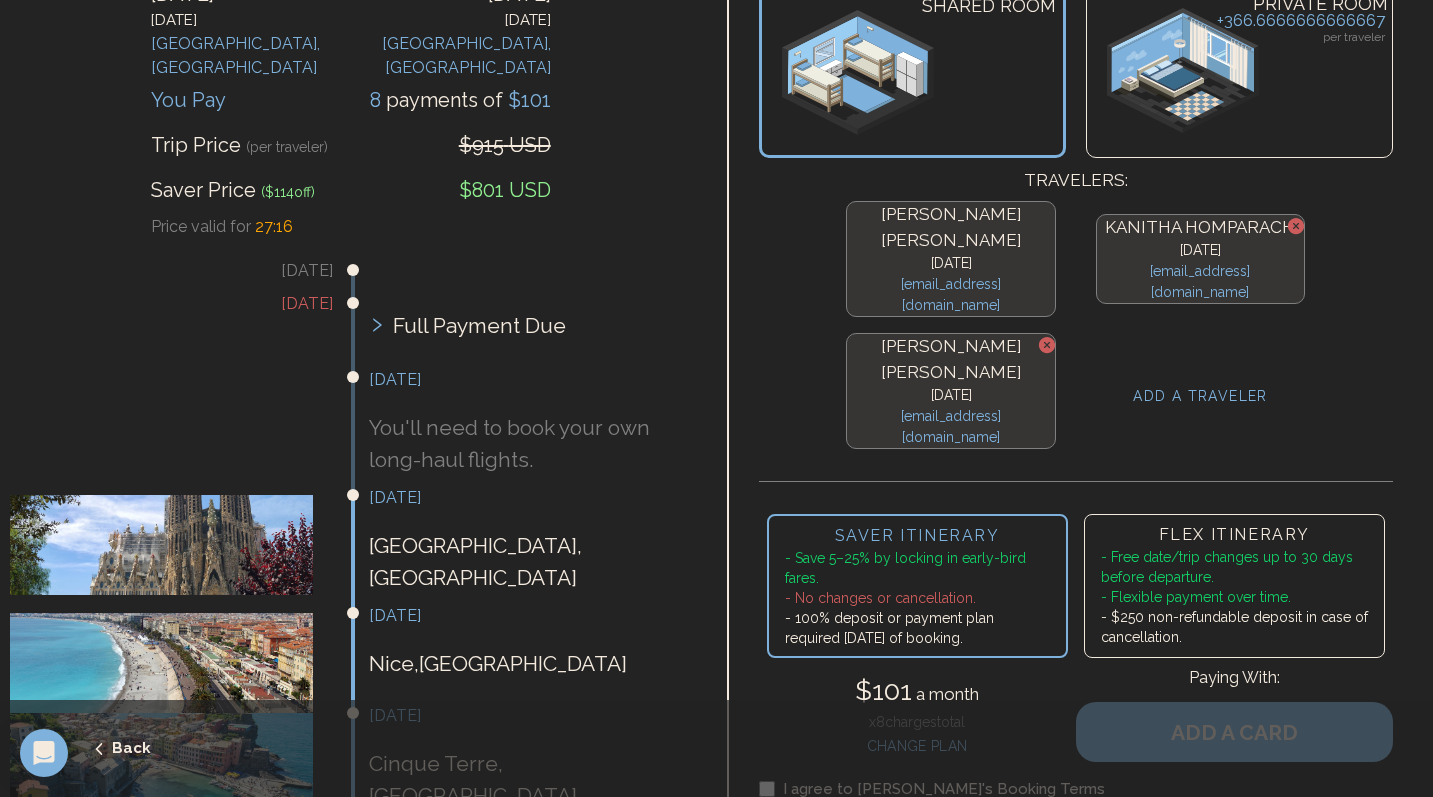 scroll, scrollTop: 197, scrollLeft: 0, axis: vertical 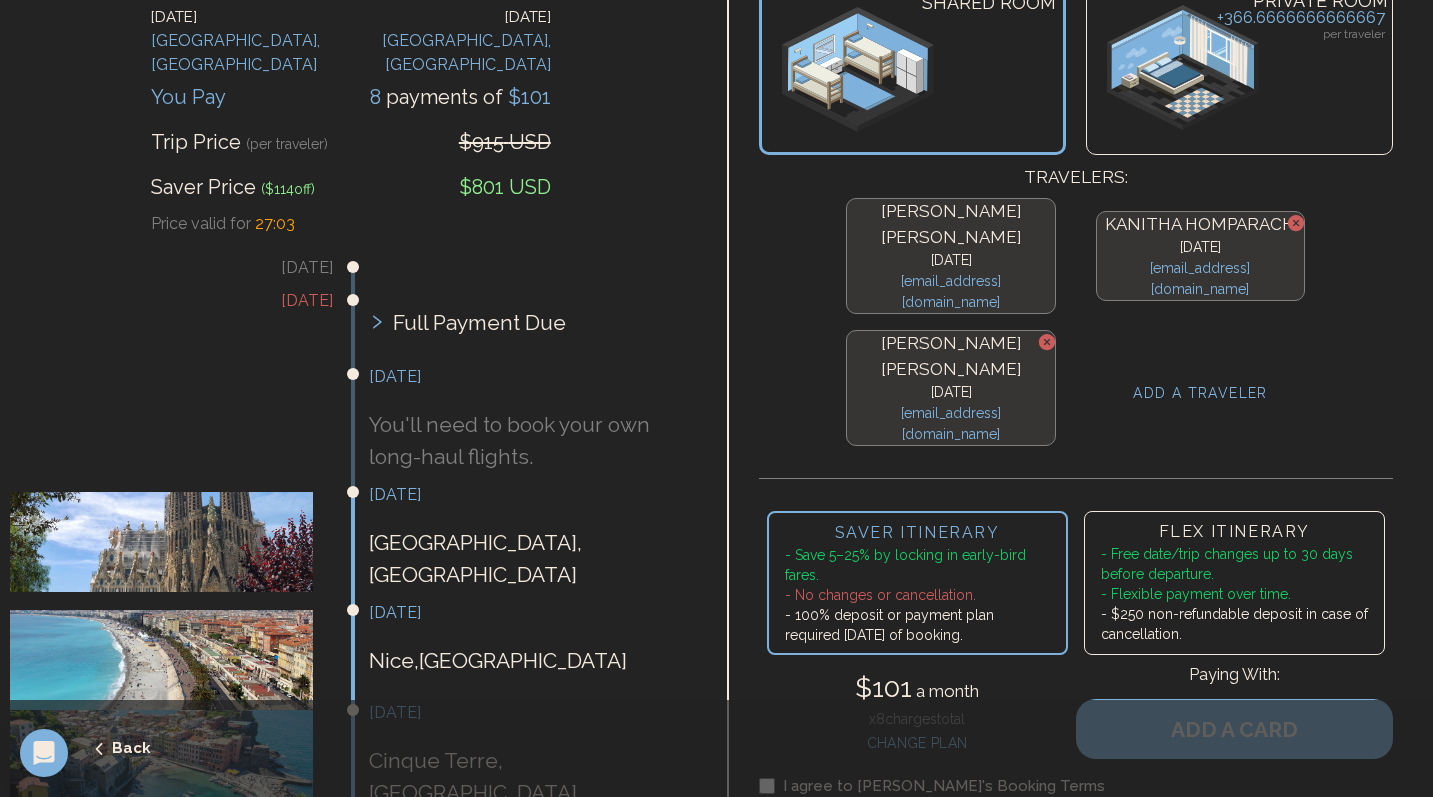 click on "- Free date/trip changes up to 30 days before departure." at bounding box center (1234, 564) 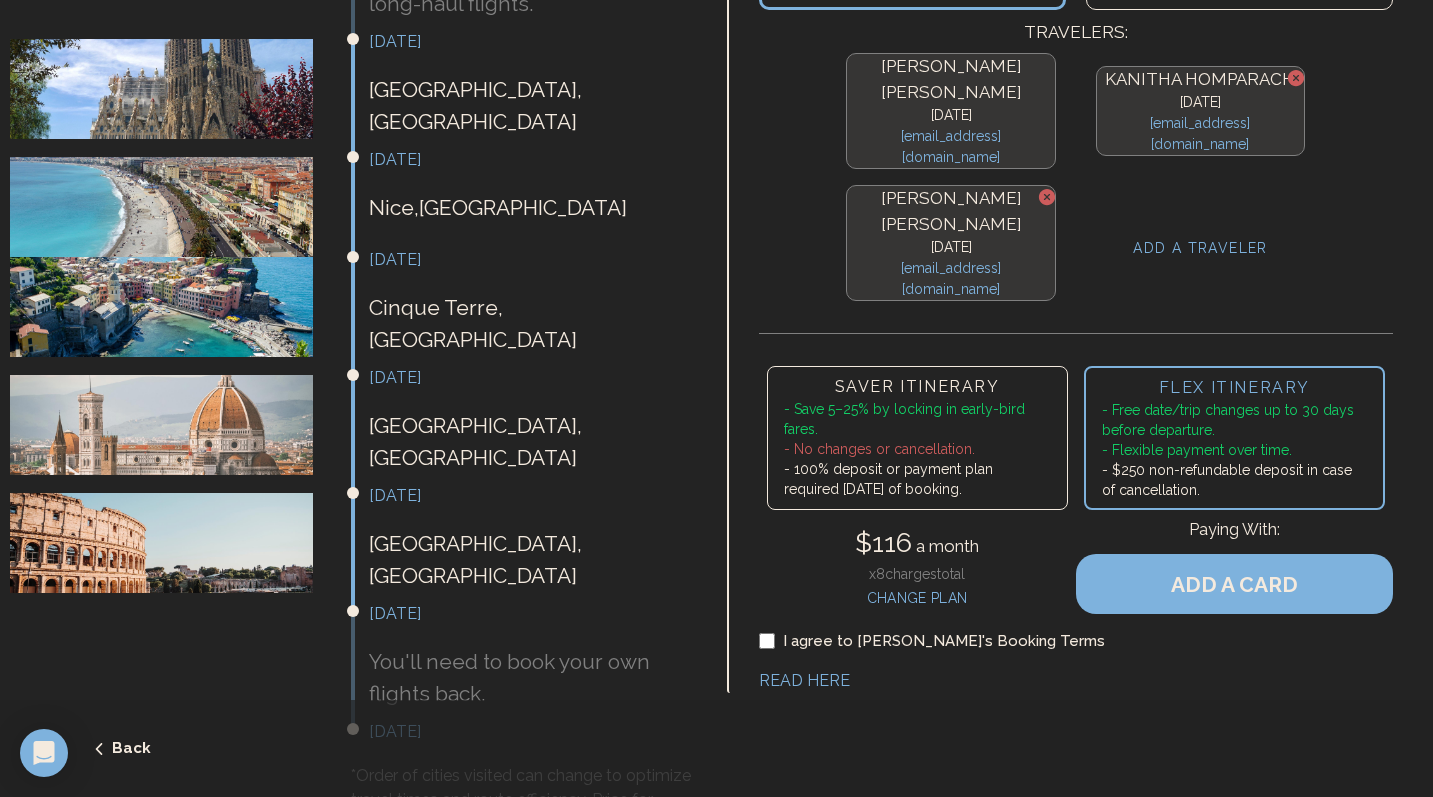 scroll, scrollTop: 641, scrollLeft: 0, axis: vertical 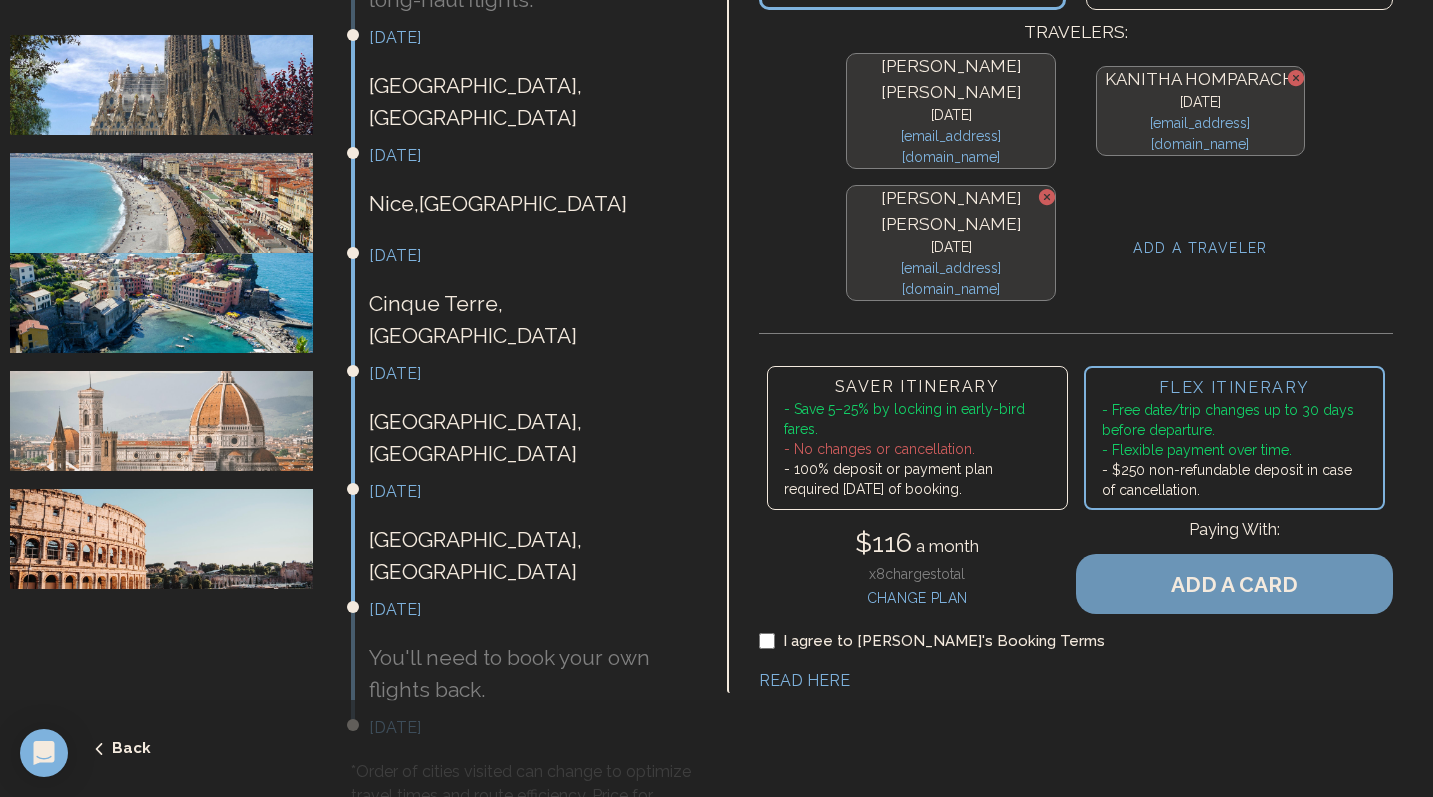 click on "ADD A CARD" at bounding box center (1234, 584) 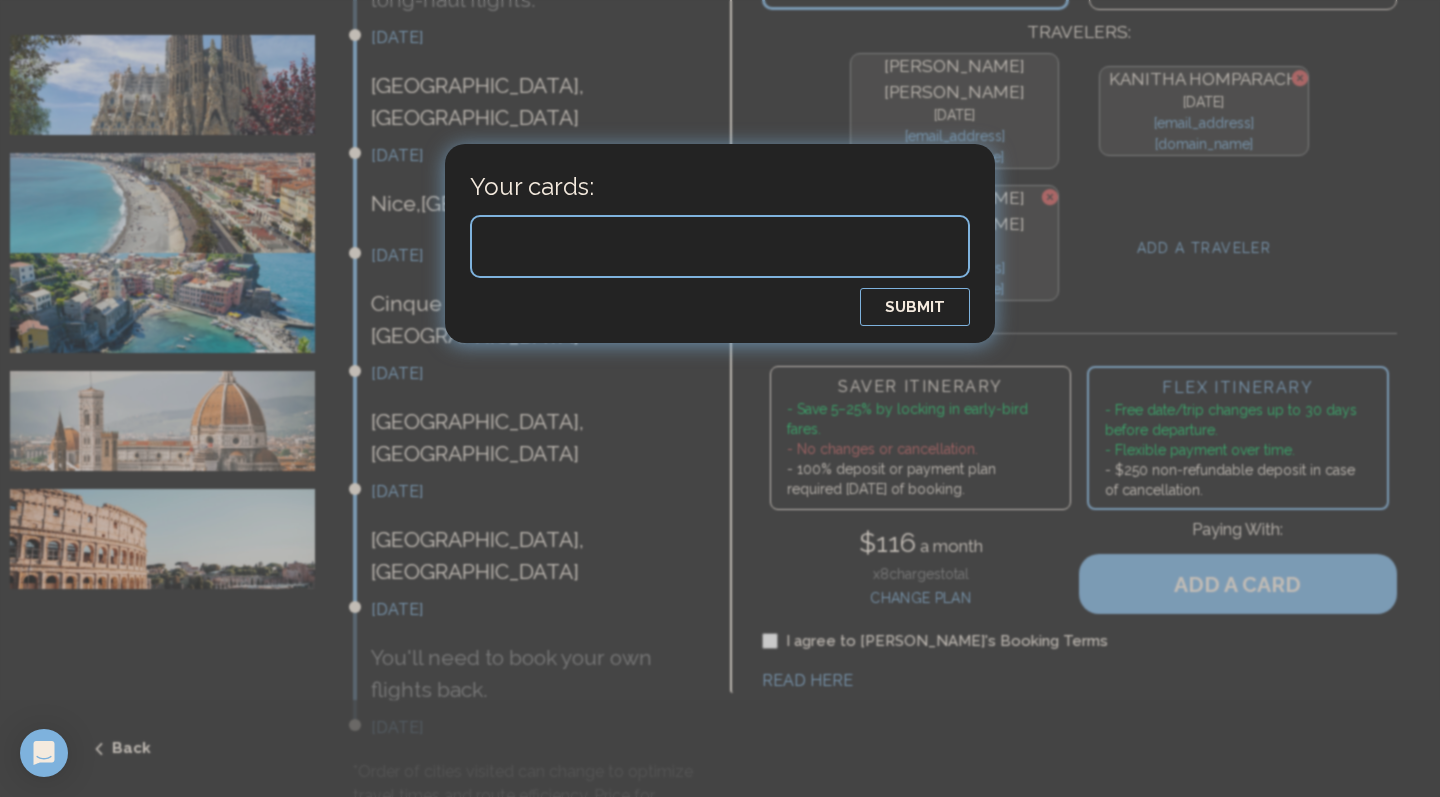 click at bounding box center [720, 398] 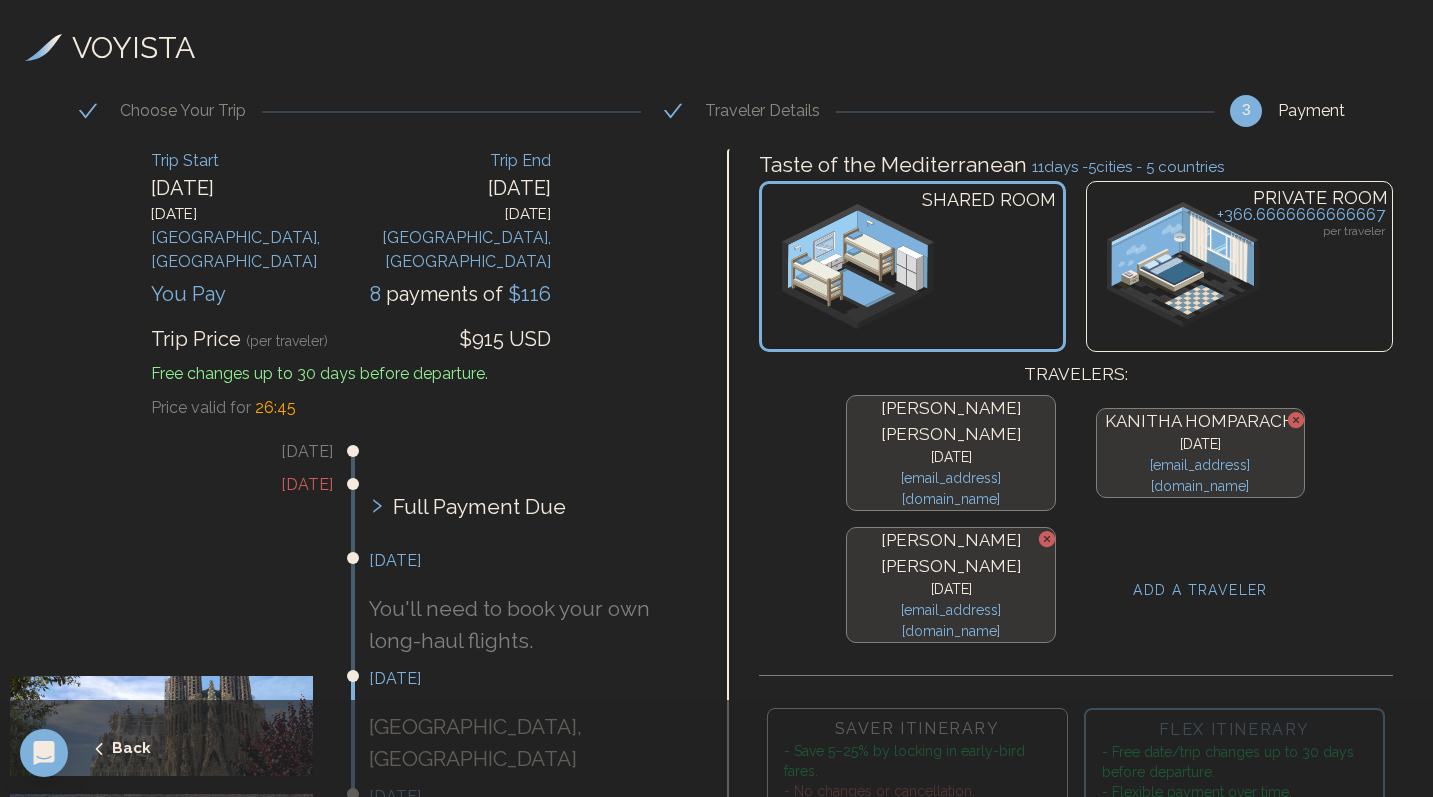 scroll, scrollTop: 0, scrollLeft: 0, axis: both 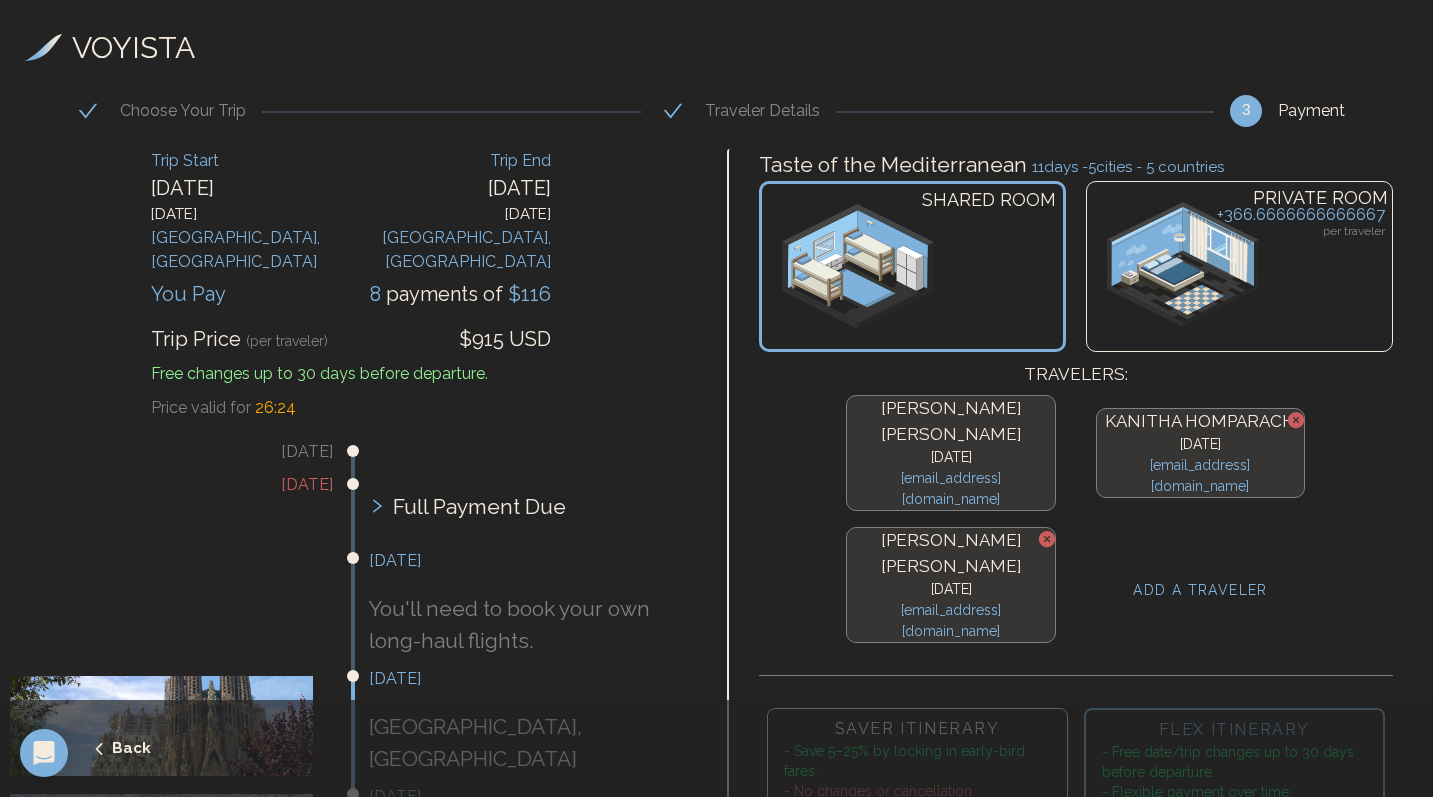 click at bounding box center (1183, 264) 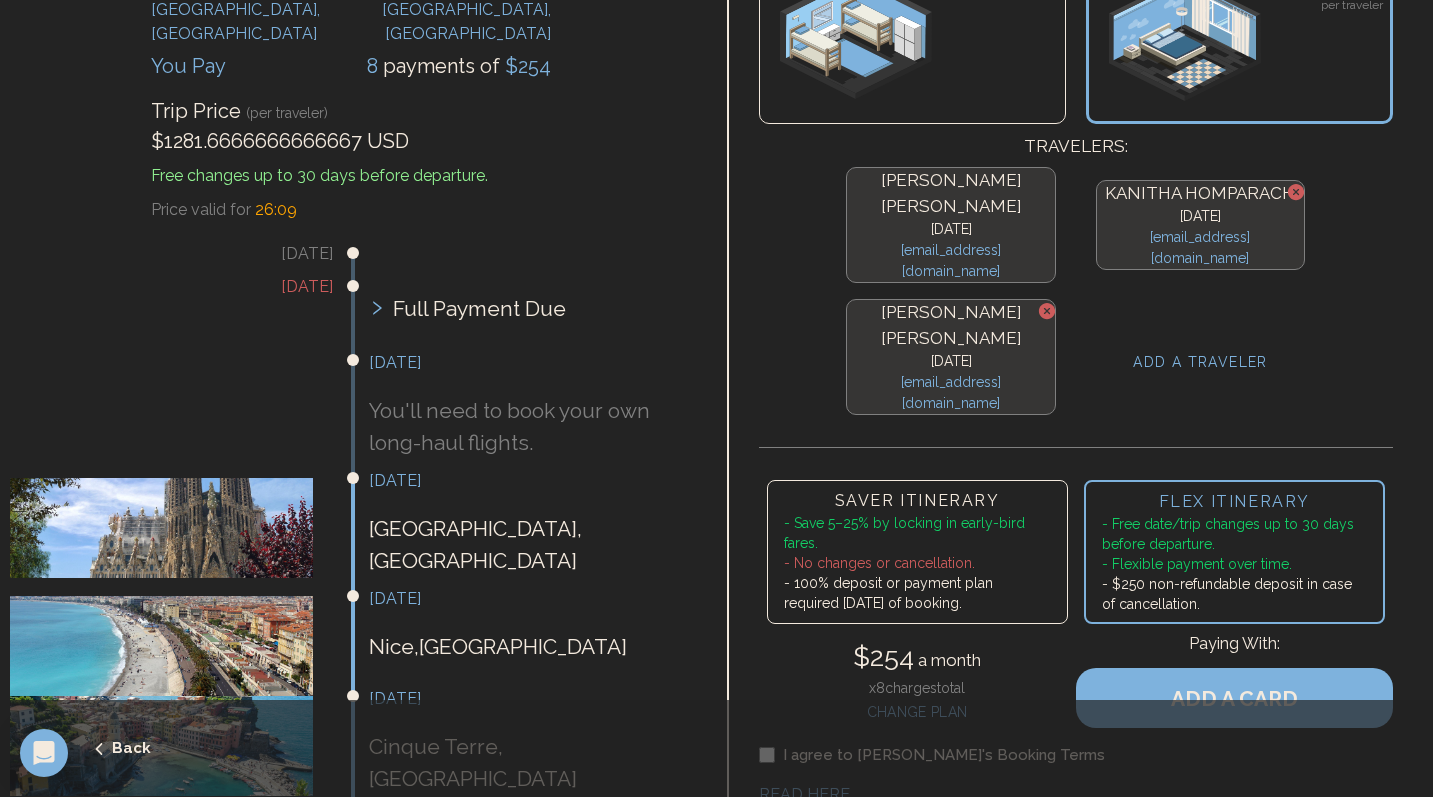 scroll, scrollTop: 231, scrollLeft: 0, axis: vertical 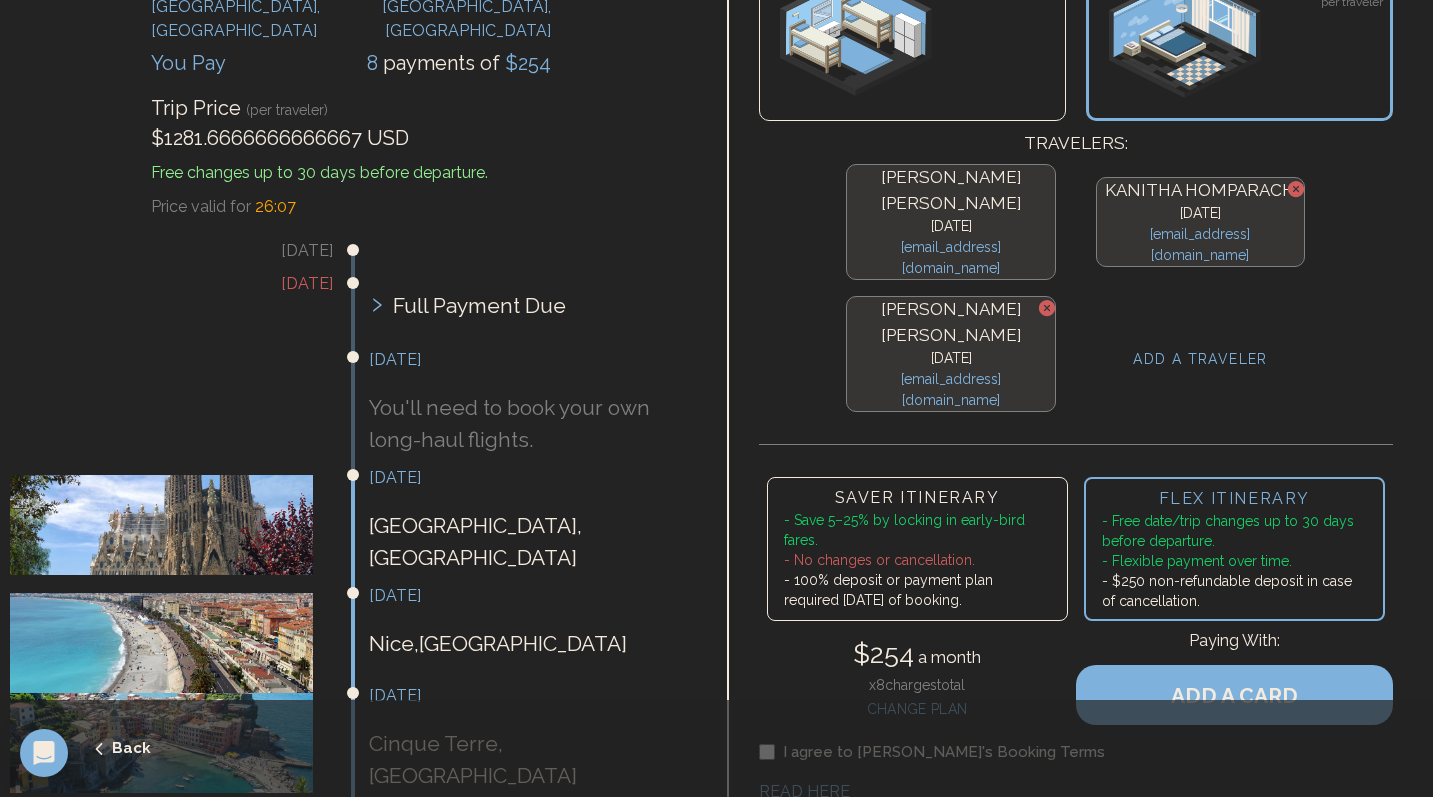 click on "- Free date/trip changes up to 30 days before departure." at bounding box center (1234, 531) 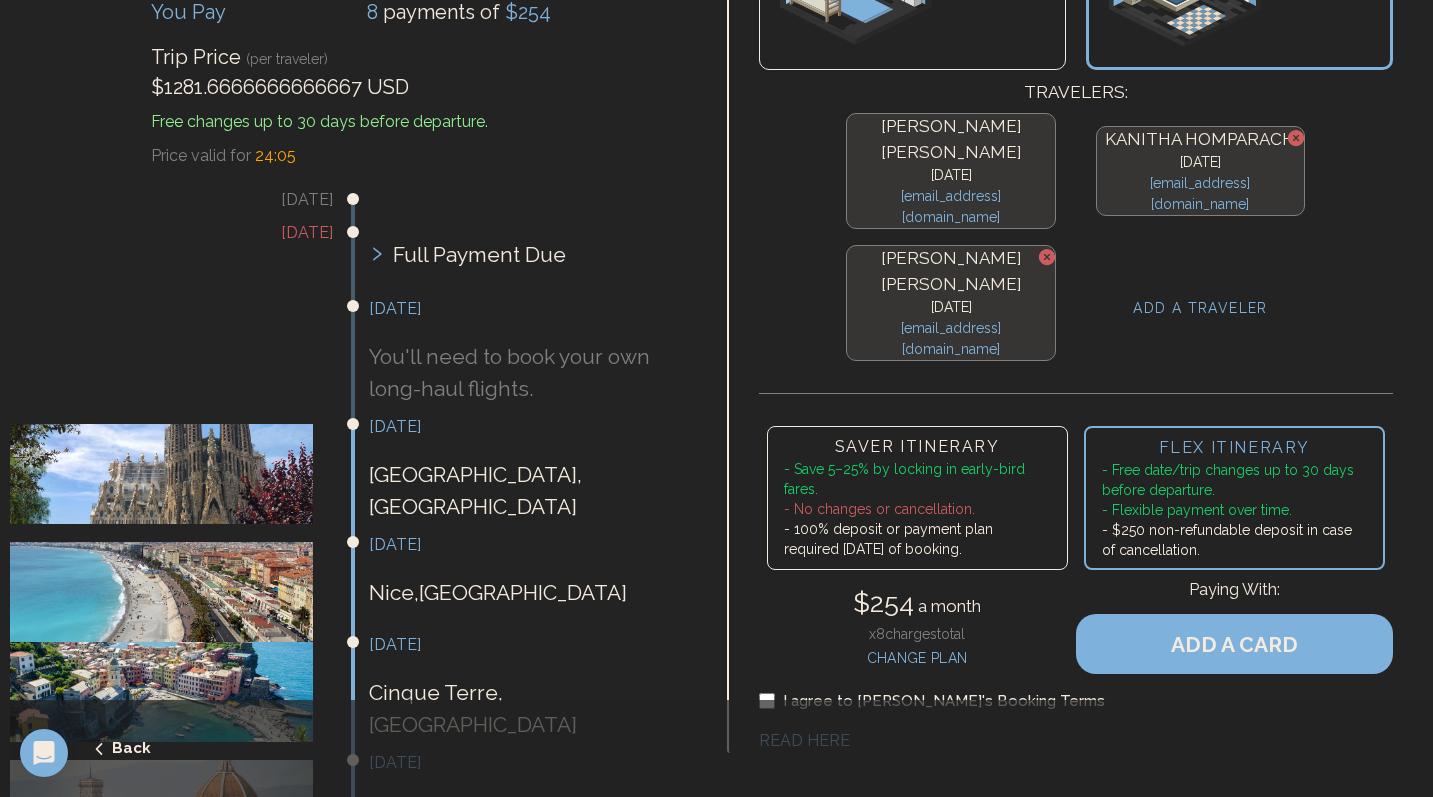 scroll, scrollTop: 307, scrollLeft: 0, axis: vertical 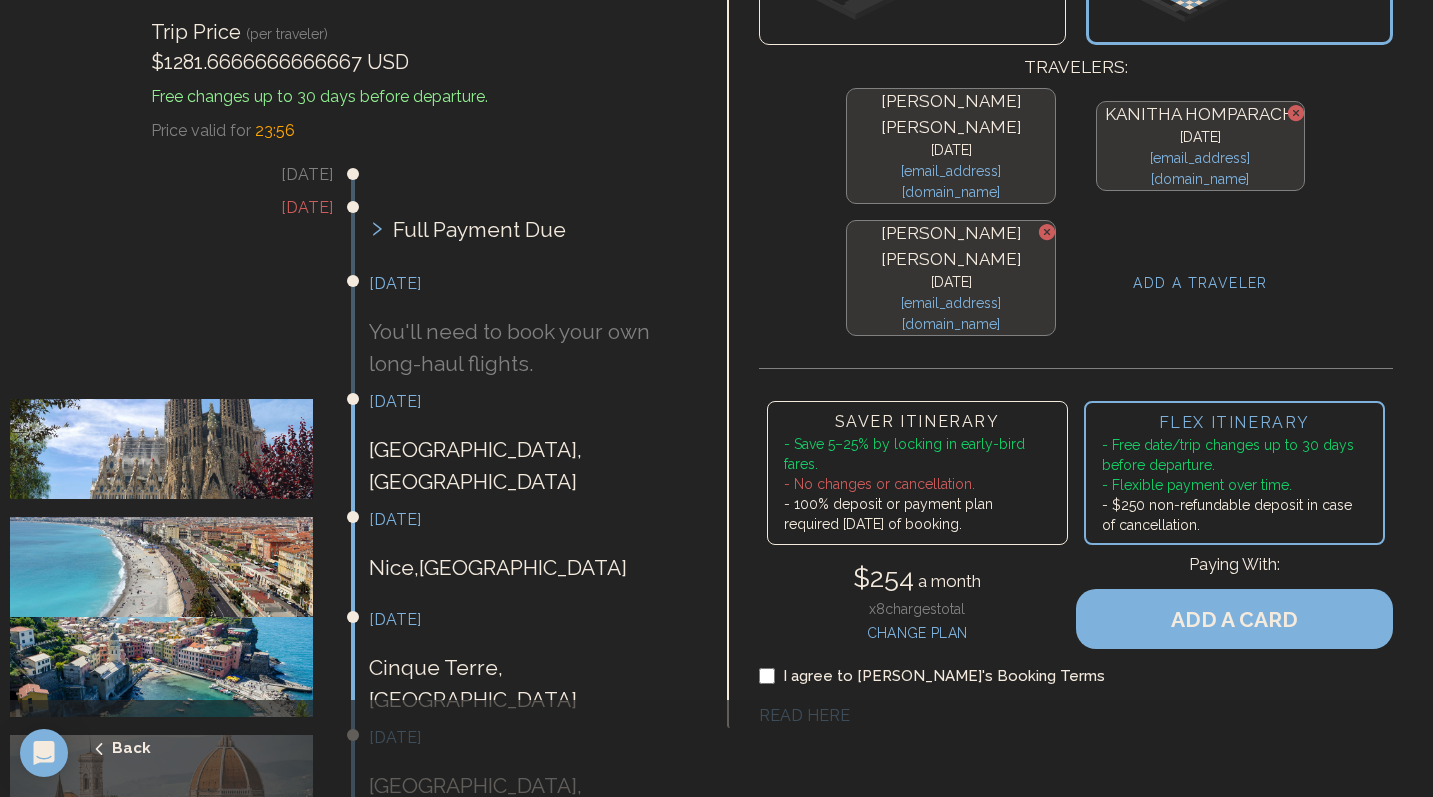 click on "READ HERE" at bounding box center [804, 715] 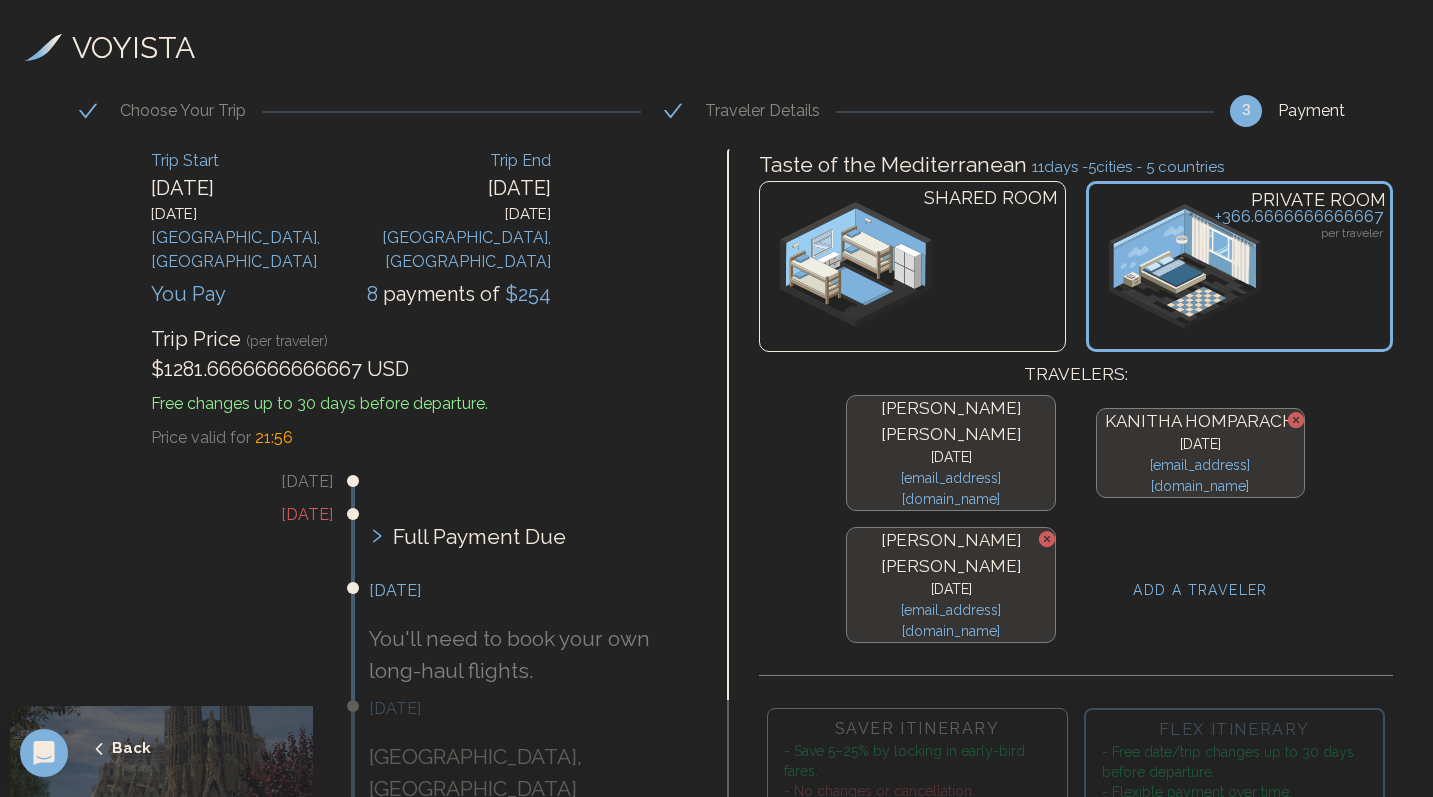 scroll, scrollTop: 0, scrollLeft: 0, axis: both 